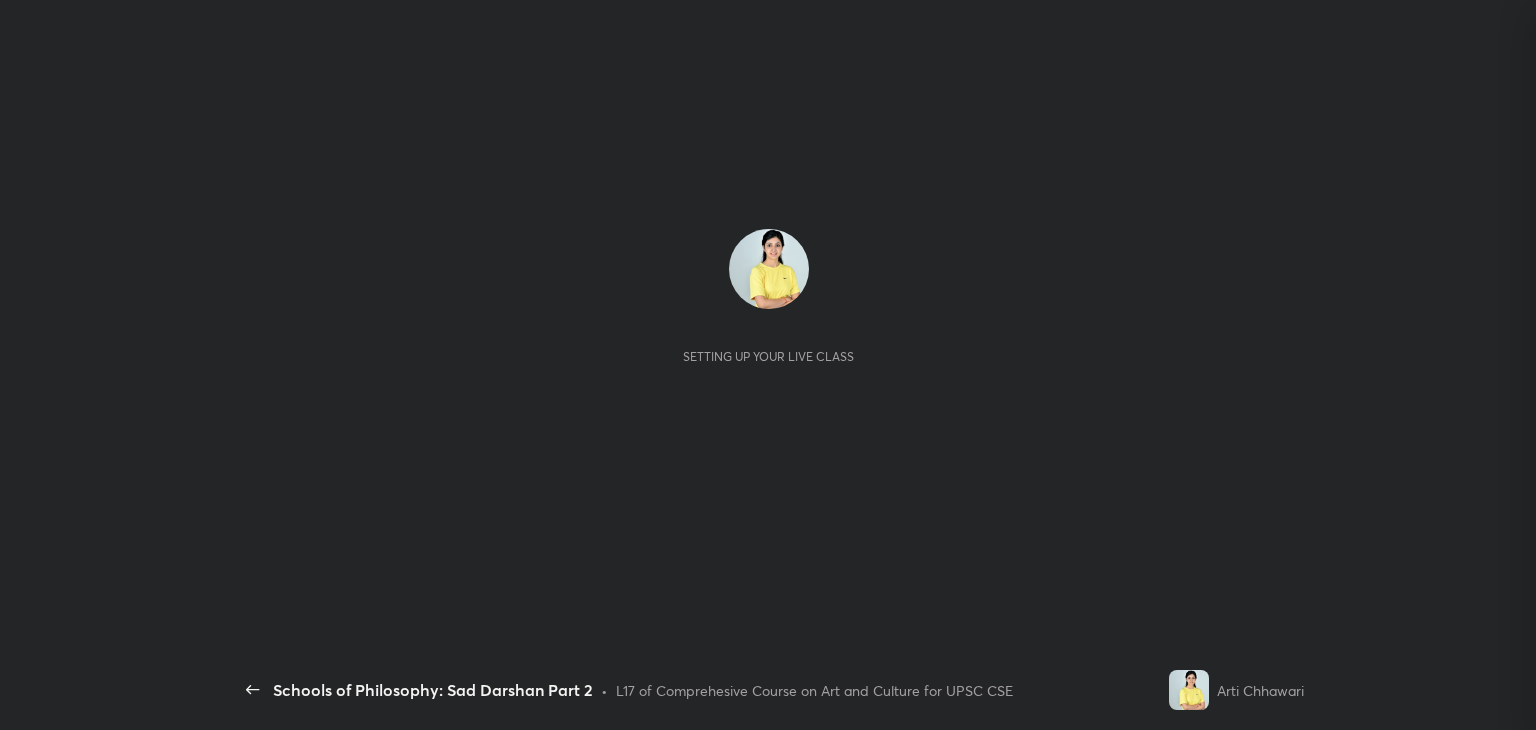 scroll, scrollTop: 0, scrollLeft: 0, axis: both 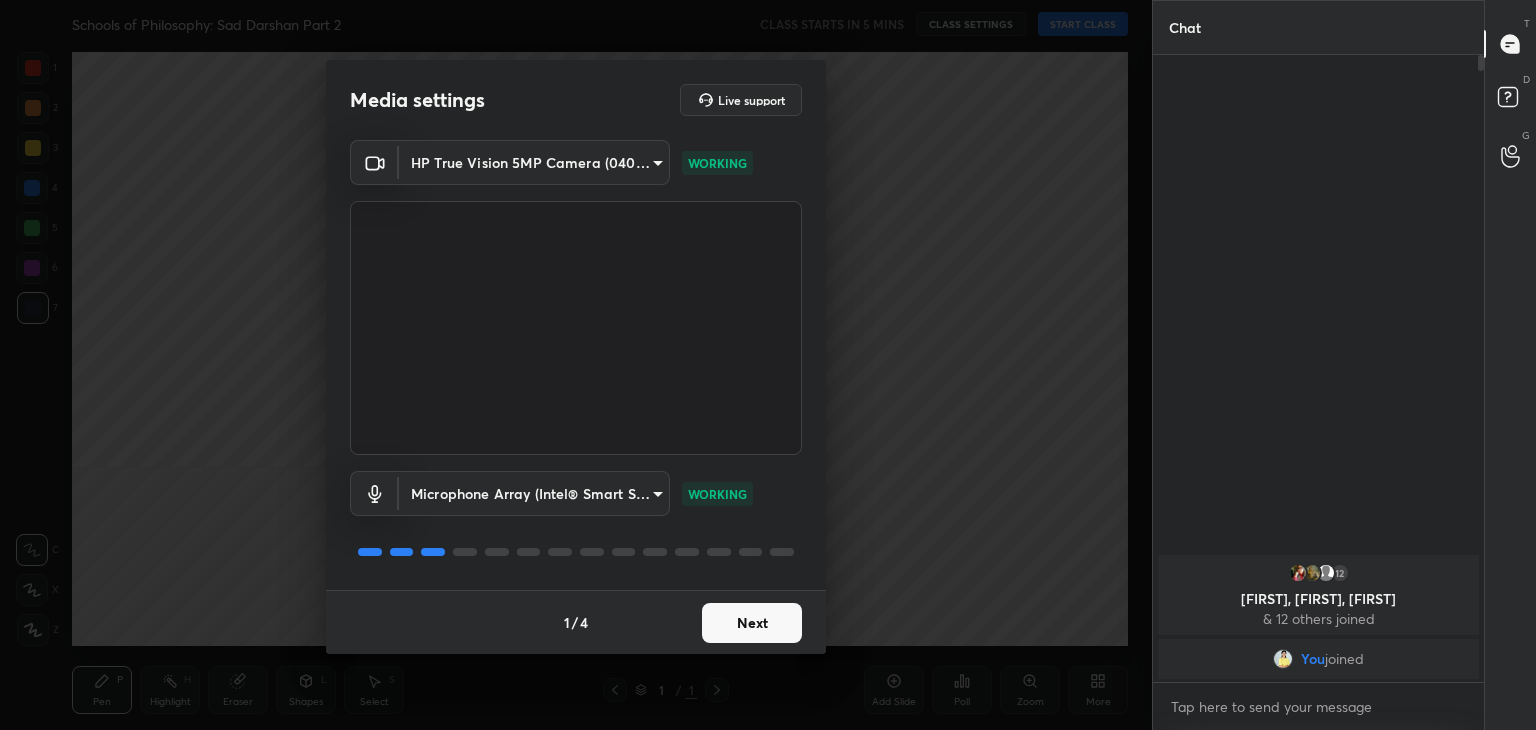 click on "Next" at bounding box center (752, 623) 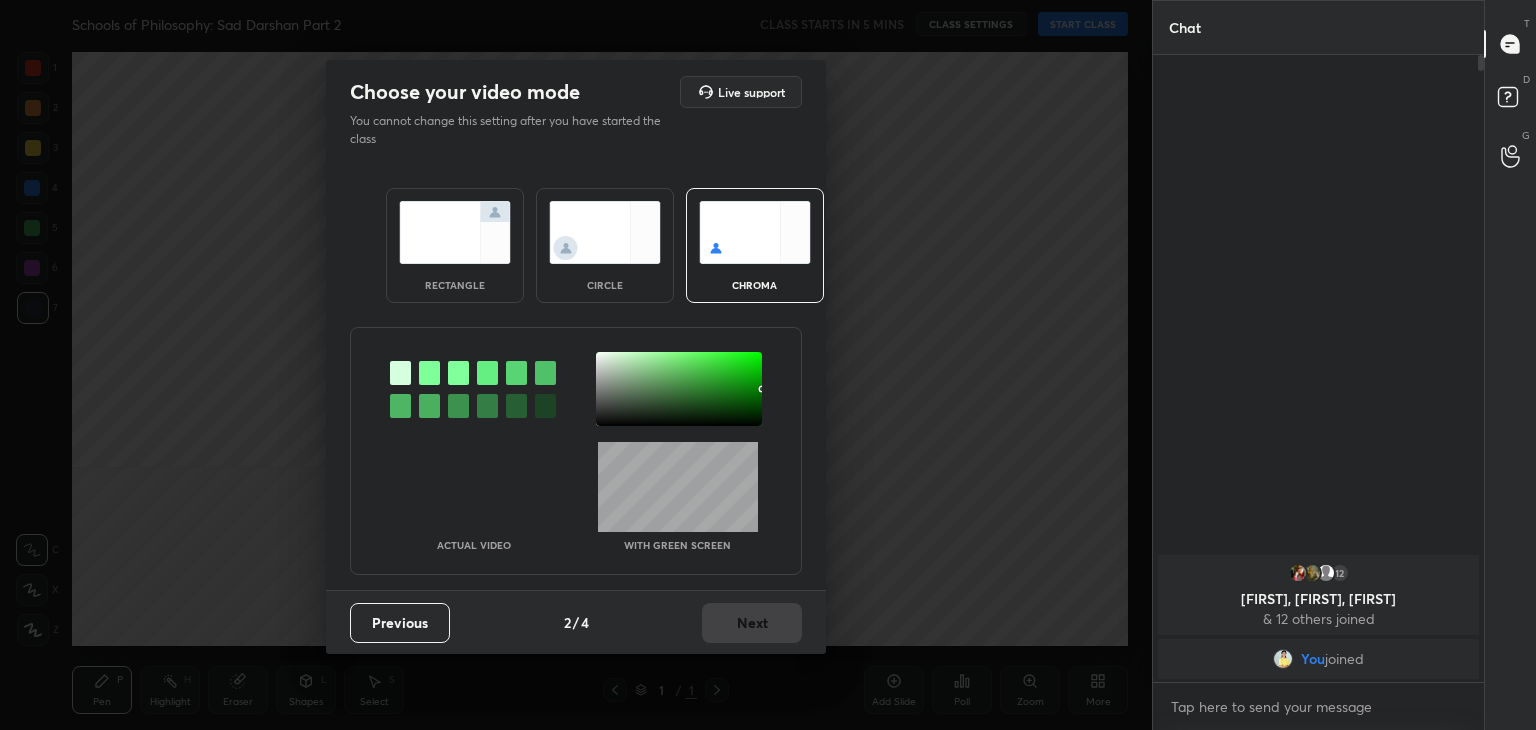 click on "rectangle" at bounding box center [455, 245] 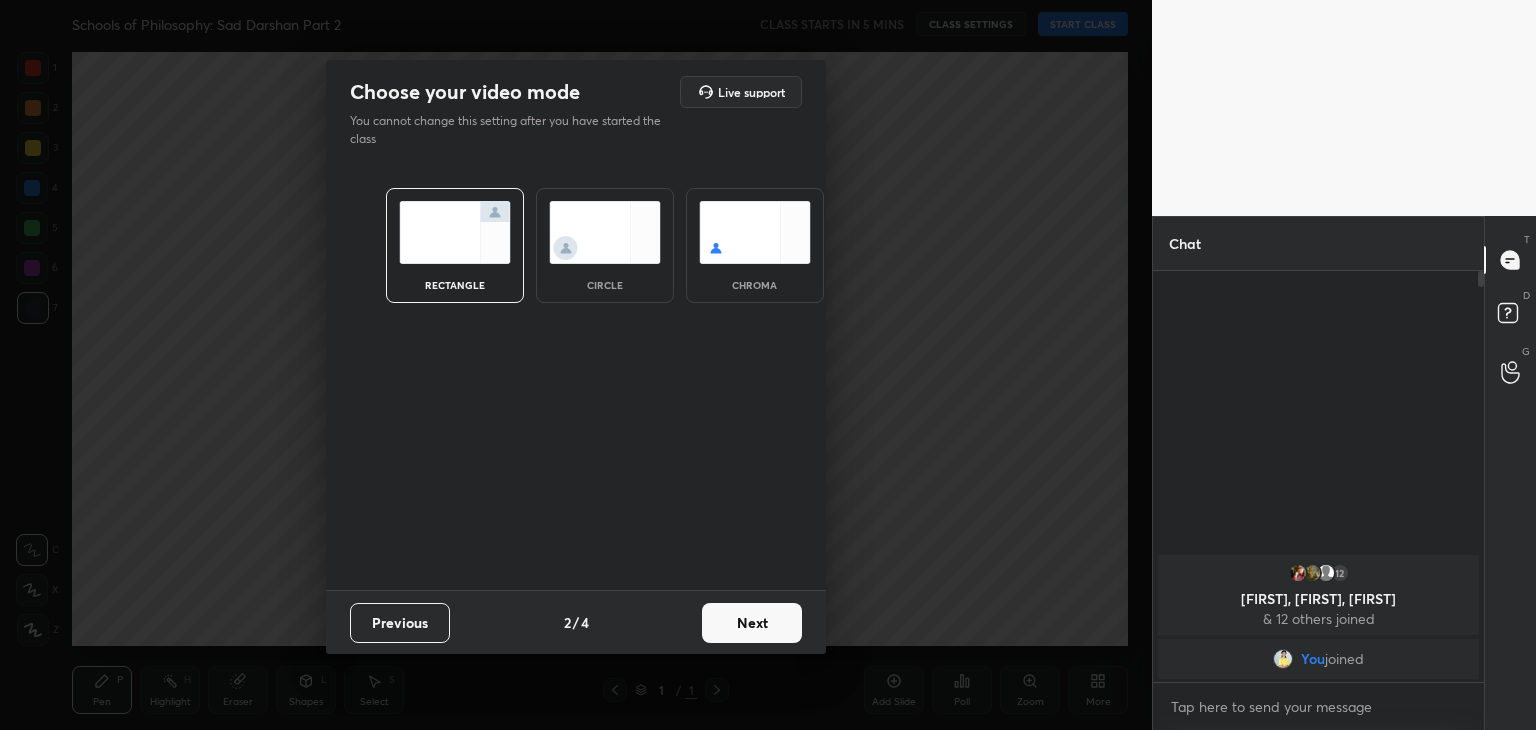 click on "Next" at bounding box center [752, 623] 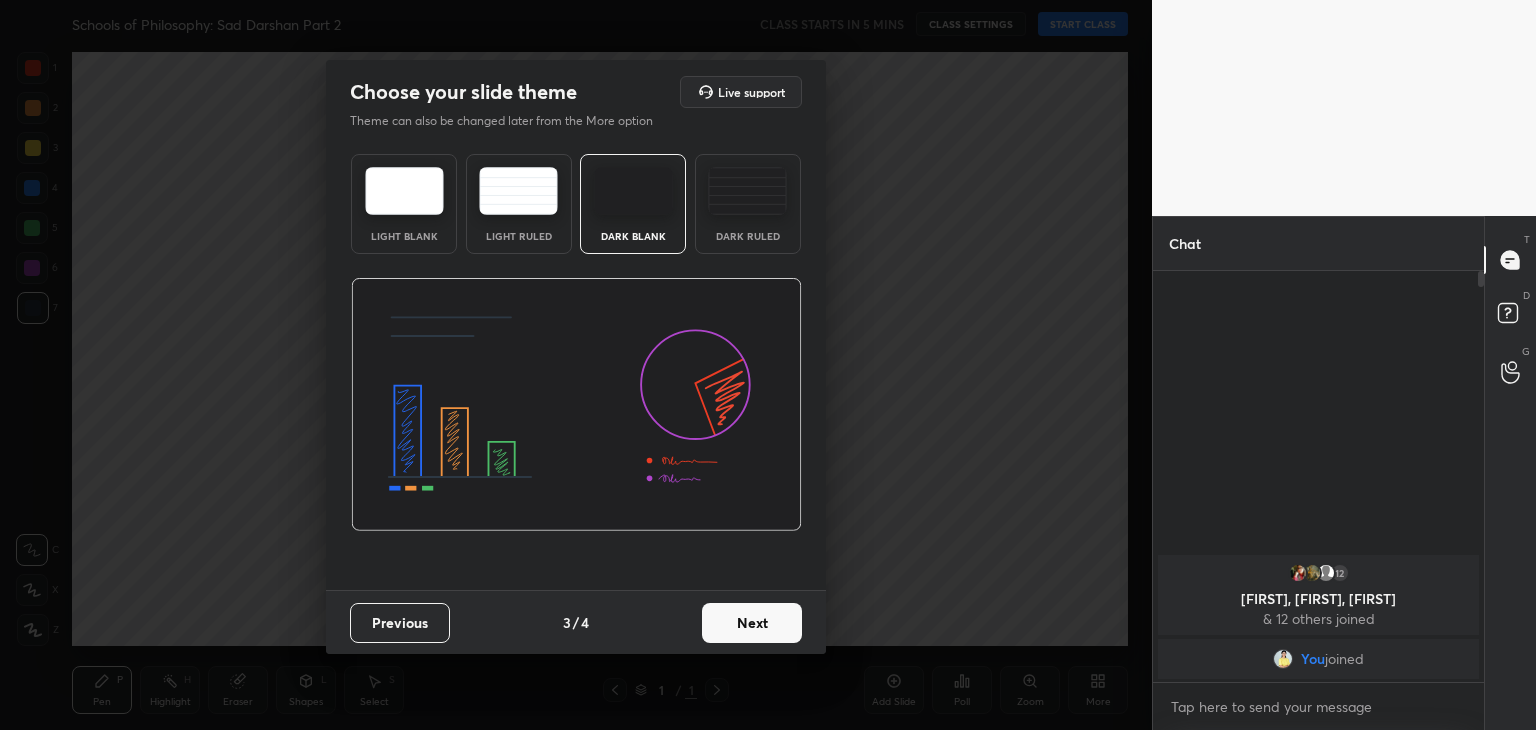 click on "Next" at bounding box center (752, 623) 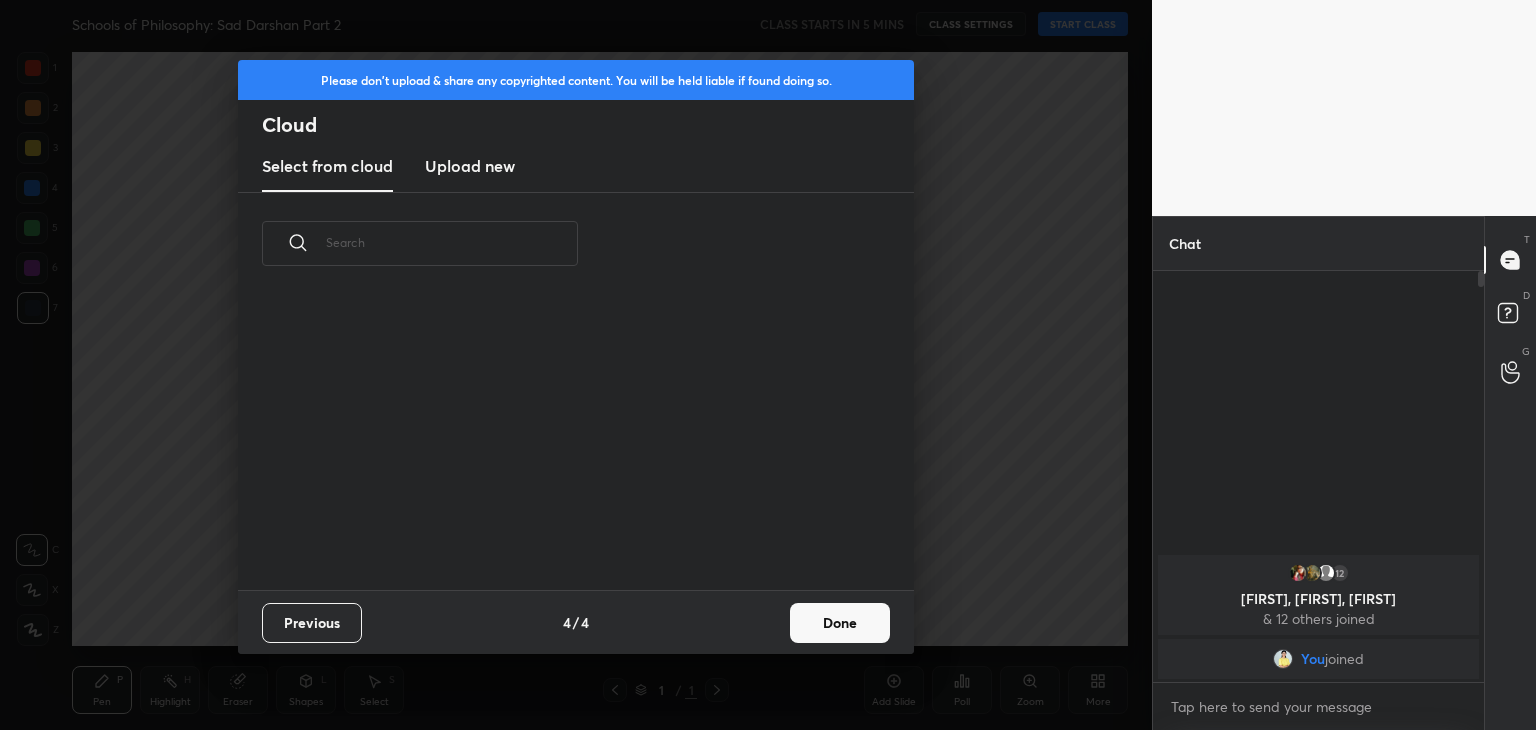 click on "Done" at bounding box center [840, 623] 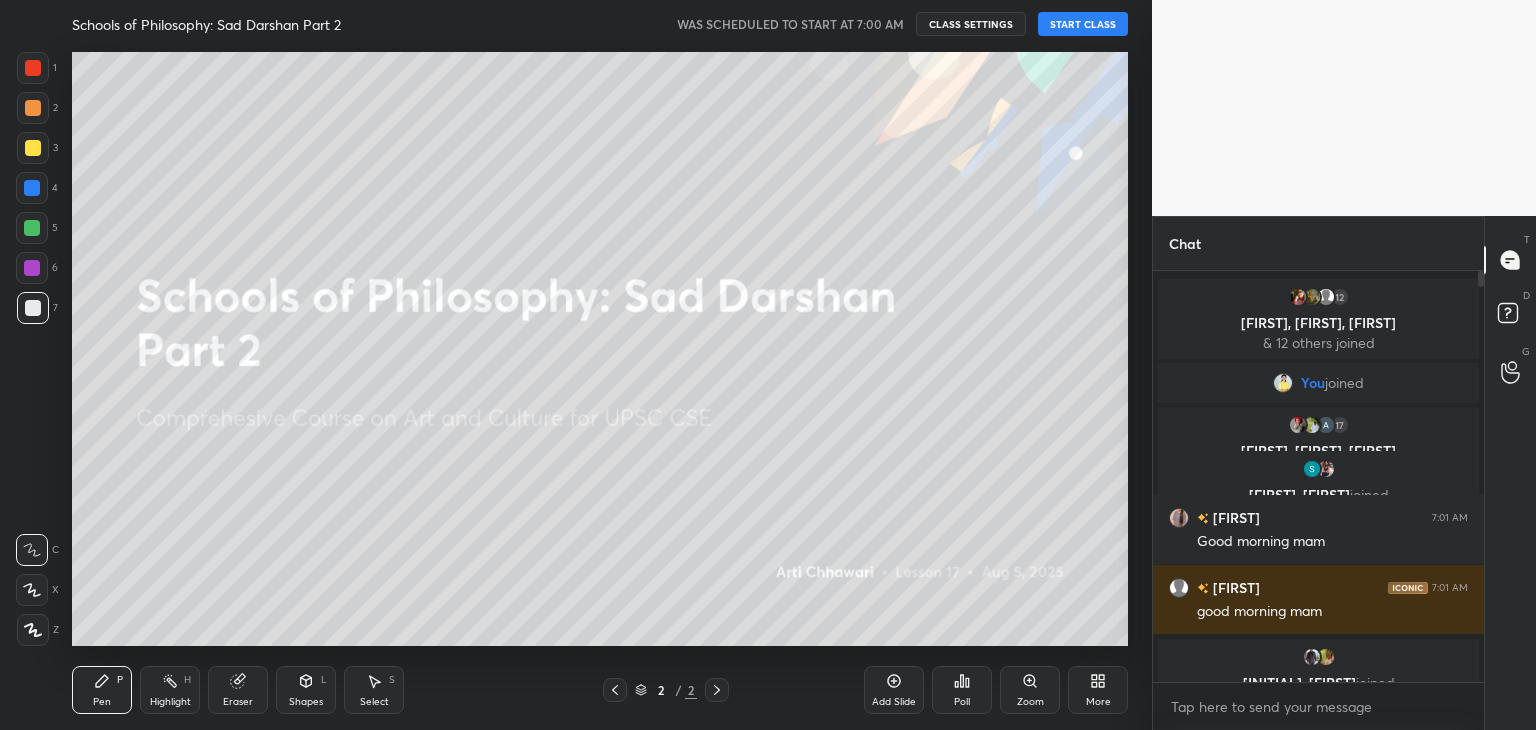 click on "START CLASS" at bounding box center (1083, 24) 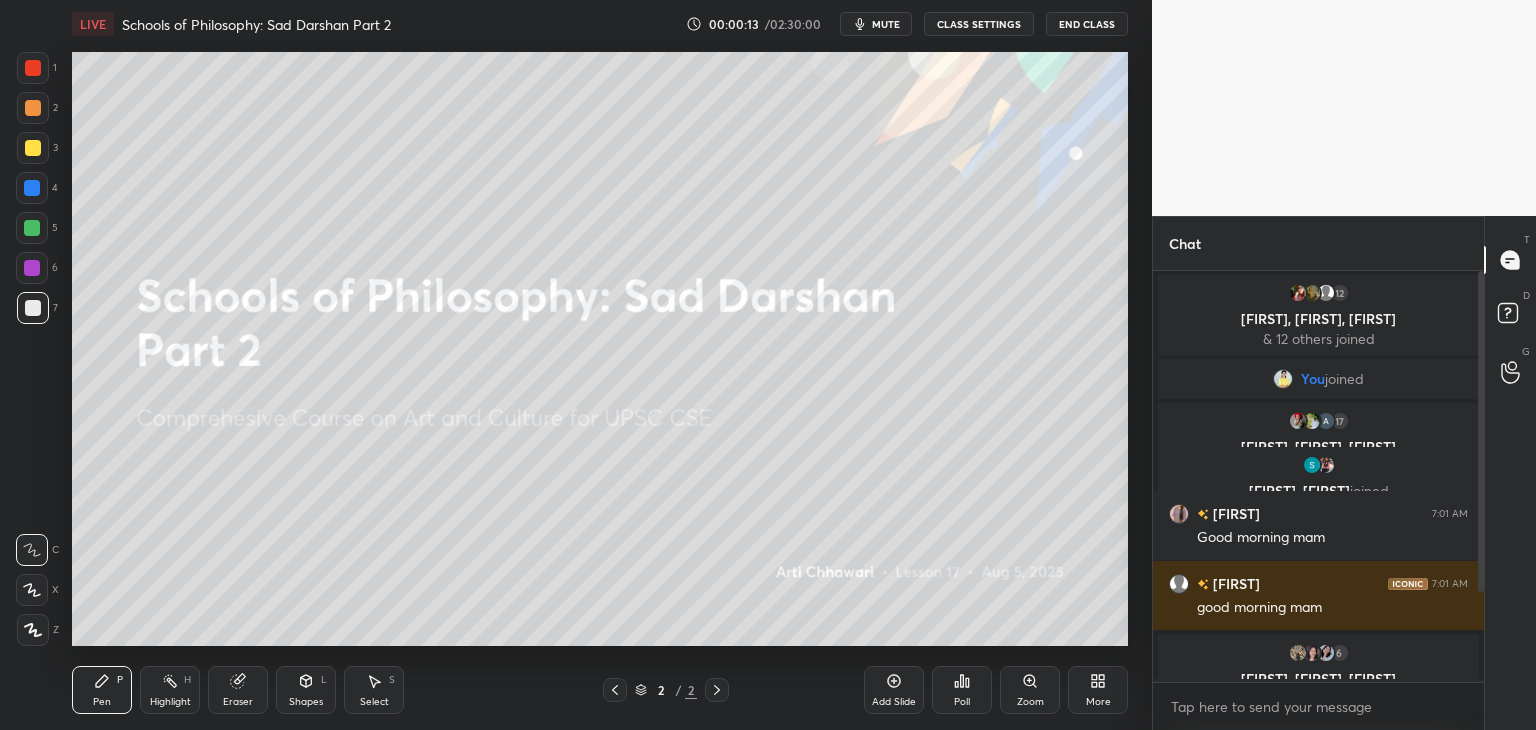 scroll, scrollTop: 136, scrollLeft: 0, axis: vertical 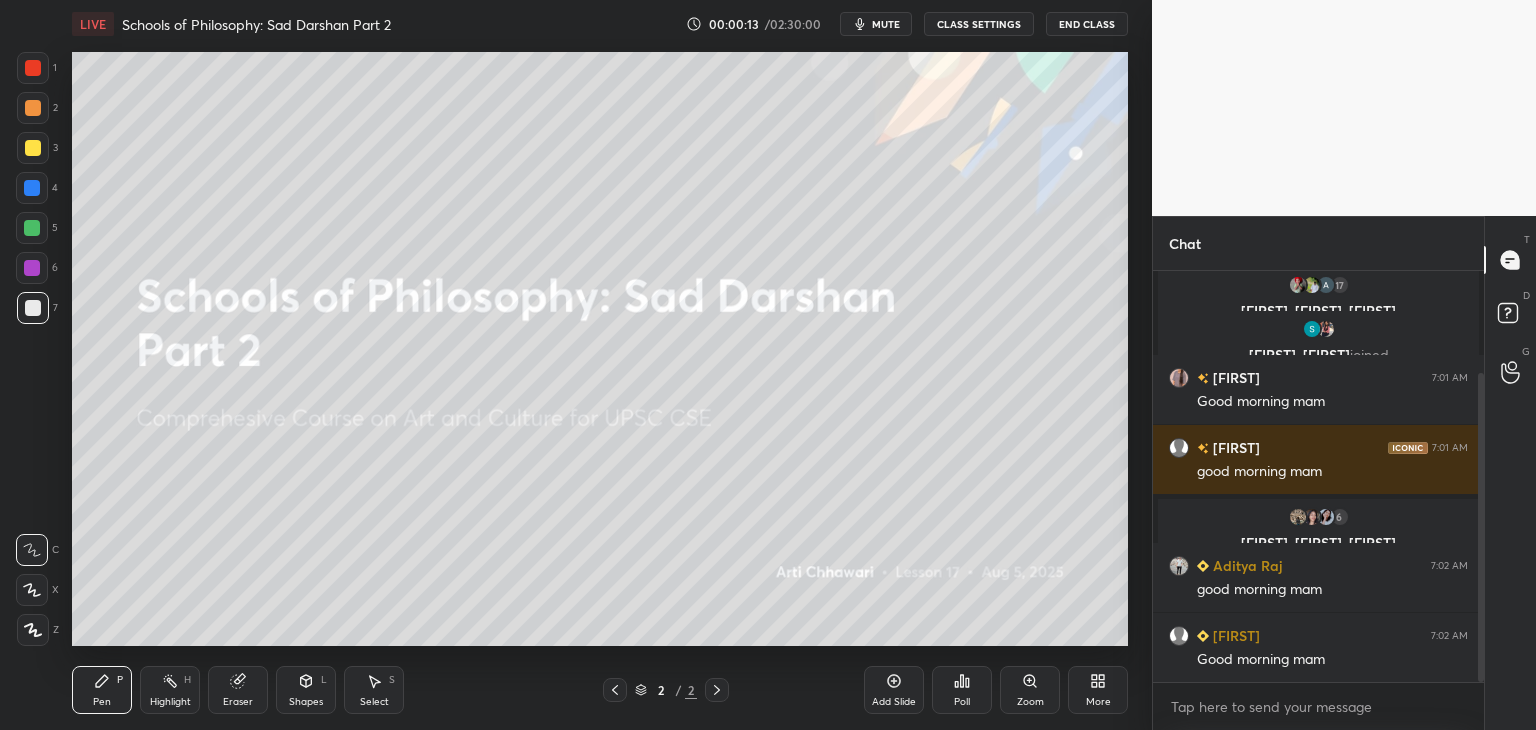 drag, startPoint x: 1480, startPoint y: 399, endPoint x: 1480, endPoint y: 473, distance: 74 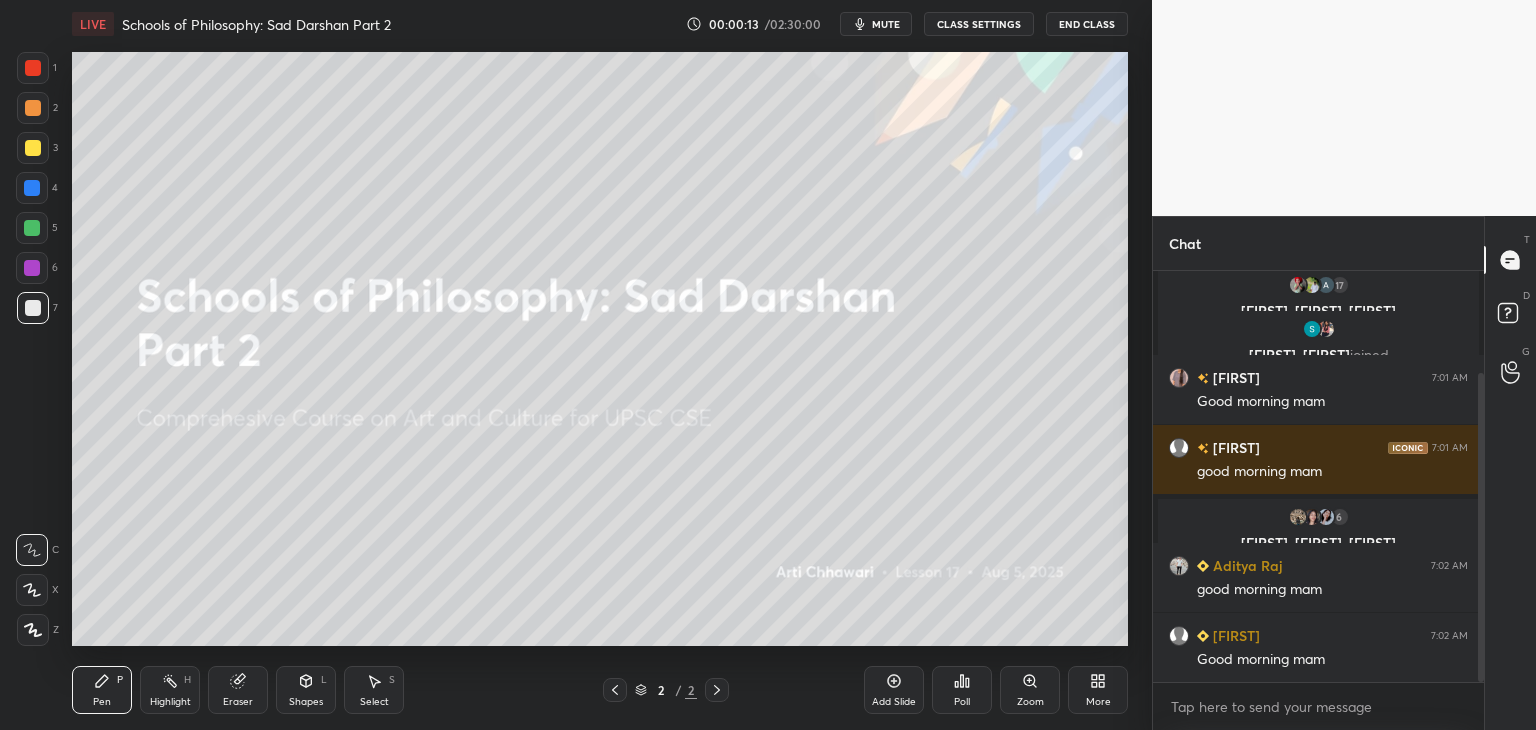 click at bounding box center (1481, 527) 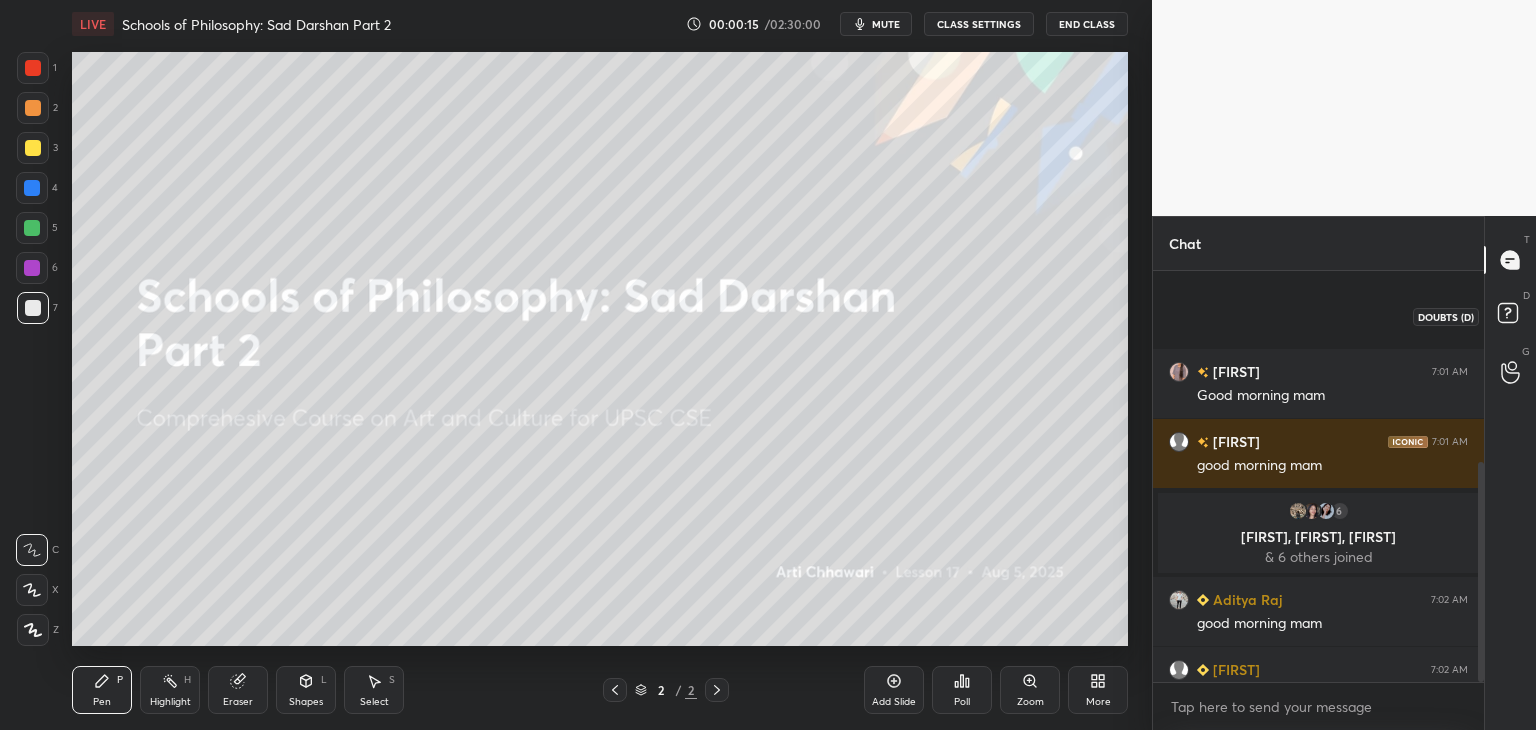 scroll, scrollTop: 358, scrollLeft: 0, axis: vertical 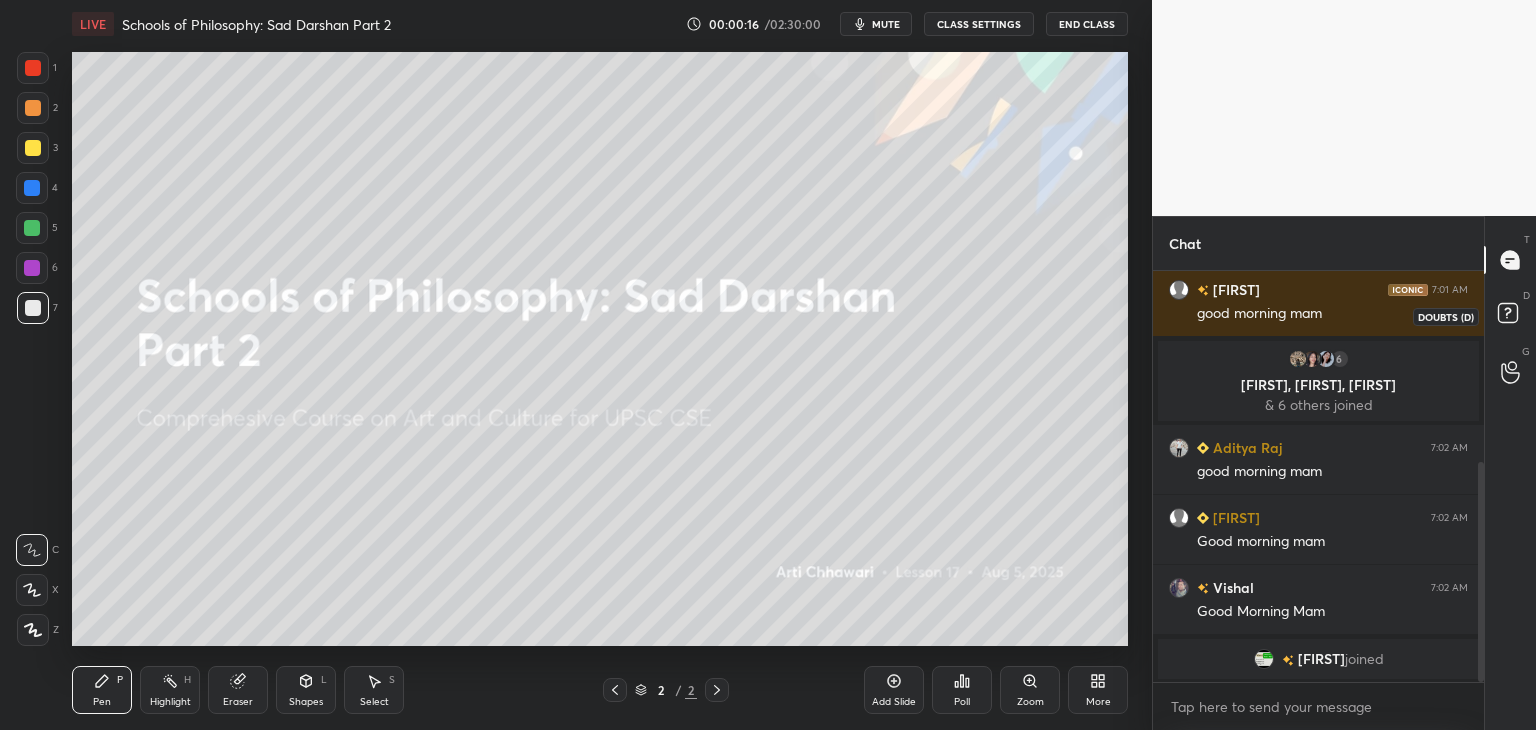 click 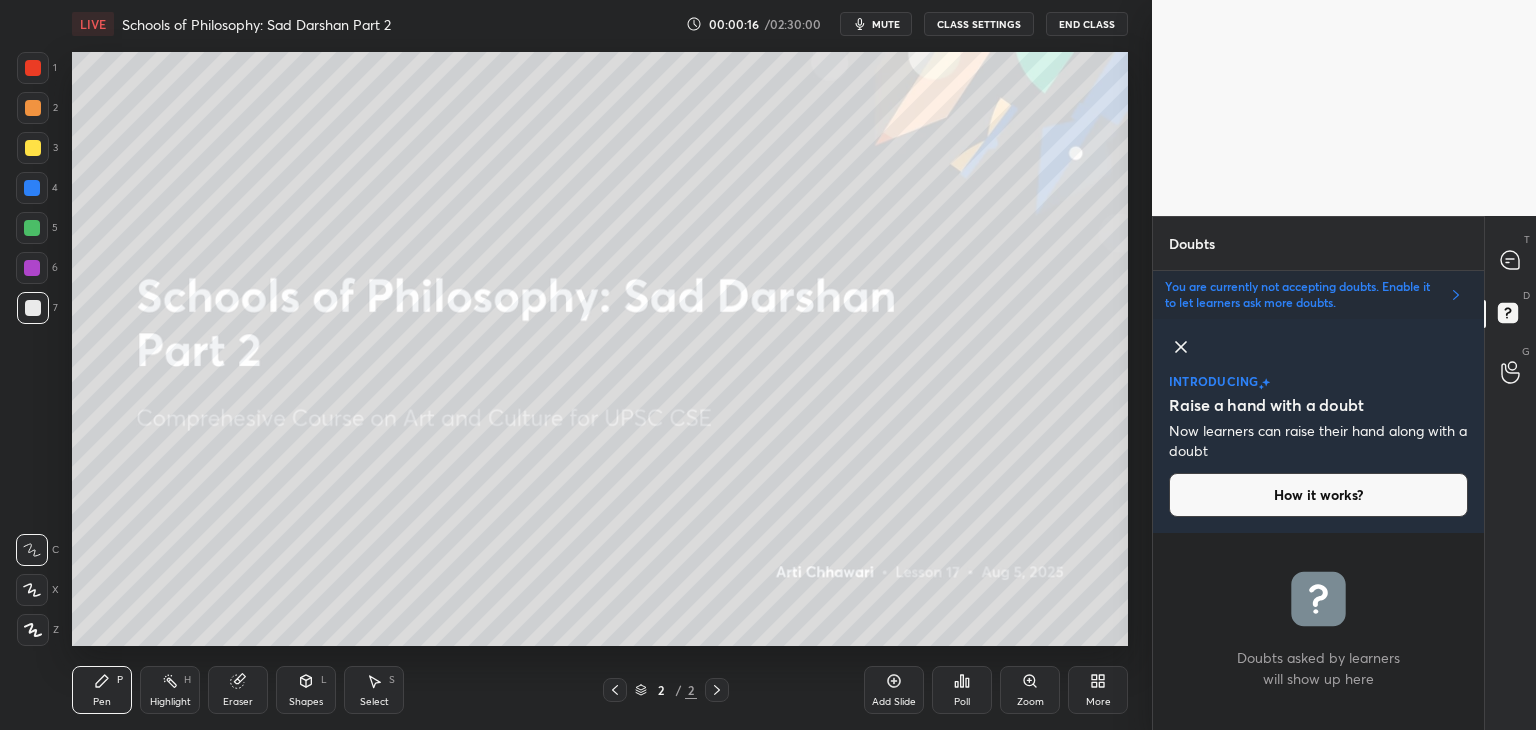 scroll, scrollTop: 192, scrollLeft: 325, axis: both 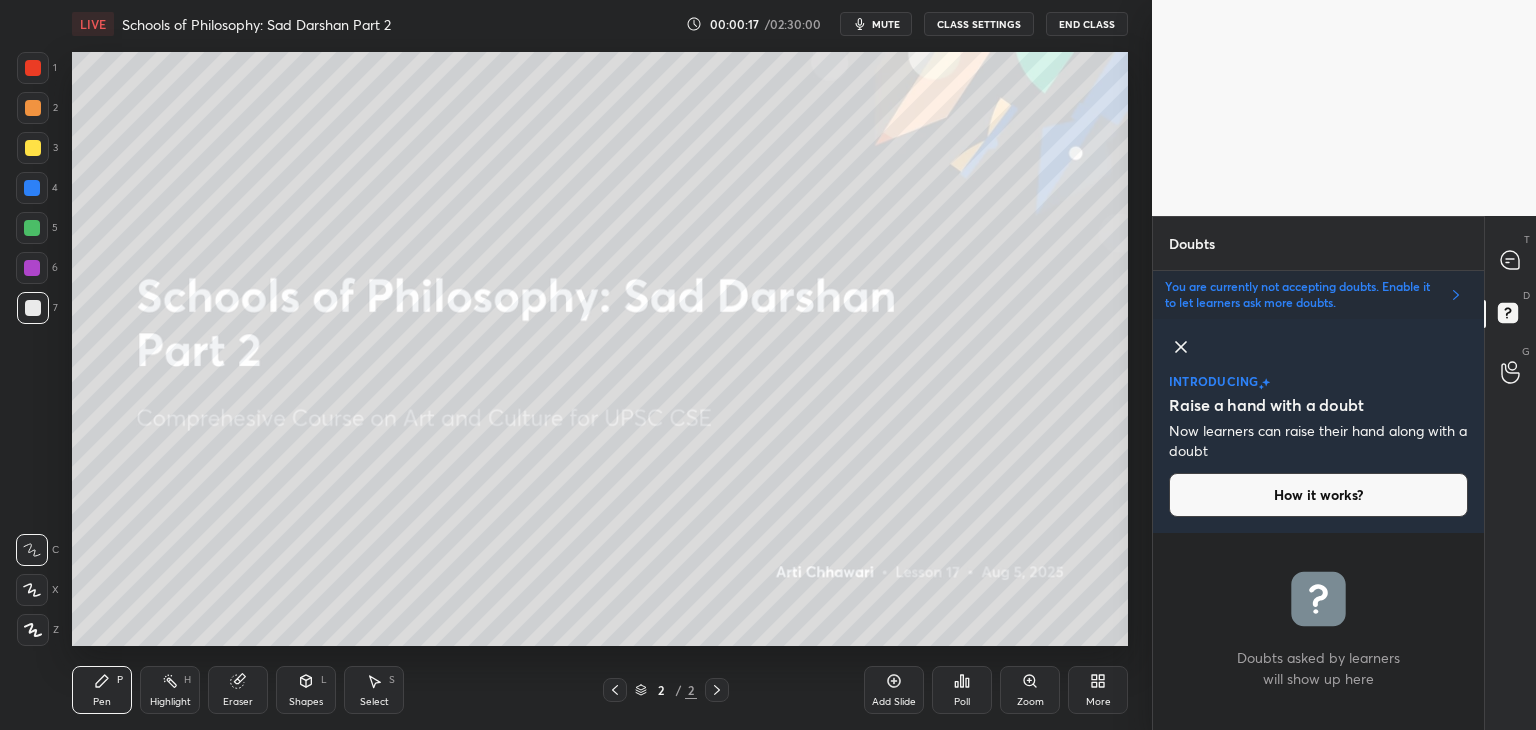 click 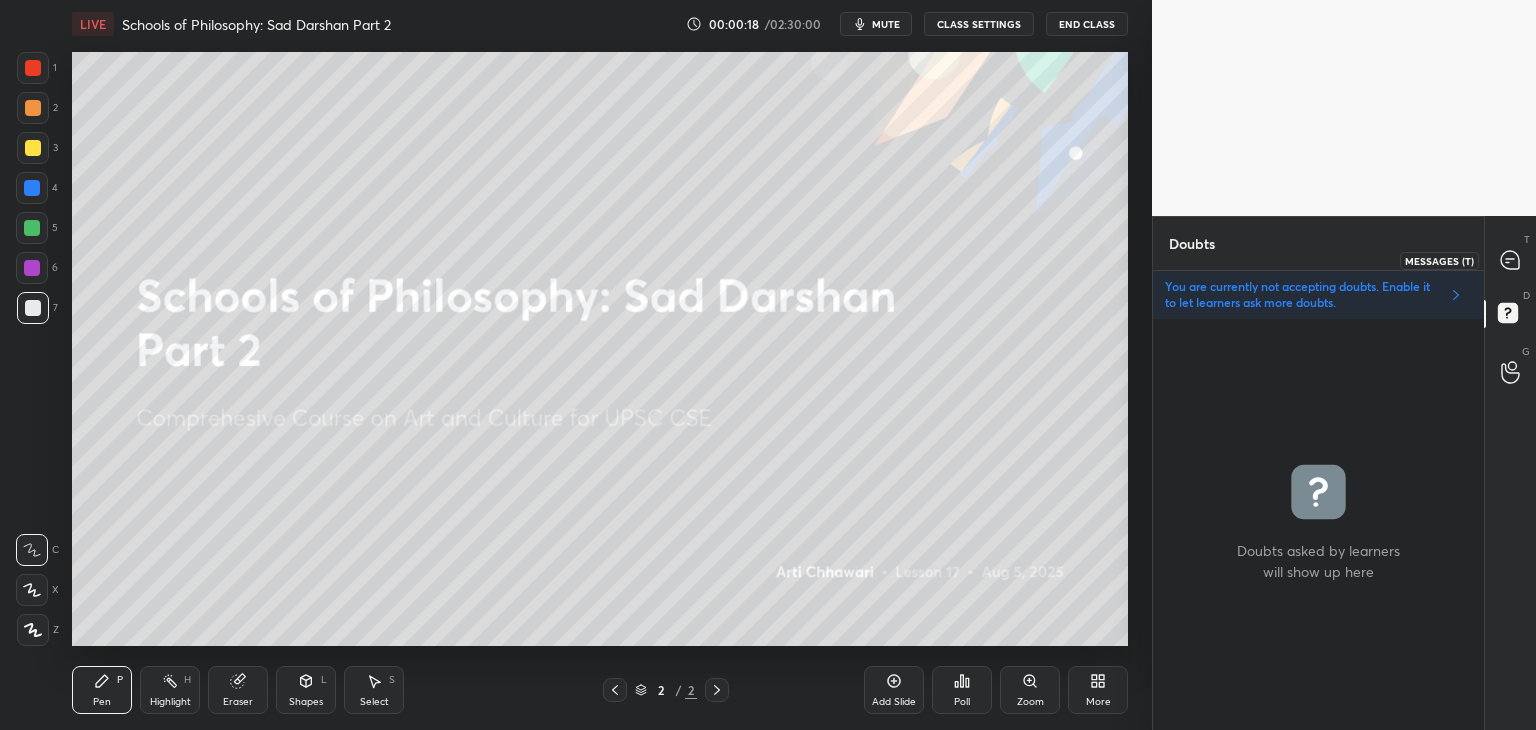 click at bounding box center [1511, 260] 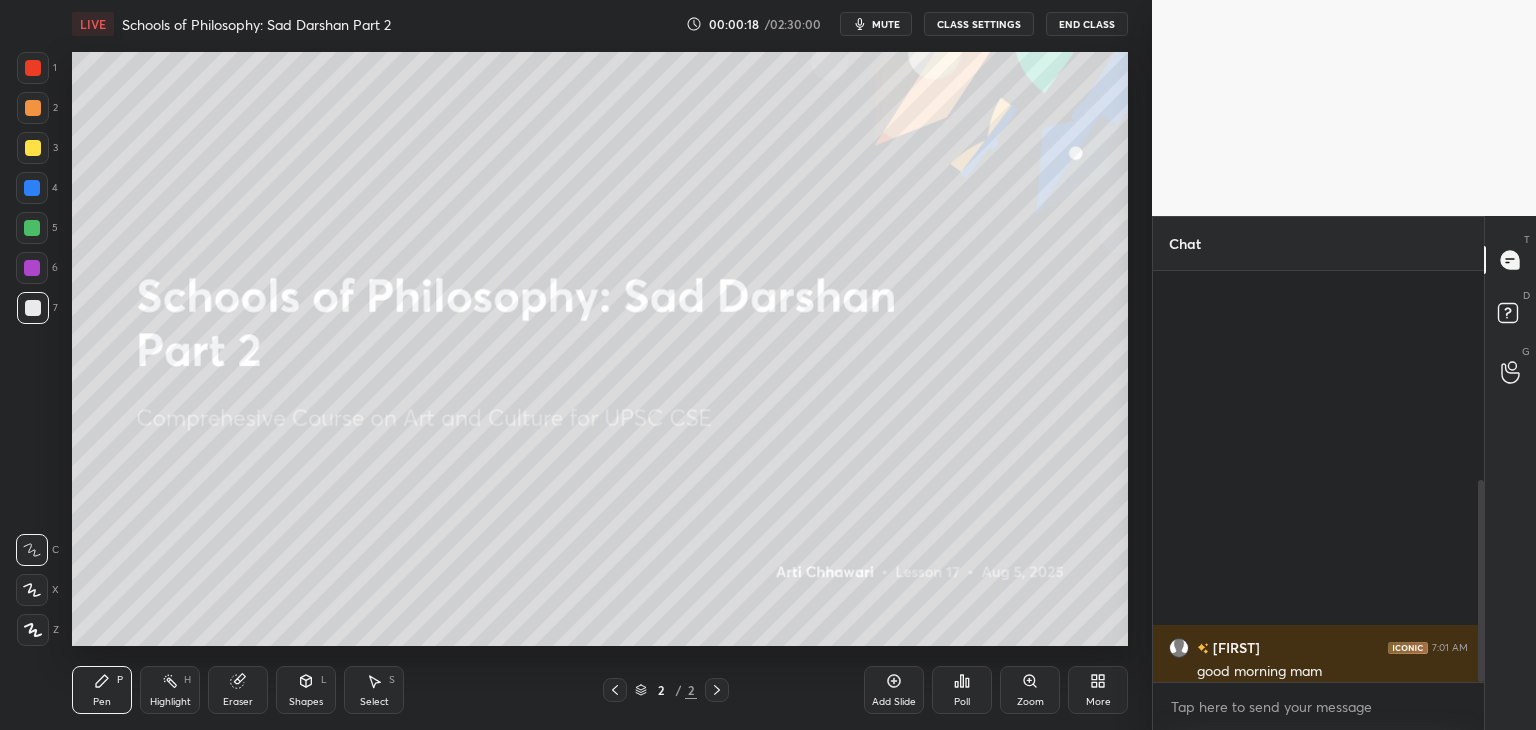 scroll, scrollTop: 428, scrollLeft: 0, axis: vertical 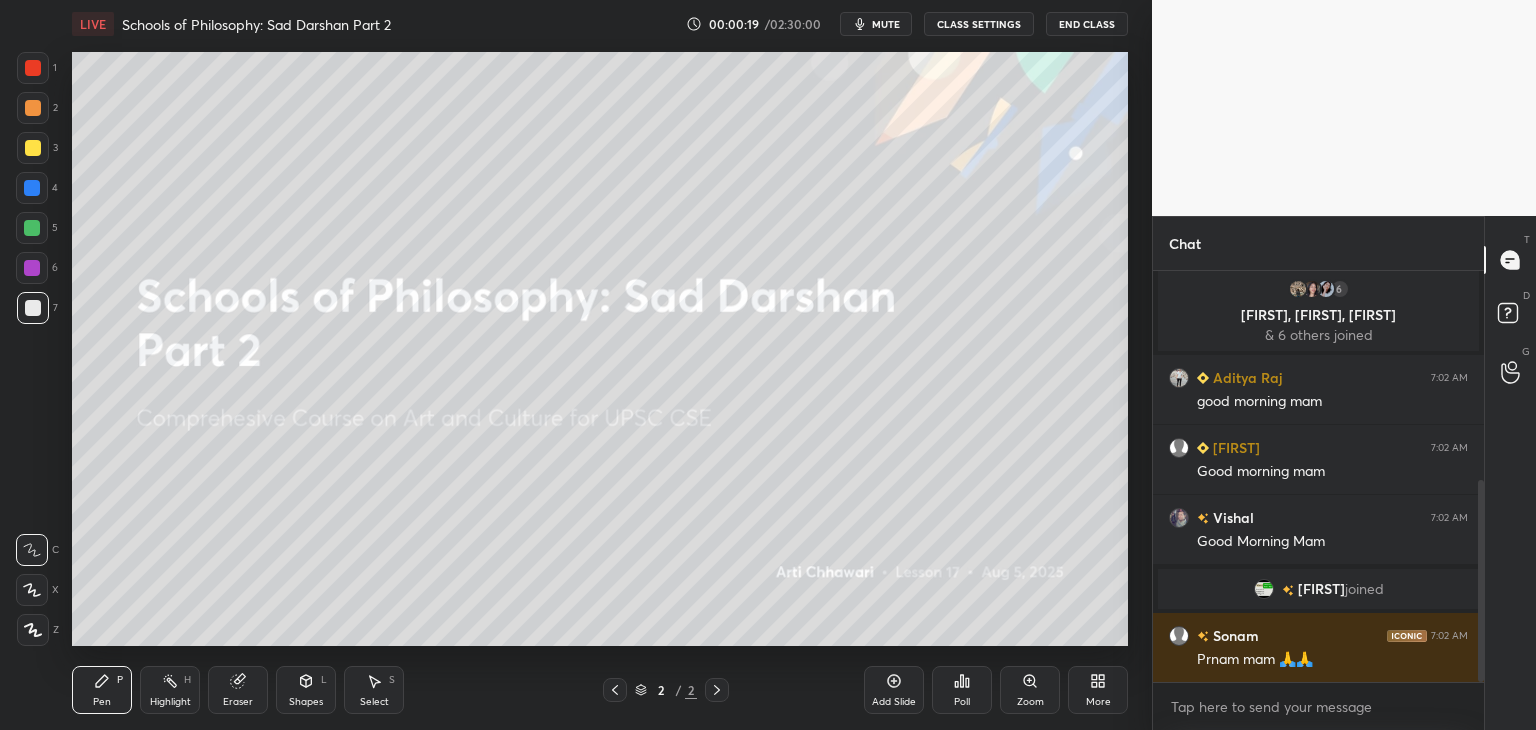 drag, startPoint x: 1480, startPoint y: 619, endPoint x: 1480, endPoint y: 631, distance: 12 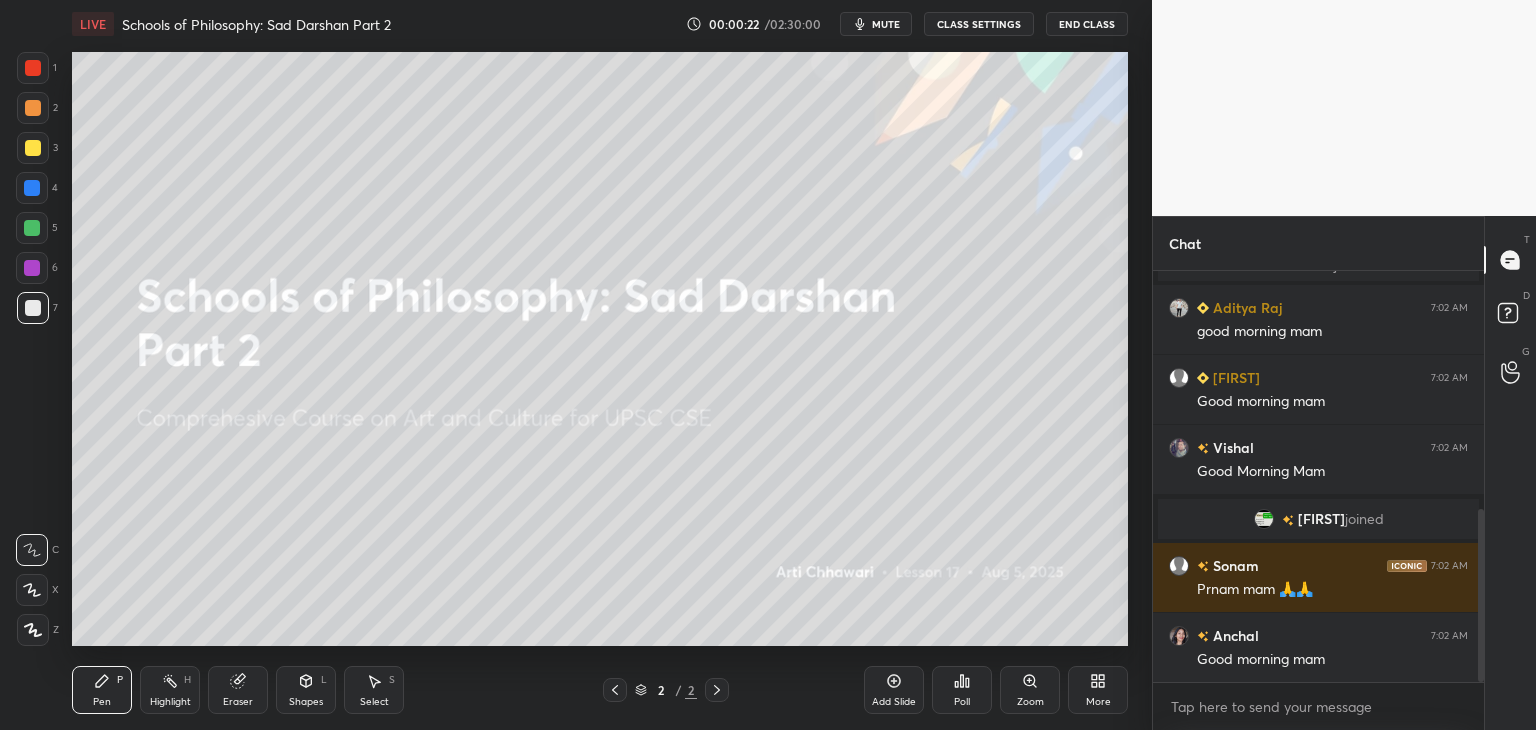 scroll, scrollTop: 568, scrollLeft: 0, axis: vertical 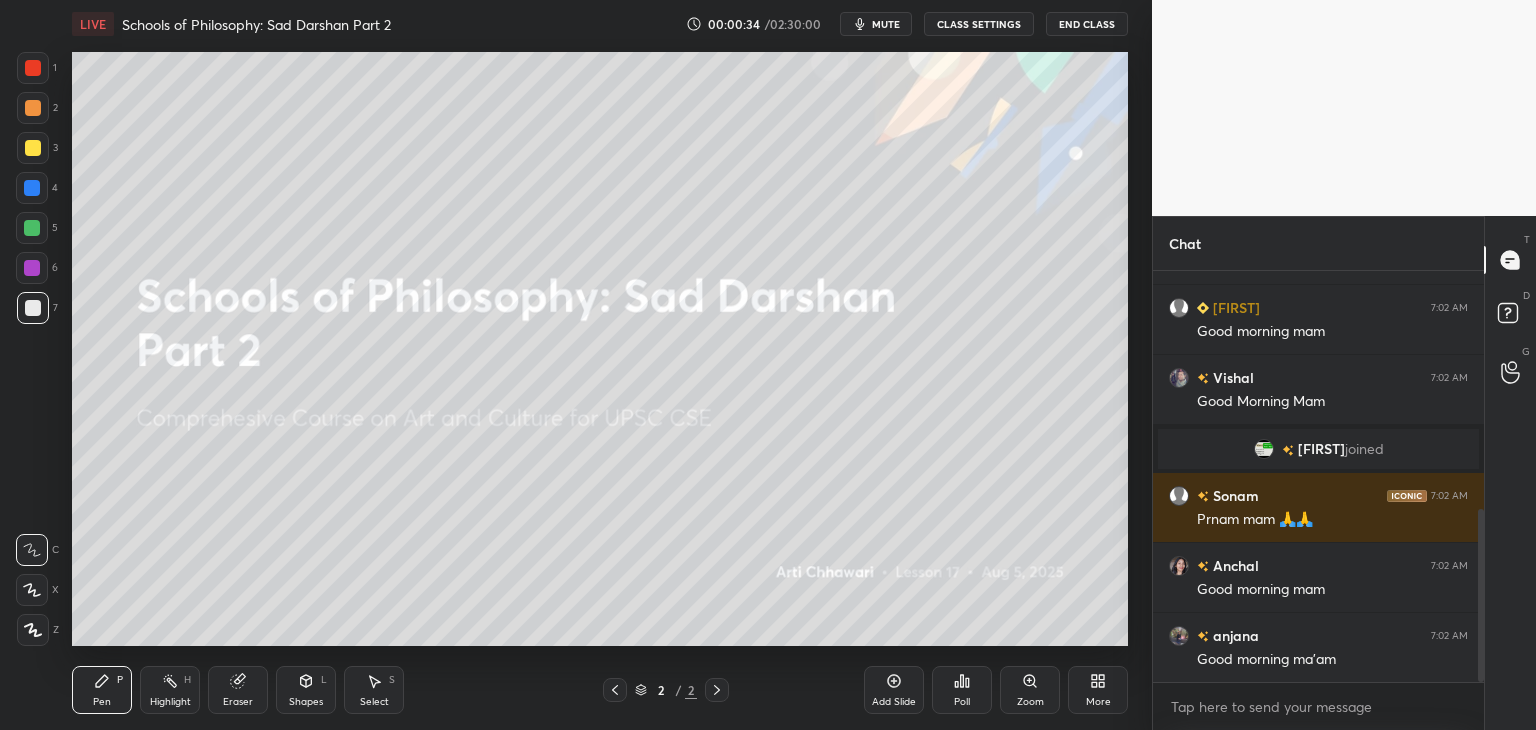 click 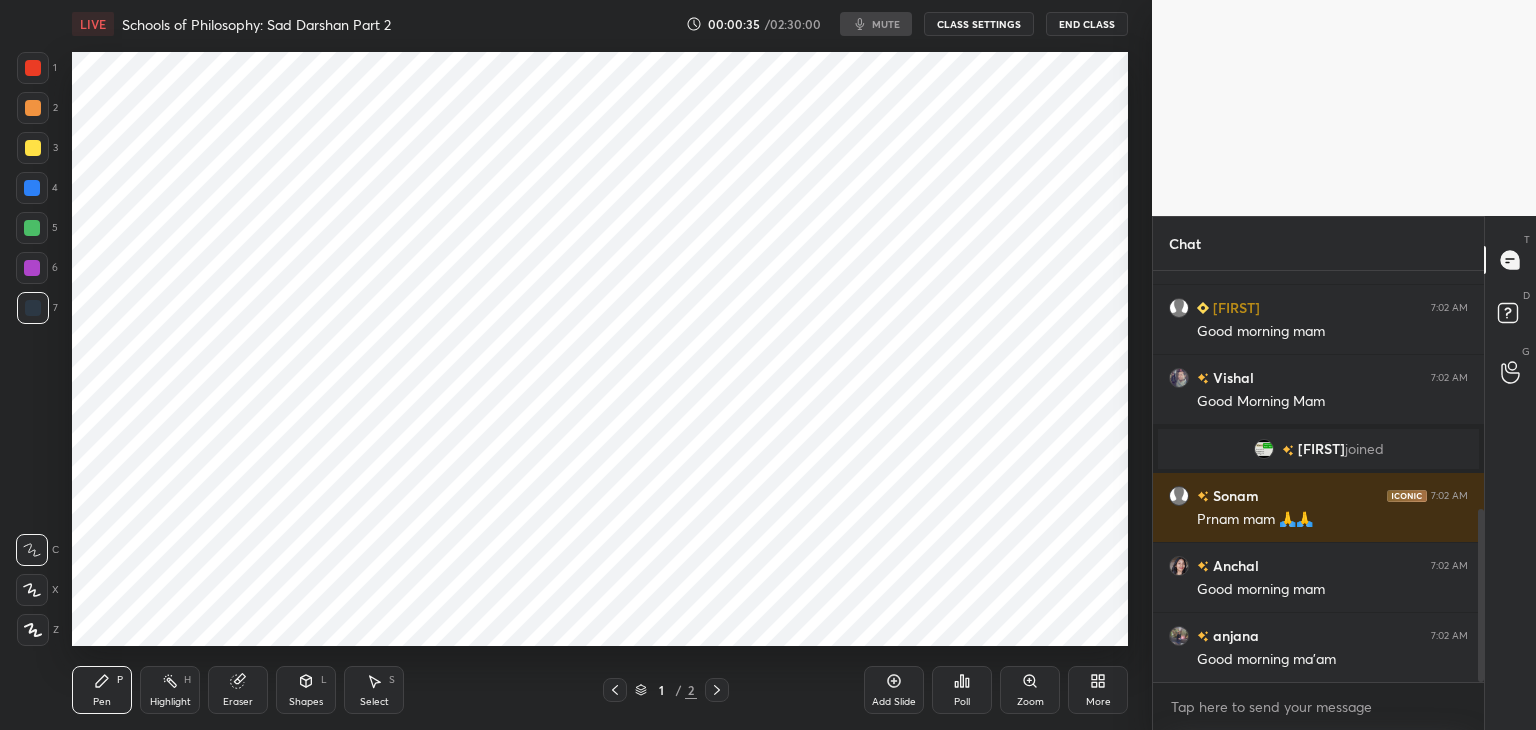 click 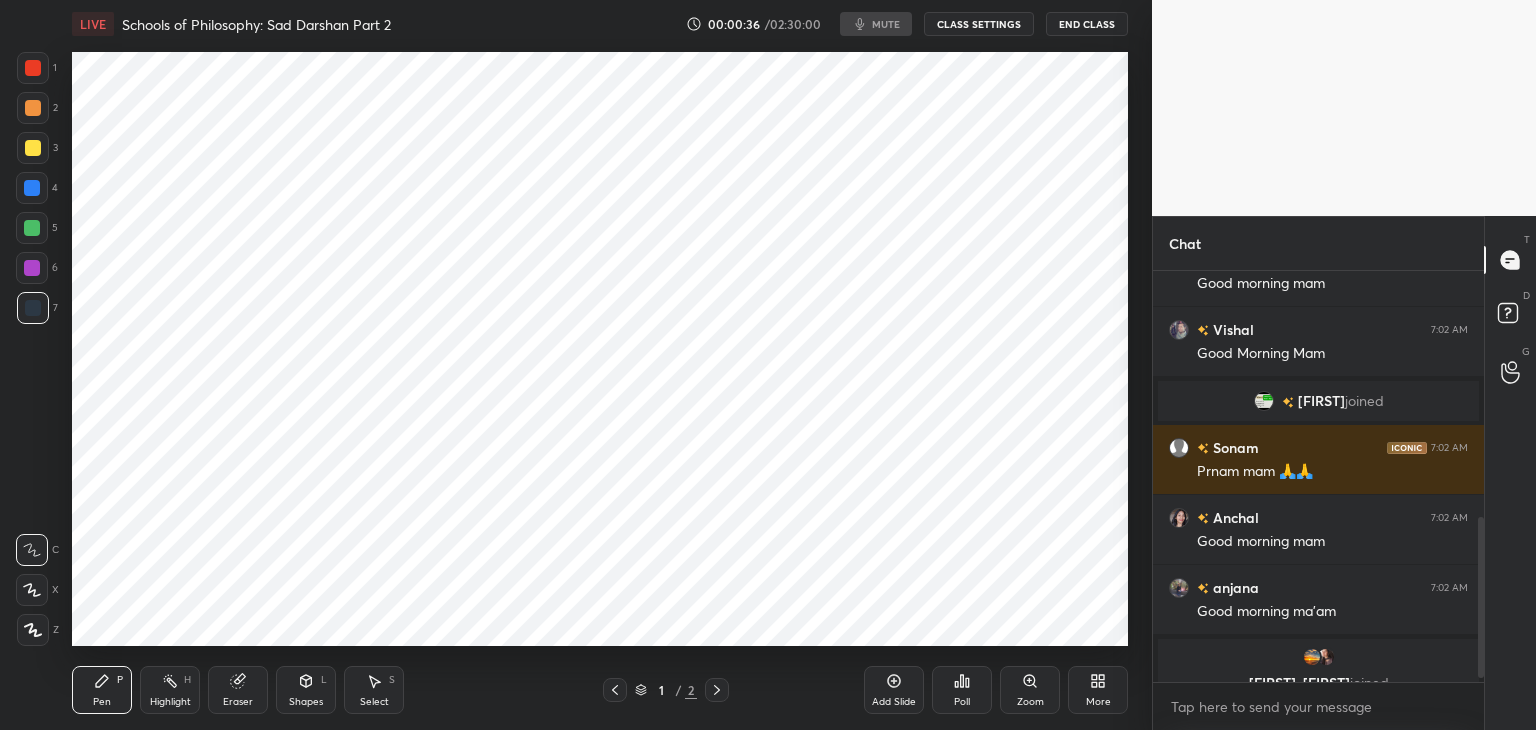 scroll, scrollTop: 640, scrollLeft: 0, axis: vertical 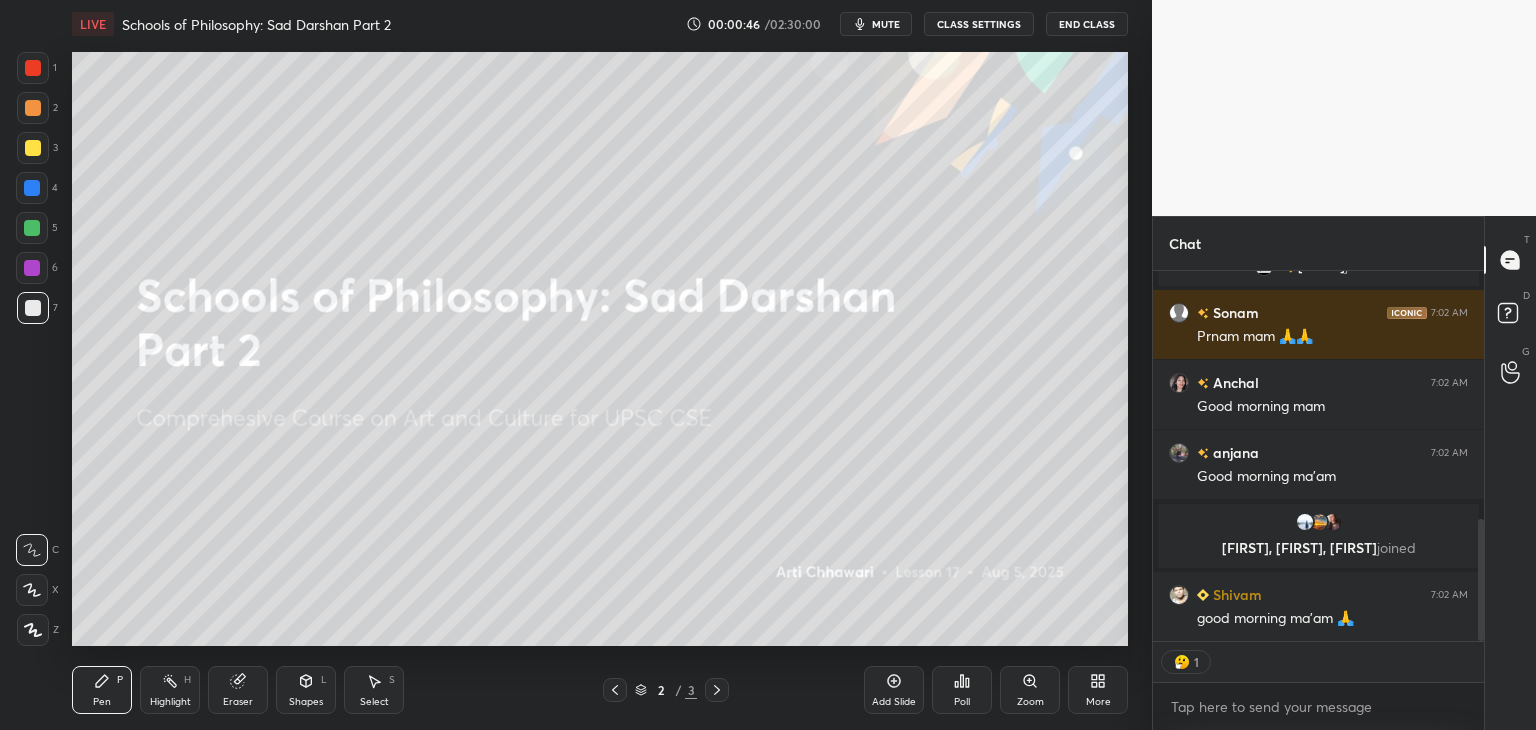drag, startPoint x: 1477, startPoint y: 577, endPoint x: 1489, endPoint y: 633, distance: 57.271286 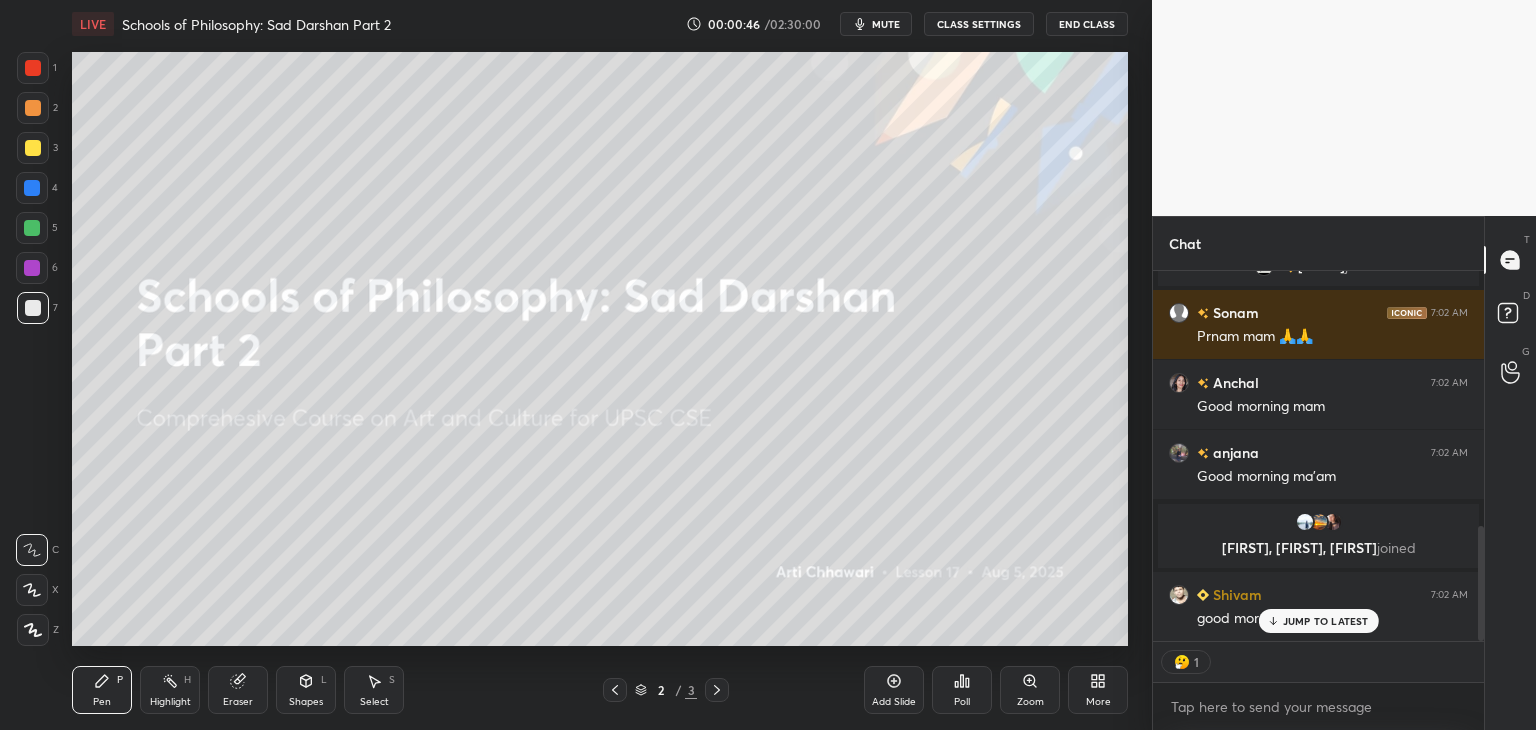 scroll, scrollTop: 820, scrollLeft: 0, axis: vertical 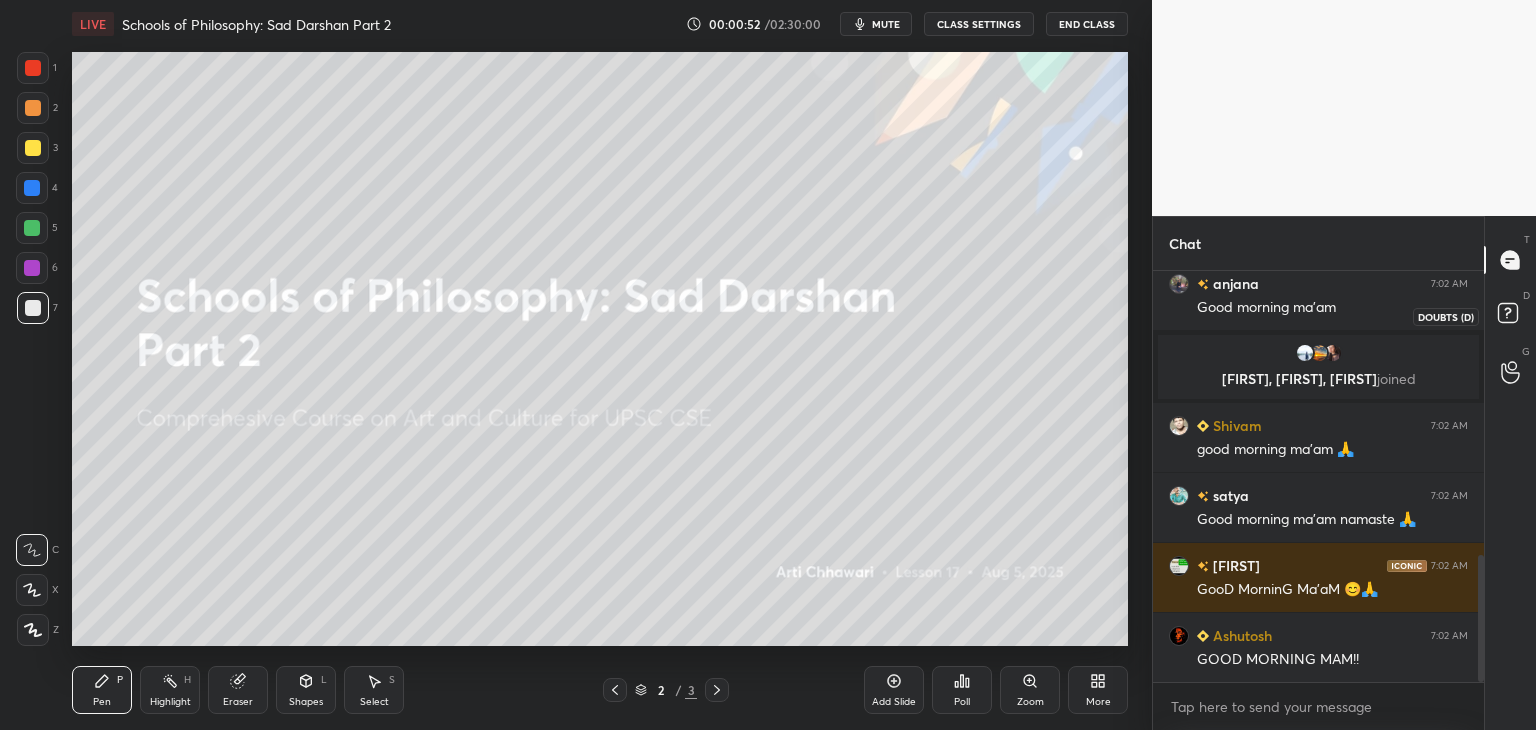 click 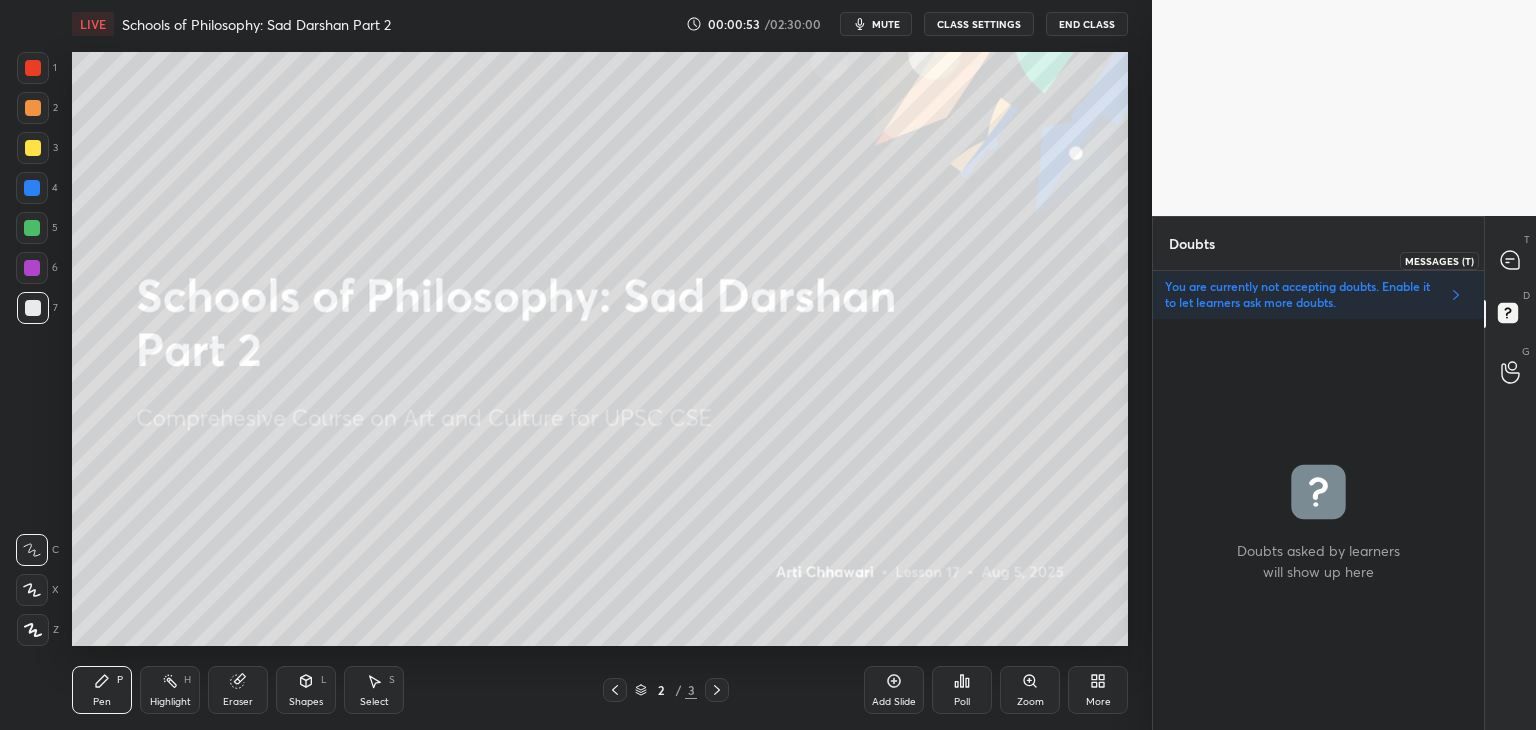 click 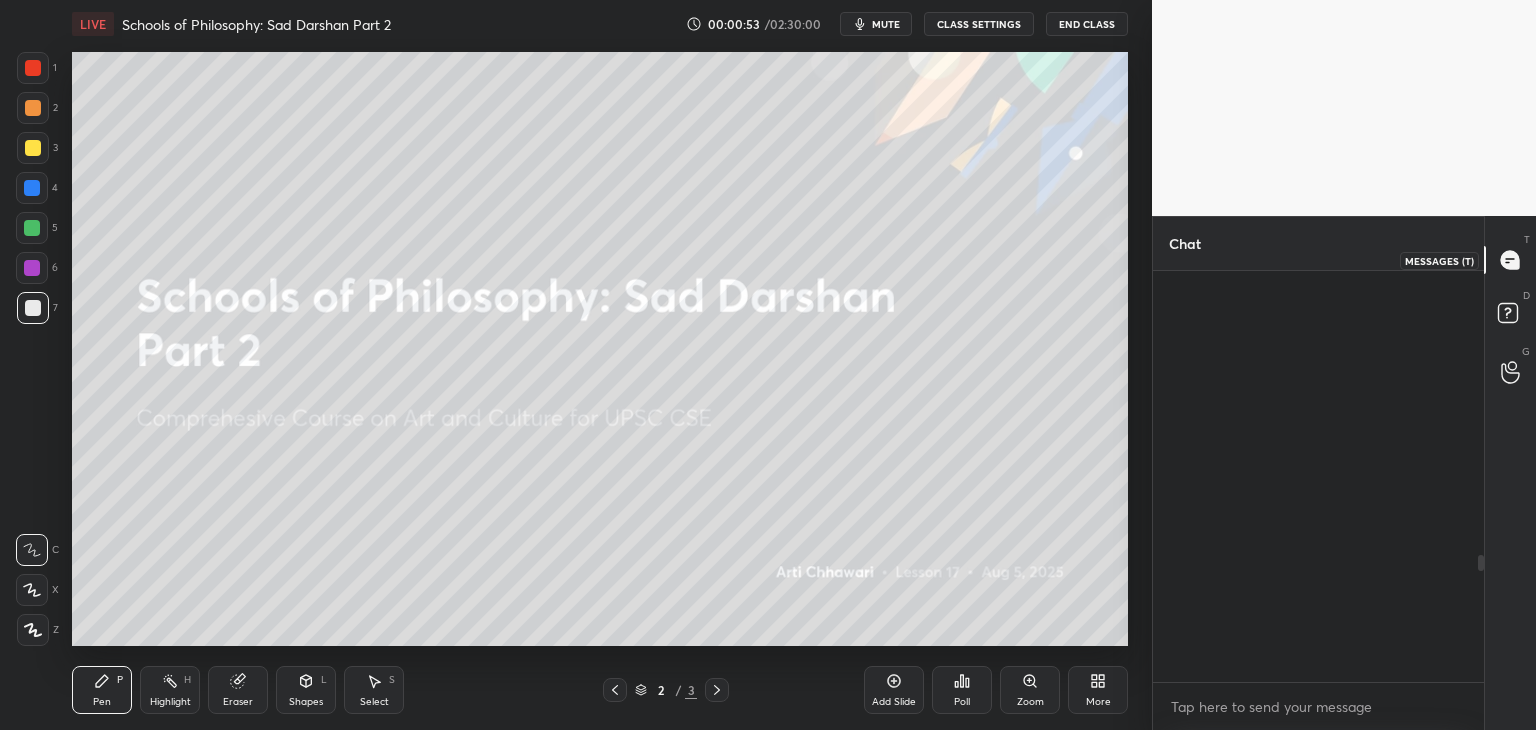 scroll, scrollTop: 920, scrollLeft: 0, axis: vertical 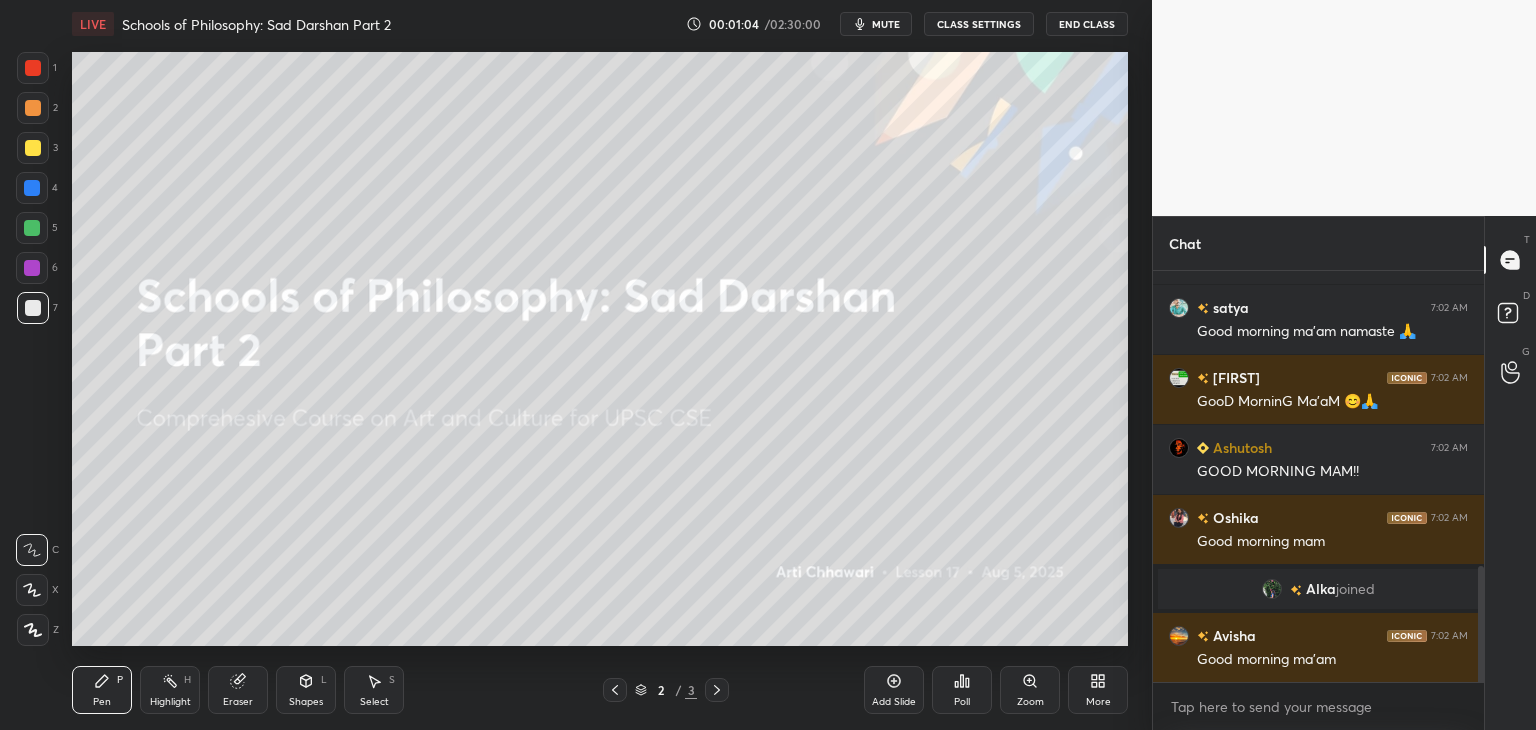 click on "More" at bounding box center (1098, 690) 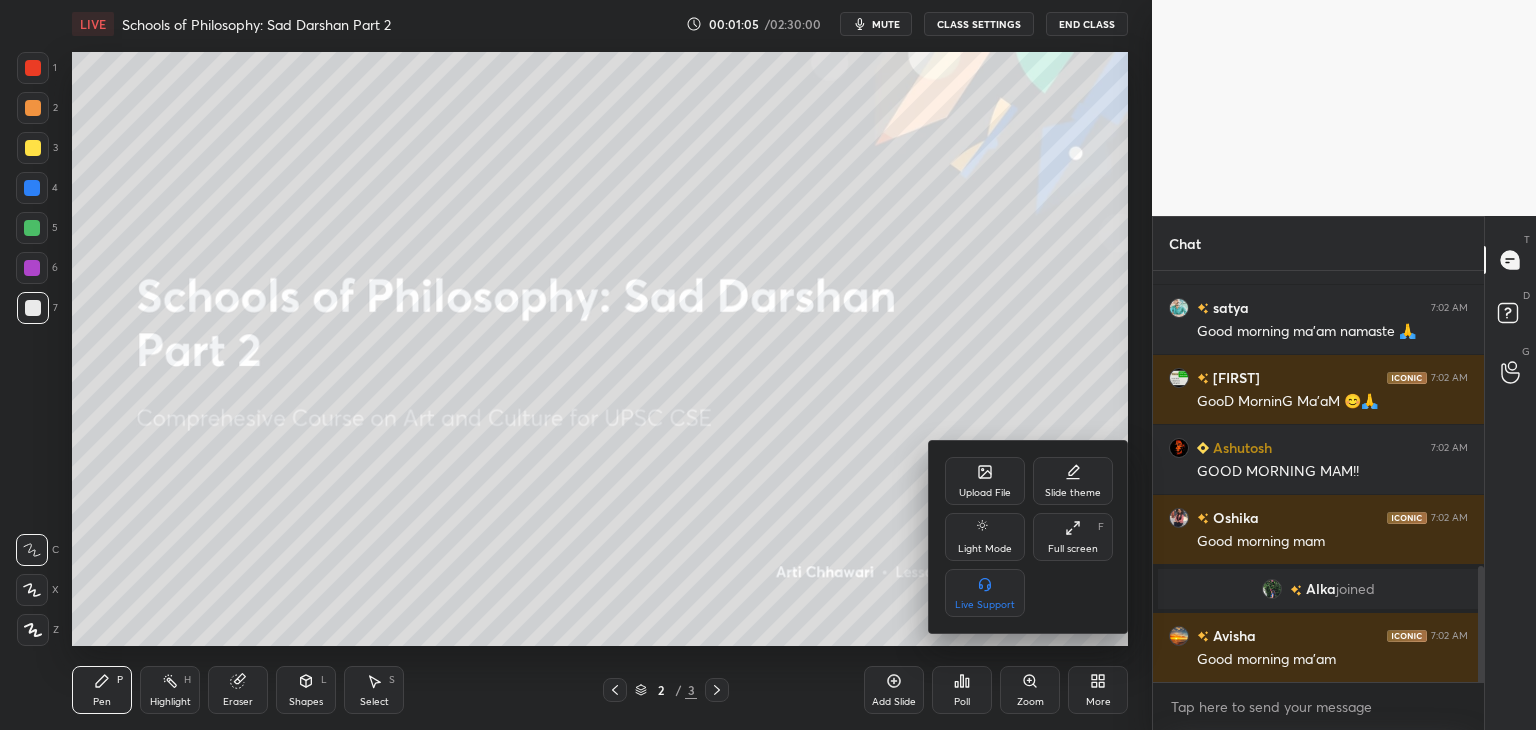 click on "Upload File" at bounding box center [985, 493] 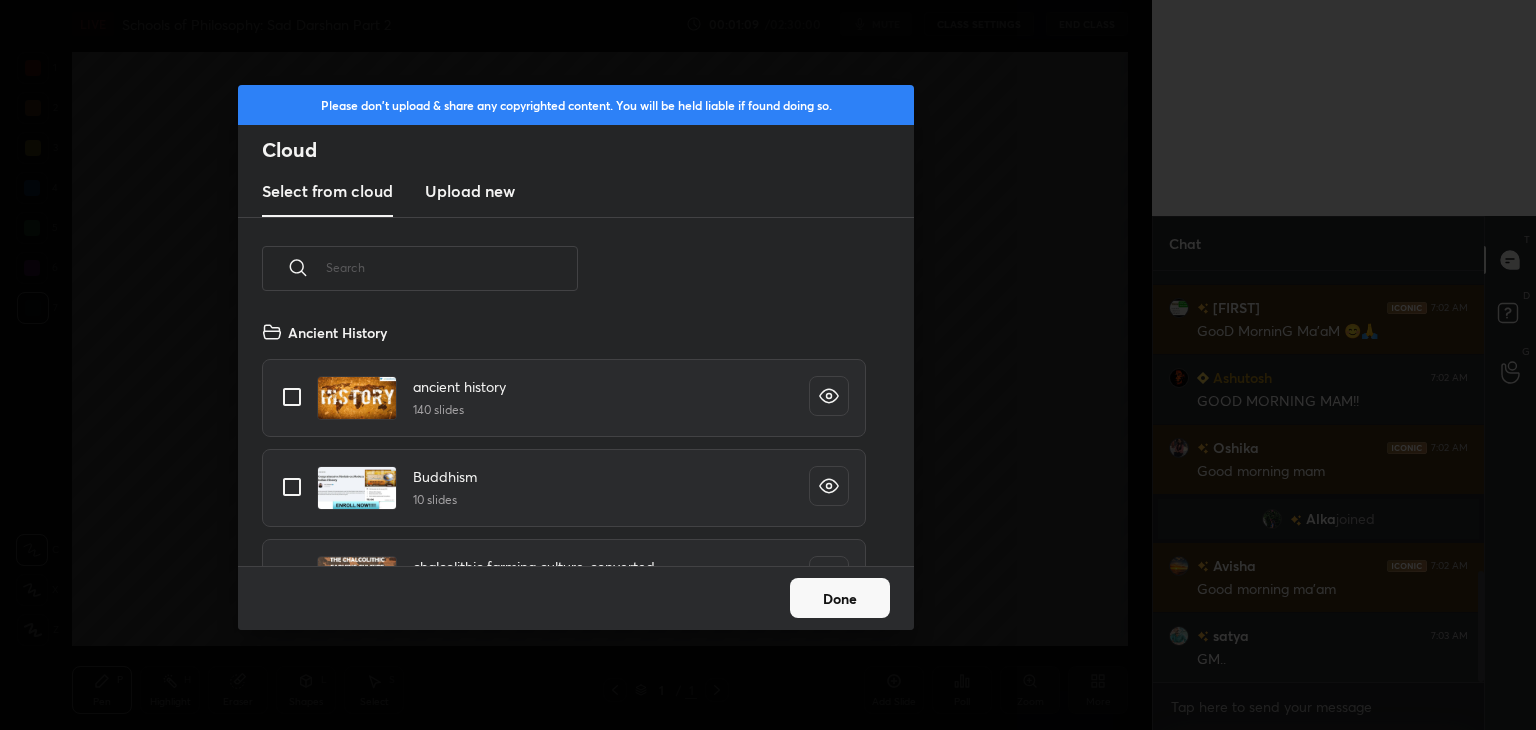 click on "Done" at bounding box center (840, 598) 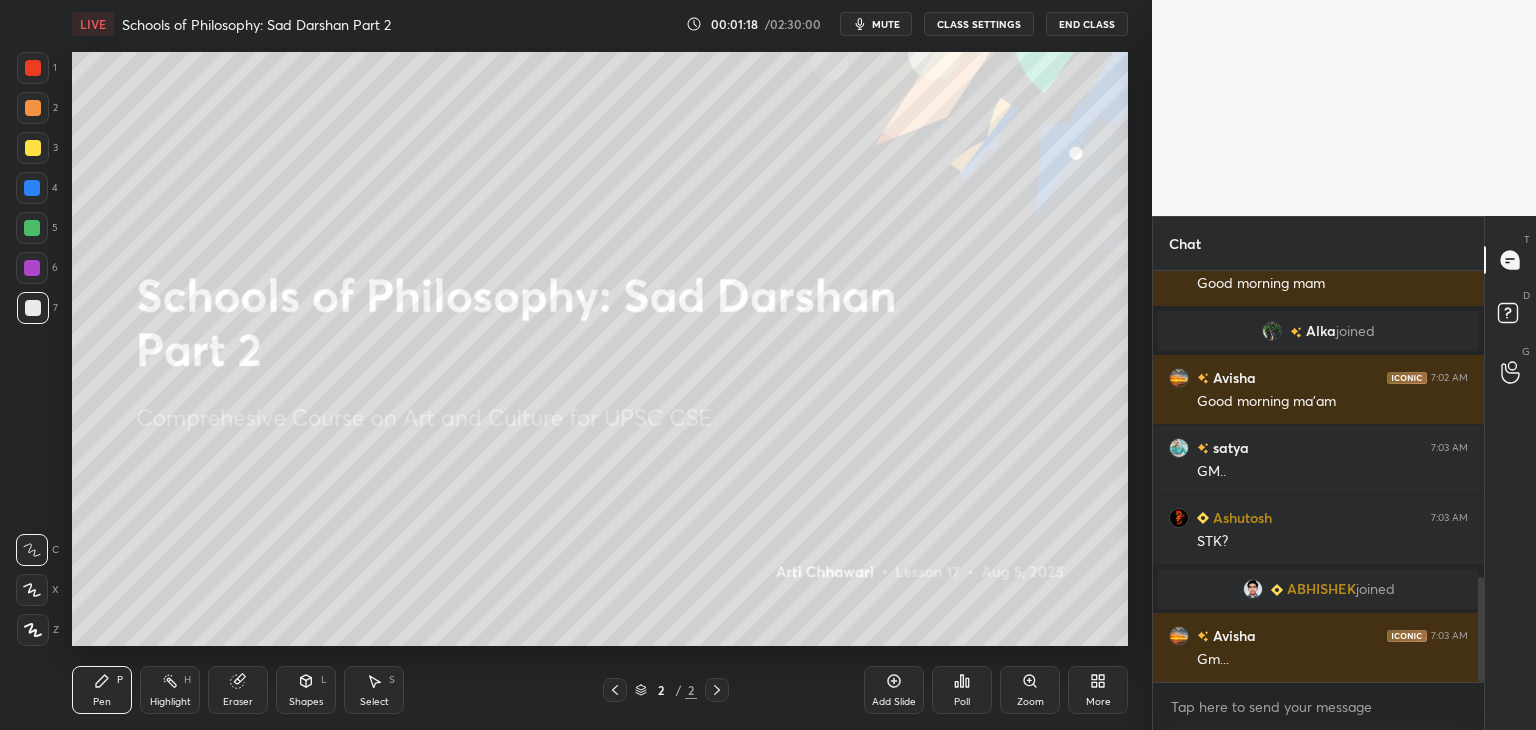 scroll, scrollTop: 1274, scrollLeft: 0, axis: vertical 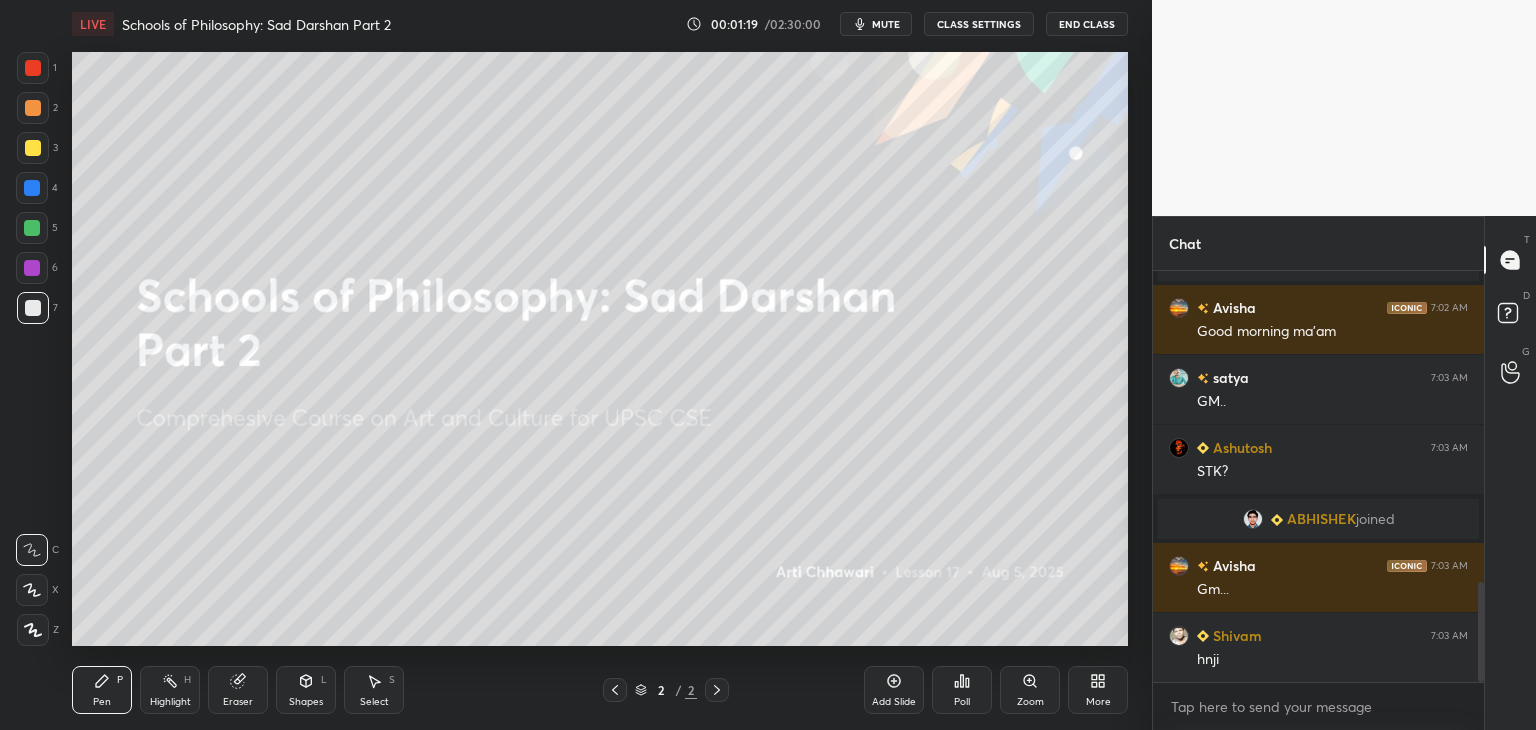 click 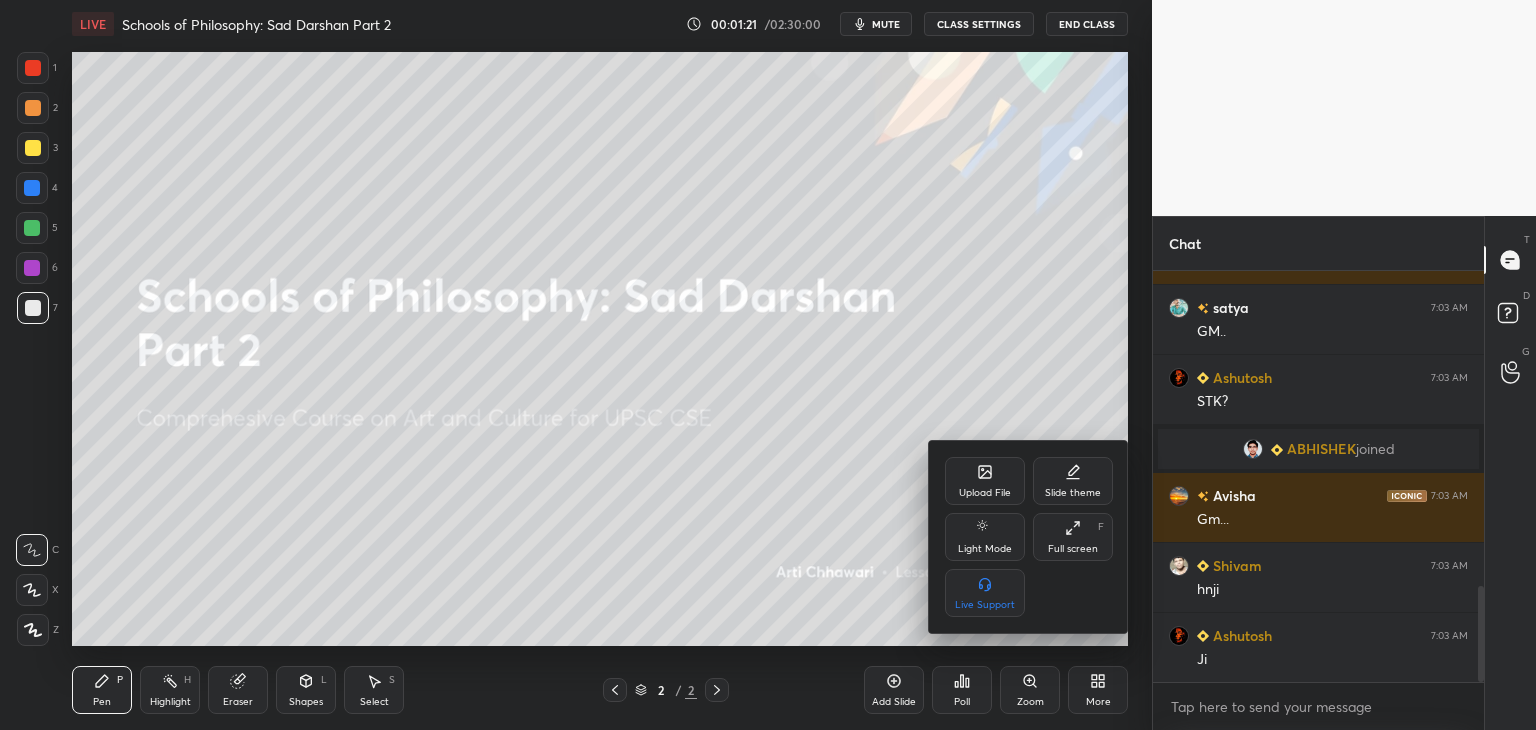 click on "Upload File" at bounding box center [985, 481] 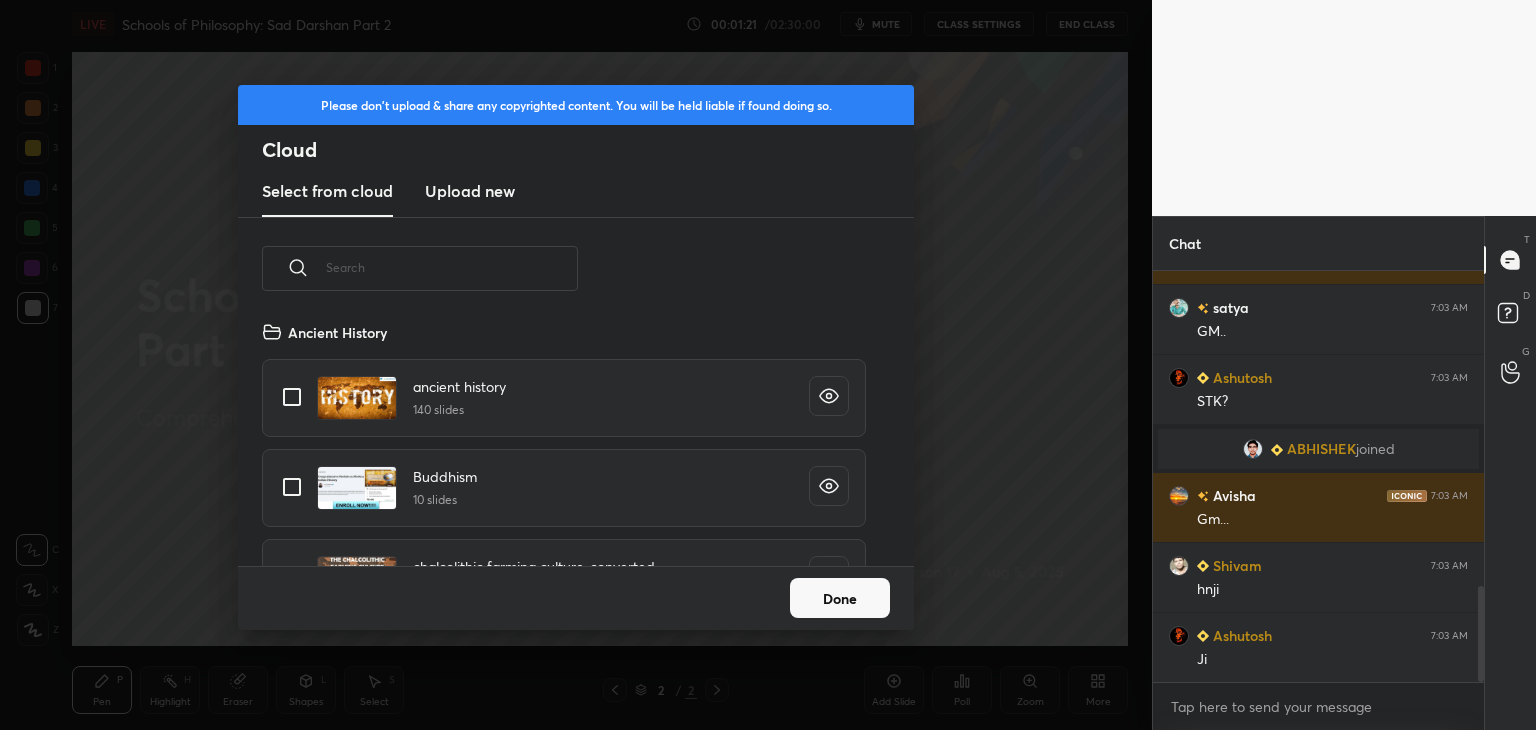 scroll, scrollTop: 1414, scrollLeft: 0, axis: vertical 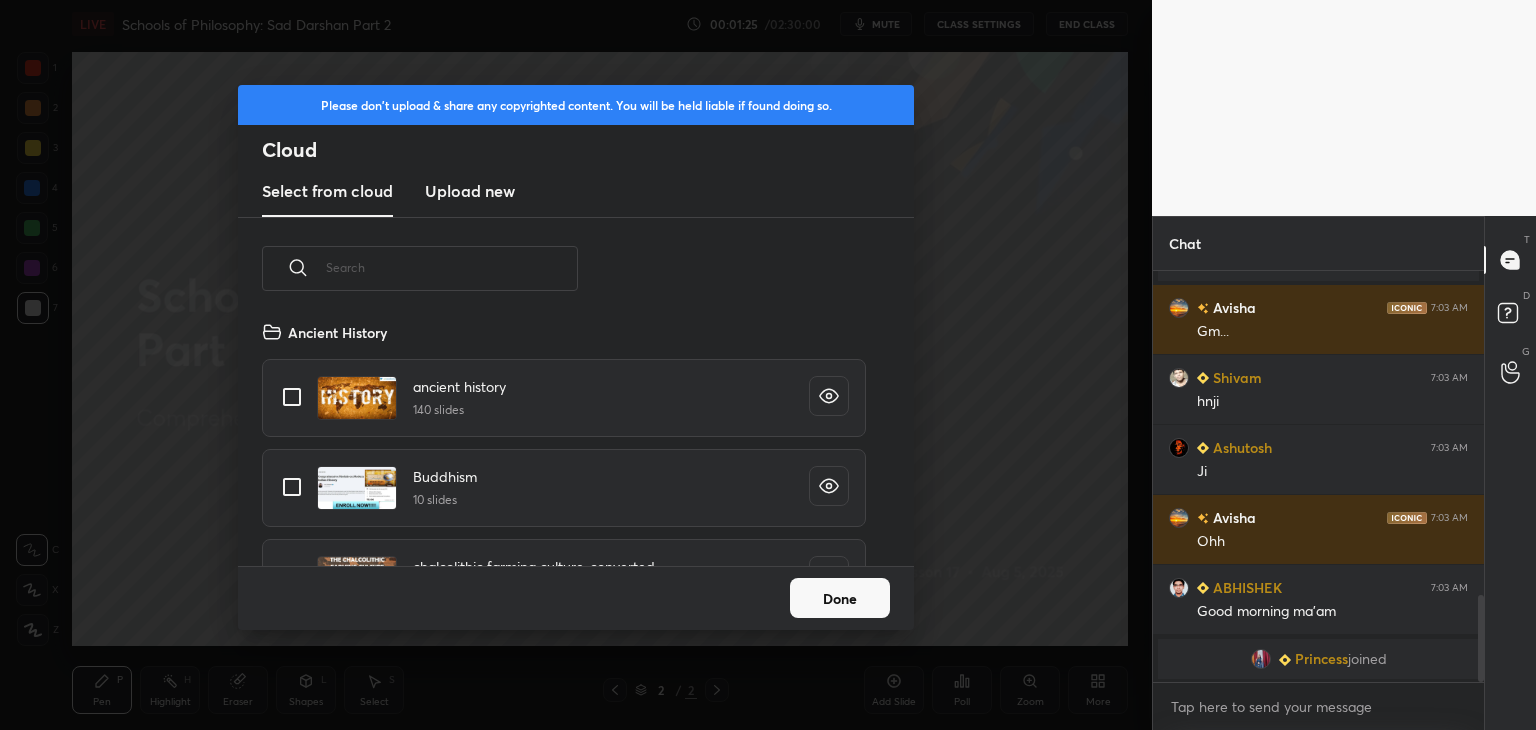 click on "Upload new" at bounding box center (470, 191) 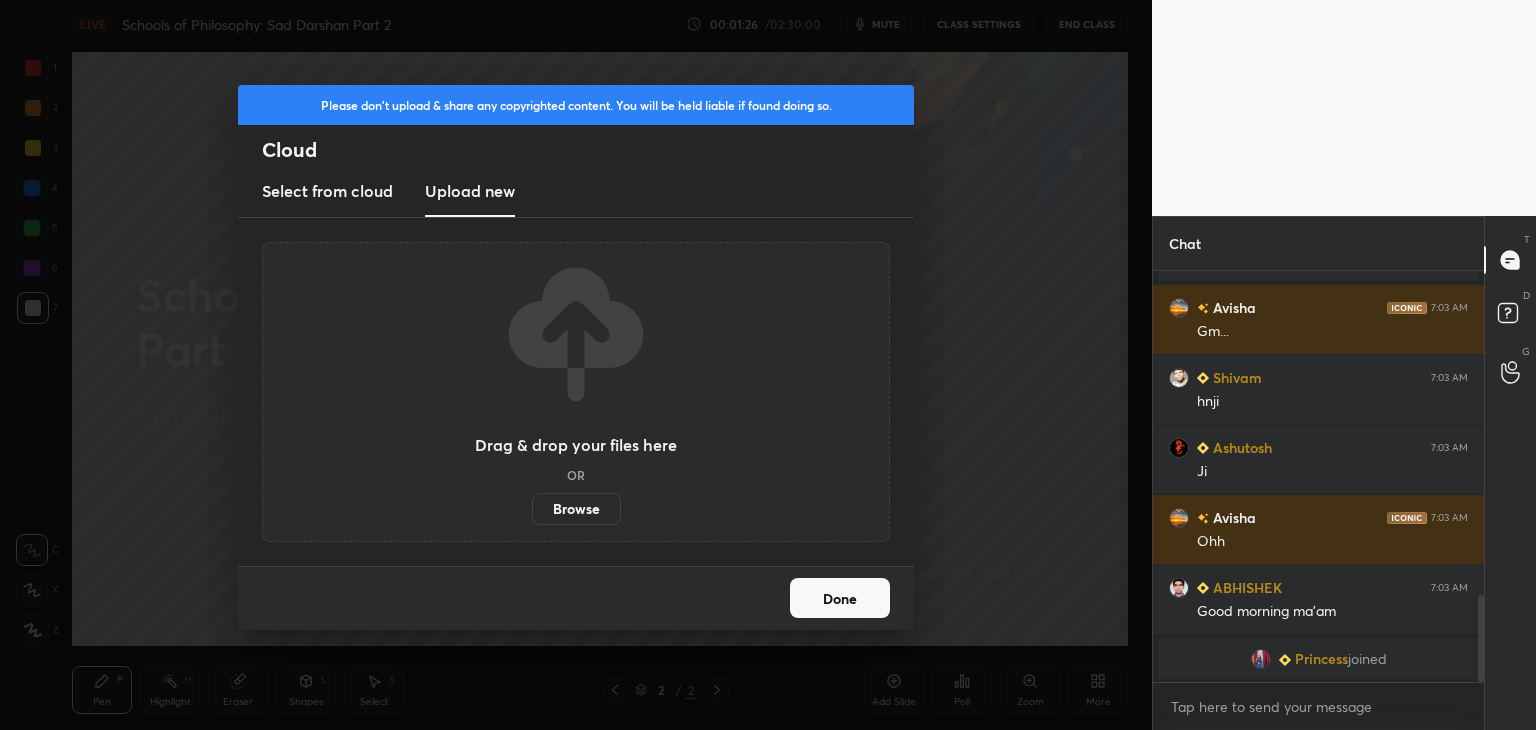 click on "Browse" at bounding box center (576, 509) 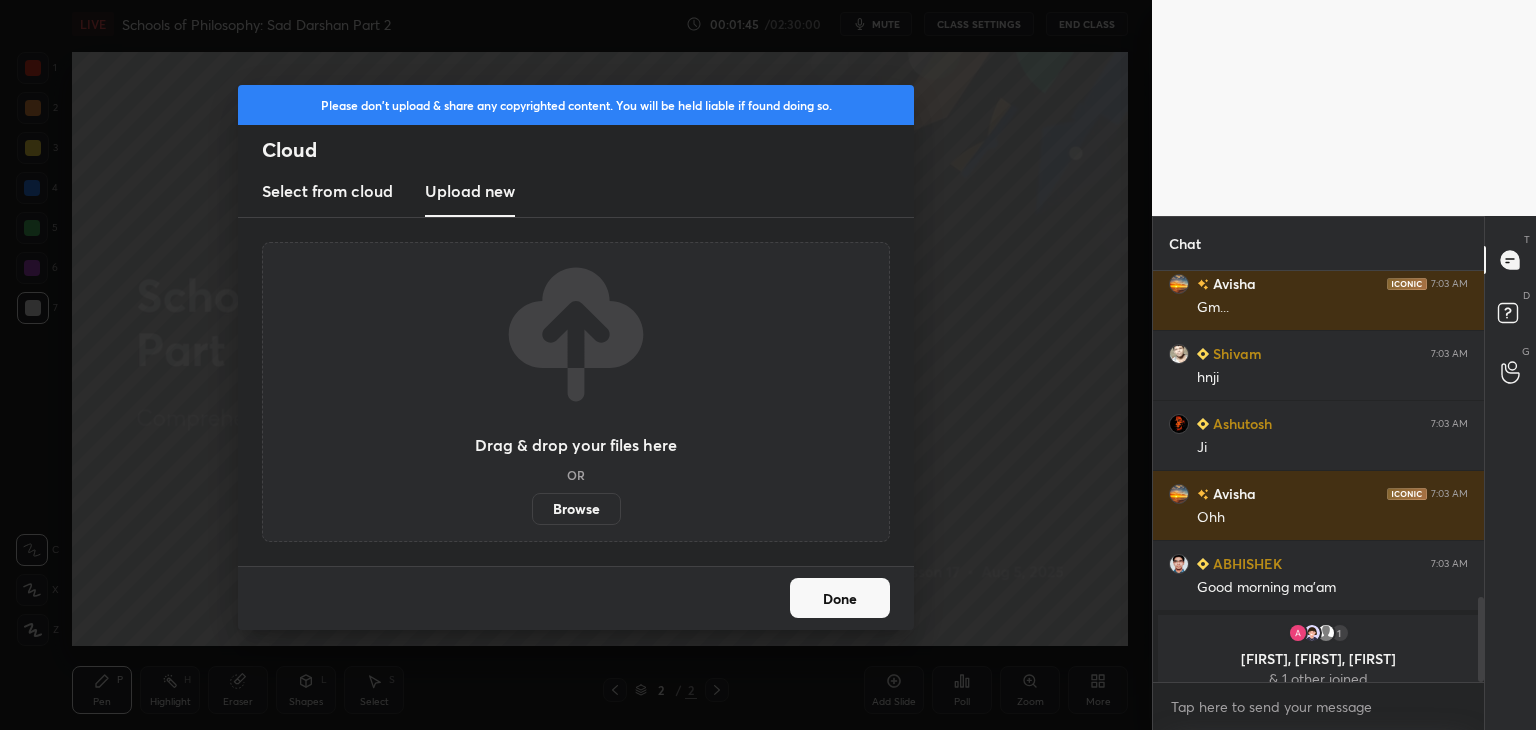 scroll, scrollTop: 1572, scrollLeft: 0, axis: vertical 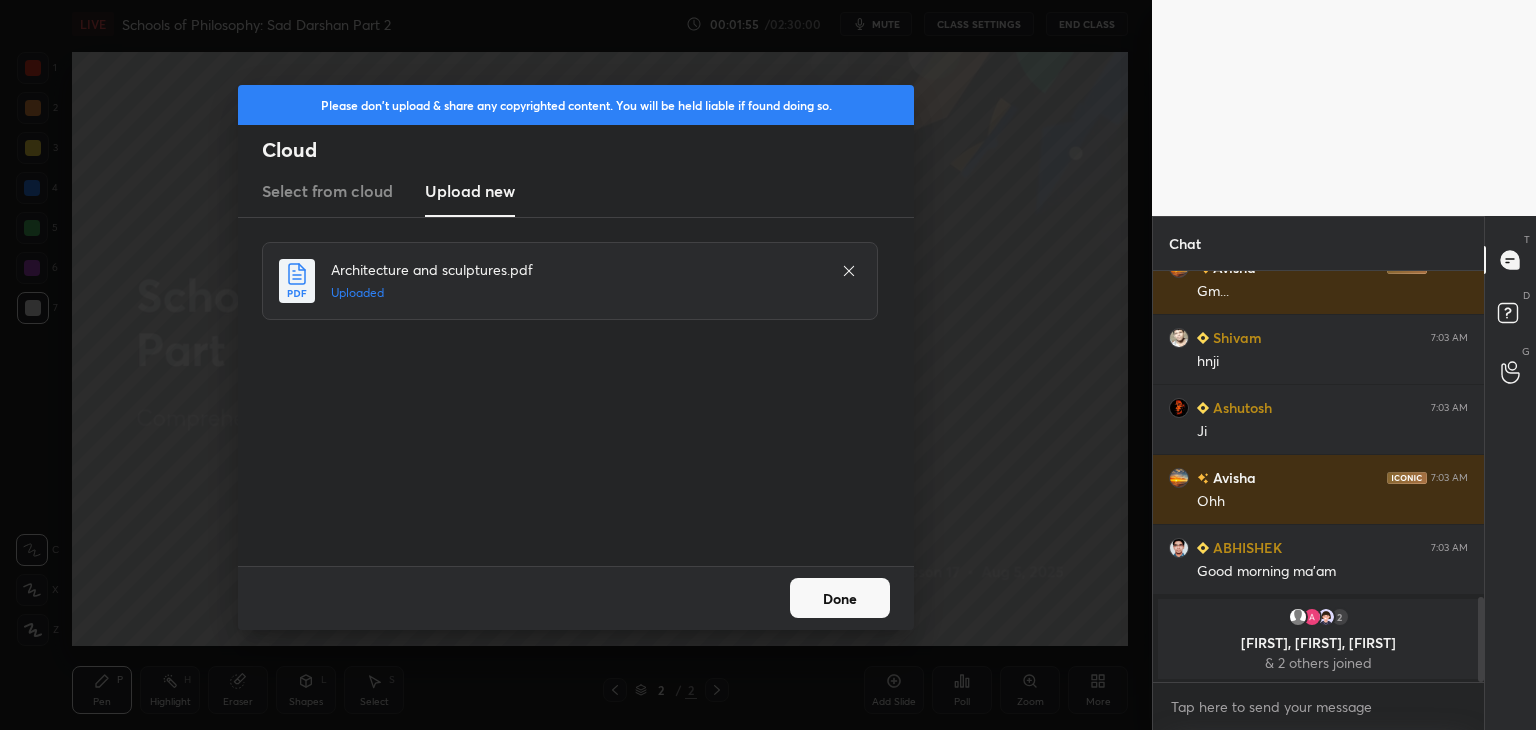 click on "Done" at bounding box center [840, 598] 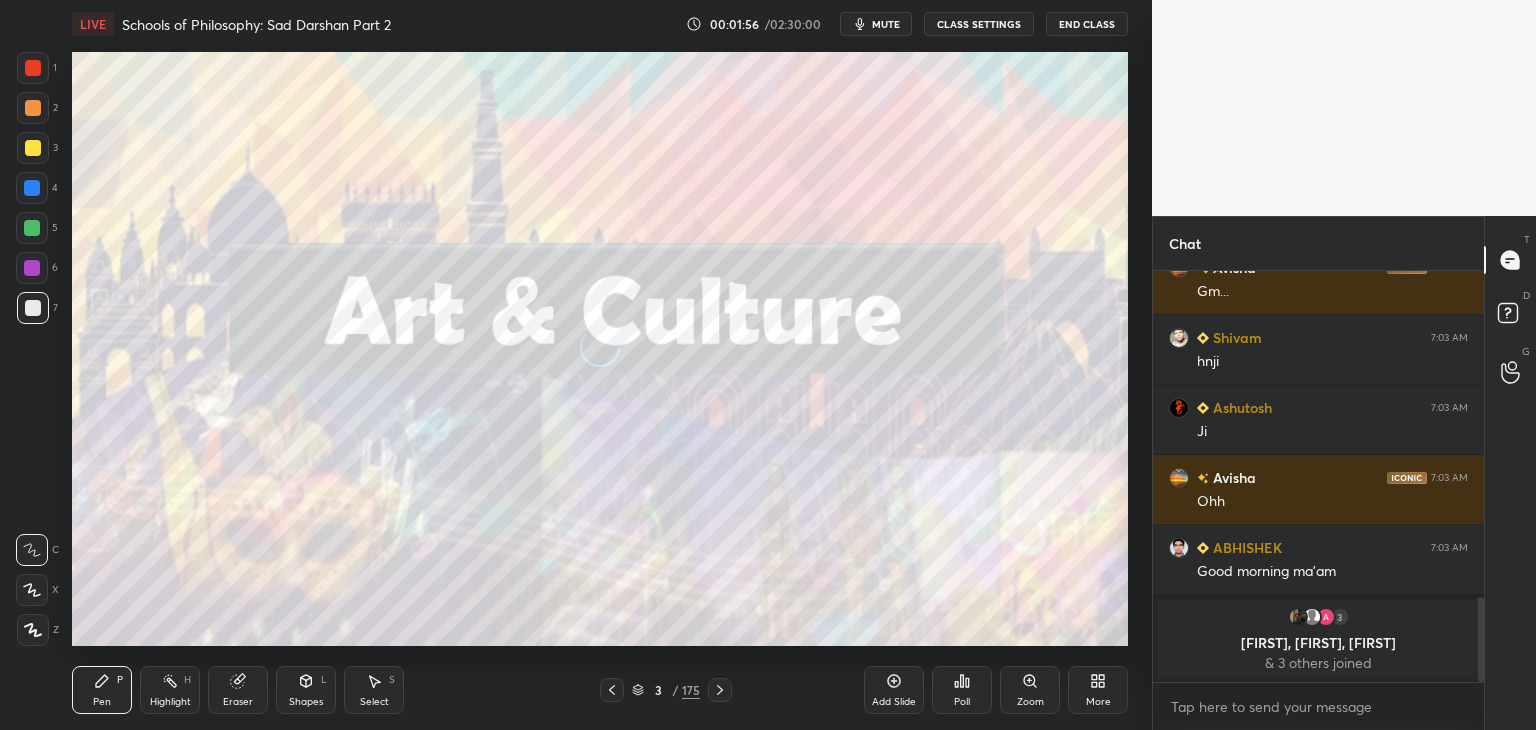click 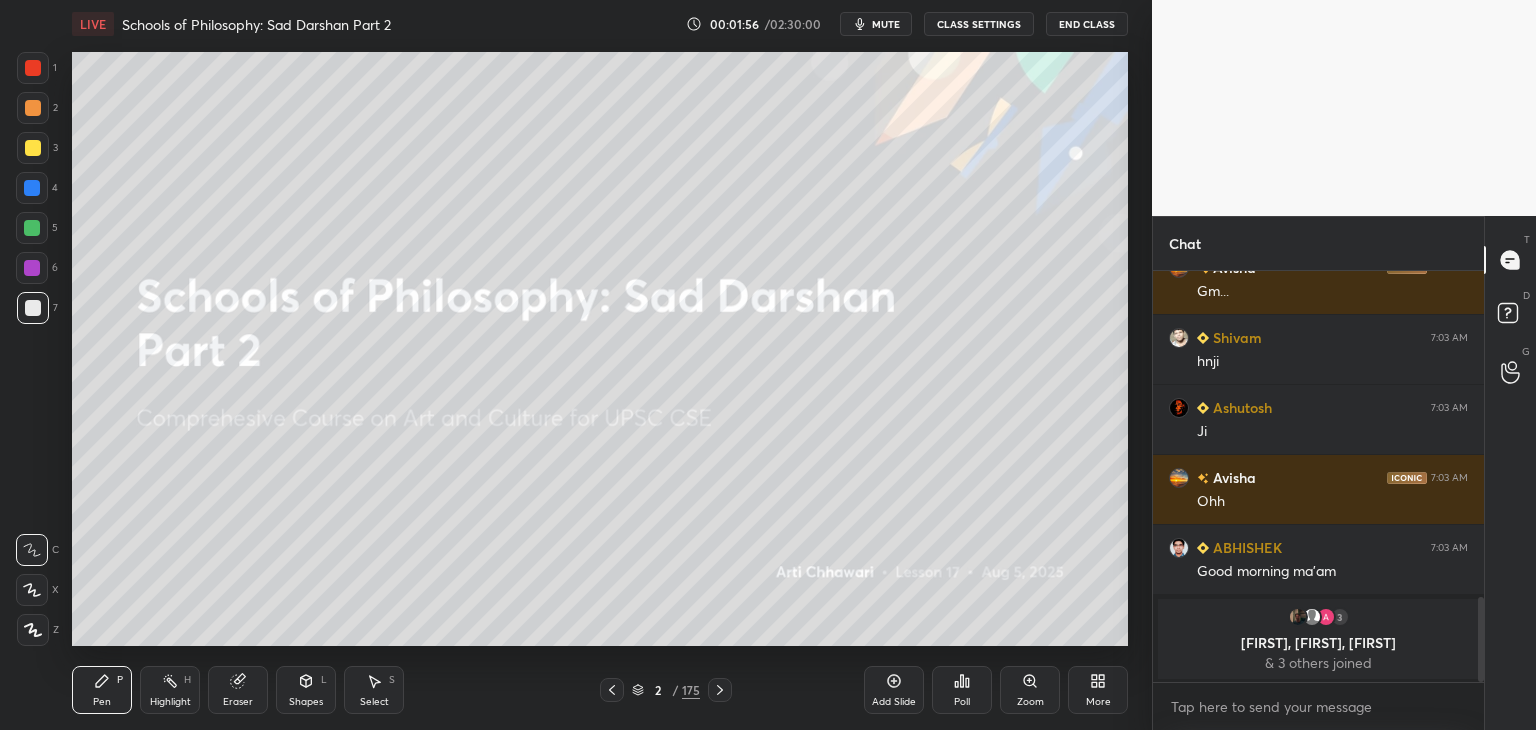 click 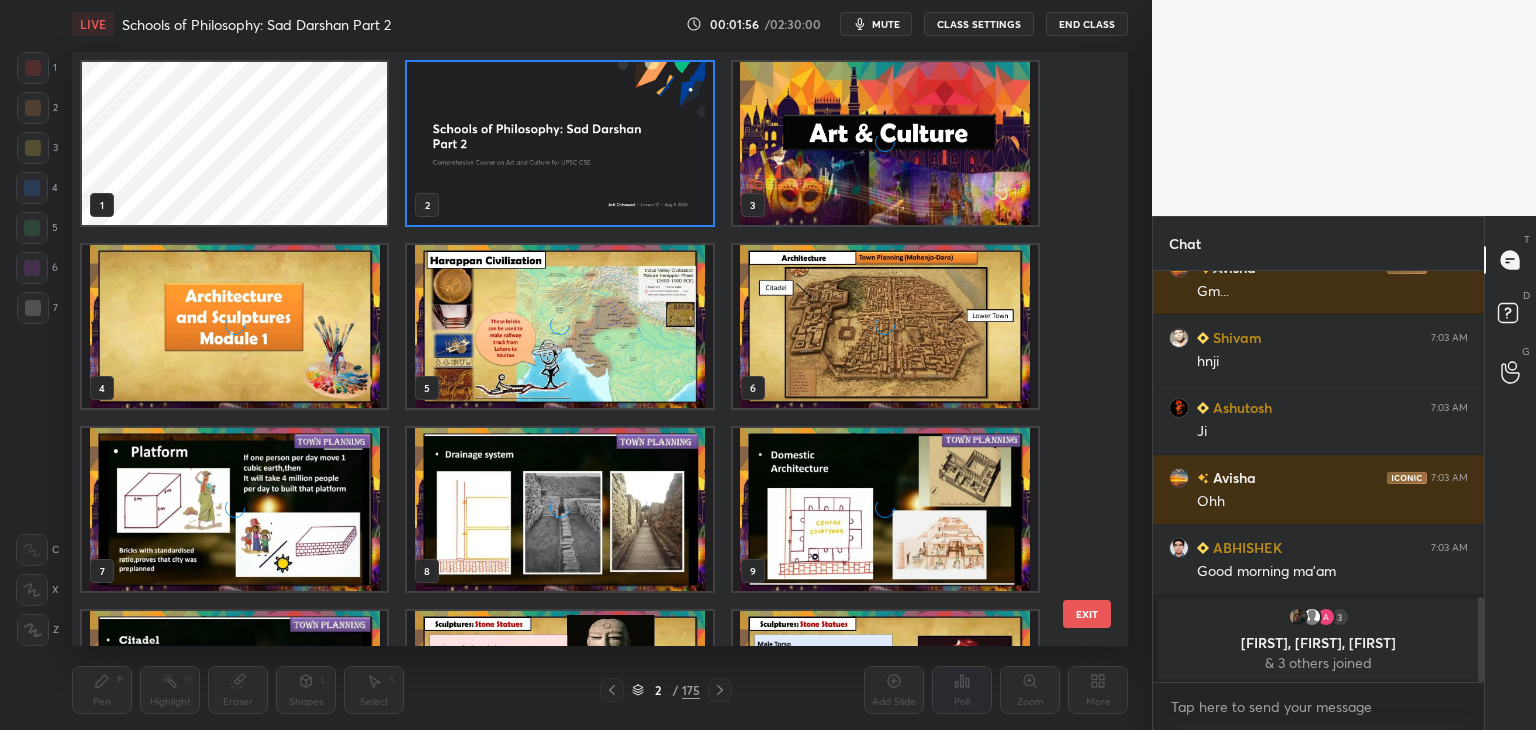 scroll, scrollTop: 6, scrollLeft: 10, axis: both 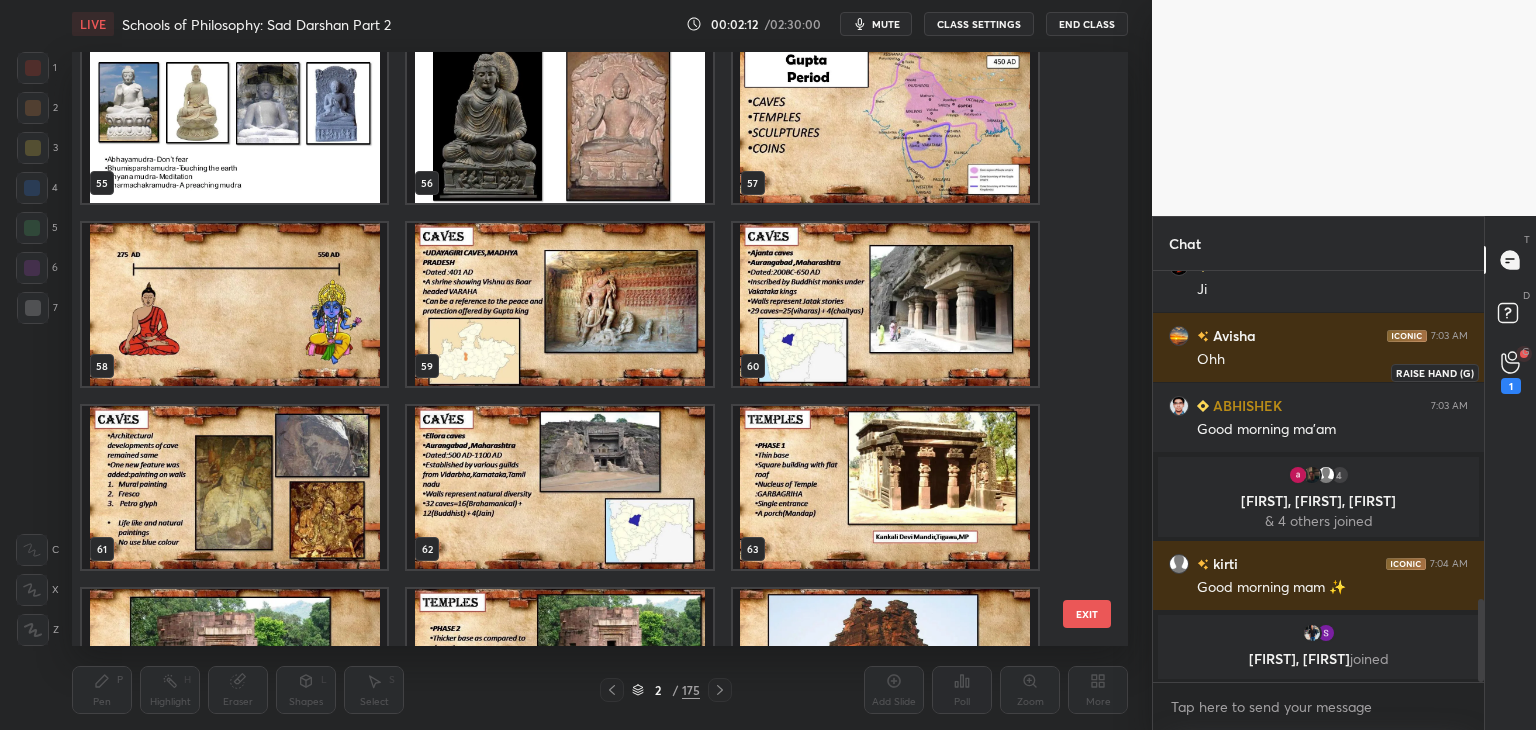 click on "1" at bounding box center (1511, 386) 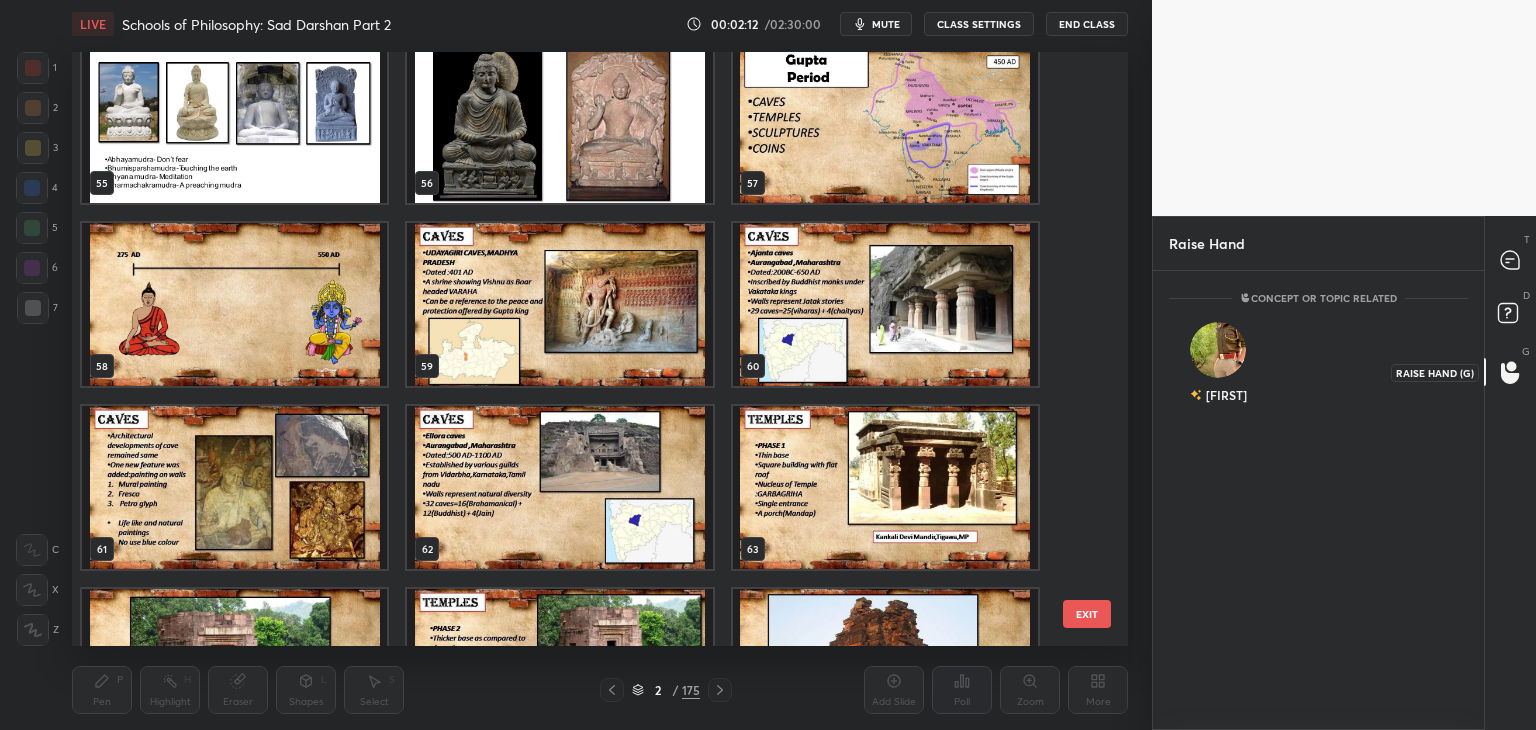 scroll, scrollTop: 453, scrollLeft: 325, axis: both 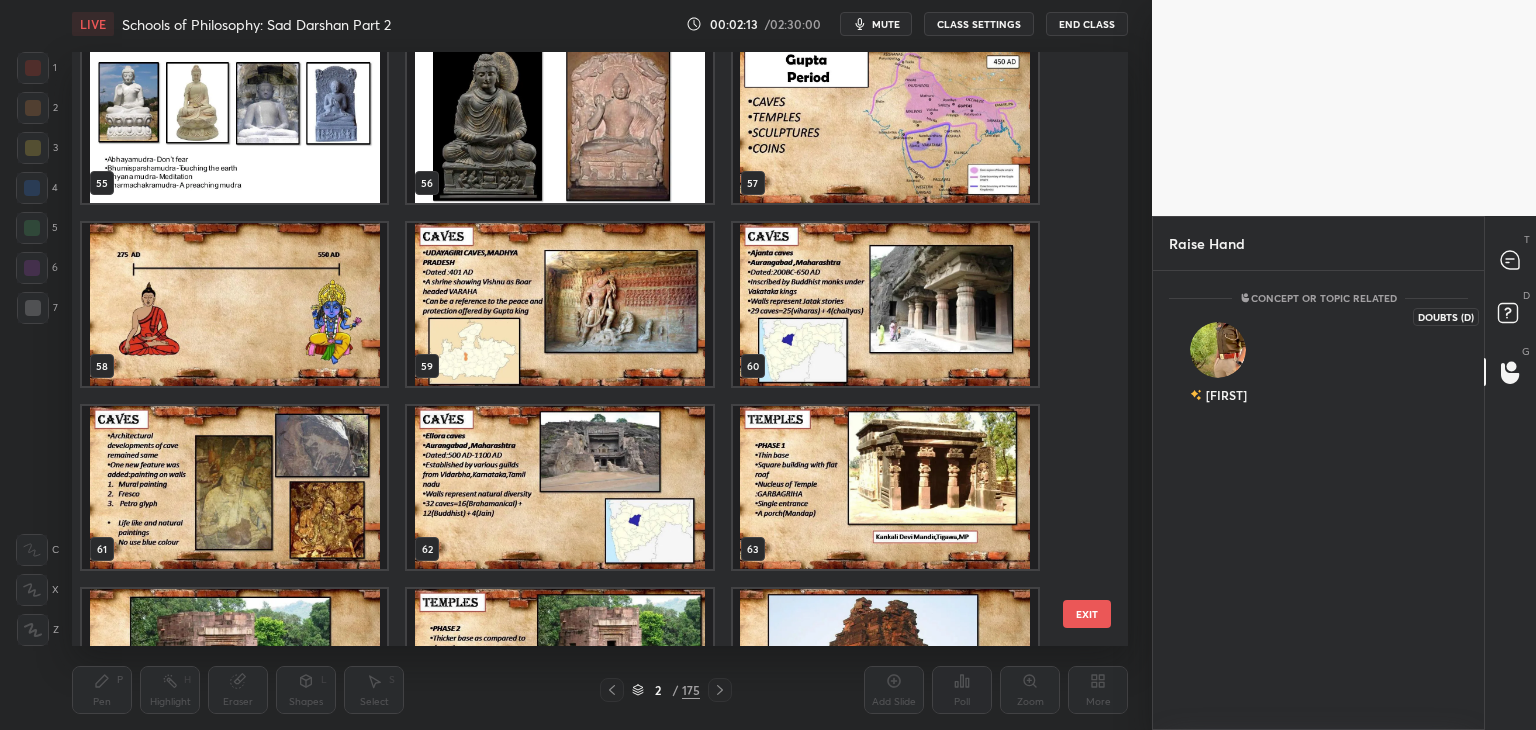 click 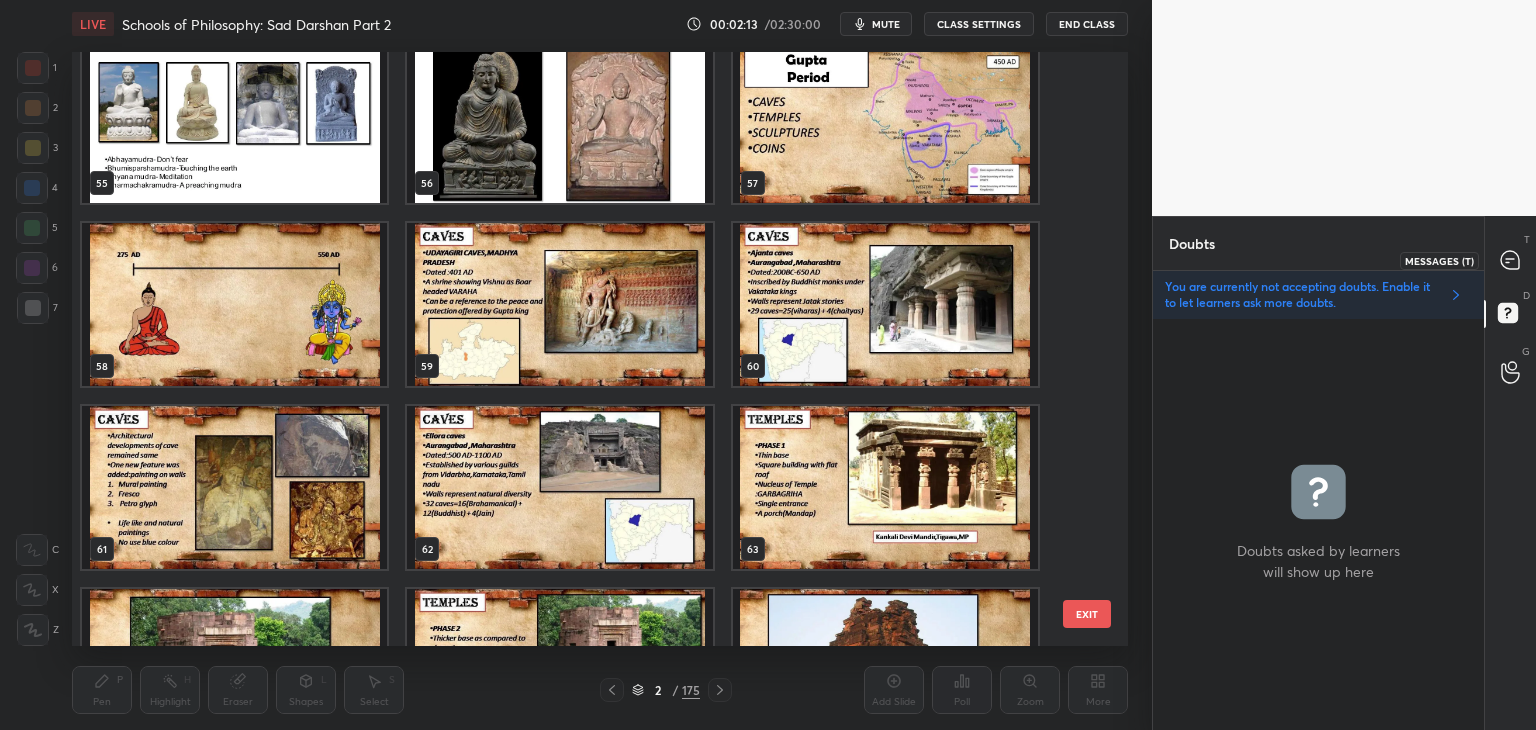 click 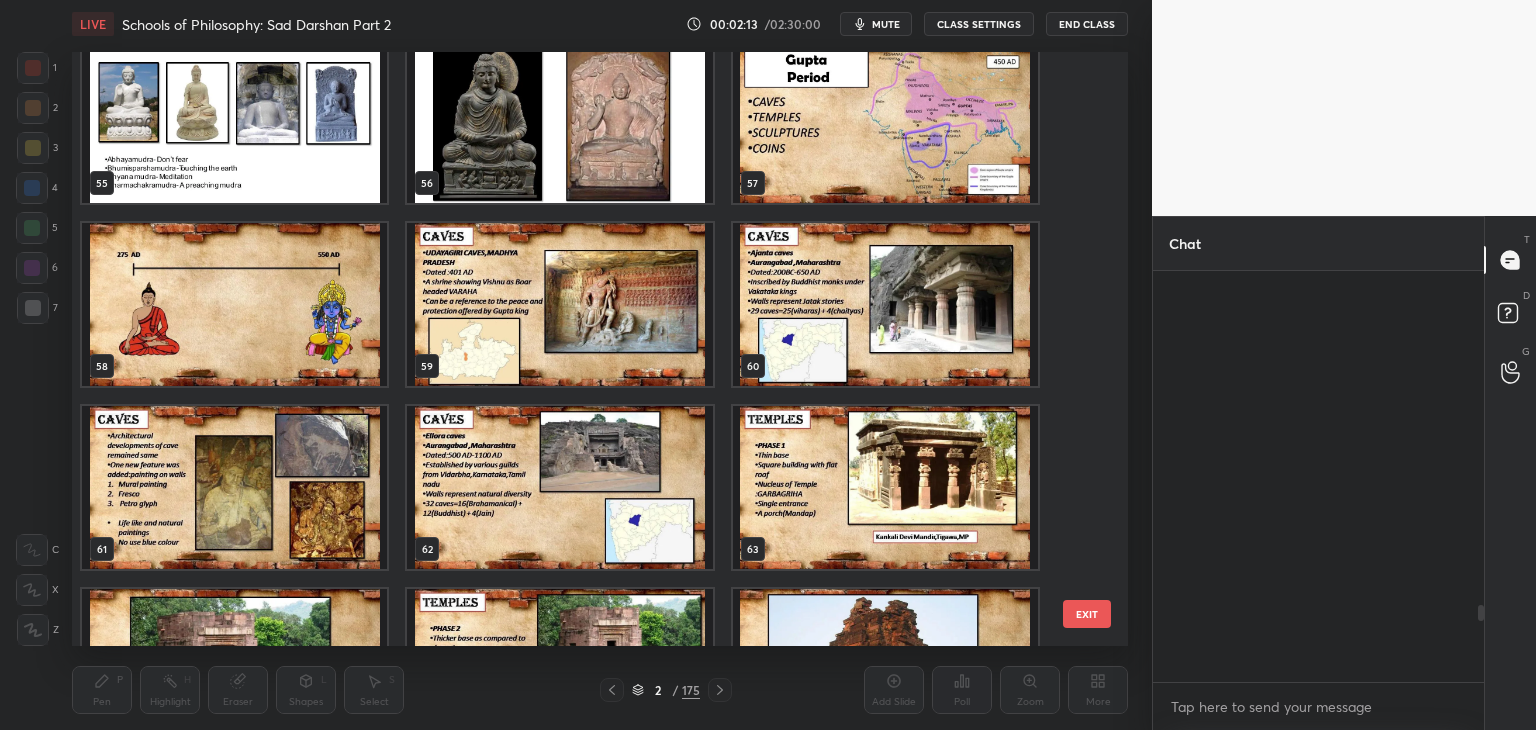 scroll, scrollTop: 6, scrollLeft: 6, axis: both 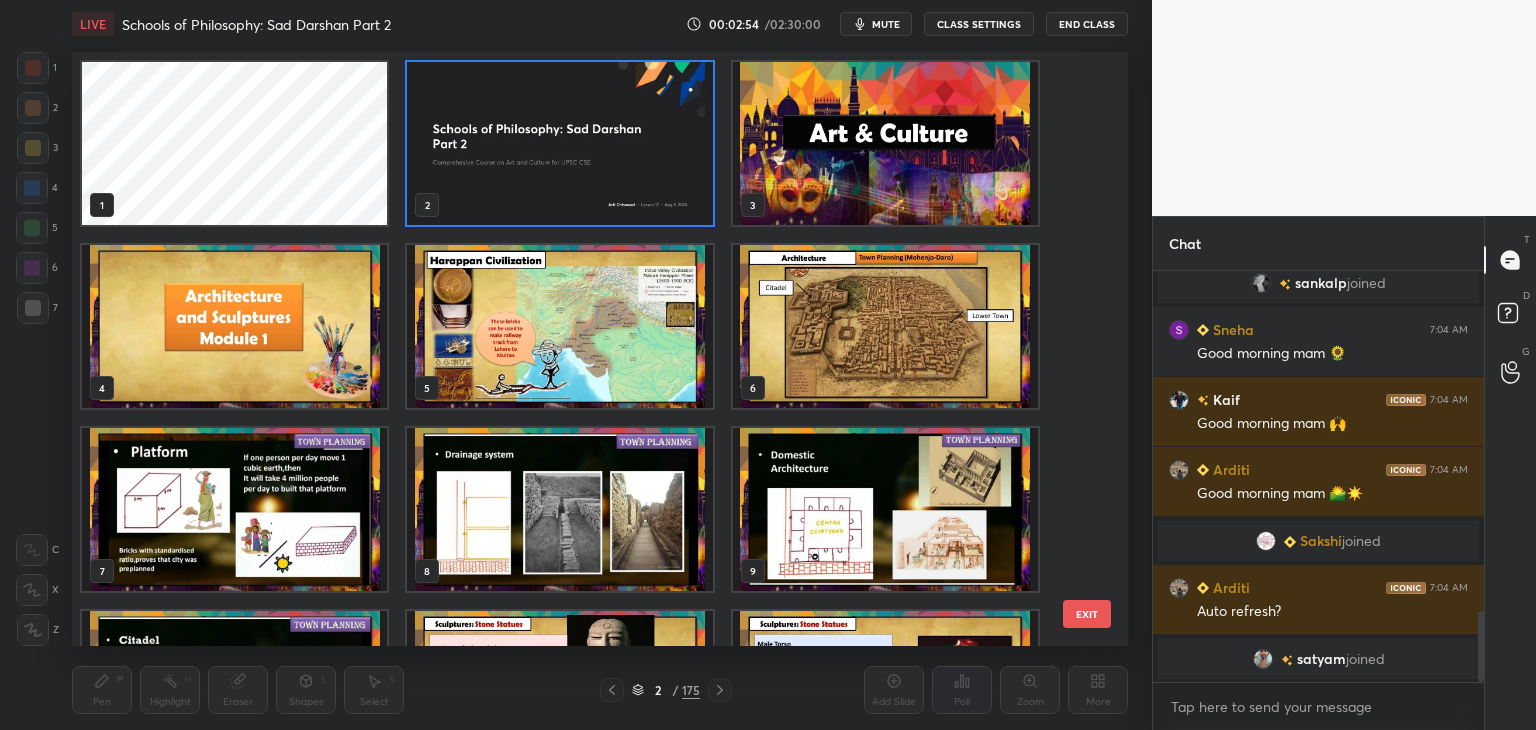 click at bounding box center (559, 143) 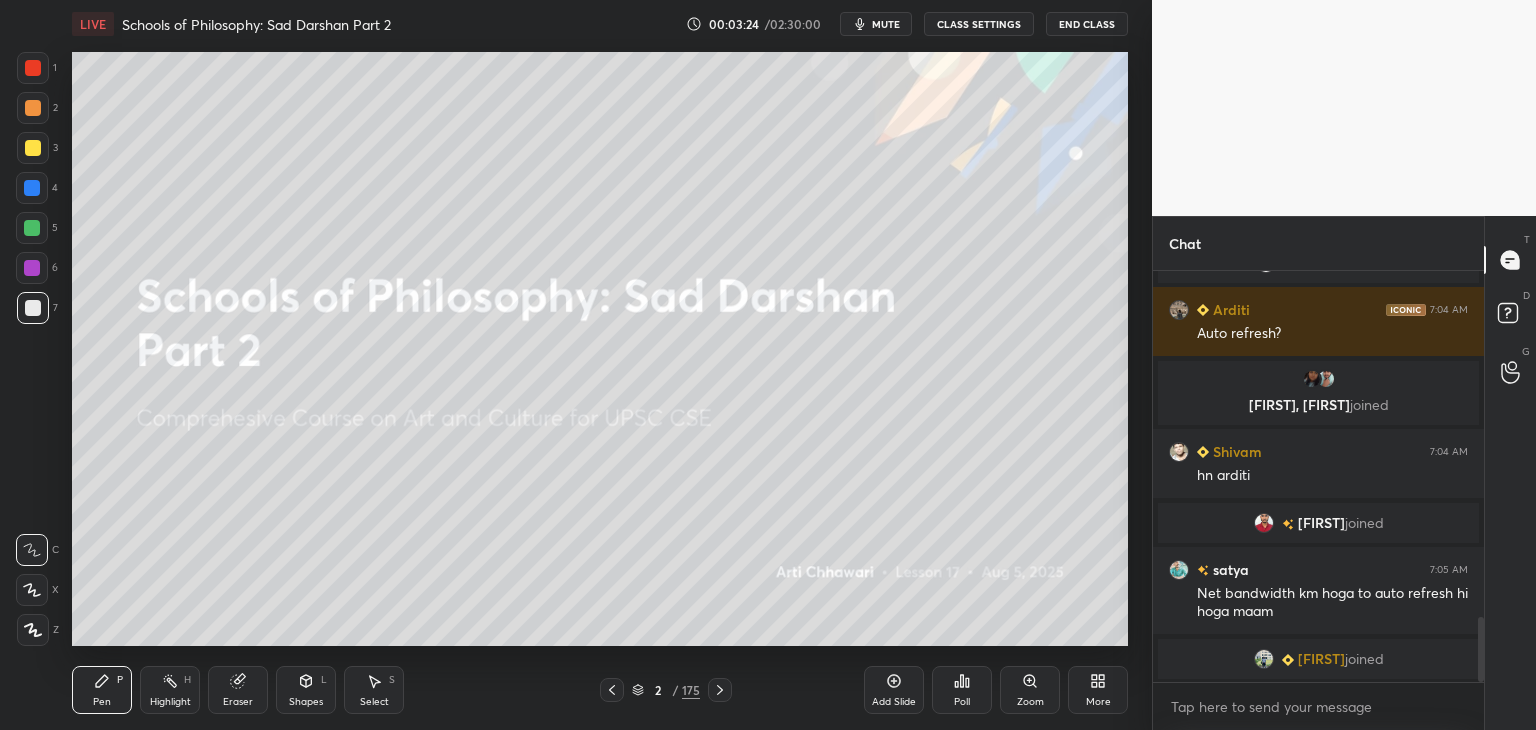 scroll, scrollTop: 2212, scrollLeft: 0, axis: vertical 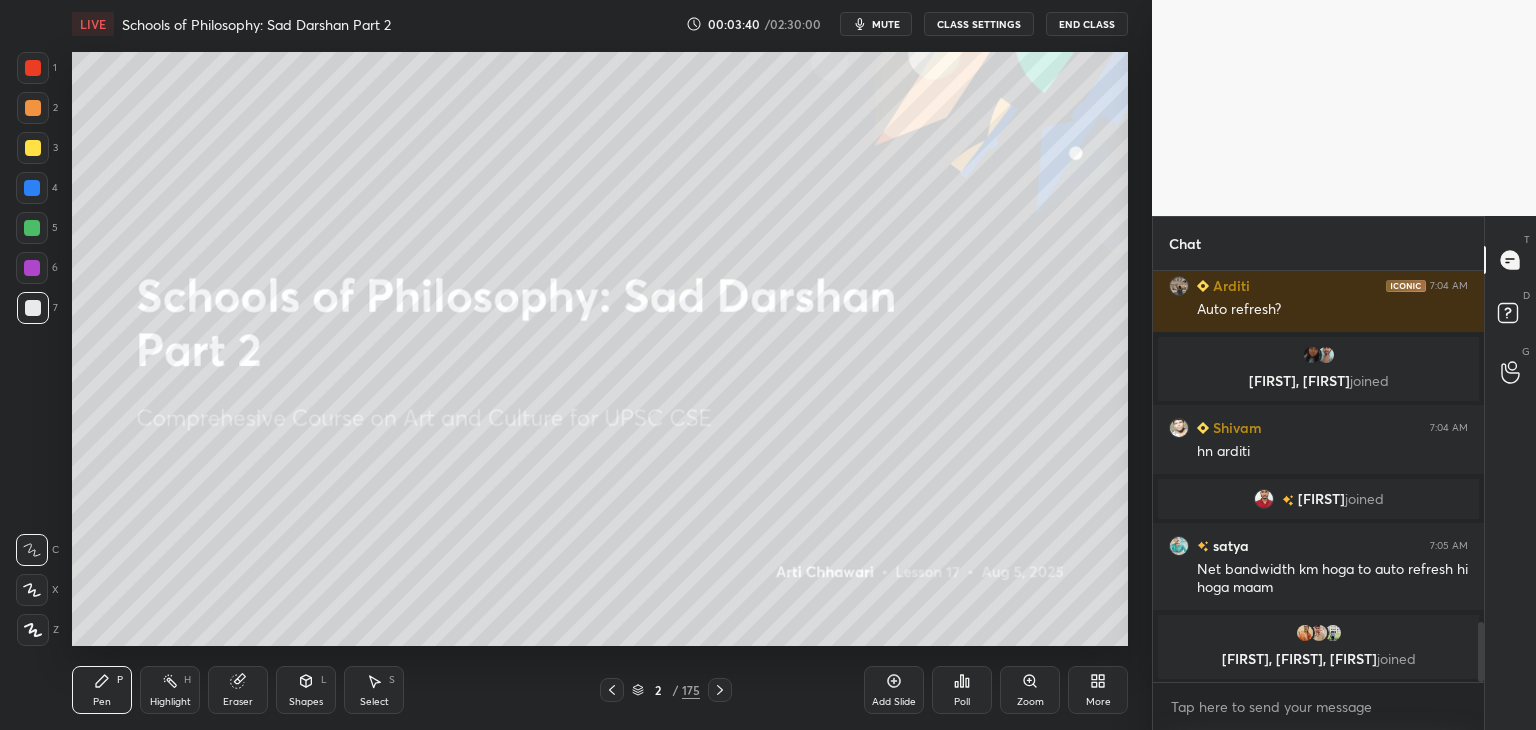 drag, startPoint x: 1480, startPoint y: 649, endPoint x: 1500, endPoint y: 717, distance: 70.88018 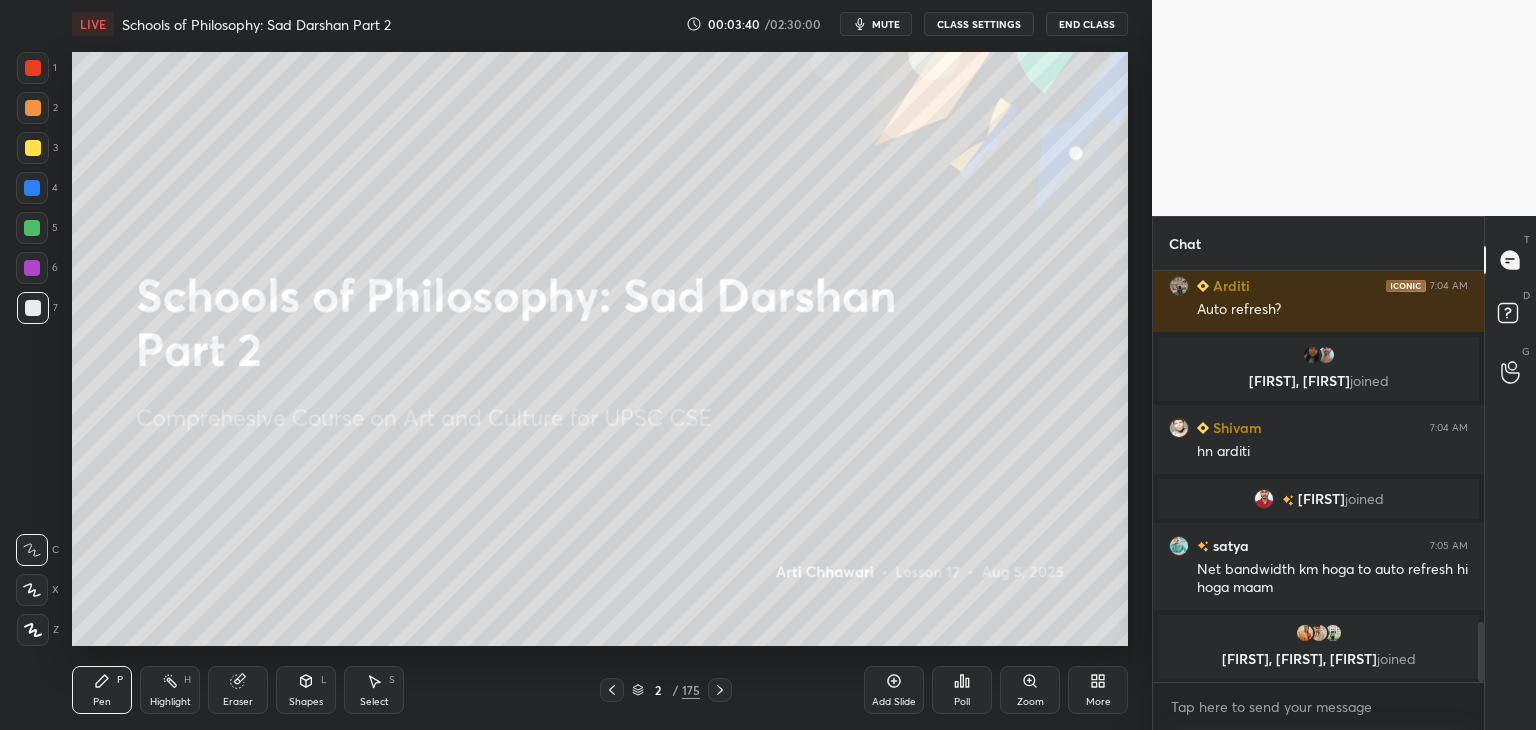 click on "Chat Sakshi  joined Arditi 7:04 AM Auto refresh? Shriyanshi, satyam  joined Shivam 7:04 AM hn arditi parikshit  joined satya 7:05 AM Net bandwidth km hoga to auto refresh hi hoga maam Ritu, Ashish, Mridul  joined JUMP TO LATEST Enable hand raising Enable raise hand to speak to learners. Once enabled, chat will be turned off temporarily. Enable x   Doubts asked by learners will show up here No one has raised a hand yet Can't raise hand Looks like educator just invited you to speak. Please wait before you can raise your hand again. Got it T Messages (T) D Doubts (D) G Raise Hand (G)" at bounding box center [1344, 473] 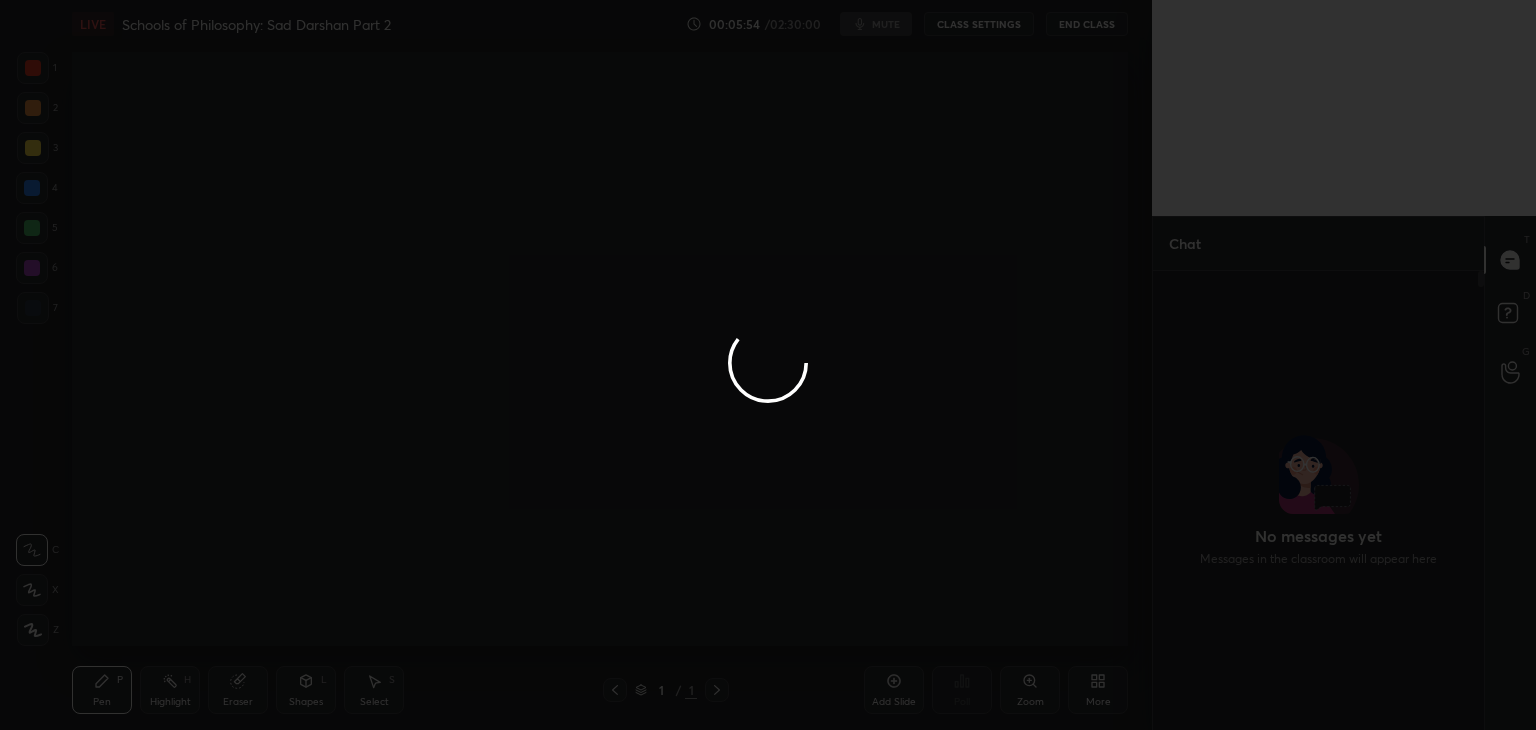 scroll, scrollTop: 0, scrollLeft: 0, axis: both 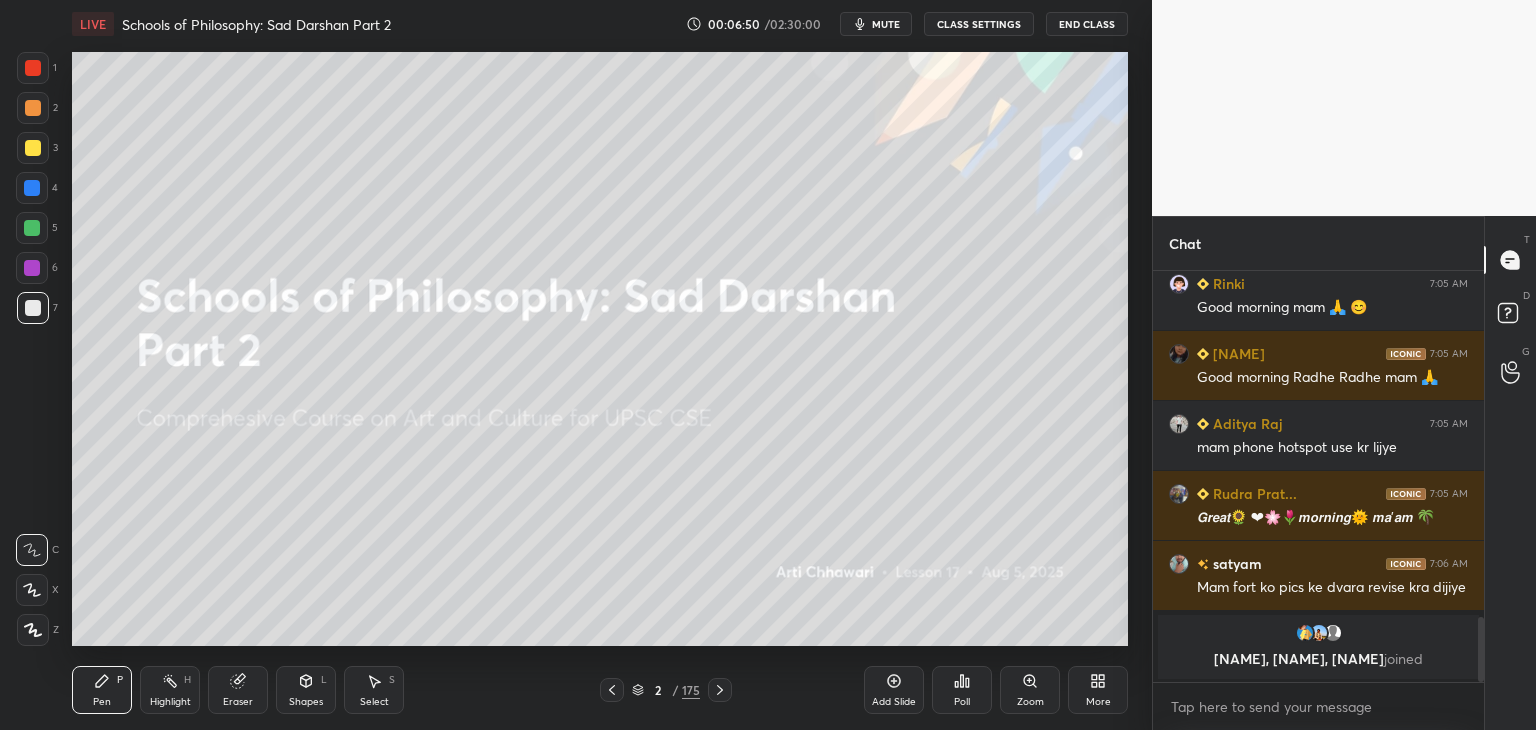 click 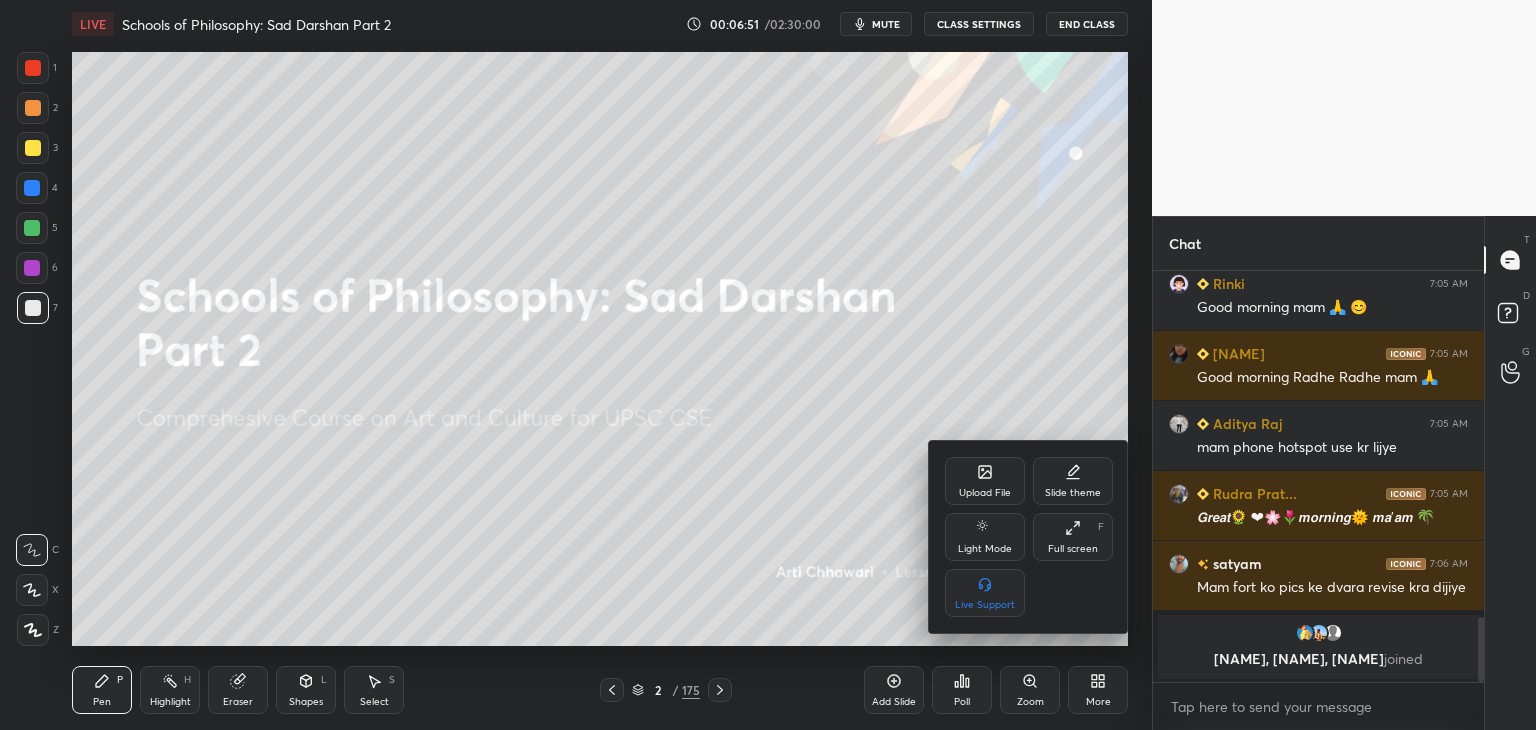 click on "Upload File" at bounding box center [985, 481] 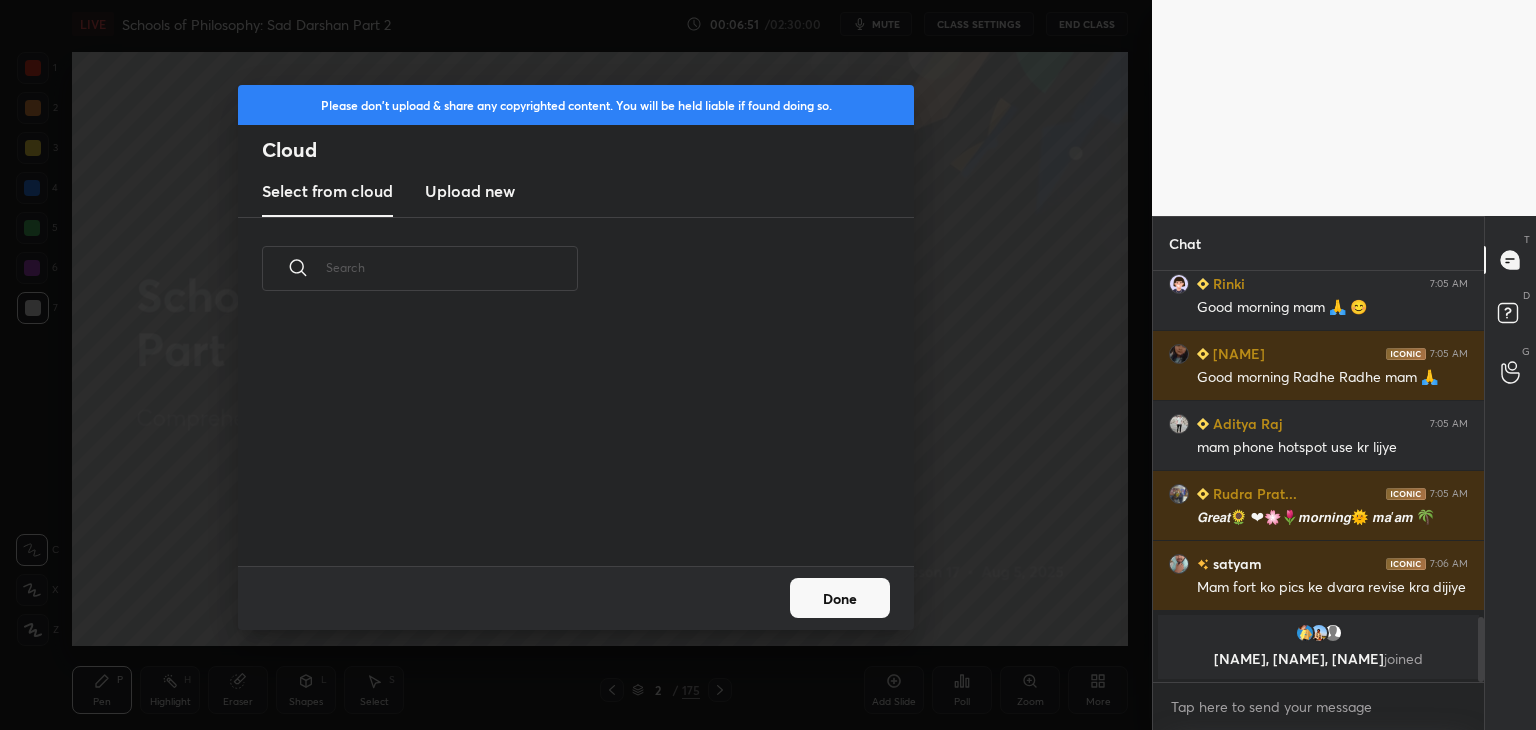 scroll, scrollTop: 5, scrollLeft: 10, axis: both 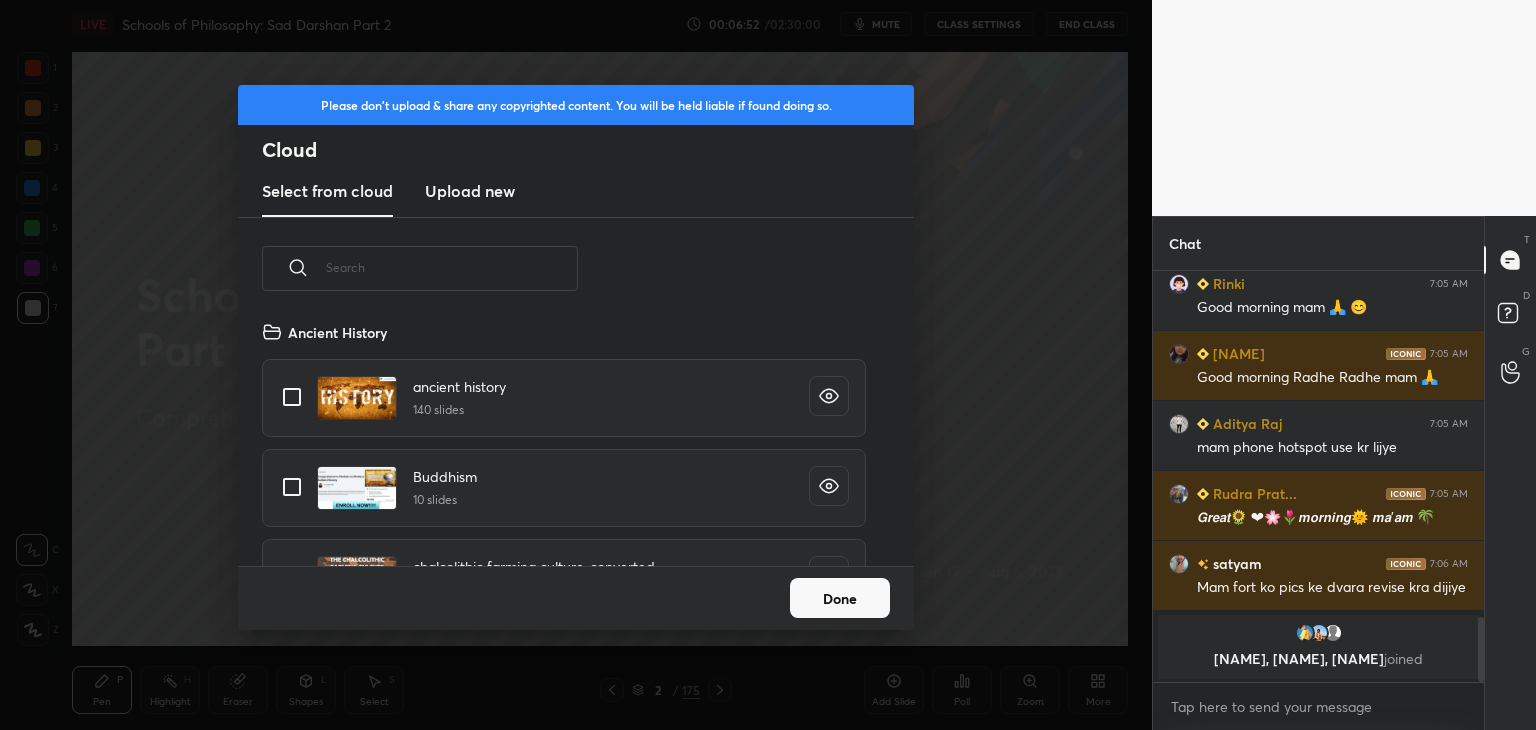 click on "Upload new" at bounding box center (470, 191) 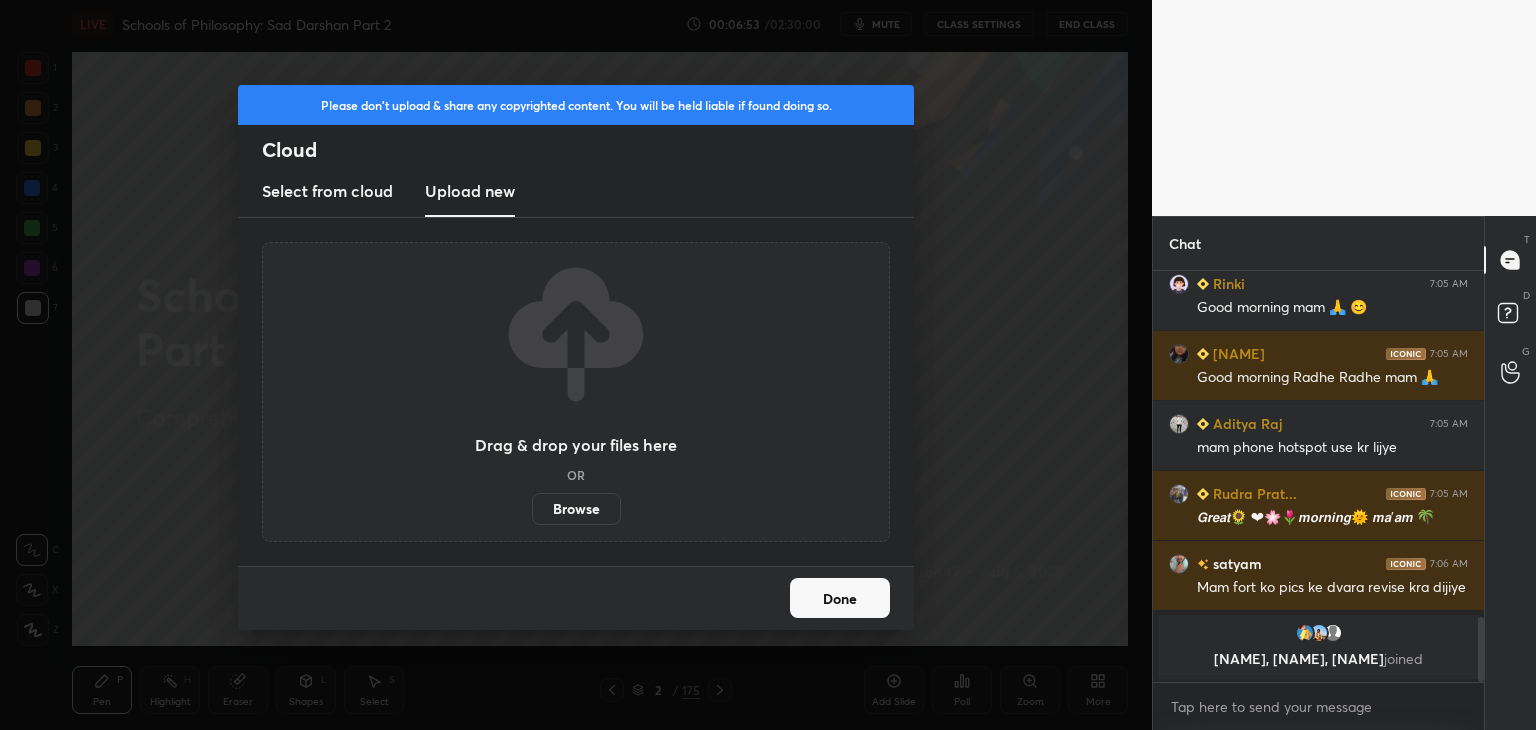 click on "Browse" at bounding box center (576, 509) 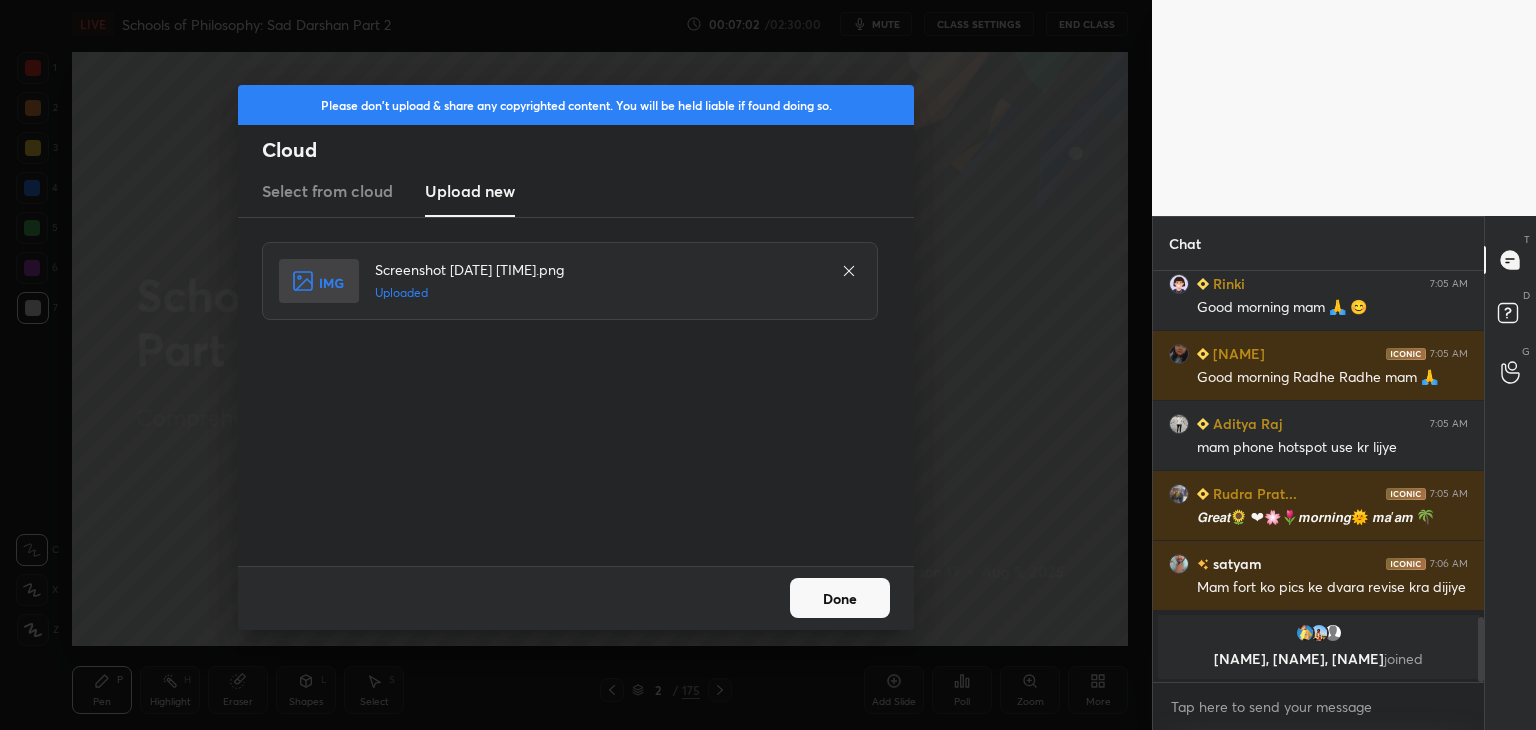 click on "Done" at bounding box center [840, 598] 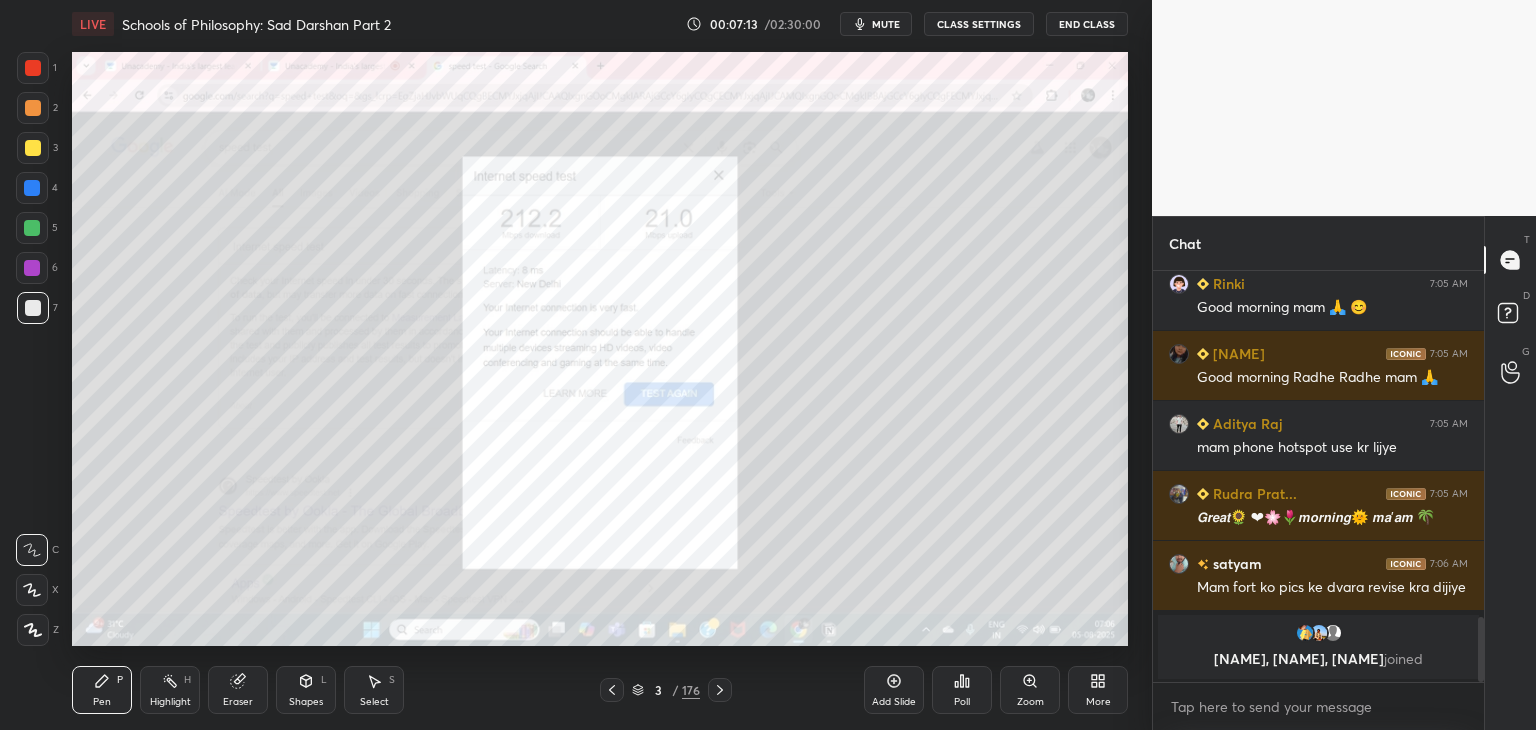 click 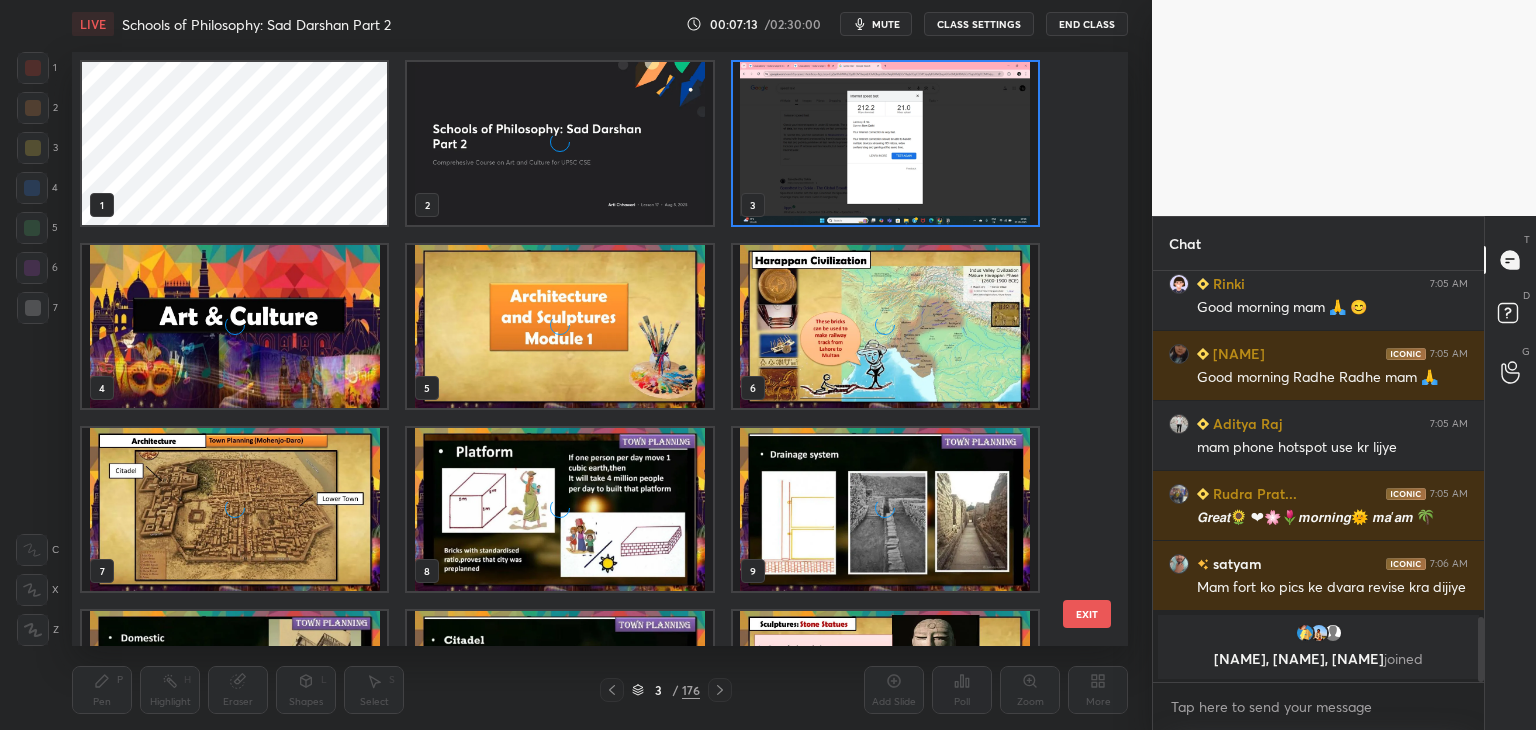 scroll, scrollTop: 6, scrollLeft: 10, axis: both 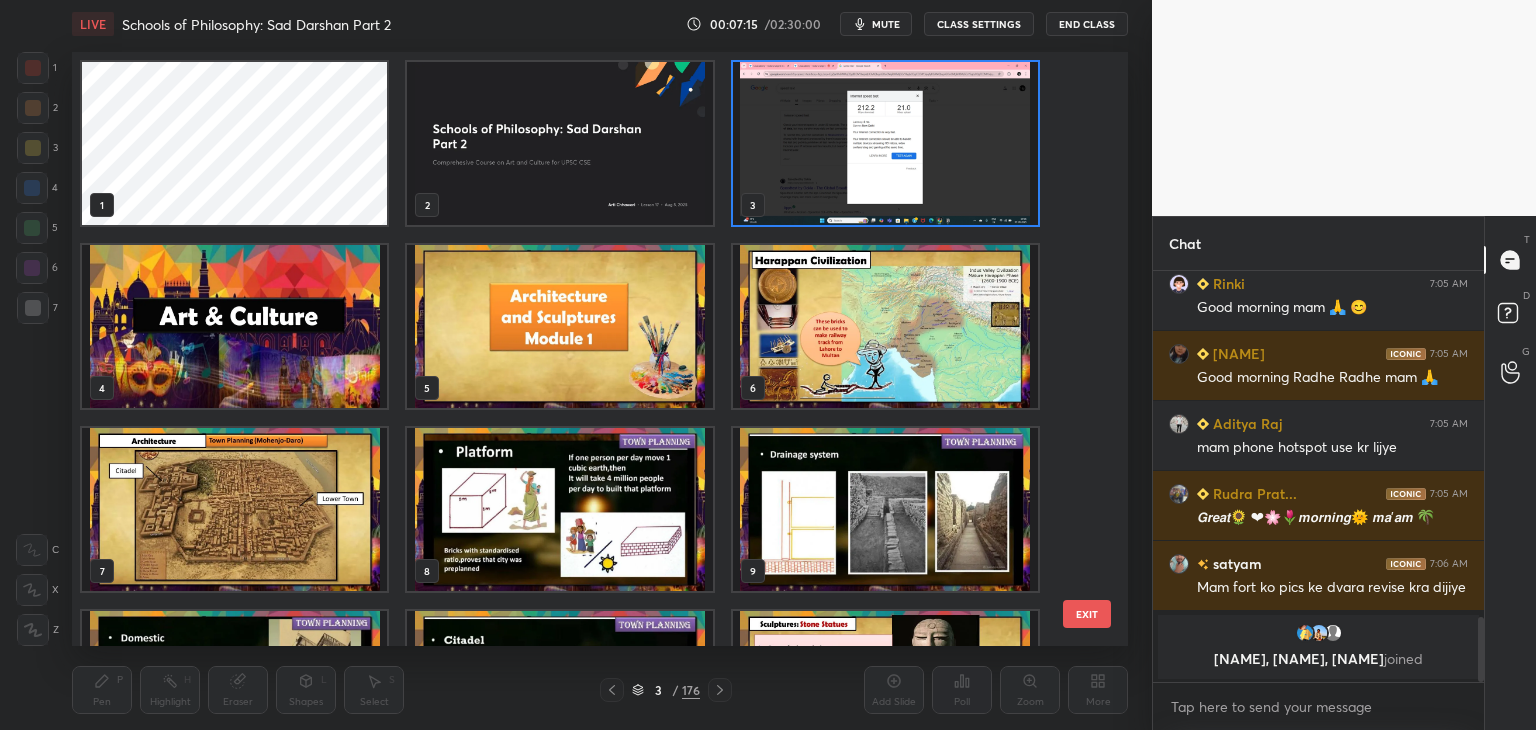 click 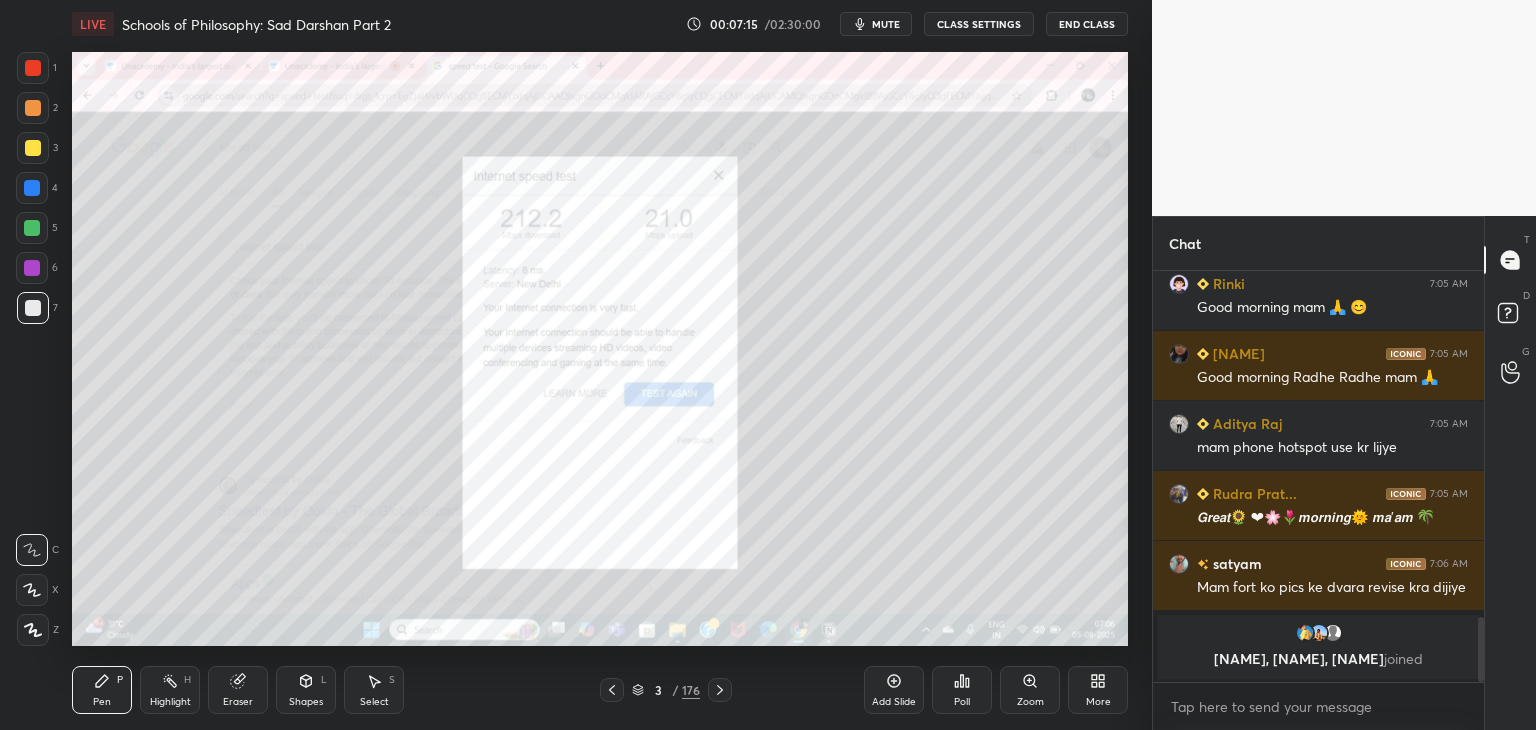 scroll, scrollTop: 0, scrollLeft: 0, axis: both 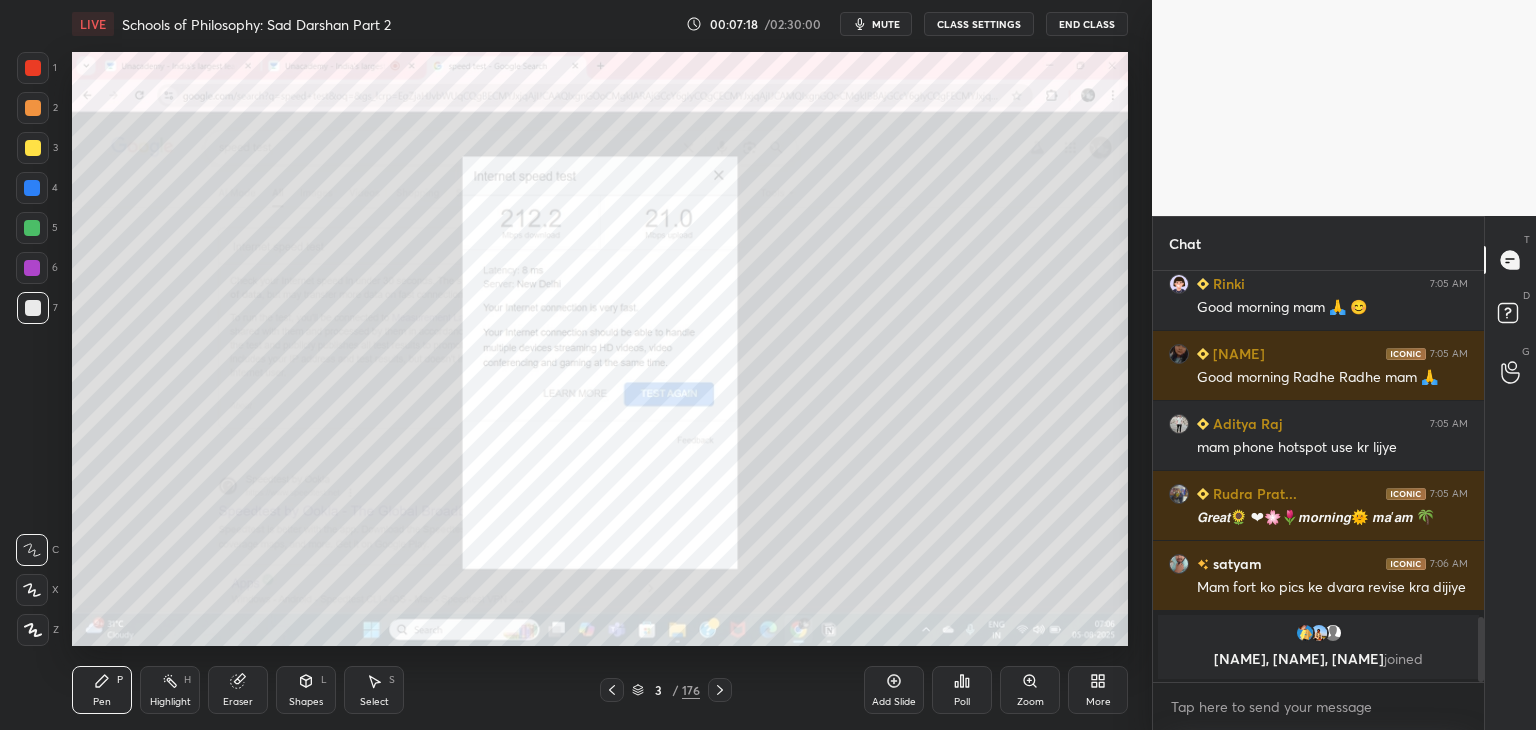 click at bounding box center (33, 68) 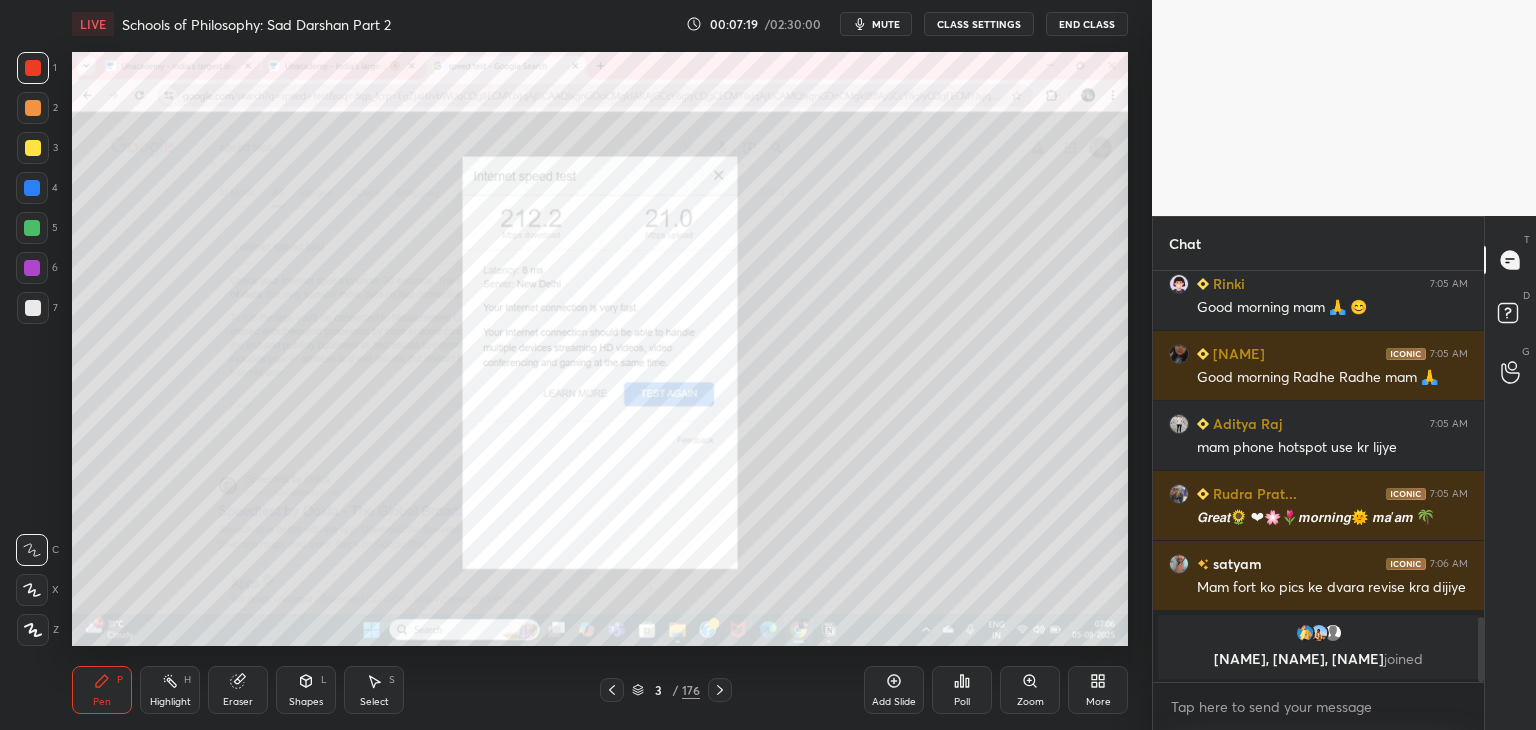 click at bounding box center (33, 68) 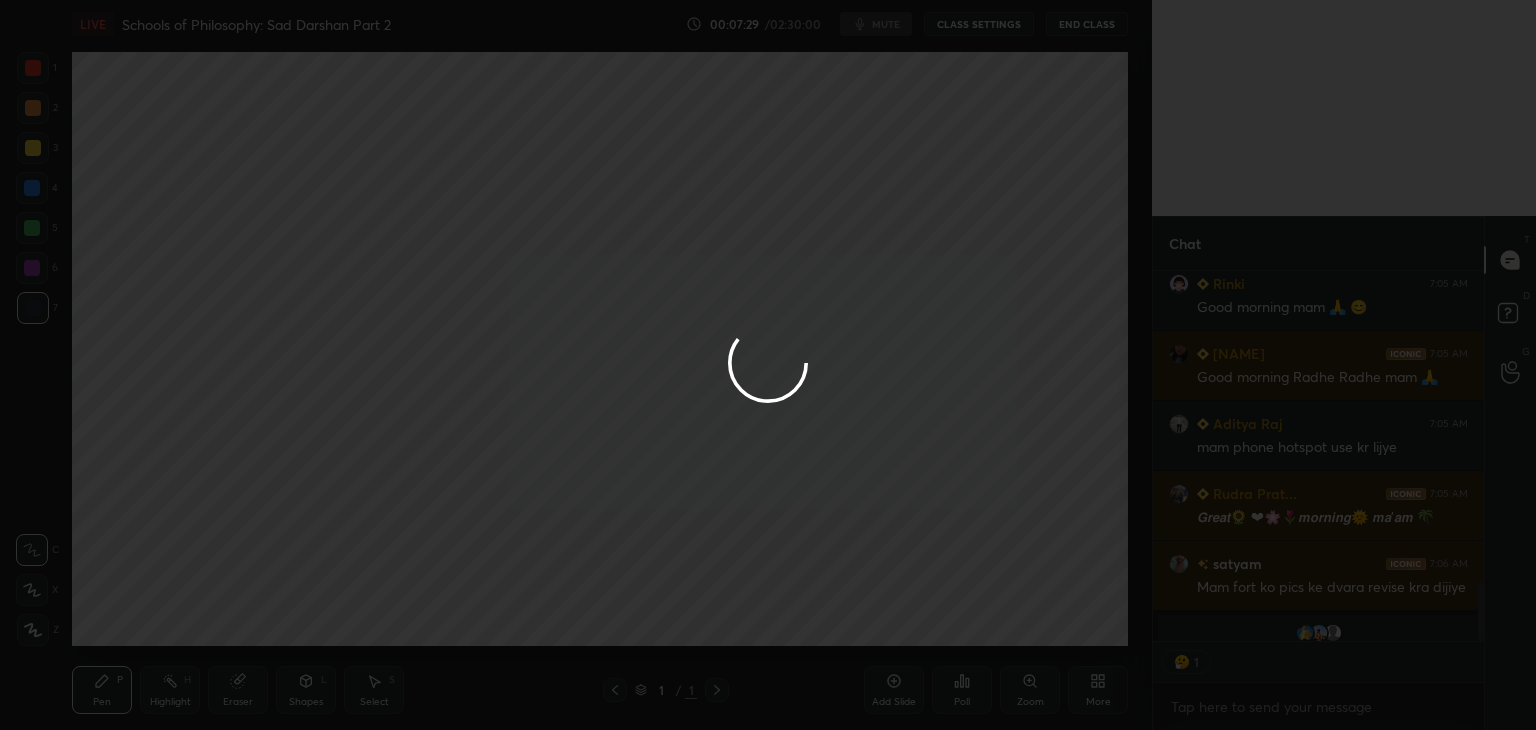 scroll, scrollTop: 365, scrollLeft: 325, axis: both 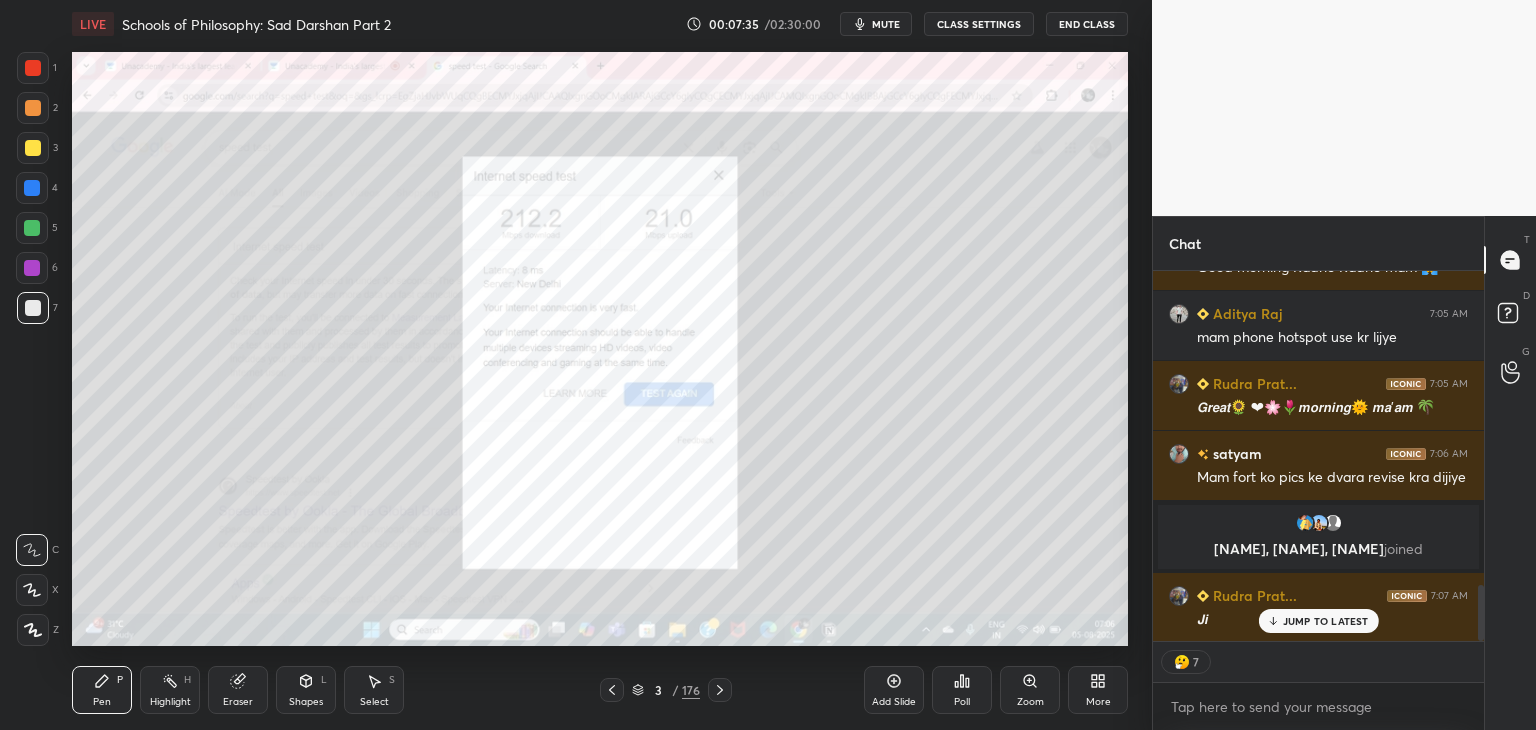 click on "JUMP TO LATEST" at bounding box center [1326, 621] 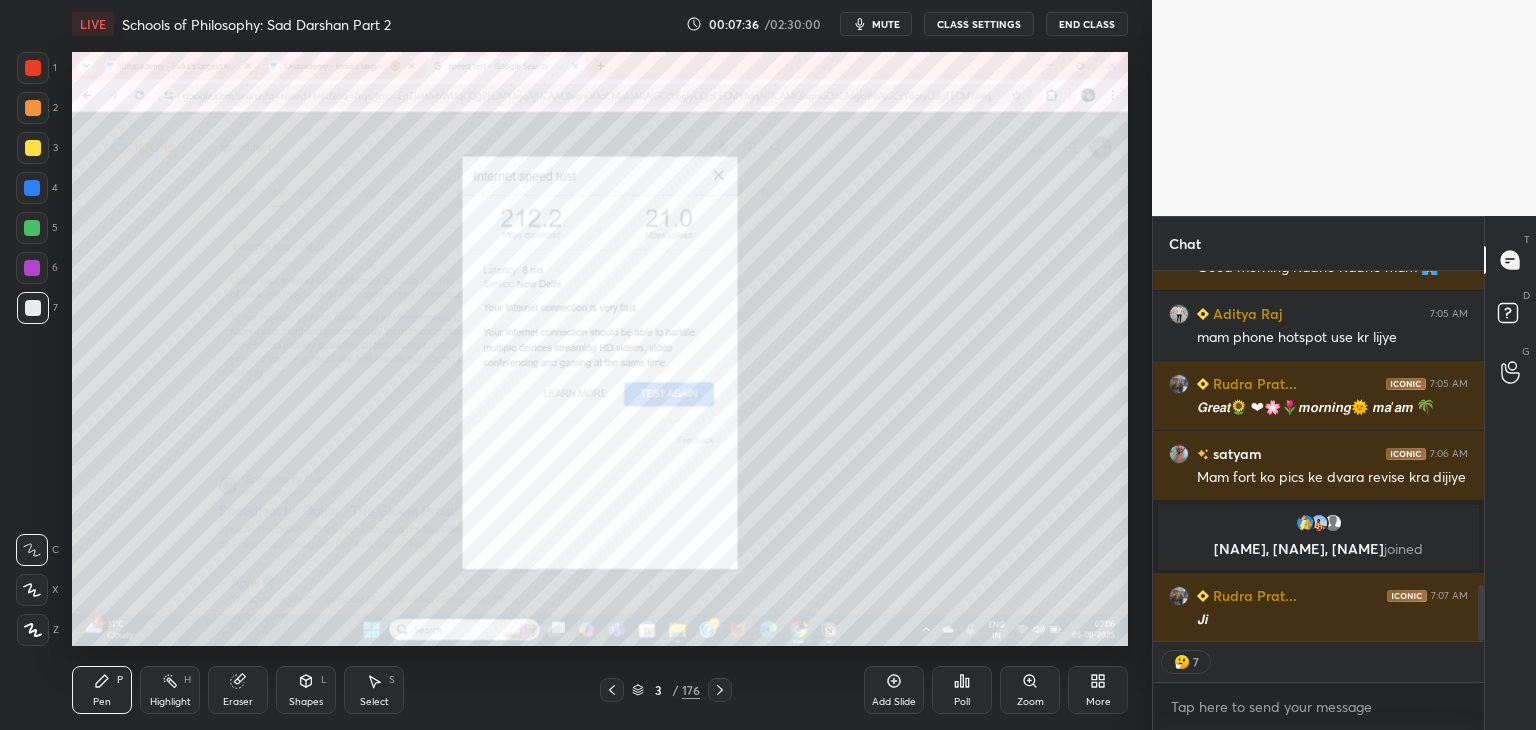 click on "Chat Rinki 7:05 AM Good morning mam 🙏 😊 Shriyanshi 7:05 AM Good morning Radhe Radhe mam 🙏 Aditya Raj 7:05 AM mam phone hotspot use kr lijye Rudra Prat... 7:05 AM 𝙂𝙧𝙚𝙖𝙩🌻 ❤🌸🌷𝙢𝙤𝙧𝙣𝙞𝙣𝙜🌞 𝙢𝙖'𝙖𝙢 🌴 satyam 7:06 AM Mam fort ko pics ke dvara revise kra dijiye Sam, Raghav, Vandana  joined Rudra Prat... 7:07 AM 𝙅𝙞 JUMP TO LATEST 7 Enable hand raising Enable raise hand to speak to learners. Once enabled, chat will be turned off temporarily. Enable x   Doubts asked by learners will show up here No one has raised a hand yet Can't raise hand Looks like educator just invited you to speak. Please wait before you can raise your hand again. Got it T Messages (T) D Doubts (D) G Raise Hand (G)" at bounding box center [1344, 473] 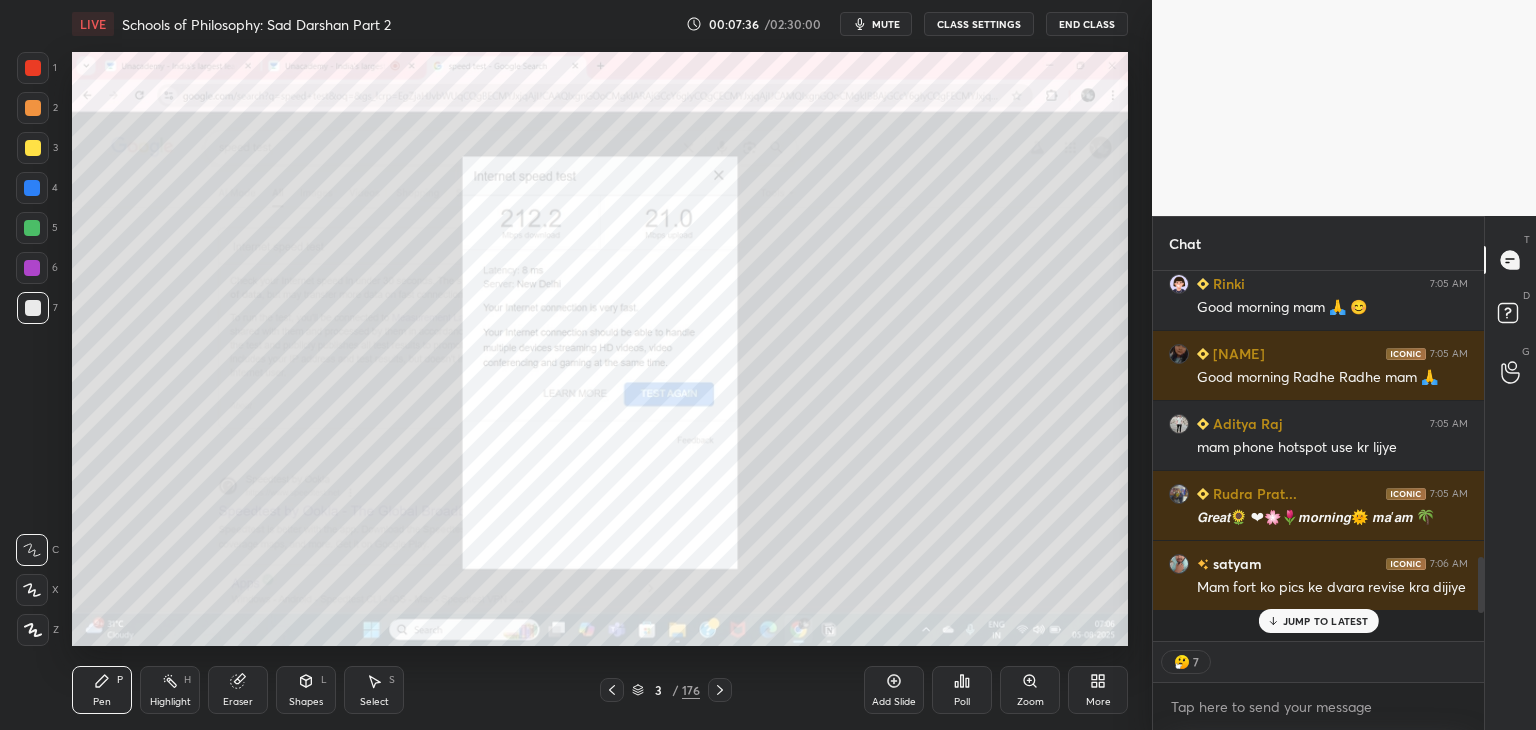 scroll, scrollTop: 2067, scrollLeft: 0, axis: vertical 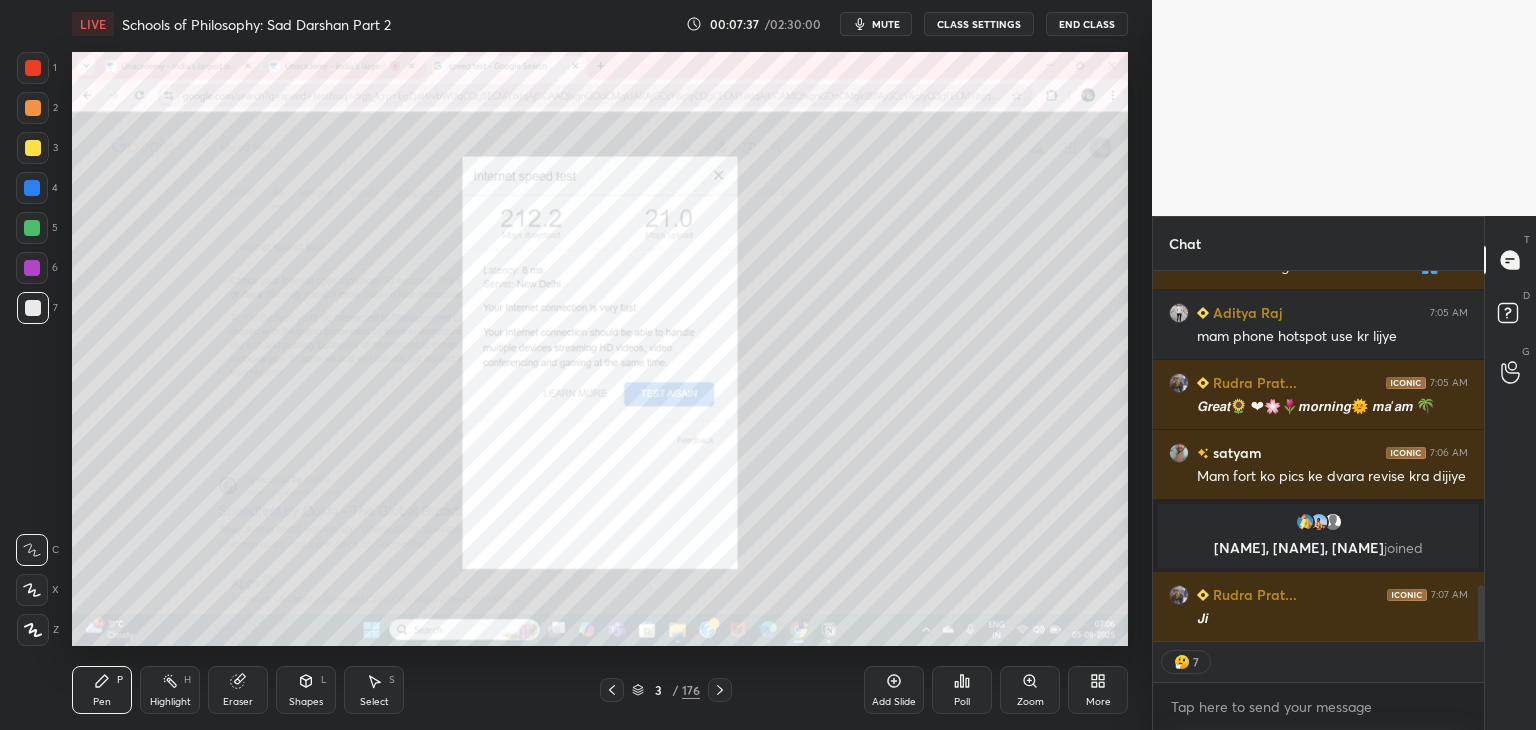 drag, startPoint x: 1479, startPoint y: 620, endPoint x: 1482, endPoint y: 649, distance: 29.15476 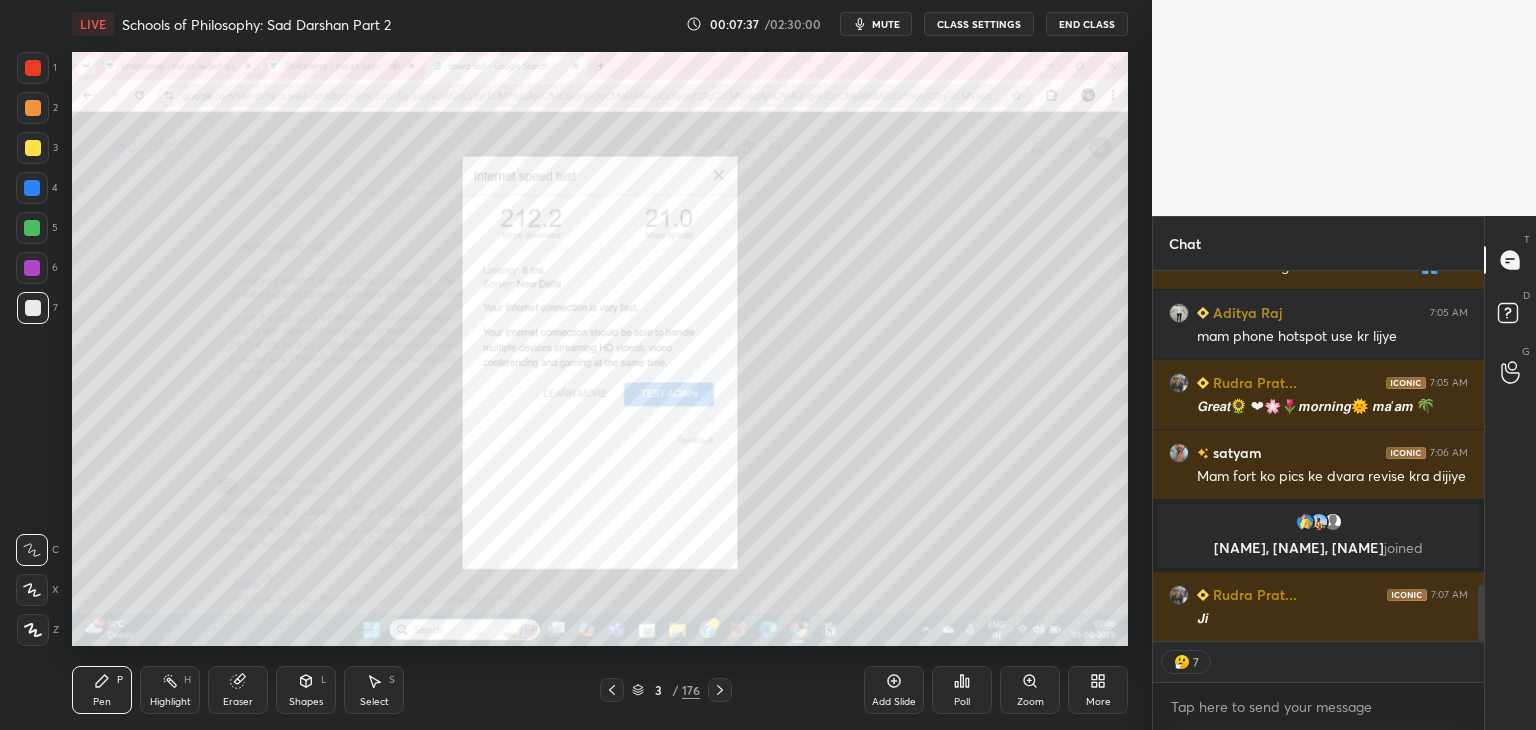 click on "Chat Rinki 7:05 AM Good morning mam 🙏 😊 Shriyanshi 7:05 AM Good morning Radhe Radhe mam 🙏 Aditya Raj 7:05 AM mam phone hotspot use kr lijye Rudra Prat... 7:05 AM 𝙂𝙧𝙚𝙖𝙩🌻 ❤🌸🌷𝙢𝙤𝙧𝙣𝙞𝙣𝙜🌞 𝙢𝙖'𝙖𝙢 🌴 satyam 7:06 AM Mam fort ko pics ke dvara revise kra dijiye Sam, Raghav, Vandana  joined Rudra Prat... 7:07 AM 𝙅𝙞 JUMP TO LATEST 7 Enable hand raising Enable raise hand to speak to learners. Once enabled, chat will be turned off temporarily. Enable x   Doubts asked by learners will show up here No one has raised a hand yet Can't raise hand Looks like educator just invited you to speak. Please wait before you can raise your hand again. Got it T Messages (T) D Doubts (D) G Raise Hand (G)" at bounding box center [1344, 473] 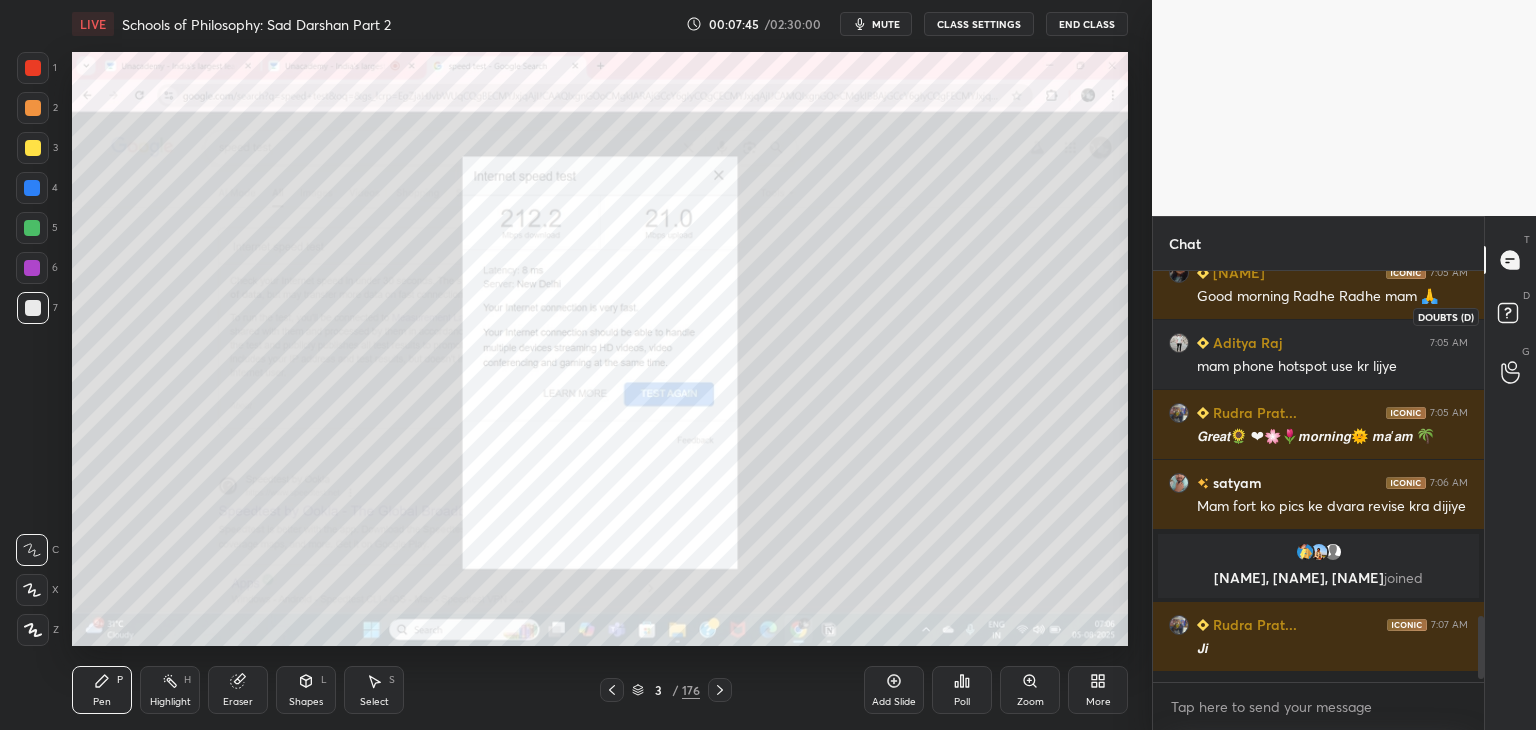 scroll, scrollTop: 6, scrollLeft: 6, axis: both 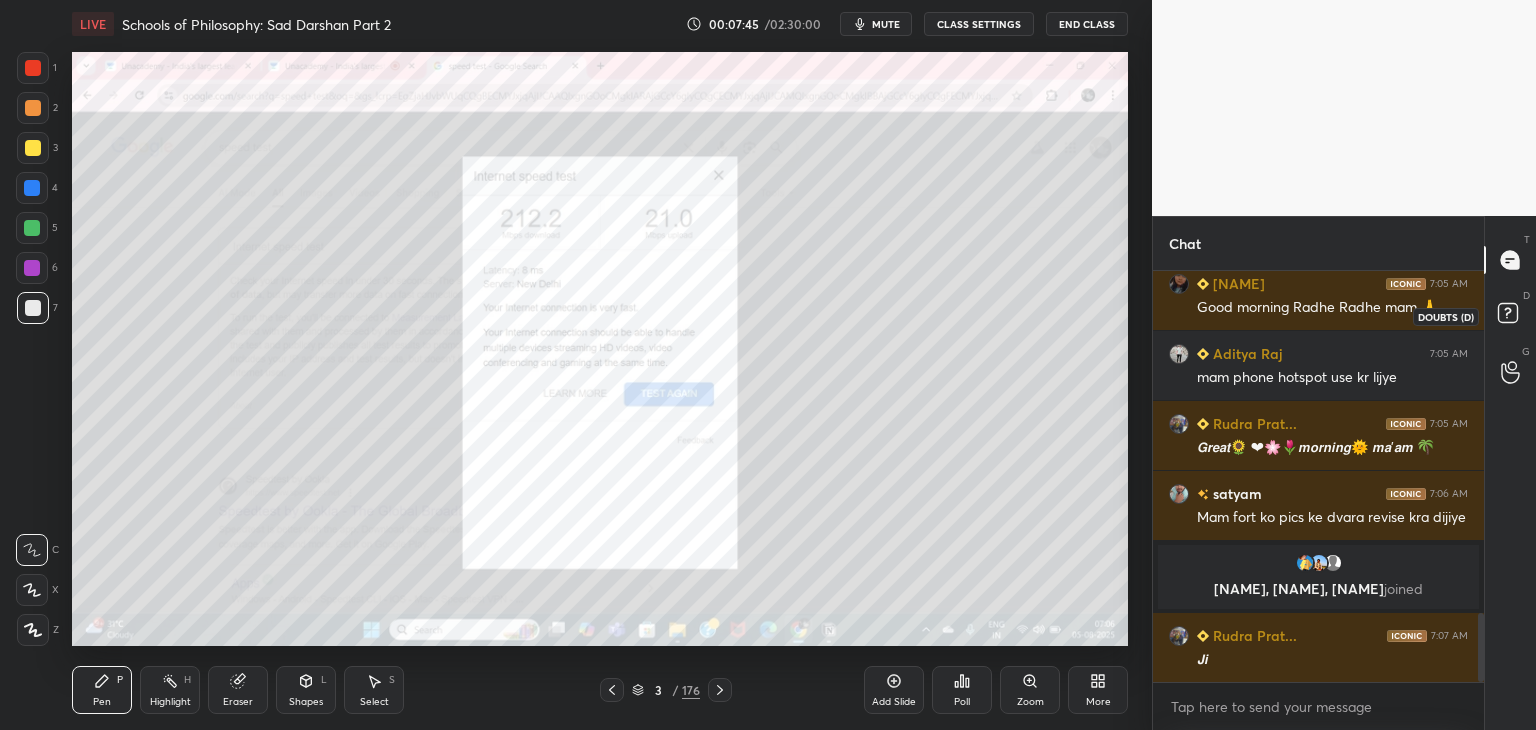 click 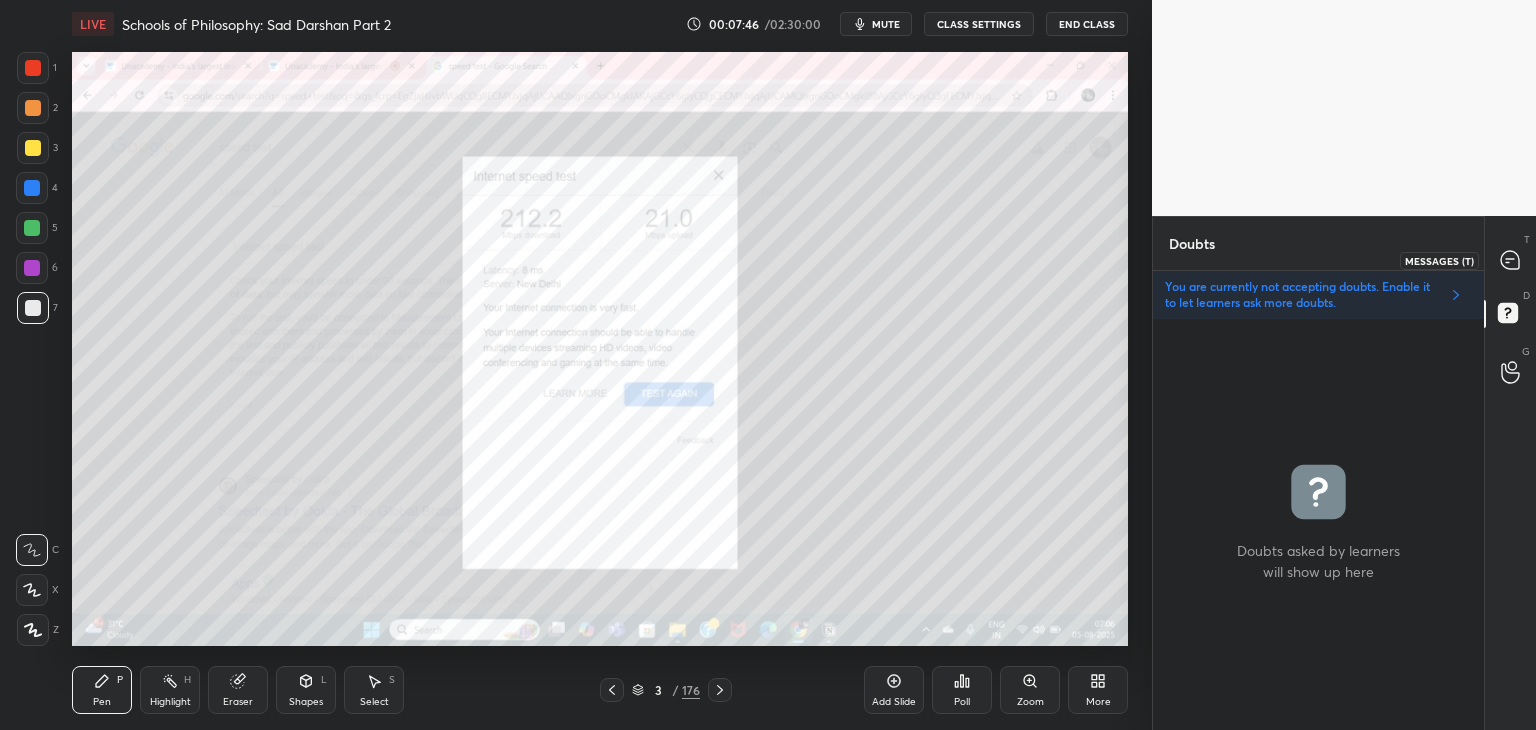 click 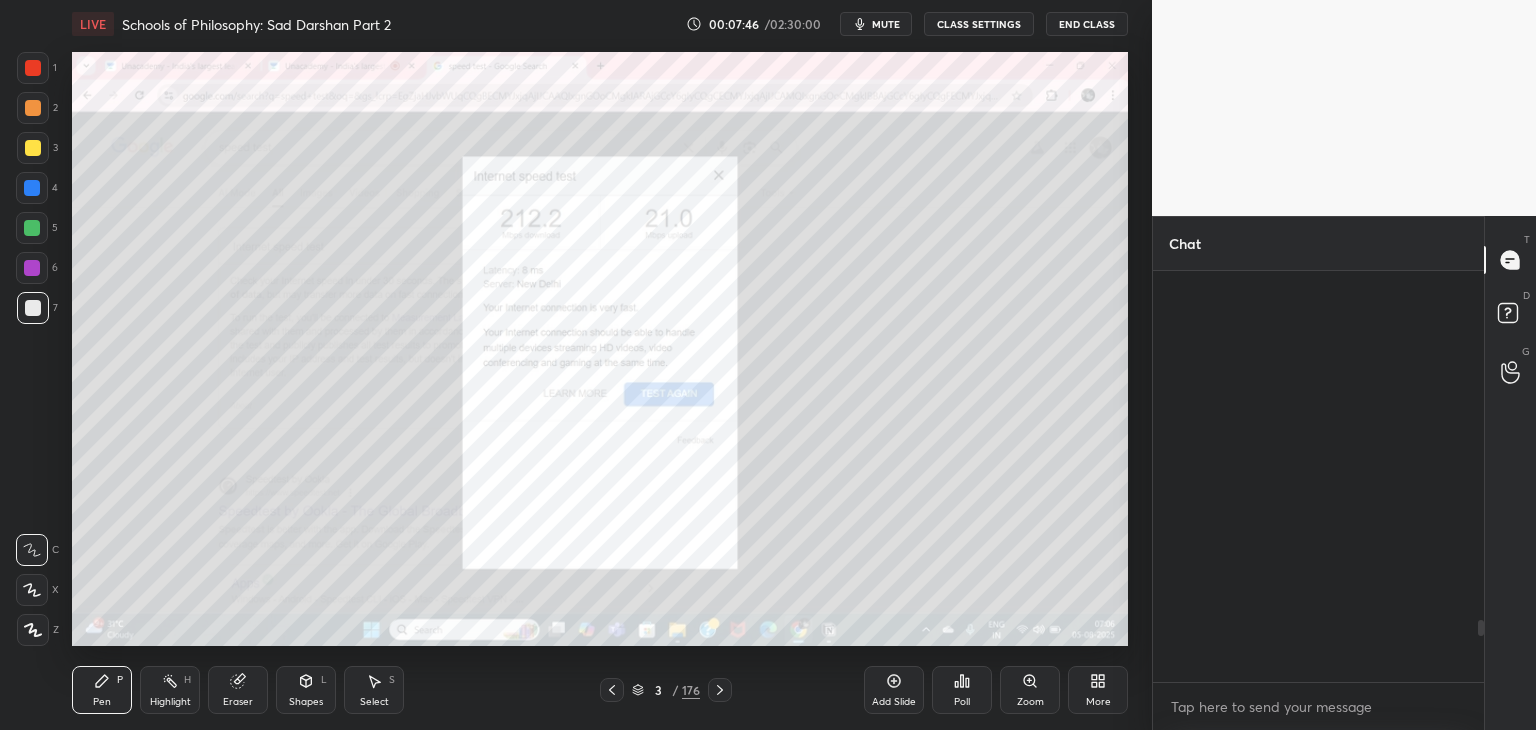 scroll, scrollTop: 2338, scrollLeft: 0, axis: vertical 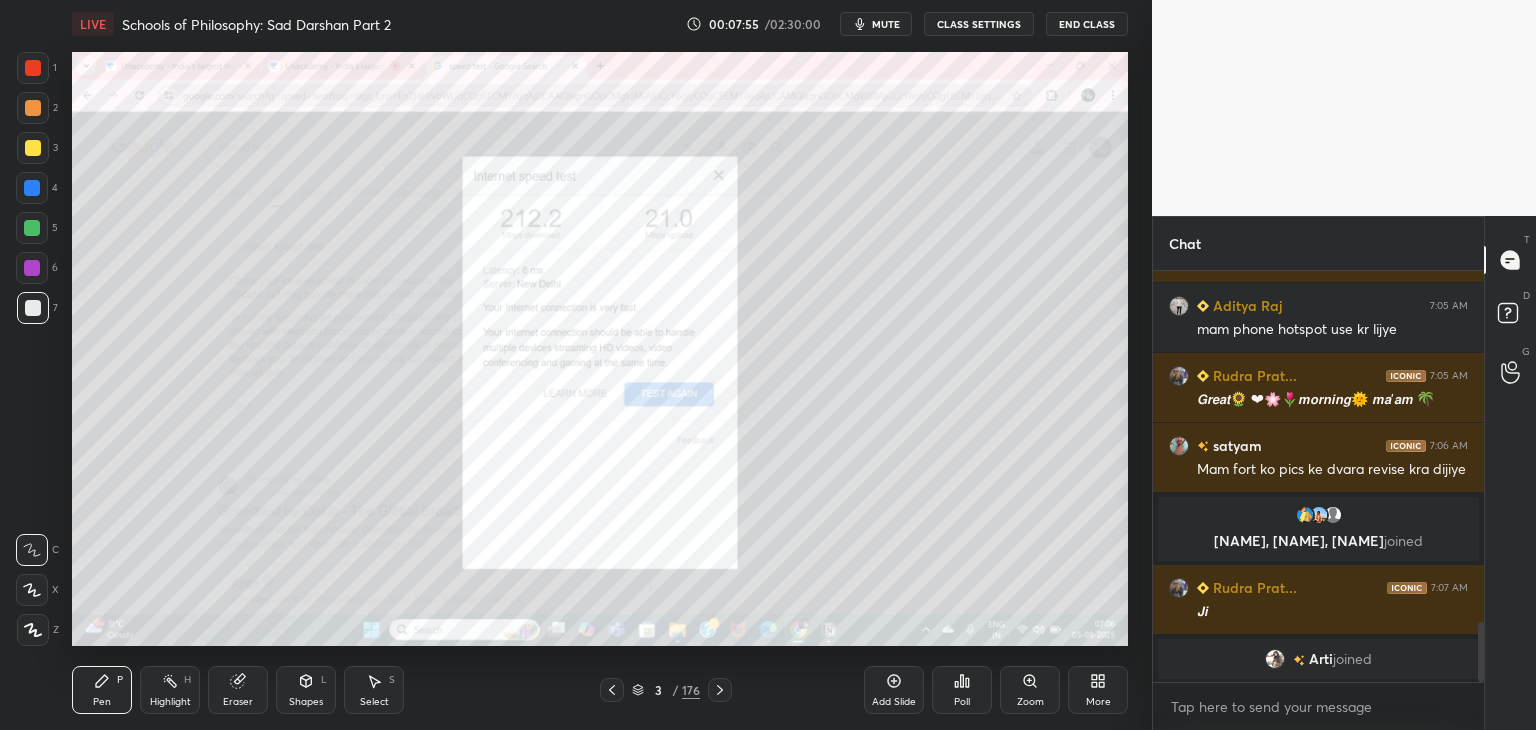 click 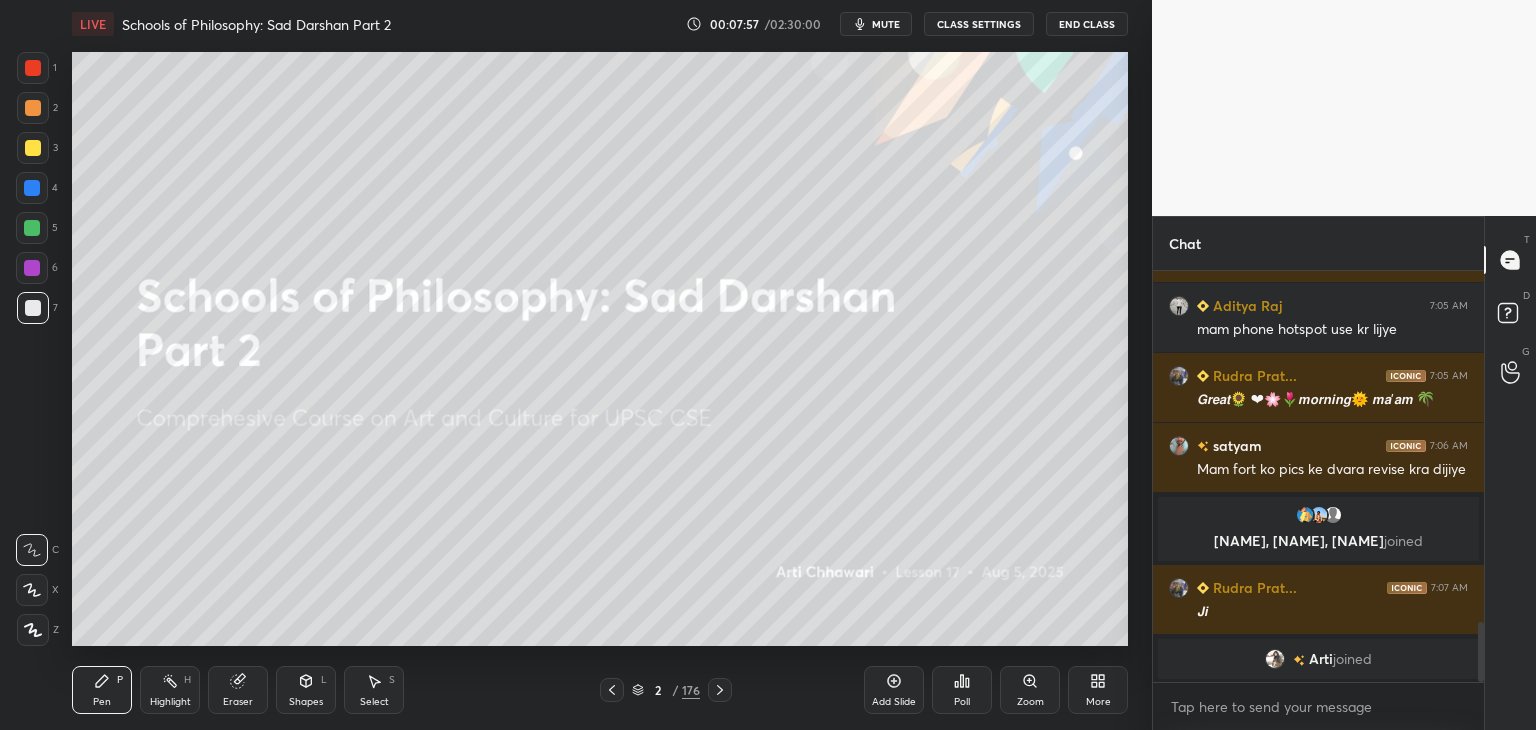 click 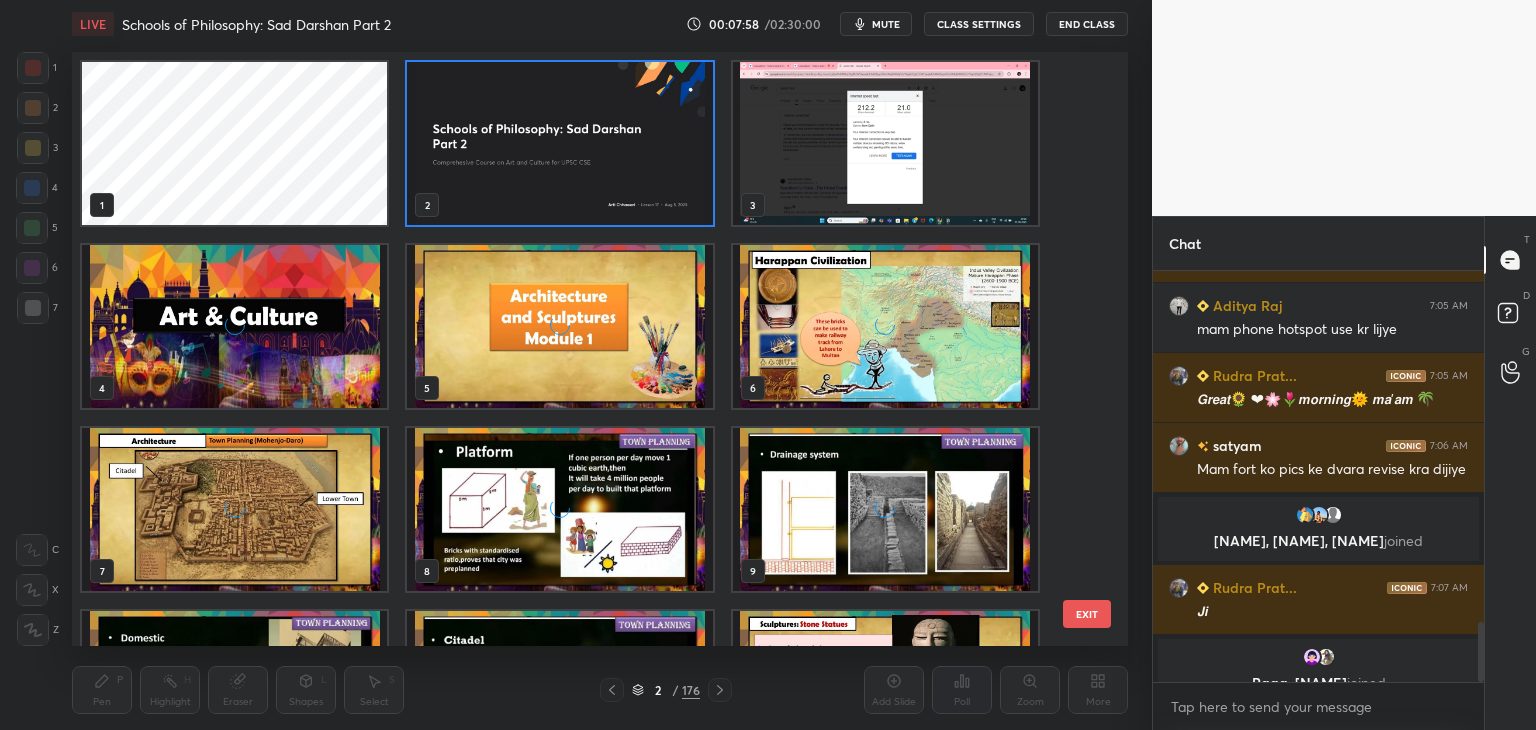 scroll, scrollTop: 2410, scrollLeft: 0, axis: vertical 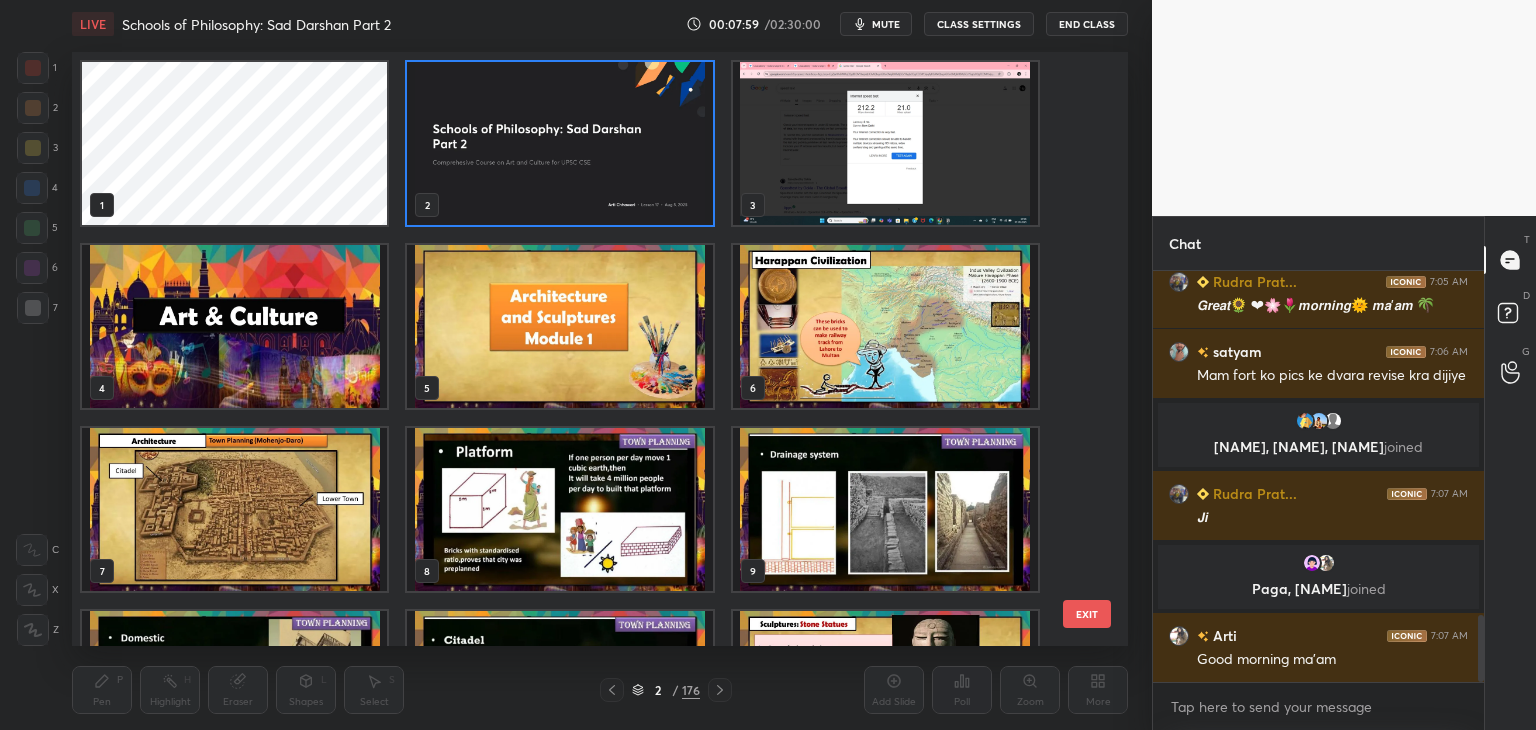 click at bounding box center (559, 143) 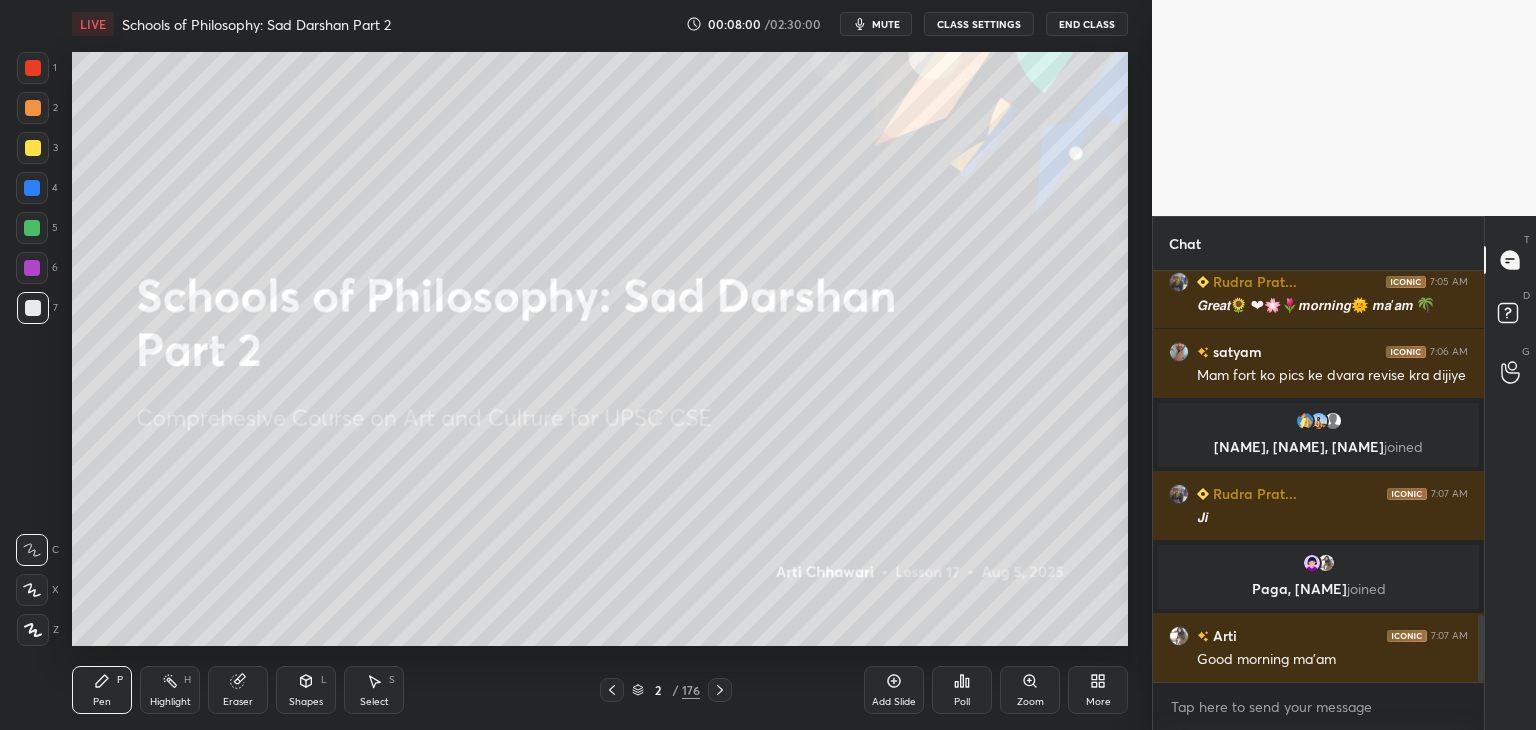 scroll, scrollTop: 0, scrollLeft: 0, axis: both 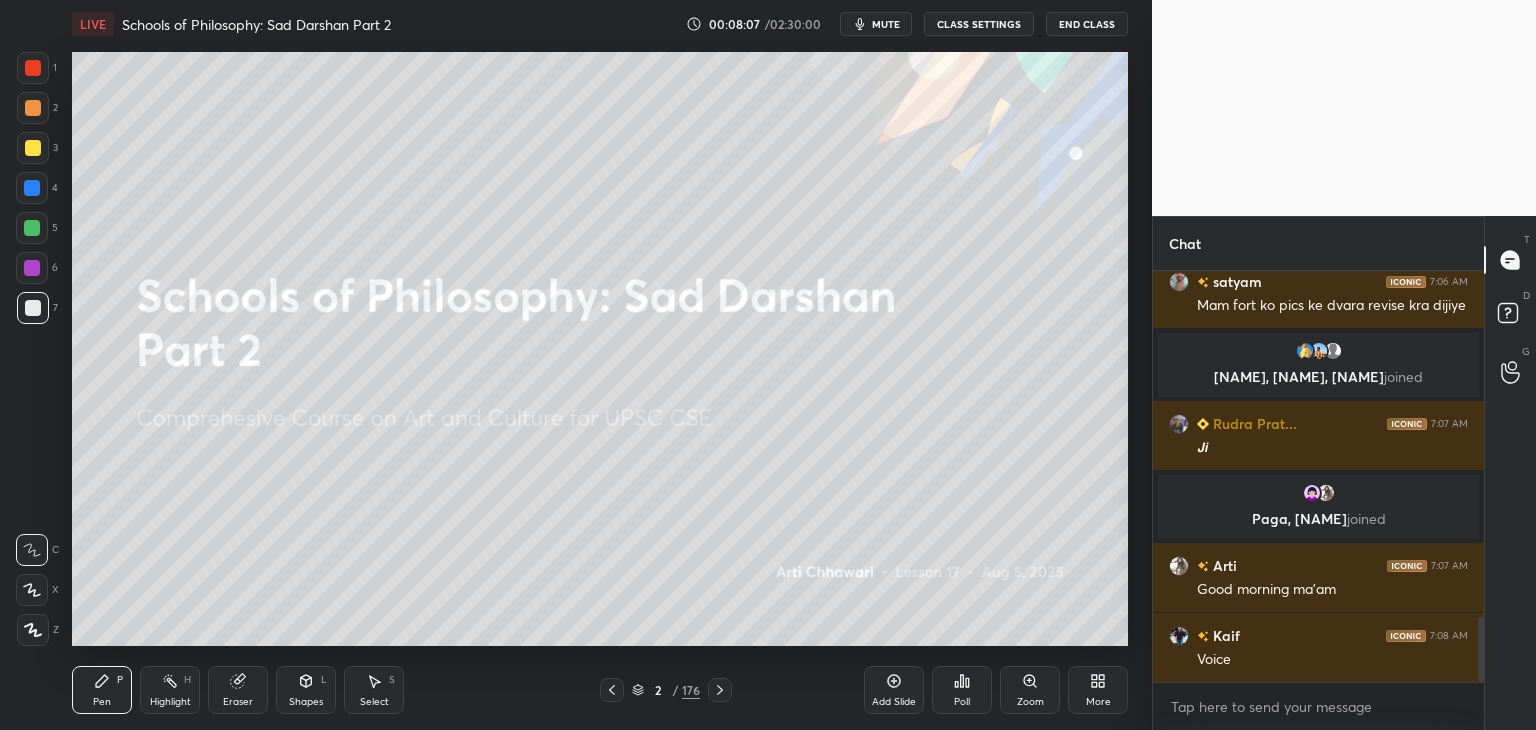 click 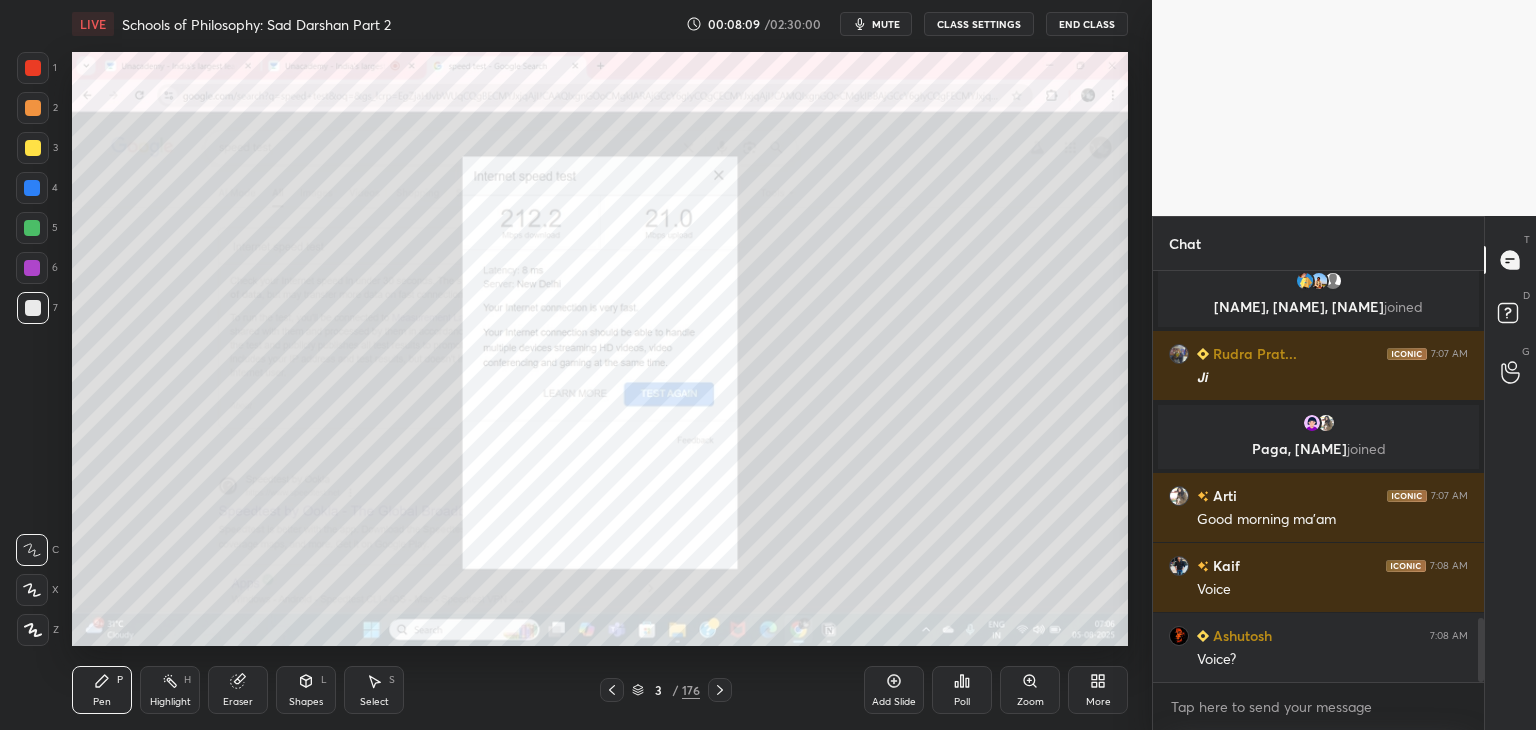 scroll, scrollTop: 2318, scrollLeft: 0, axis: vertical 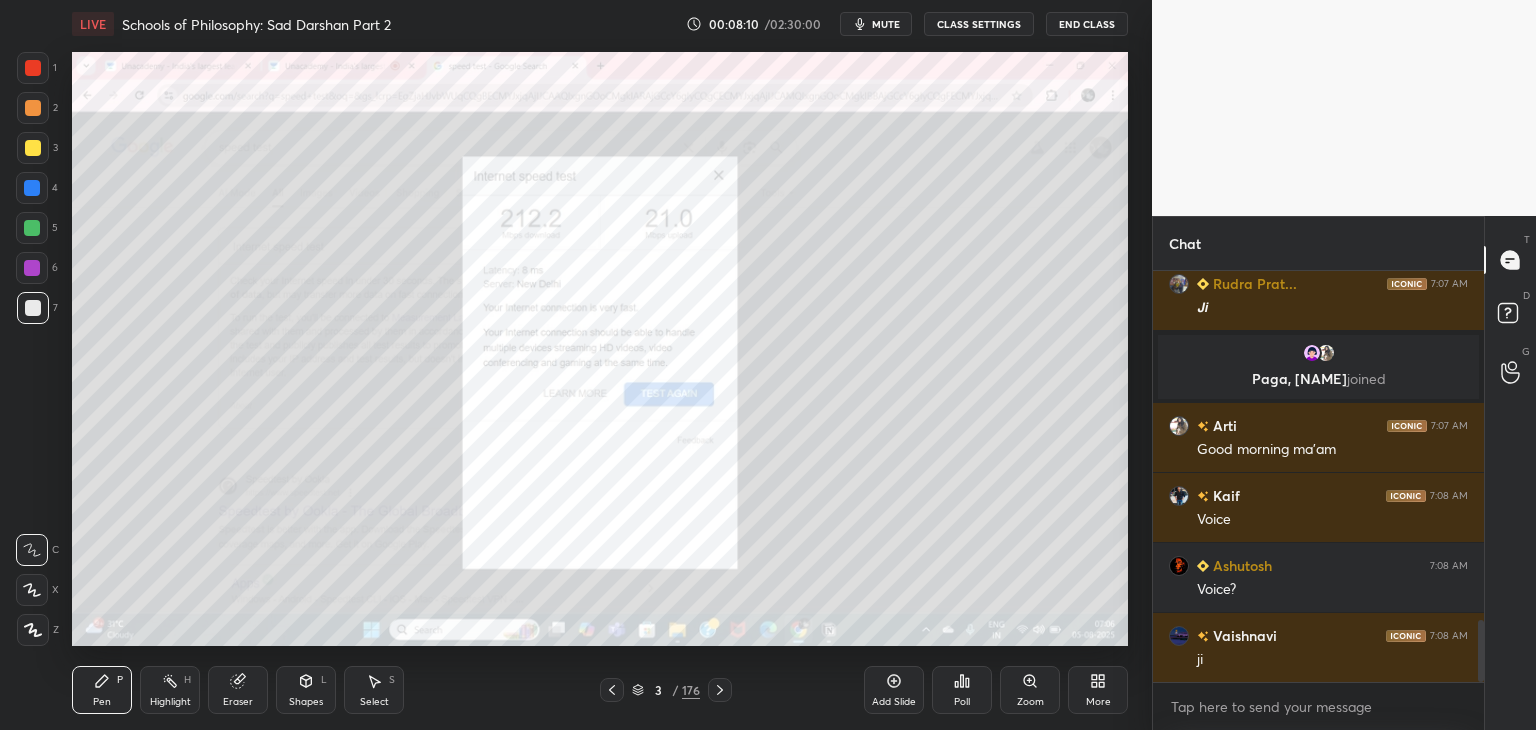 click at bounding box center [33, 68] 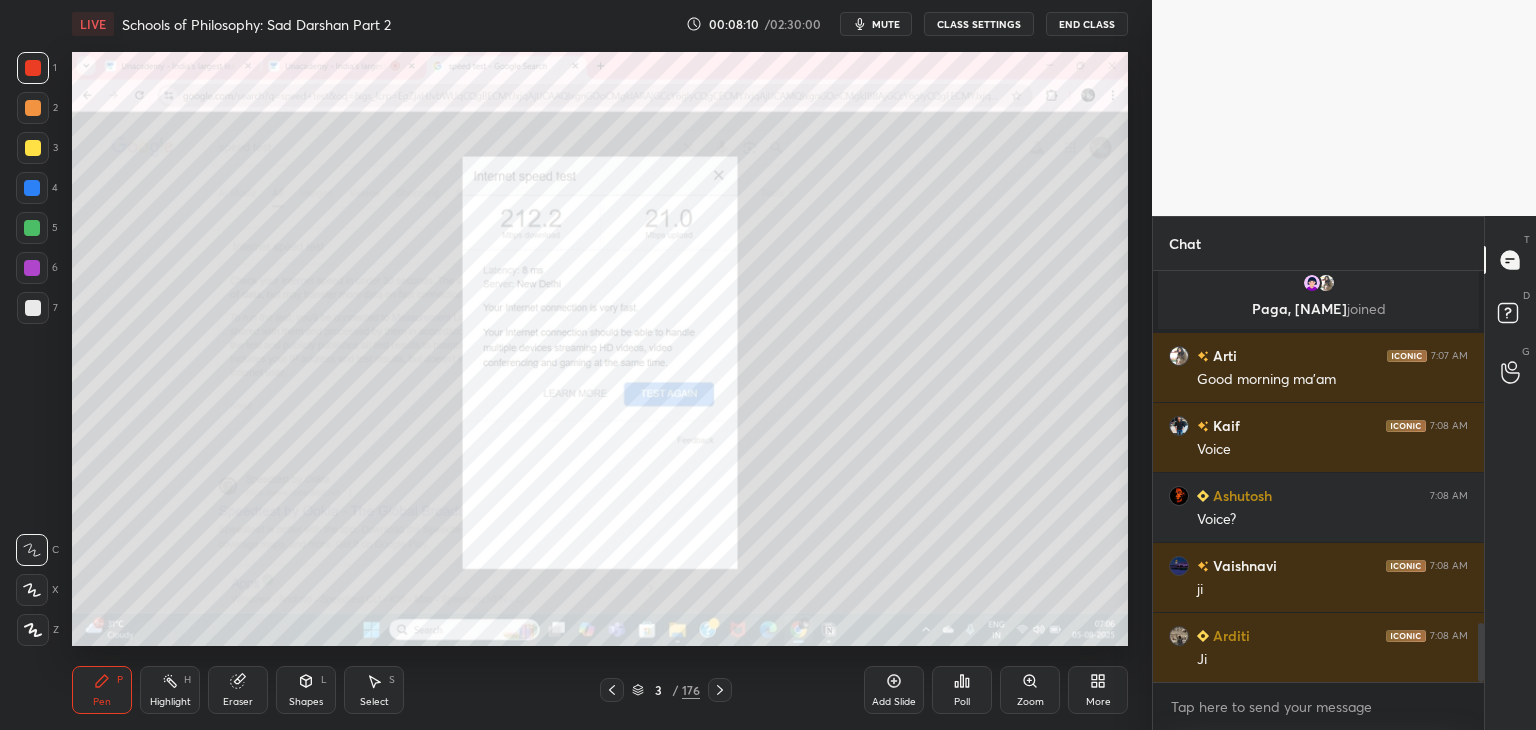 scroll, scrollTop: 2458, scrollLeft: 0, axis: vertical 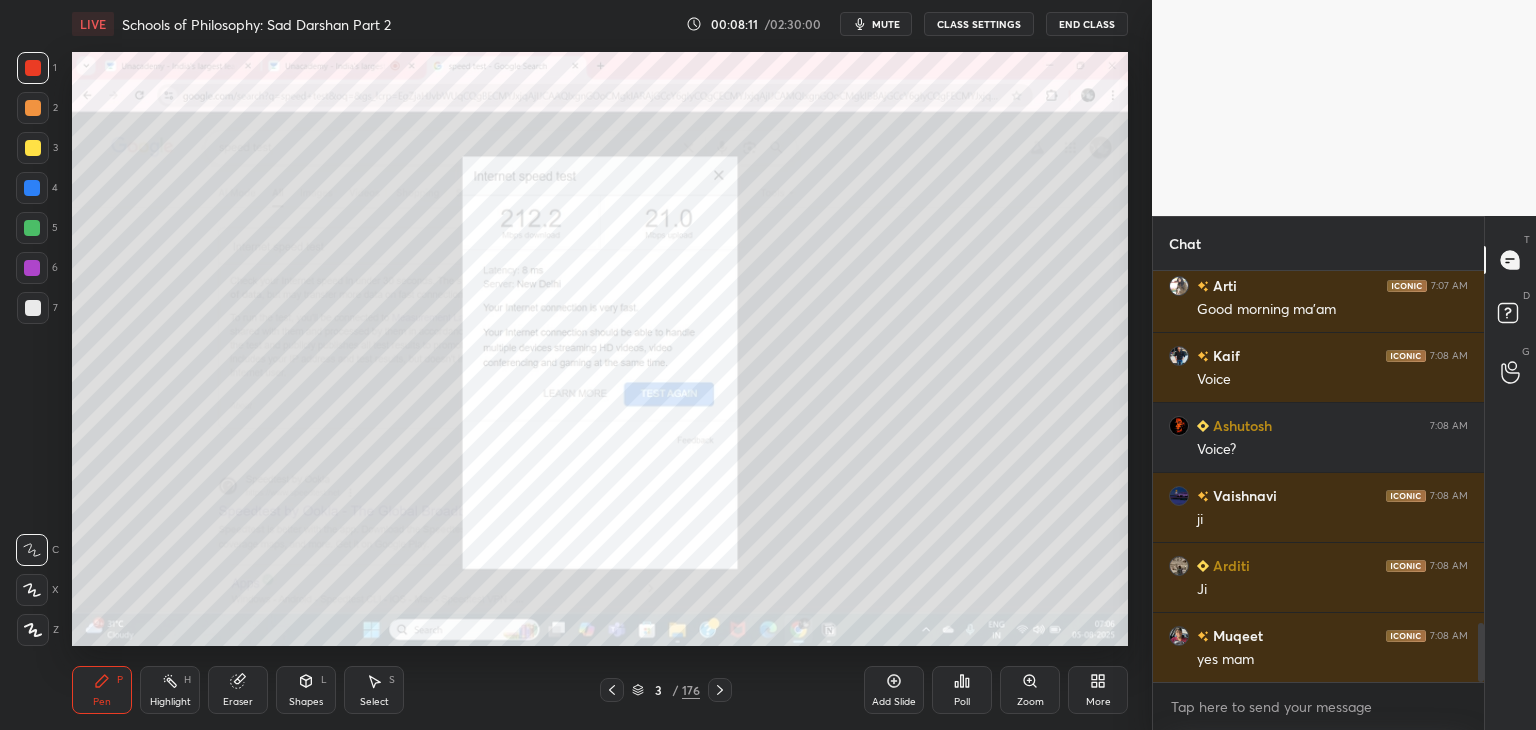 click 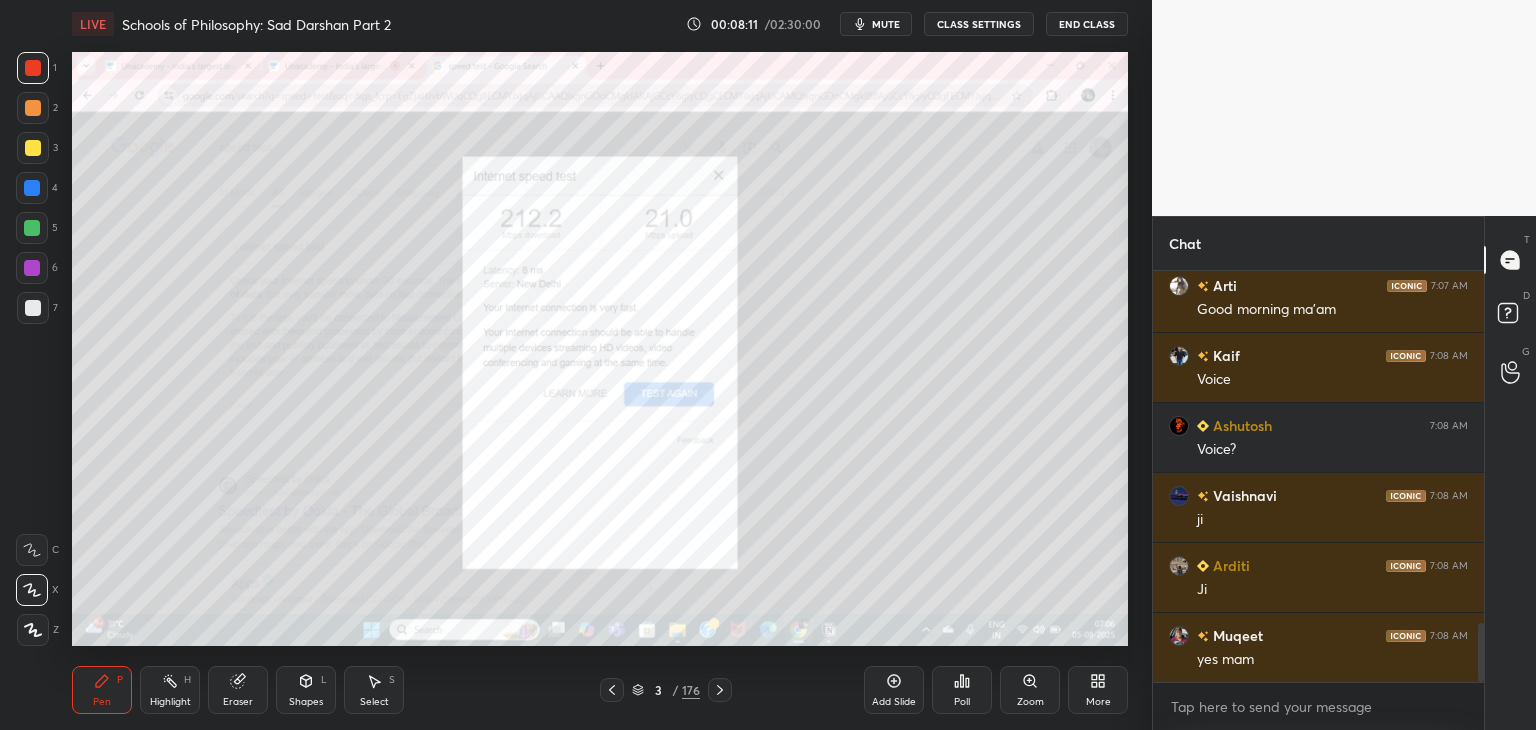 click on "1 2 3 4 5 6 7 C X Z C X Z E E Erase all   H H LIVE Schools of Philosophy: Sad Darshan Part 2 00:08:11 /  02:30:00 mute CLASS SETTINGS End Class Setting up your live class Poll for   secs No correct answer Start poll Back Schools of Philosophy: Sad Darshan Part 2 • L17 of Comprehesive Course on Art and Culture for UPSC CSE Arti Chhawari Pen P Highlight H Eraser Shapes L Select S 3 / 176 Add Slide Poll Zoom More" at bounding box center (568, 365) 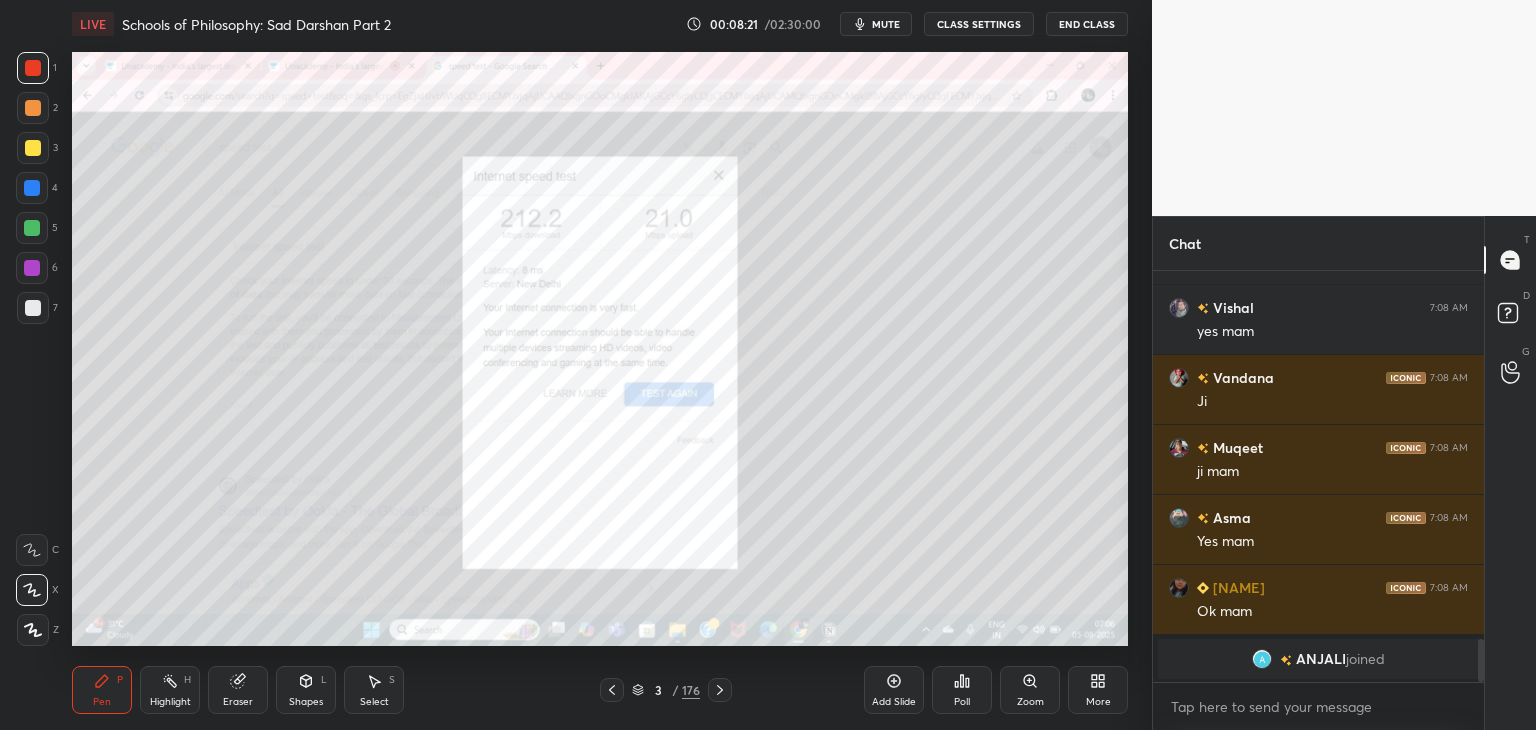 scroll, scrollTop: 3266, scrollLeft: 0, axis: vertical 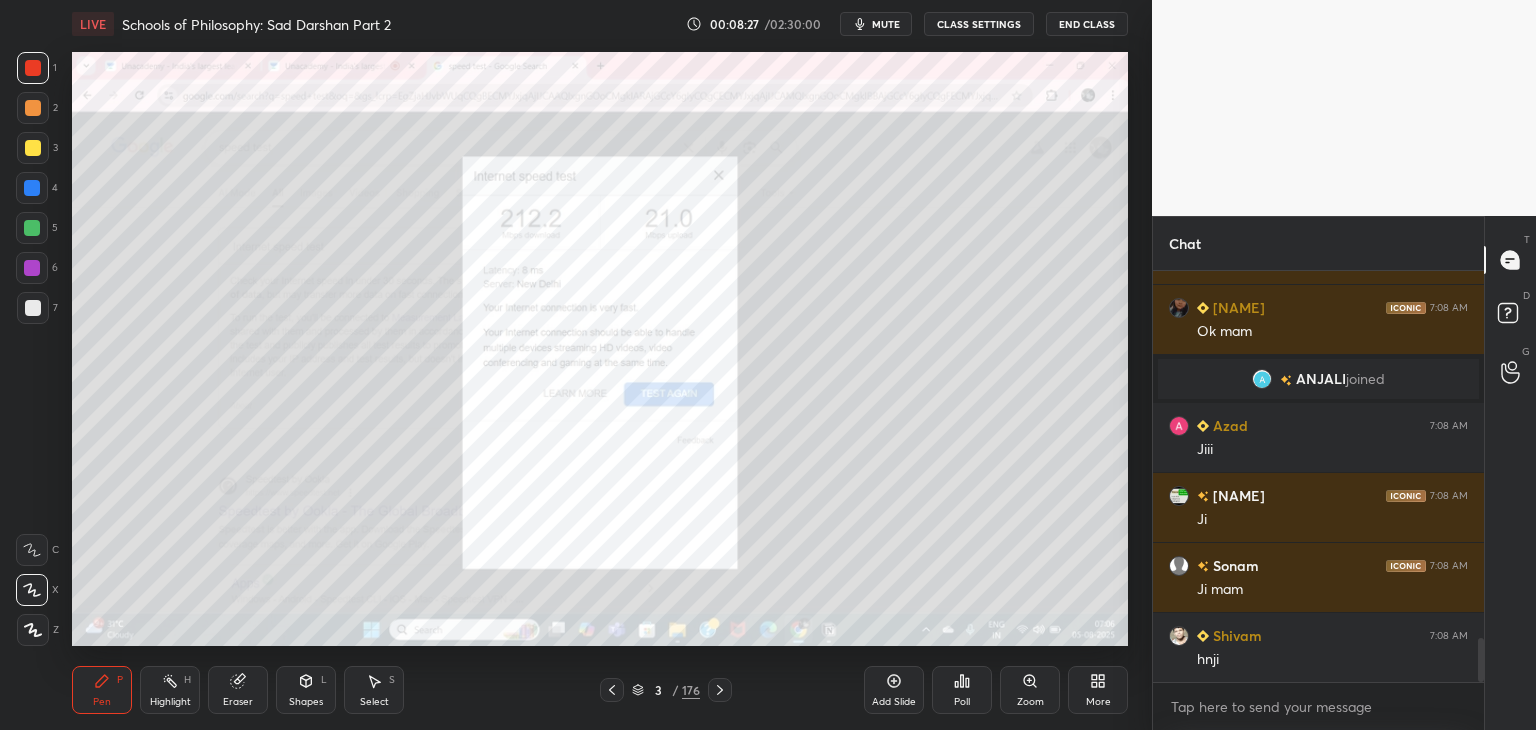 click at bounding box center [33, 68] 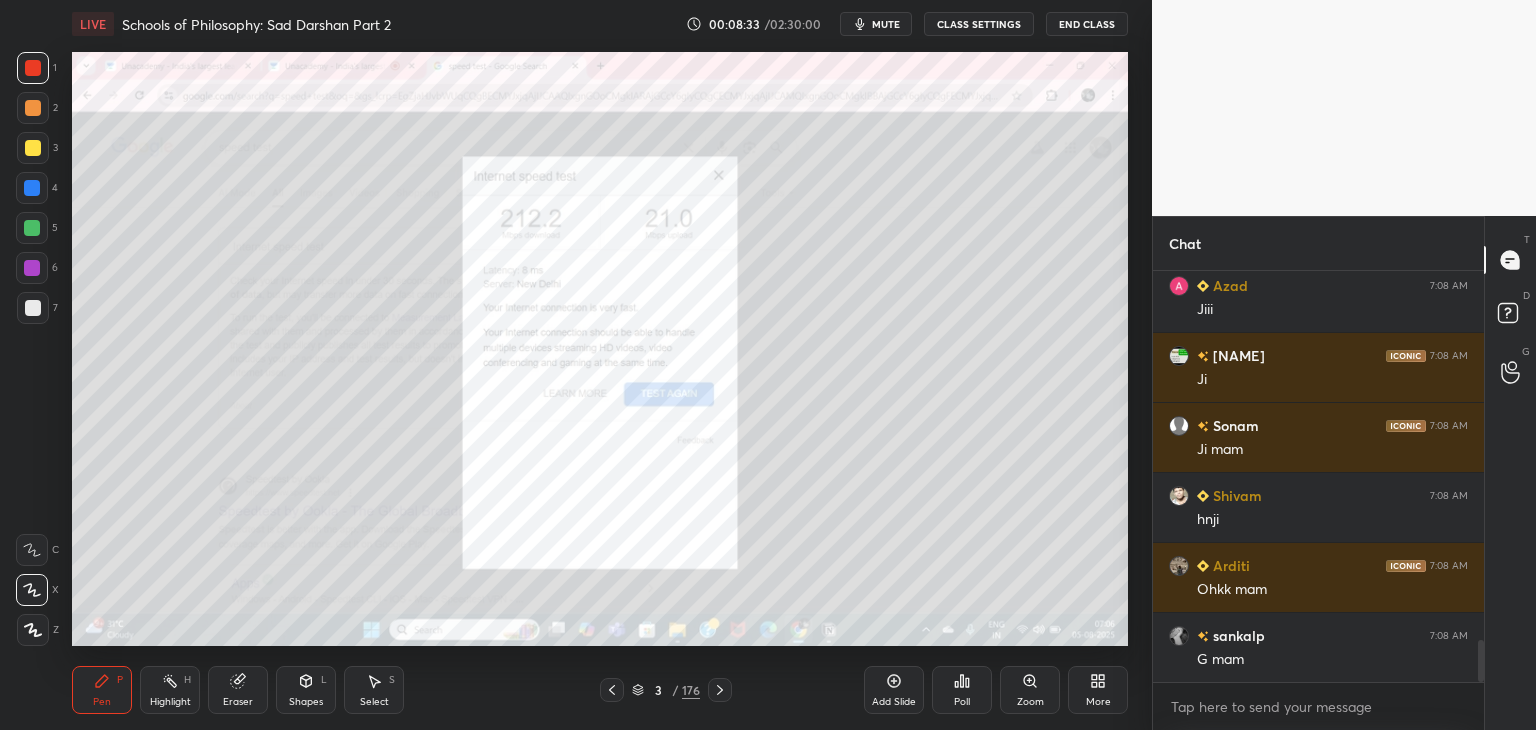 click at bounding box center [612, 690] 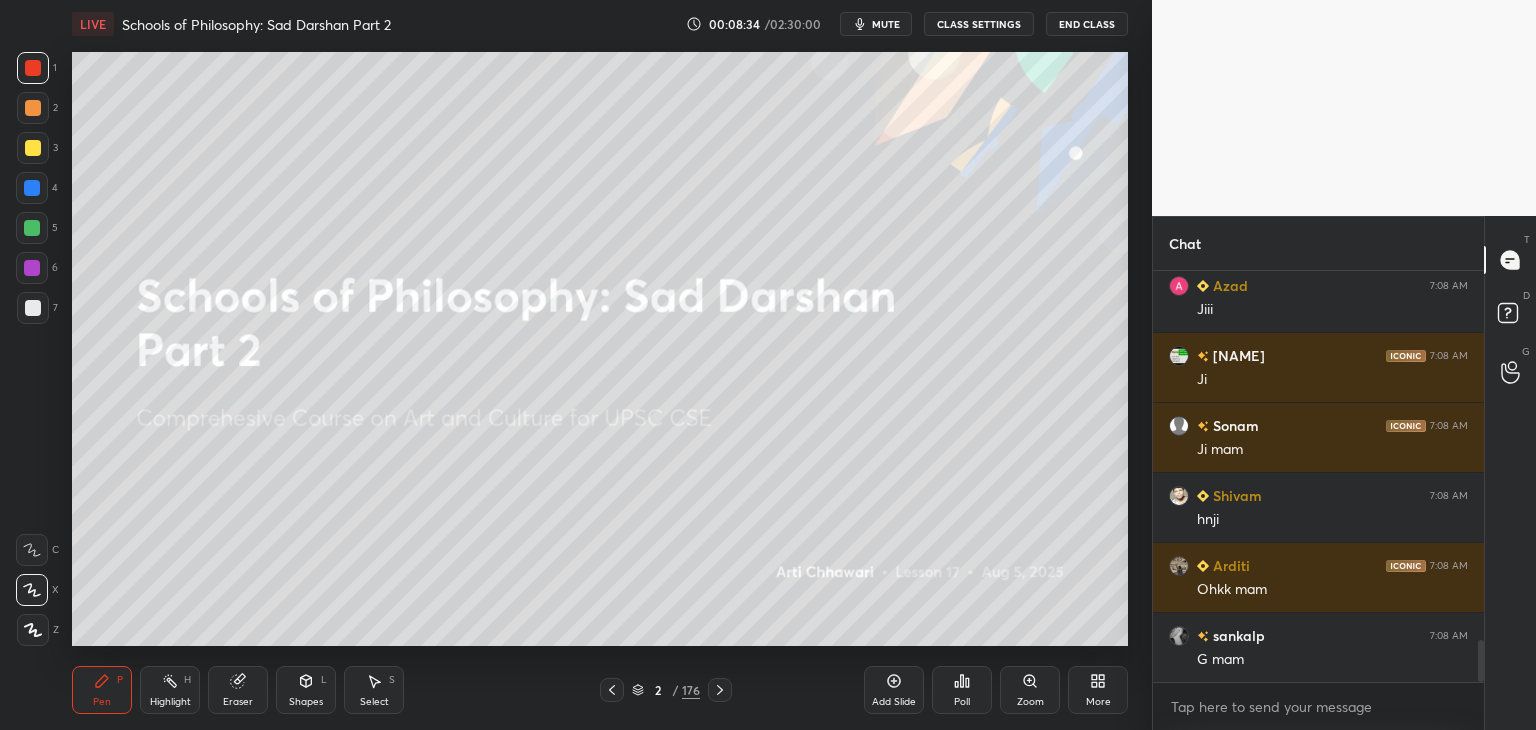 click at bounding box center (32, 188) 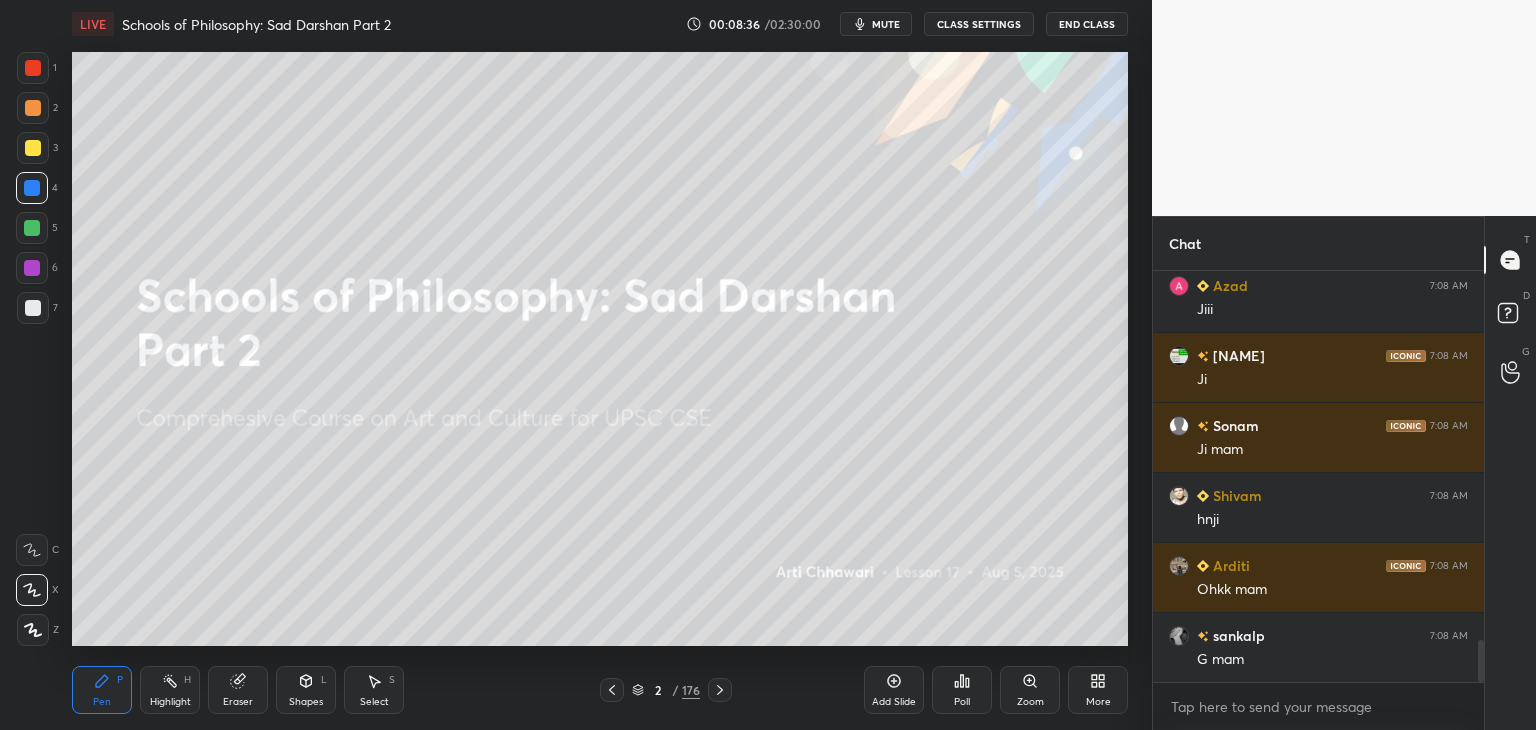 click 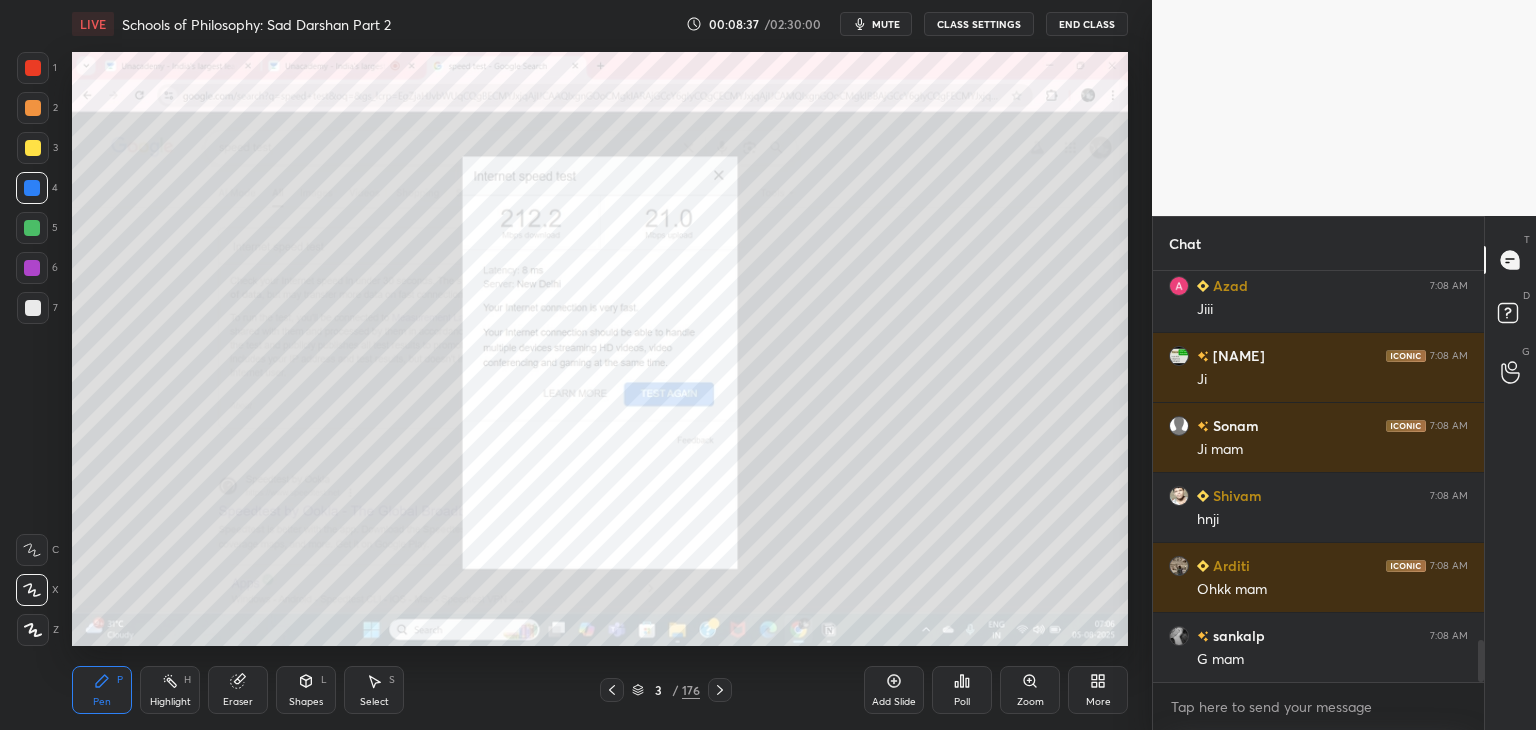 click 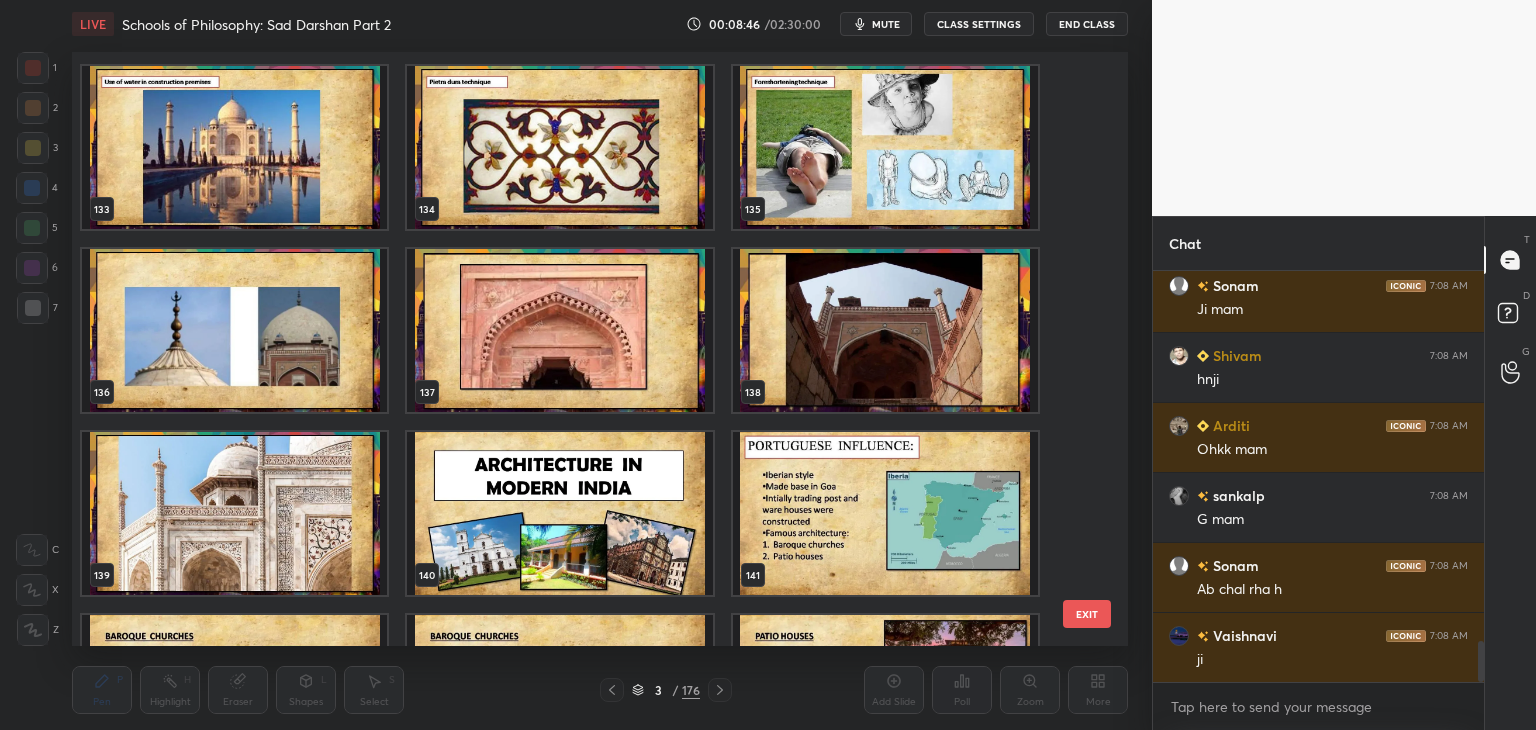 click on "EXIT" at bounding box center [1087, 614] 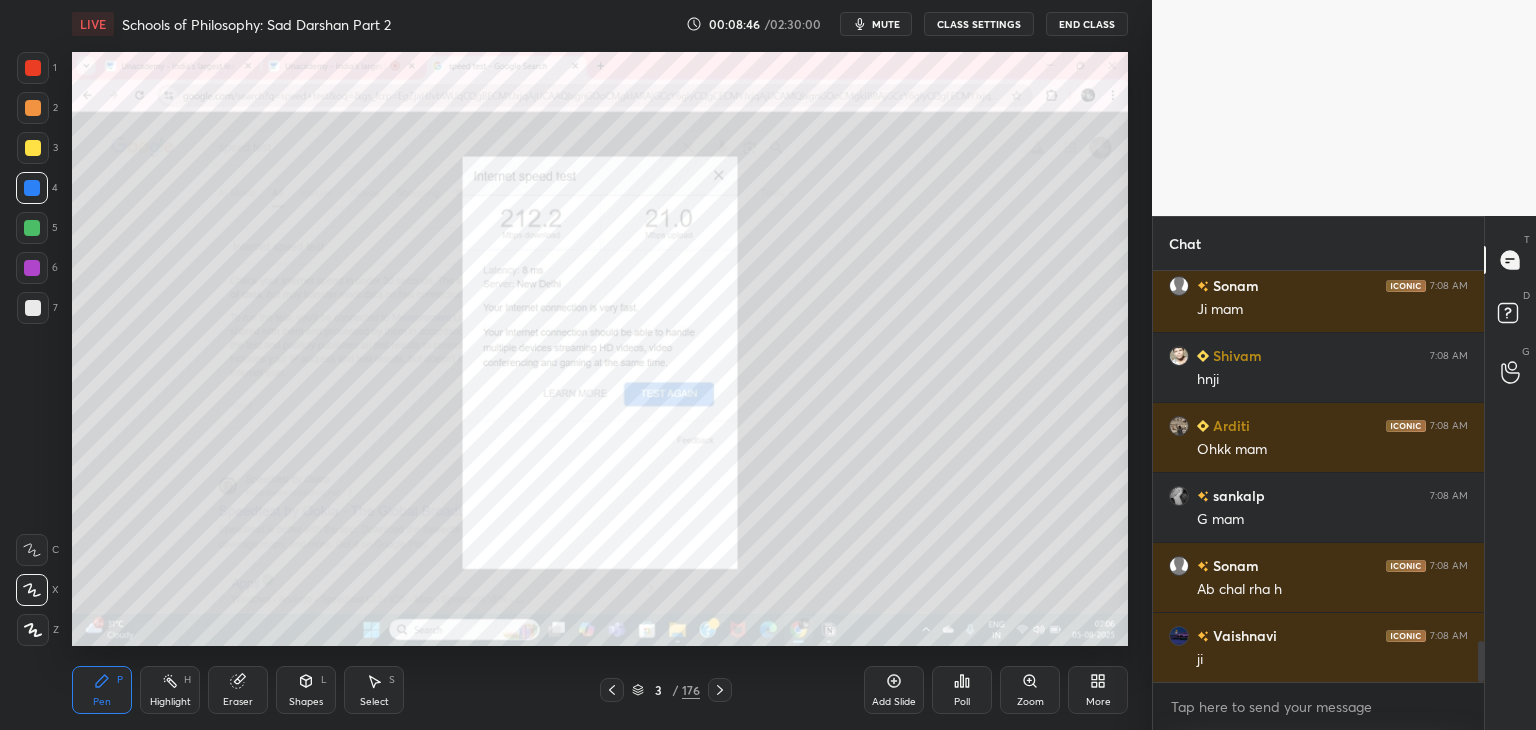 scroll, scrollTop: 0, scrollLeft: 0, axis: both 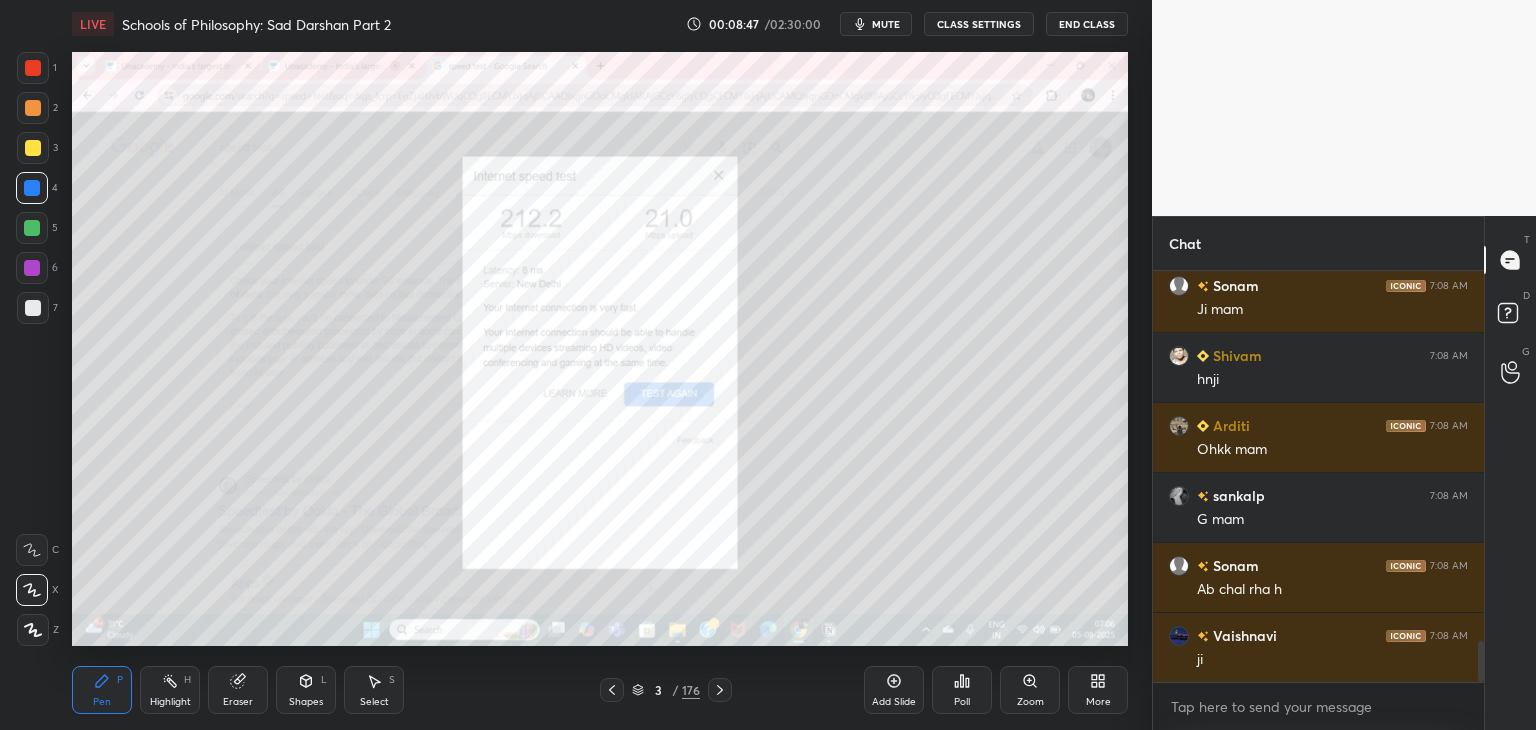 click 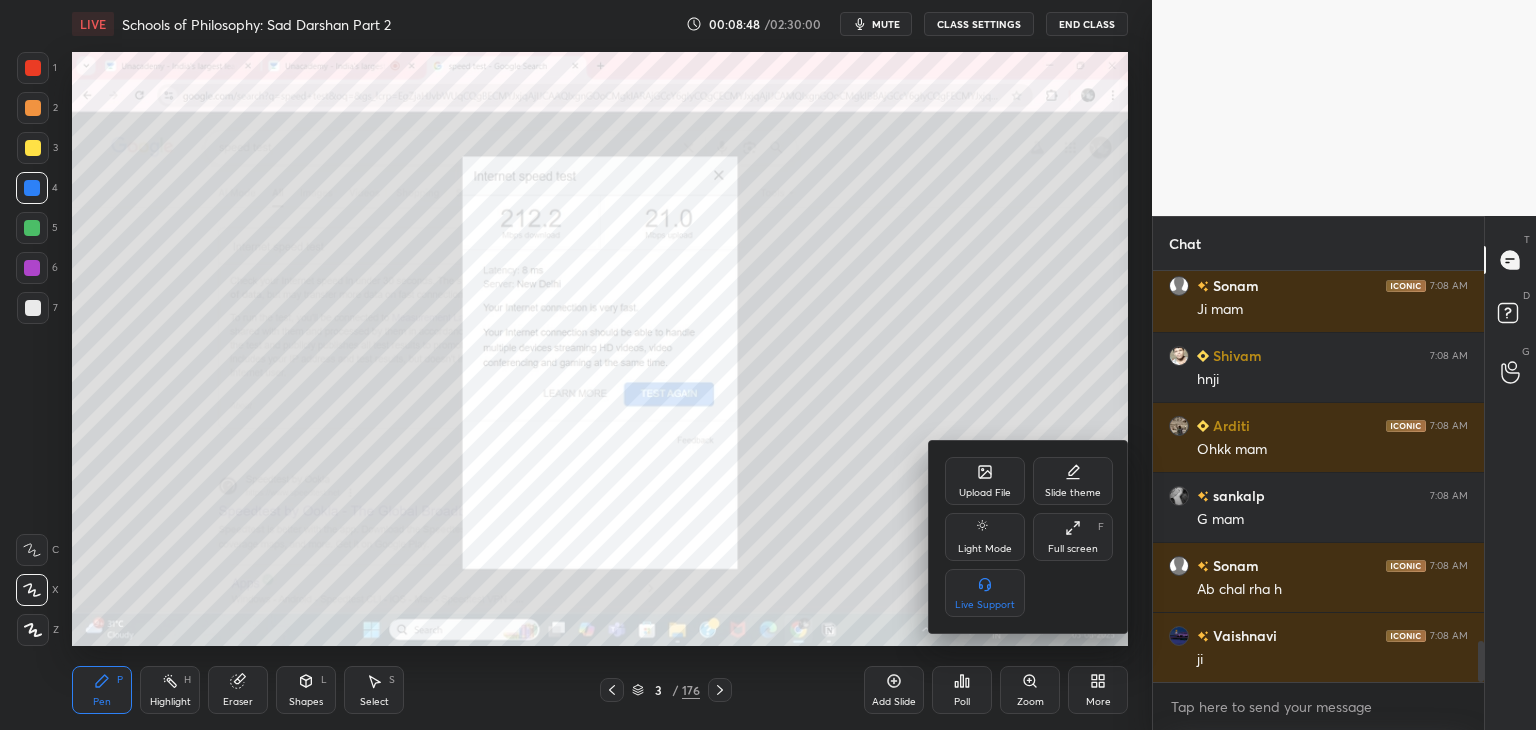 click on "Upload File" at bounding box center [985, 493] 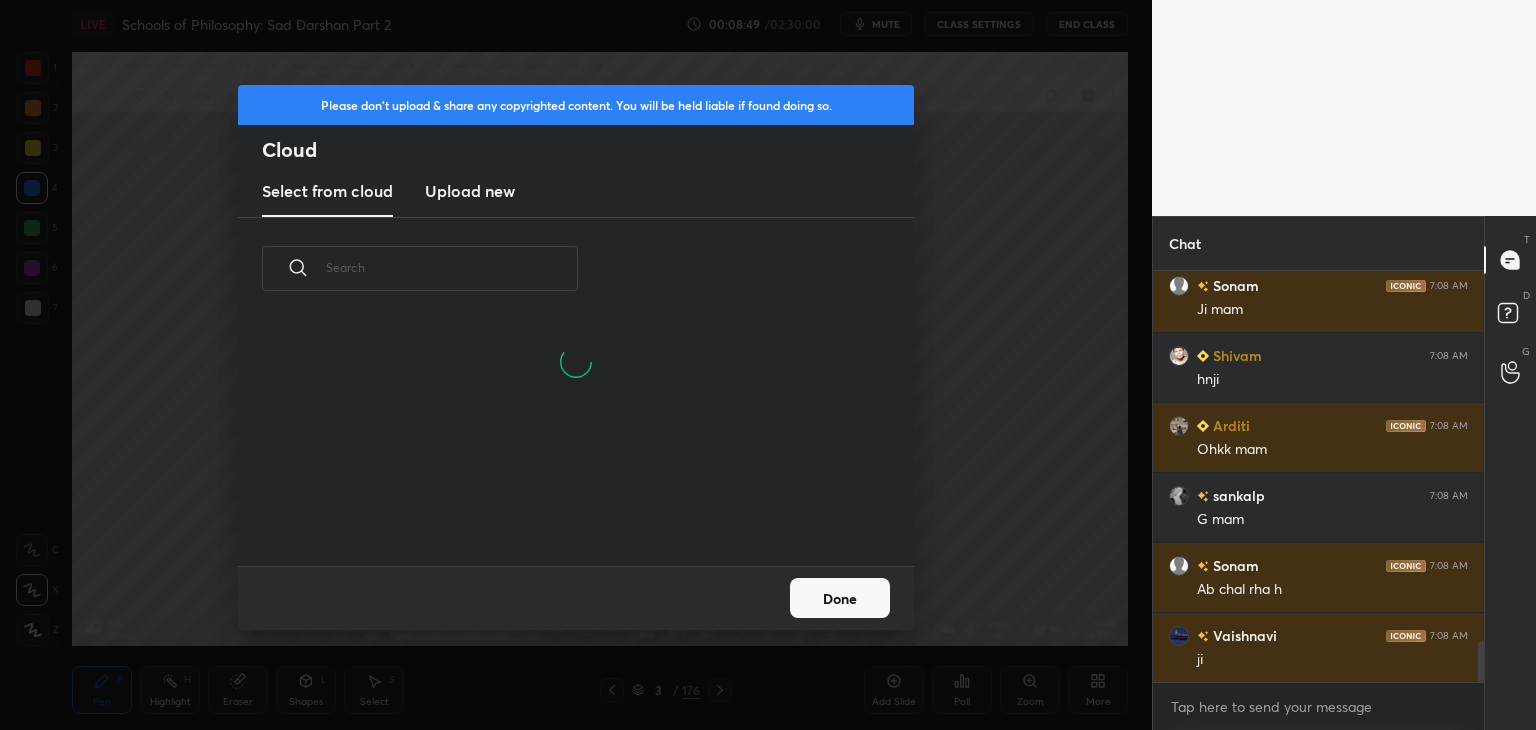 click on "Upload new" at bounding box center (470, 192) 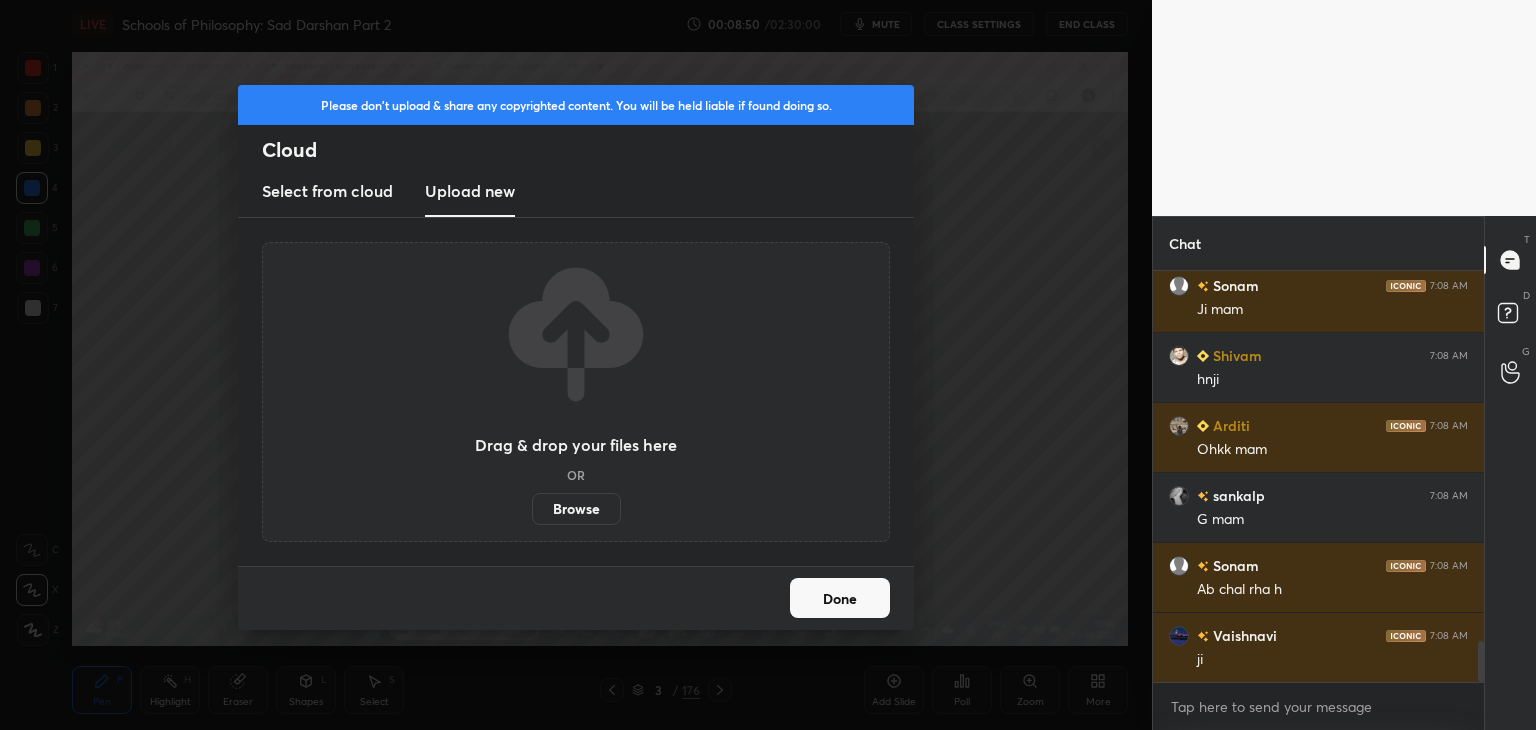 click on "Browse" at bounding box center [576, 509] 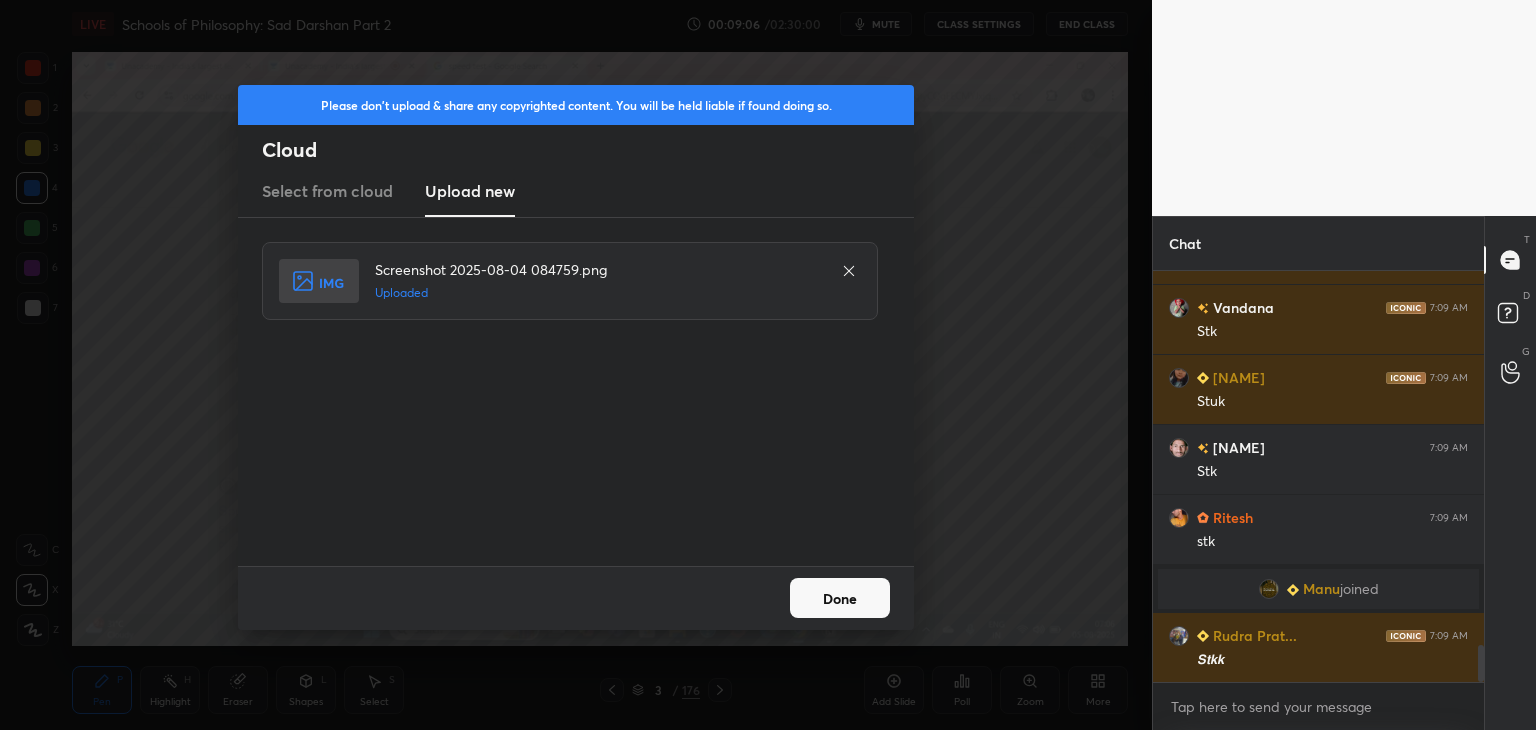 scroll, scrollTop: 4214, scrollLeft: 0, axis: vertical 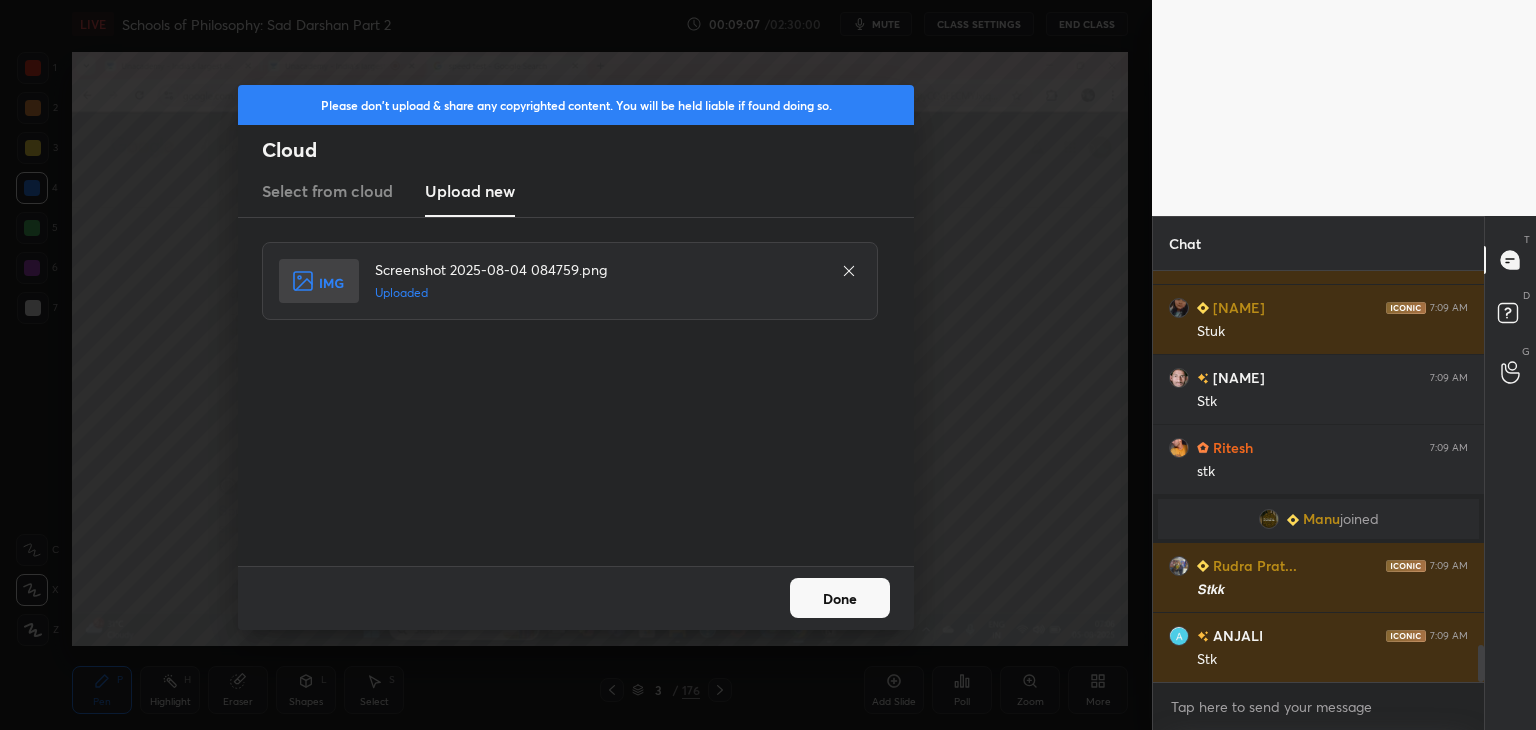 click on "Done" at bounding box center [840, 598] 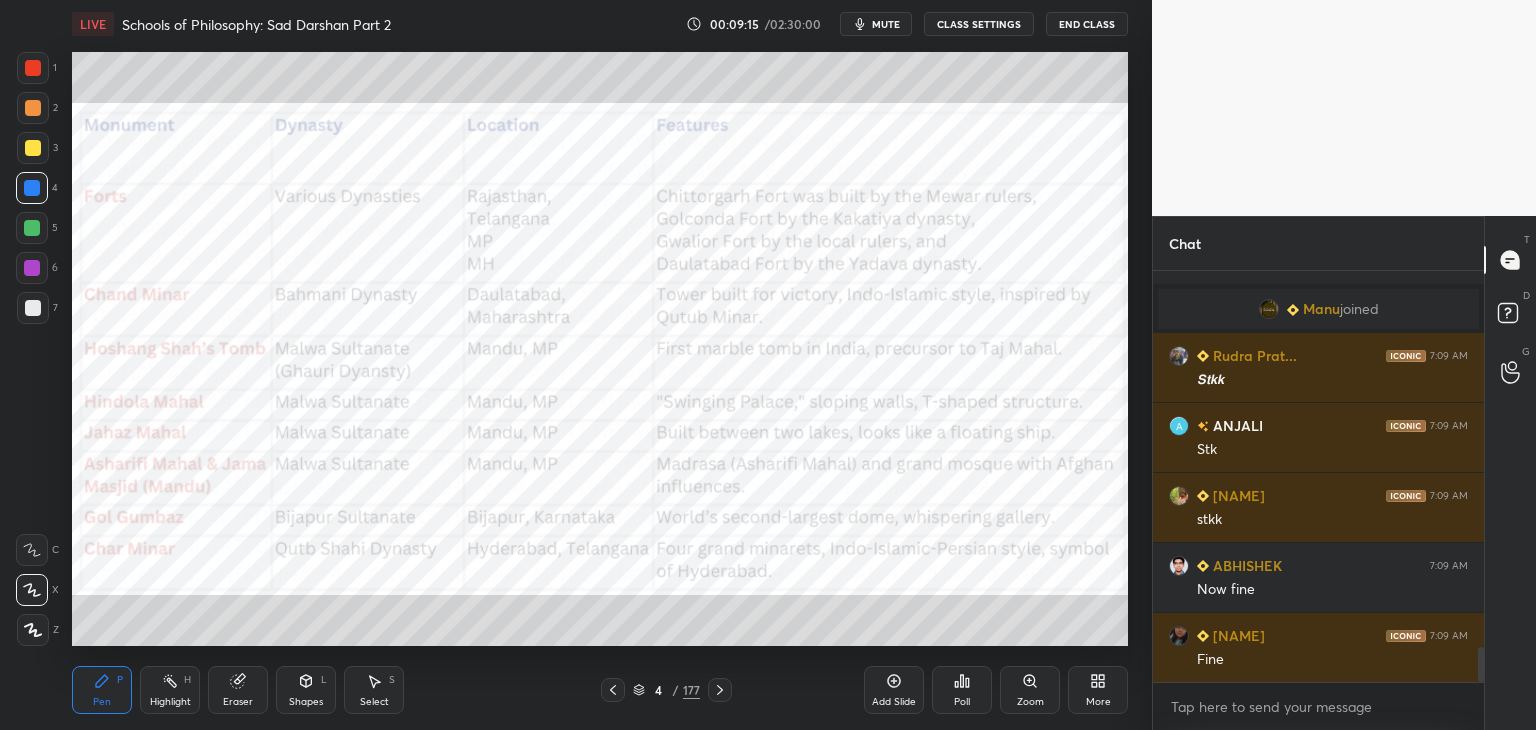 scroll, scrollTop: 4494, scrollLeft: 0, axis: vertical 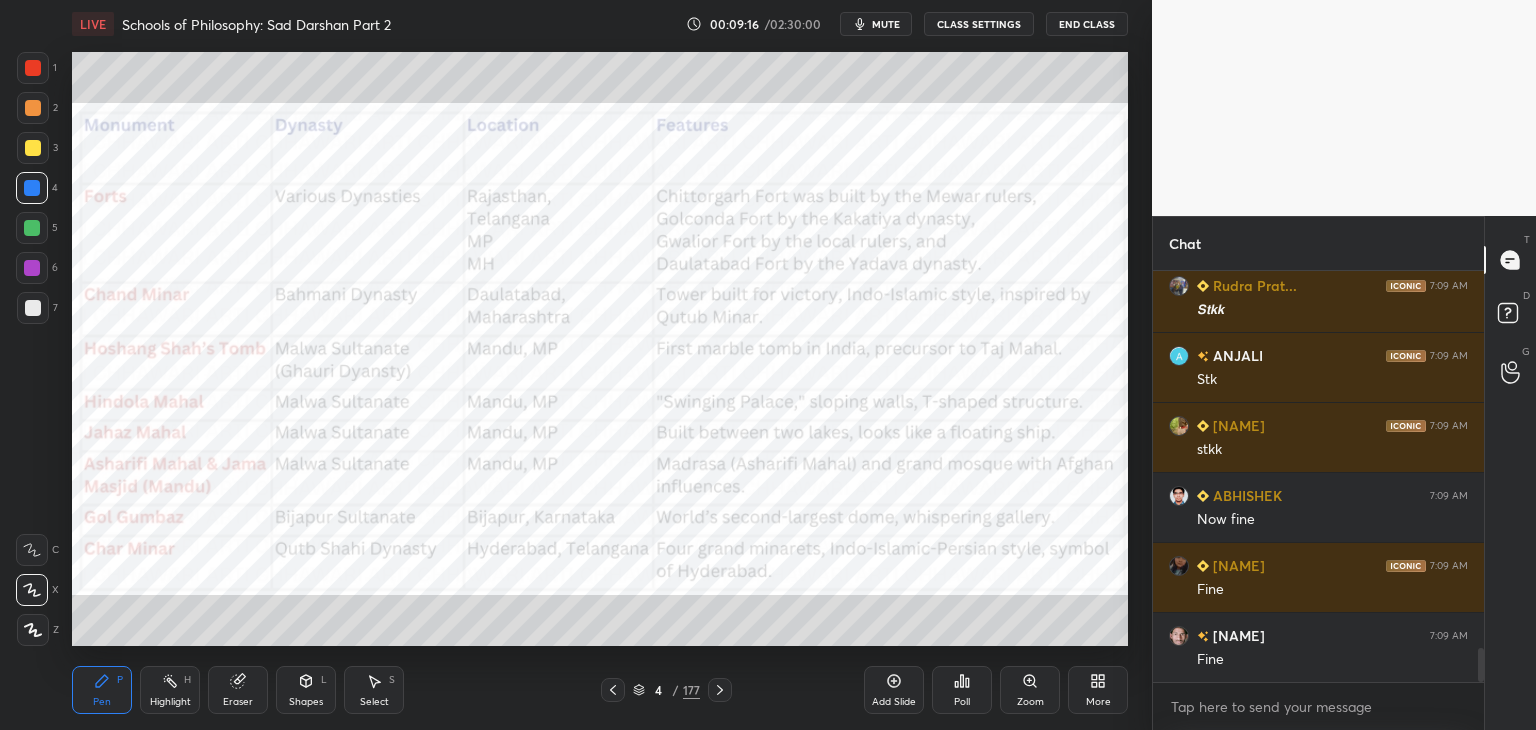 click at bounding box center [33, 68] 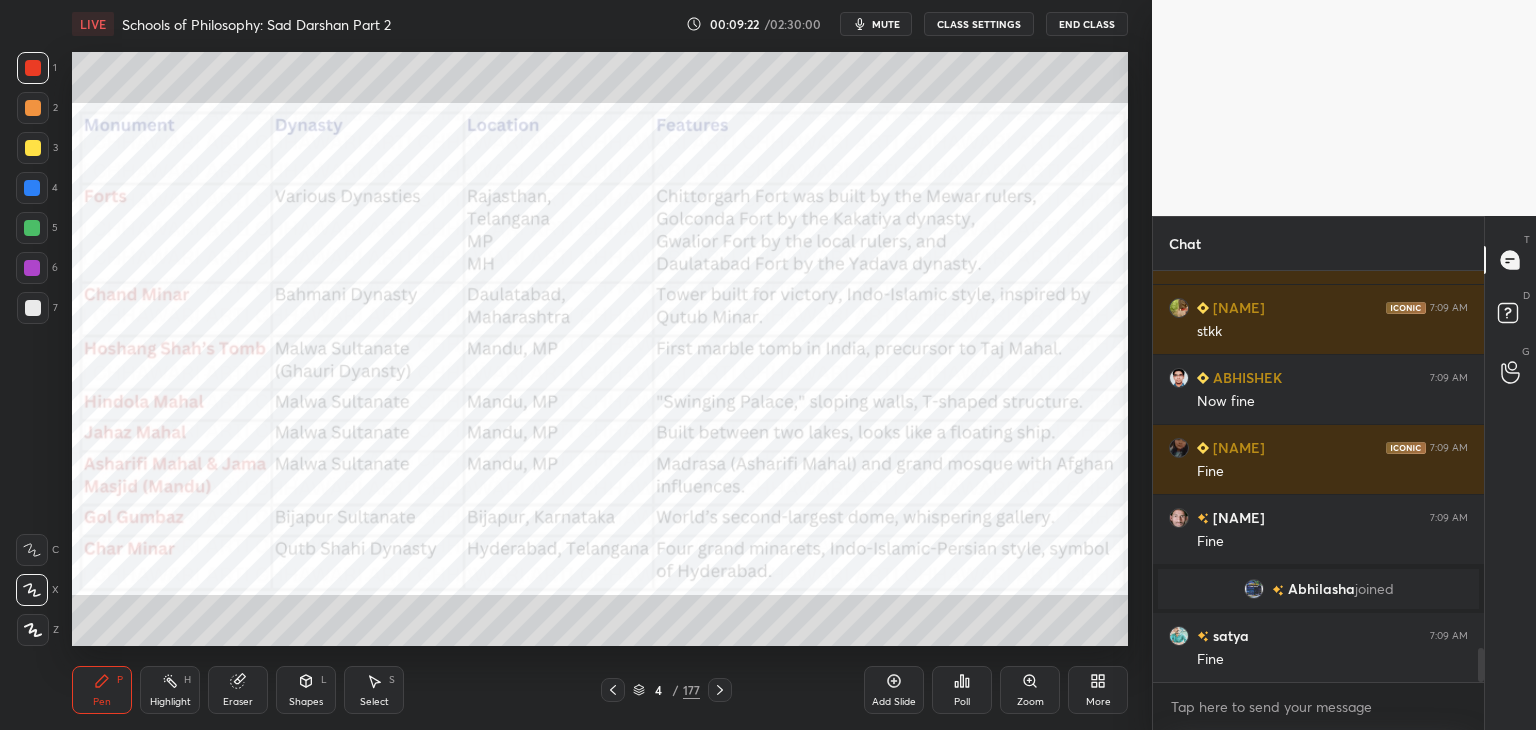 scroll, scrollTop: 4564, scrollLeft: 0, axis: vertical 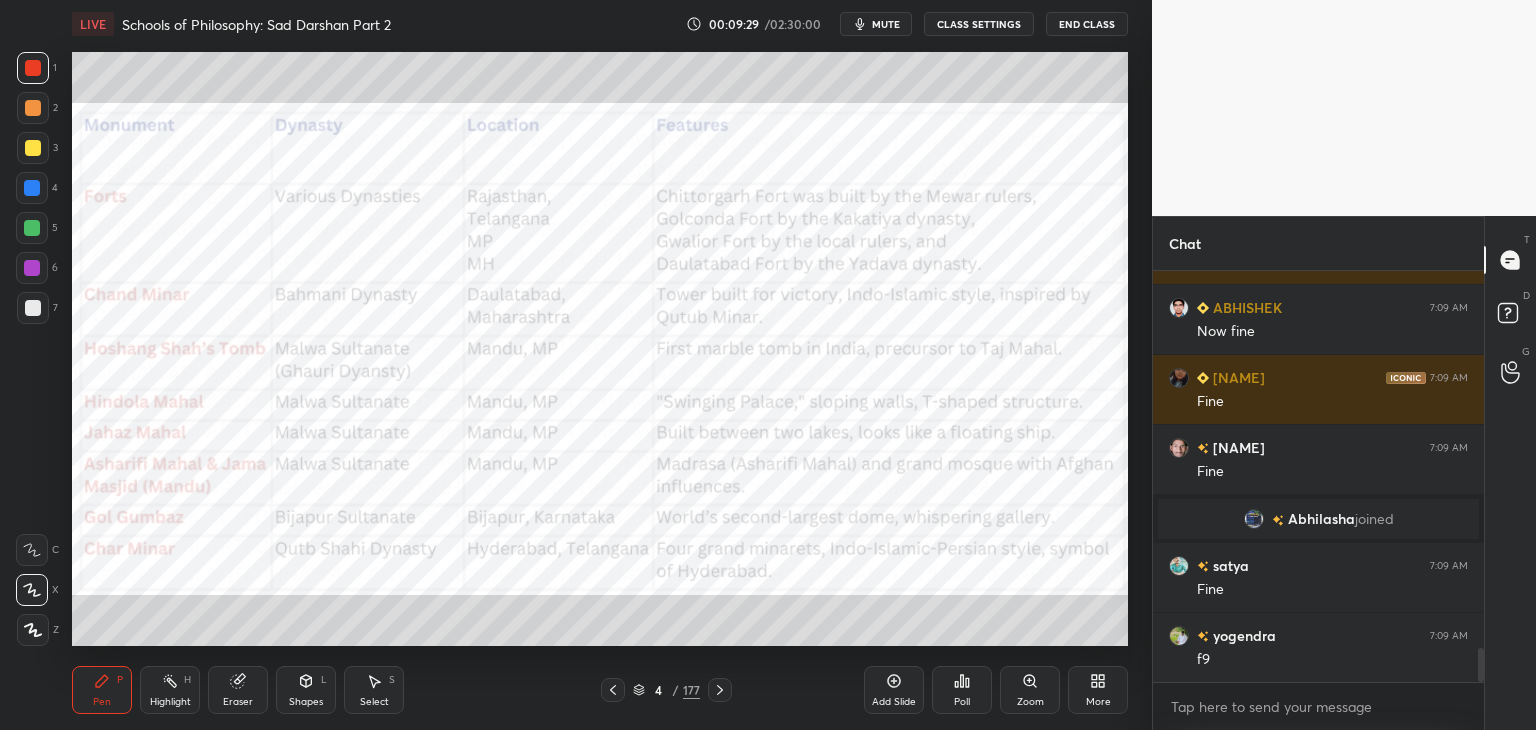 click at bounding box center (32, 188) 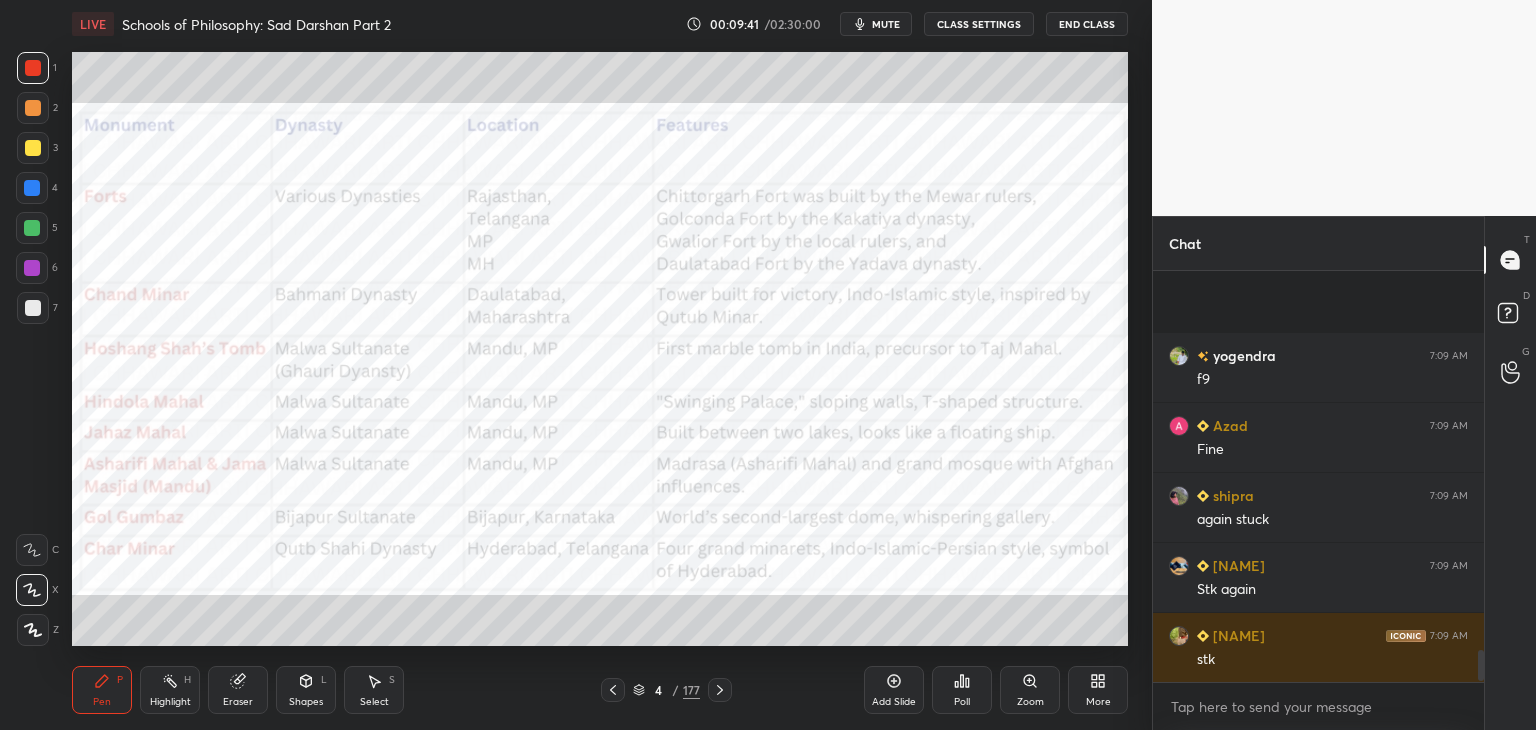 scroll, scrollTop: 4984, scrollLeft: 0, axis: vertical 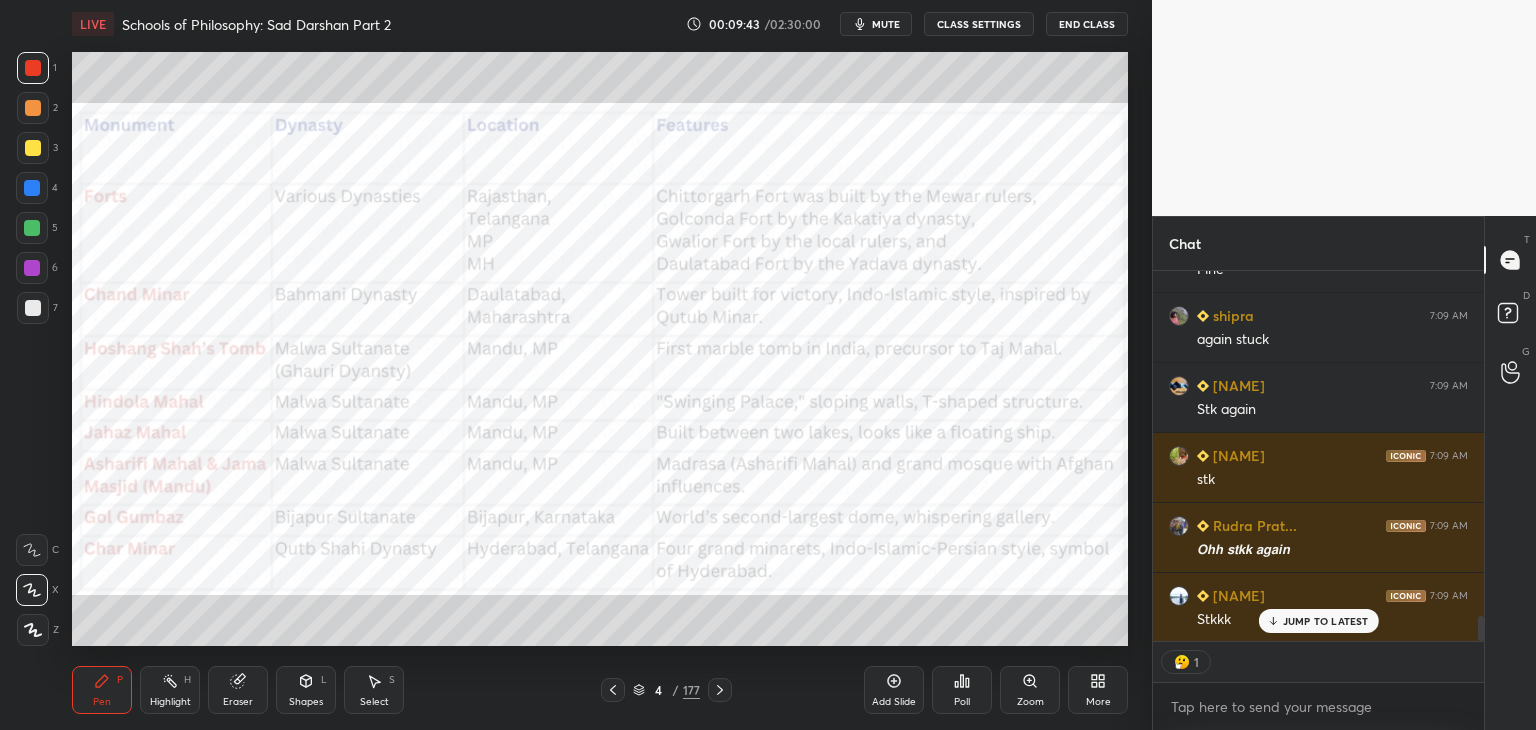 click on "Chat [NAME] 7:09 AM f9 [NAME] 7:09 AM Fine [NAME] 7:09 AM again stuck [NAME] 7:09 AM Stk again [NAME] 7:09 AM stk [NAME] 7:09 AM 𝙊𝙝𝙝 𝙨𝙩𝙠𝙠 𝙖𝙜𝙖𝙞𝙣 [NAME] 7:09 AM Stkkk JUMP TO LATEST 1 Enable hand raising Enable raise hand to speak to learners. Once enabled, chat will be turned off temporarily. Enable x   Doubts asked by learners will show up here No one has raised a hand yet Can't raise hand Looks like educator just invited you to speak. Please wait before you can raise your hand again. Got it T Messages (T) D Doubts (D) G Raise Hand (G)" at bounding box center (1344, 473) 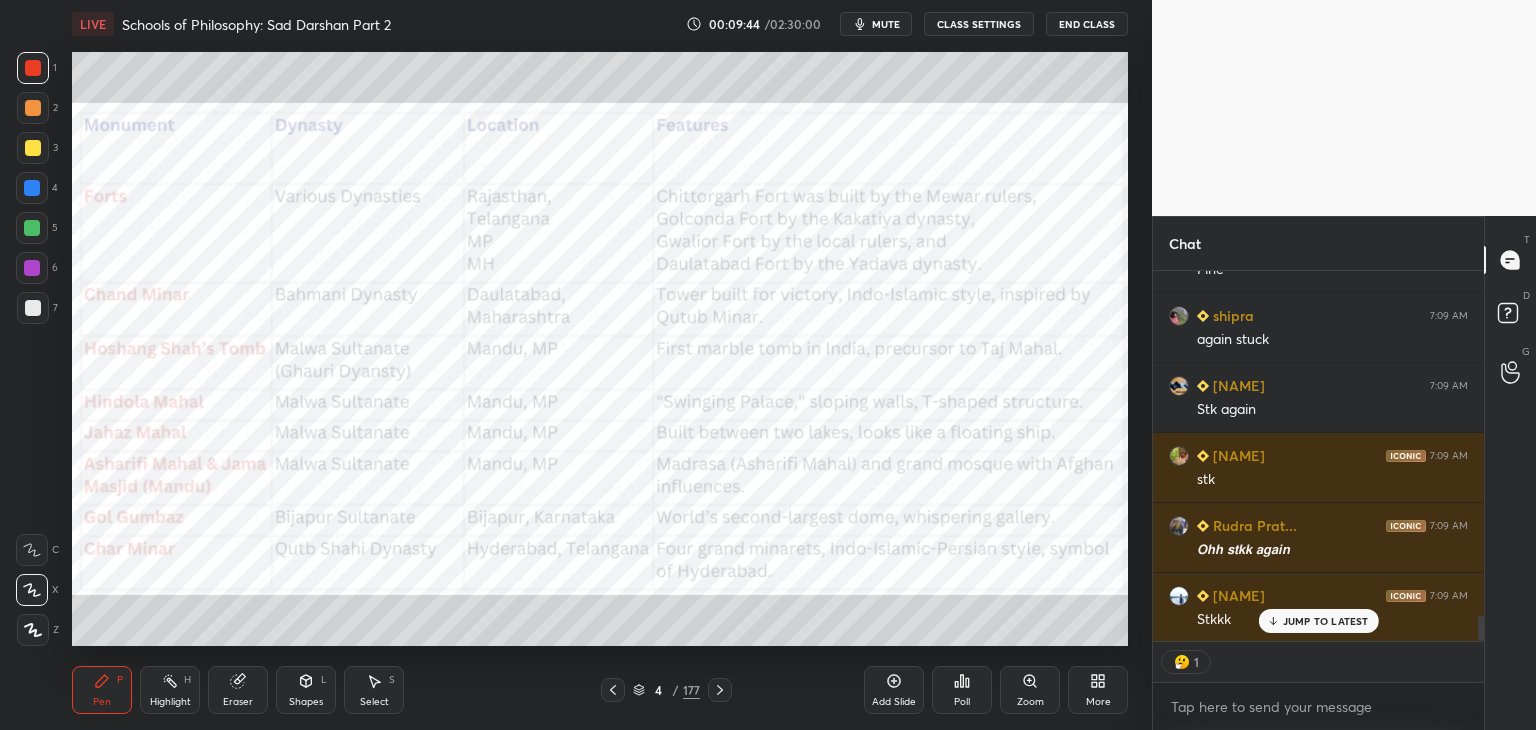 click on "JUMP TO LATEST" at bounding box center (1318, 621) 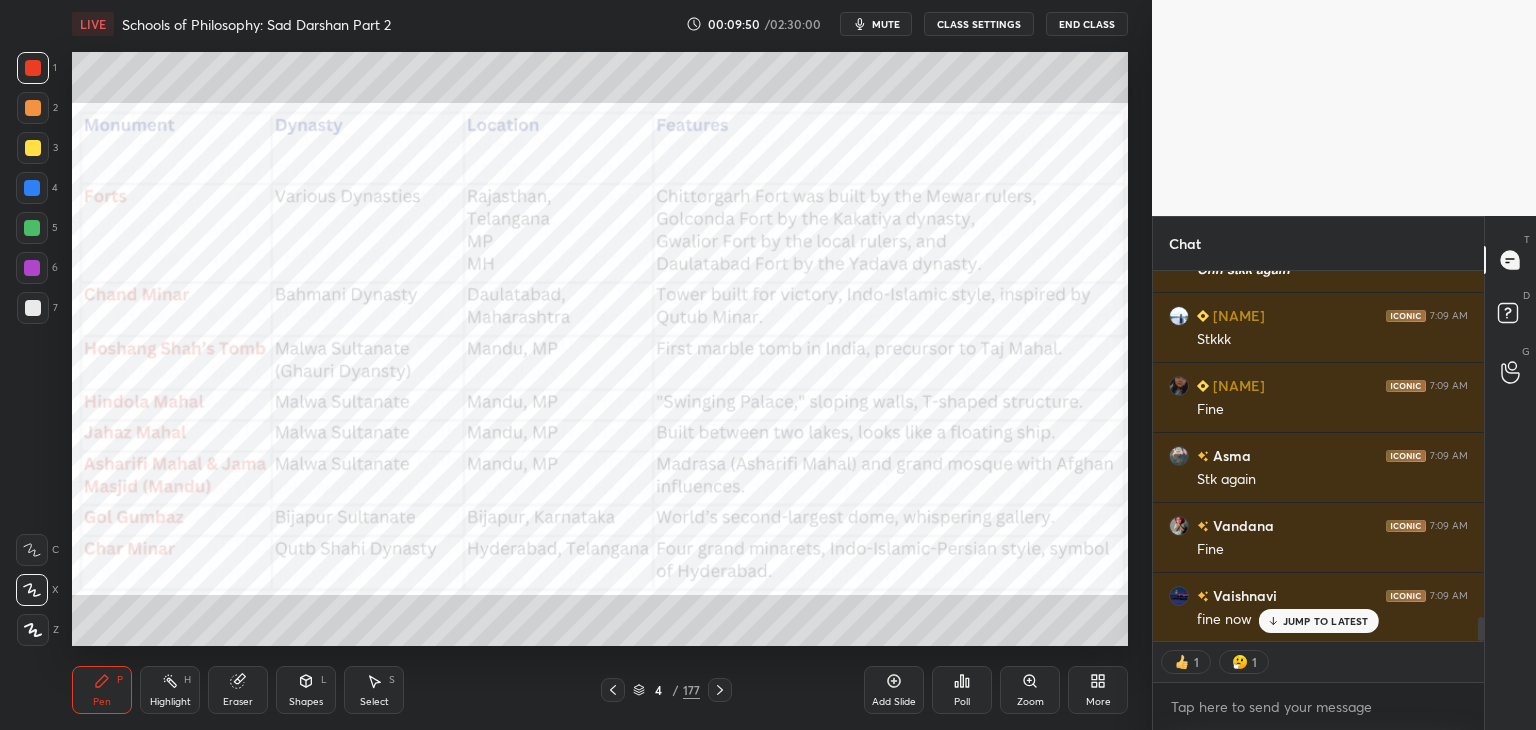 scroll, scrollTop: 5375, scrollLeft: 0, axis: vertical 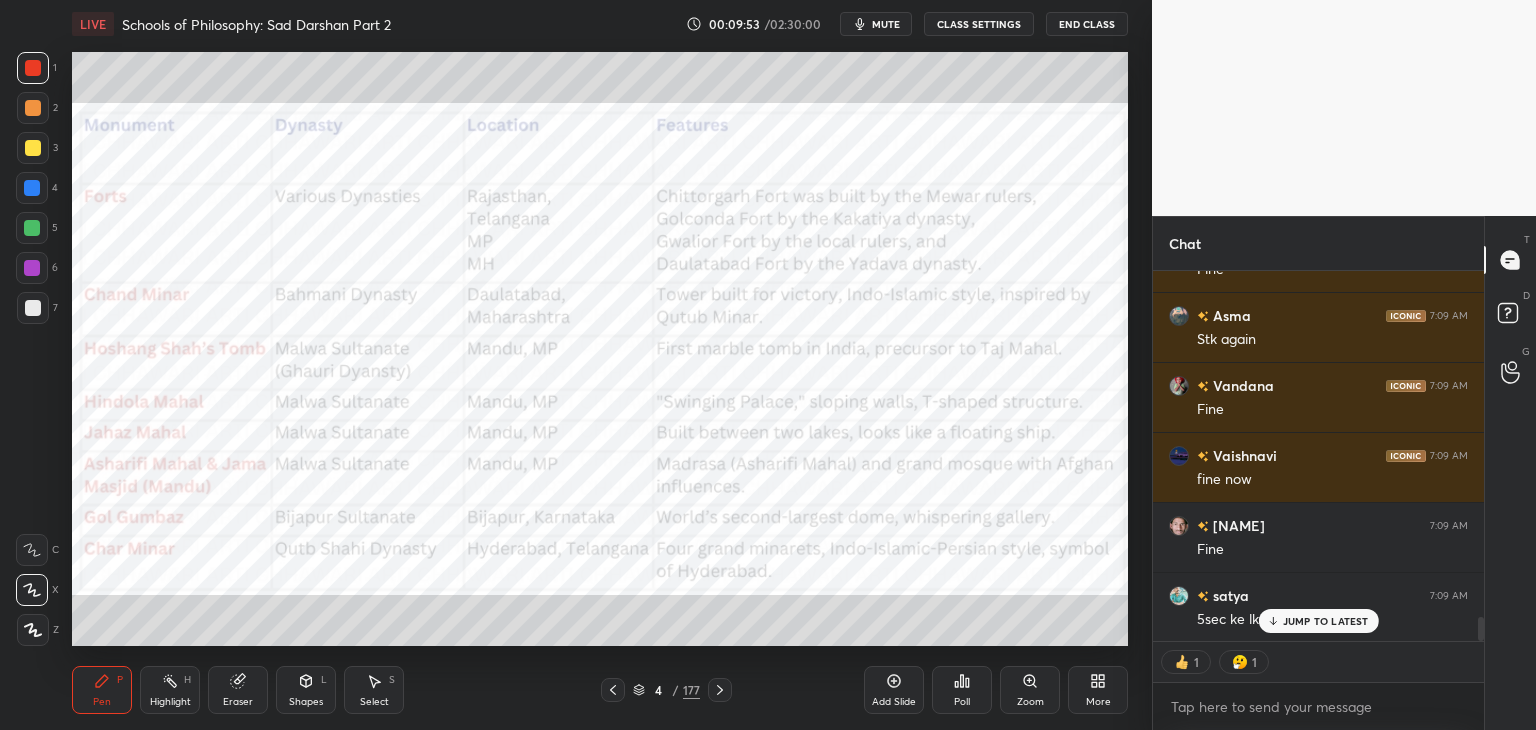 click at bounding box center (33, 68) 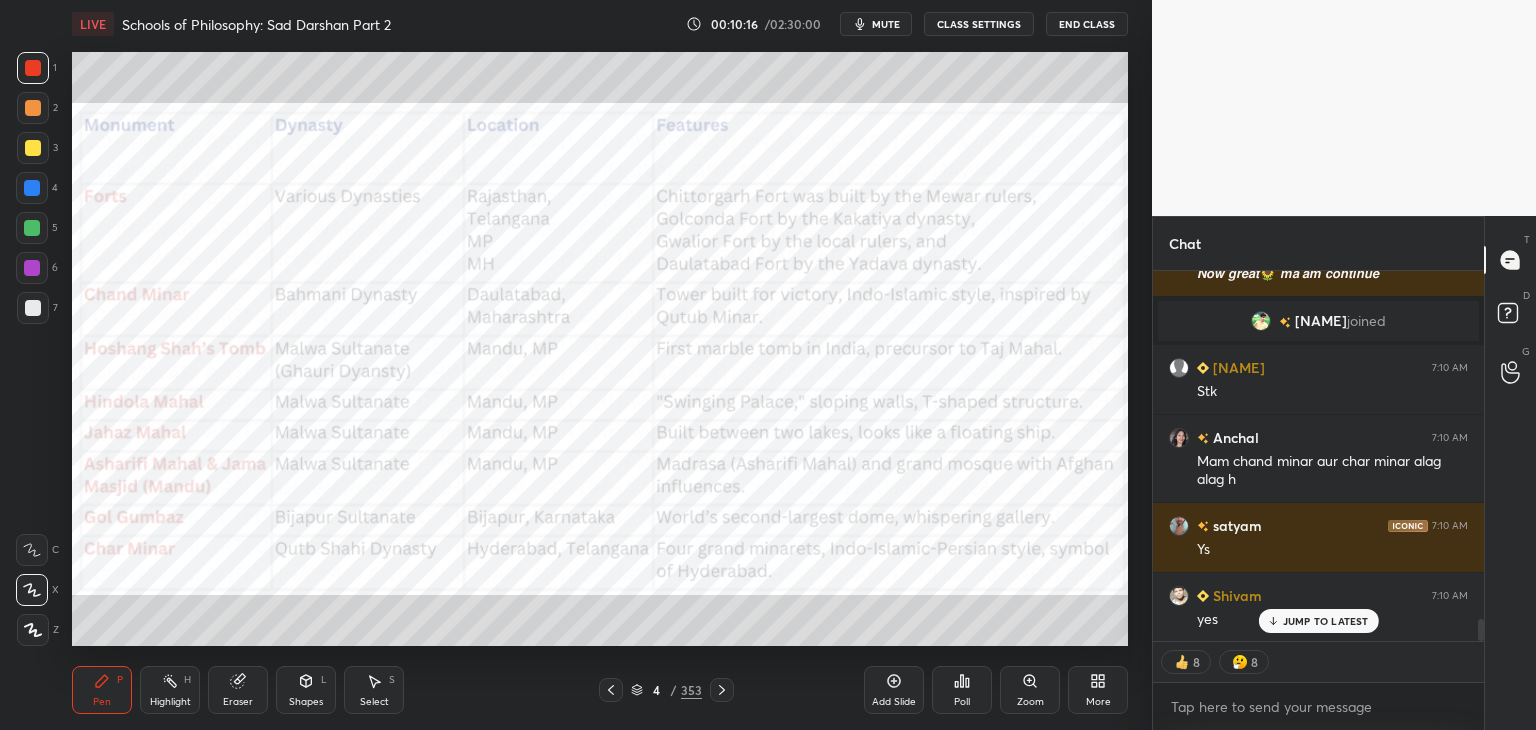 scroll, scrollTop: 6071, scrollLeft: 0, axis: vertical 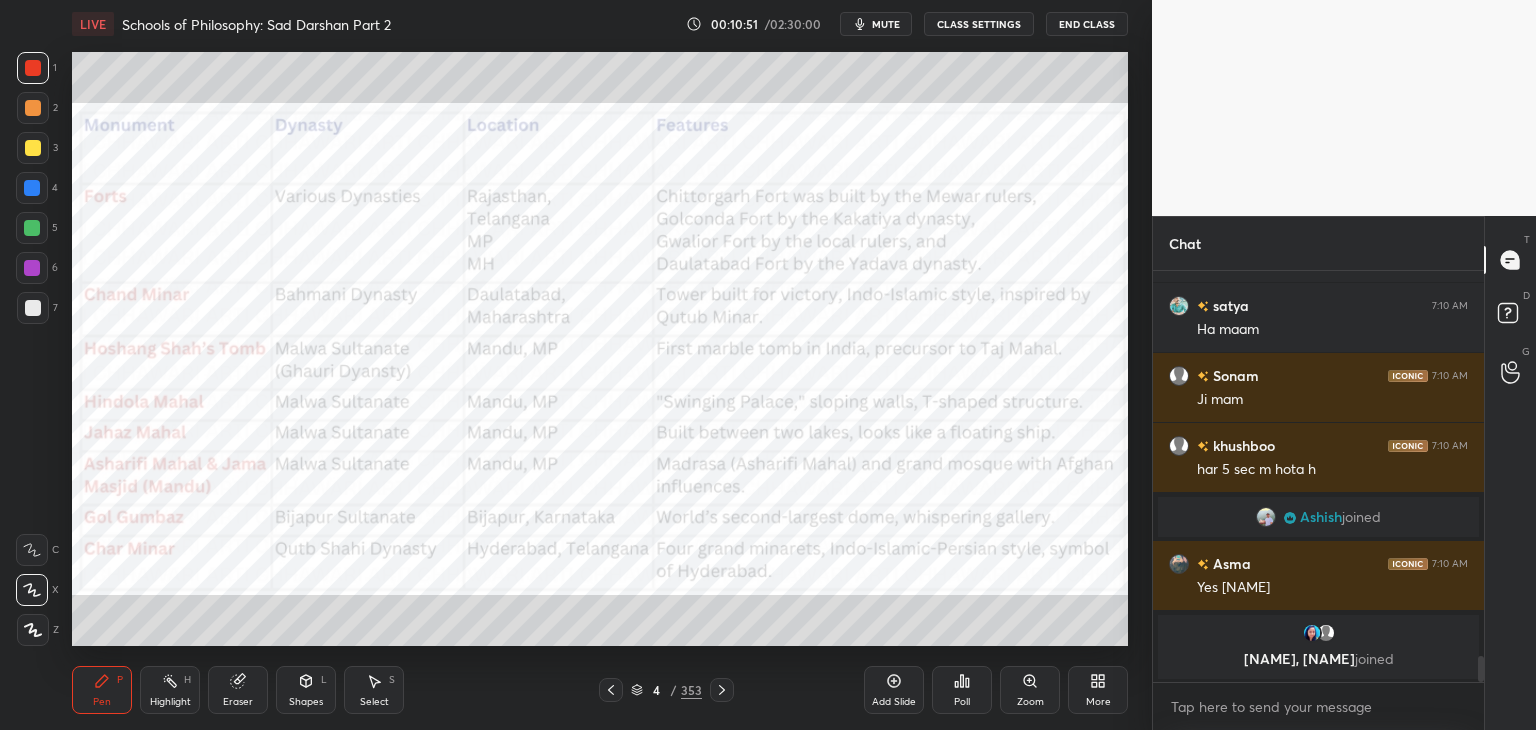 click 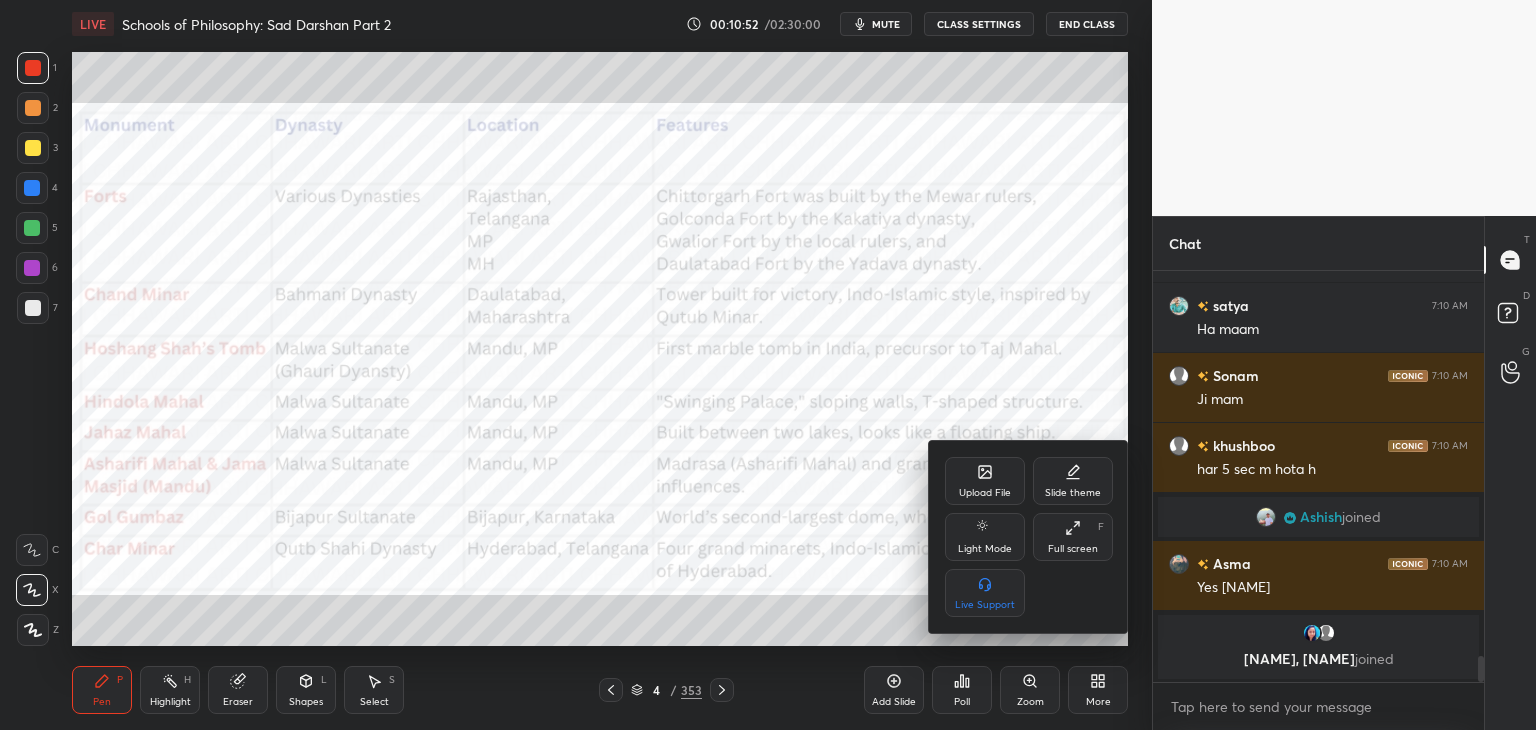 click on "Upload File" at bounding box center (985, 481) 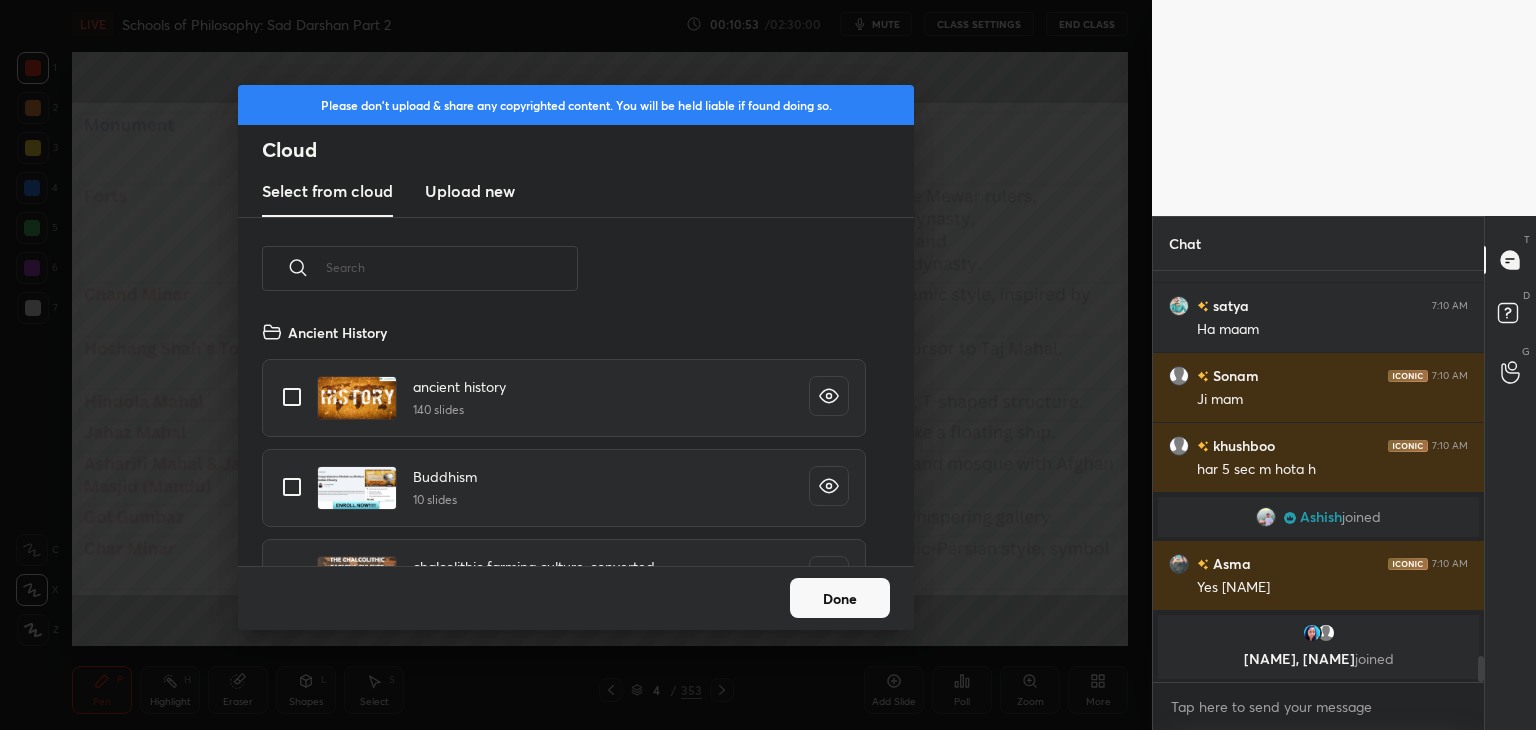 scroll, scrollTop: 5, scrollLeft: 10, axis: both 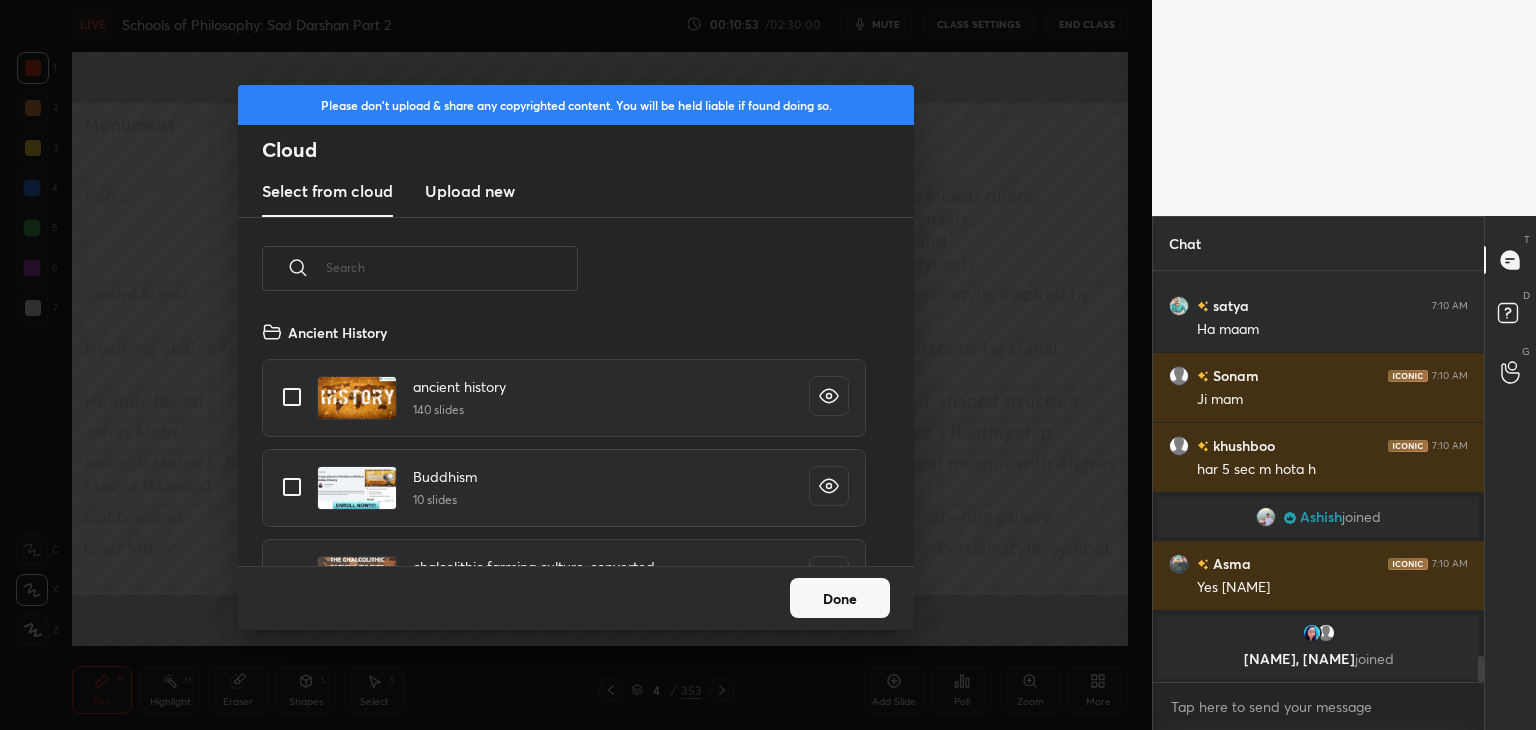click on "Upload new" at bounding box center (470, 191) 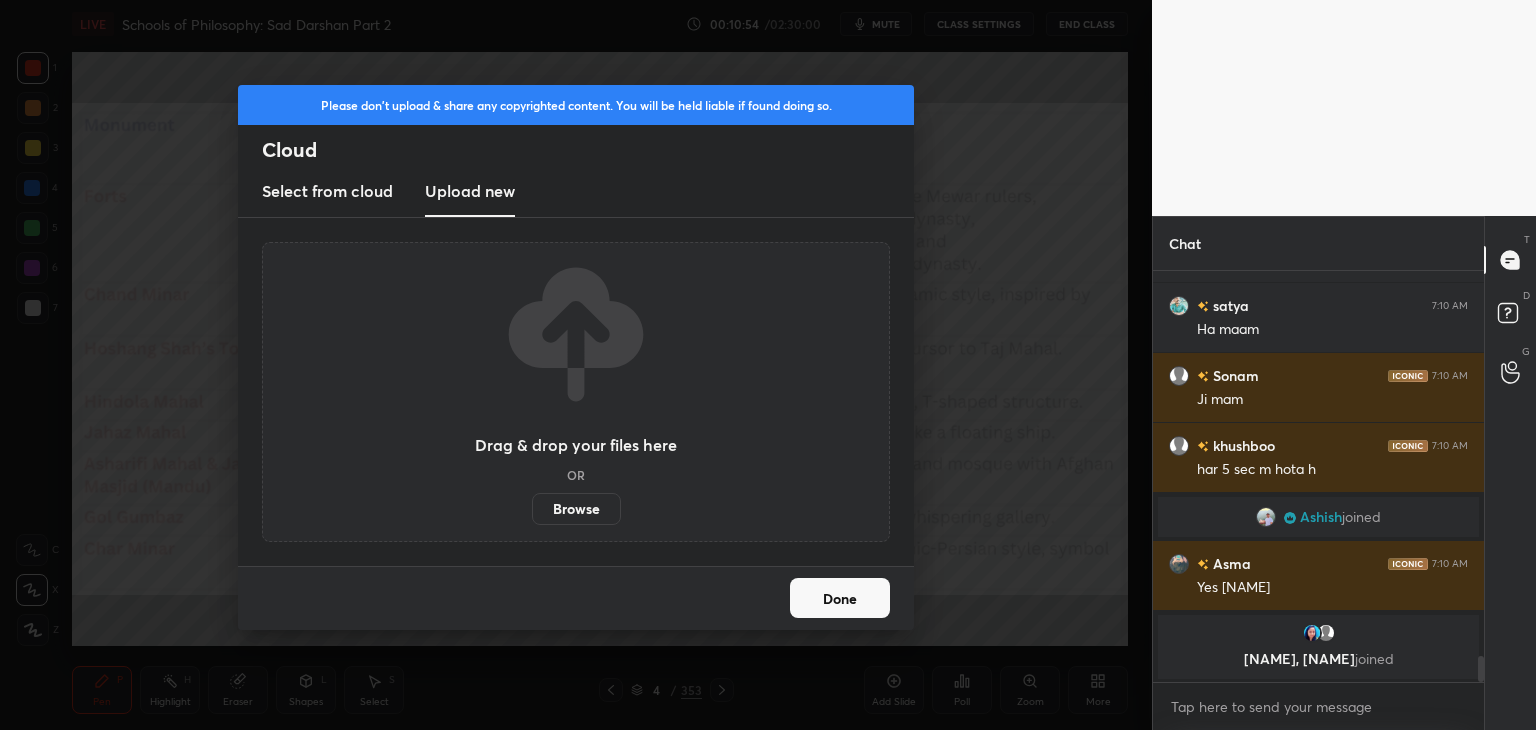 click on "Browse" at bounding box center [576, 509] 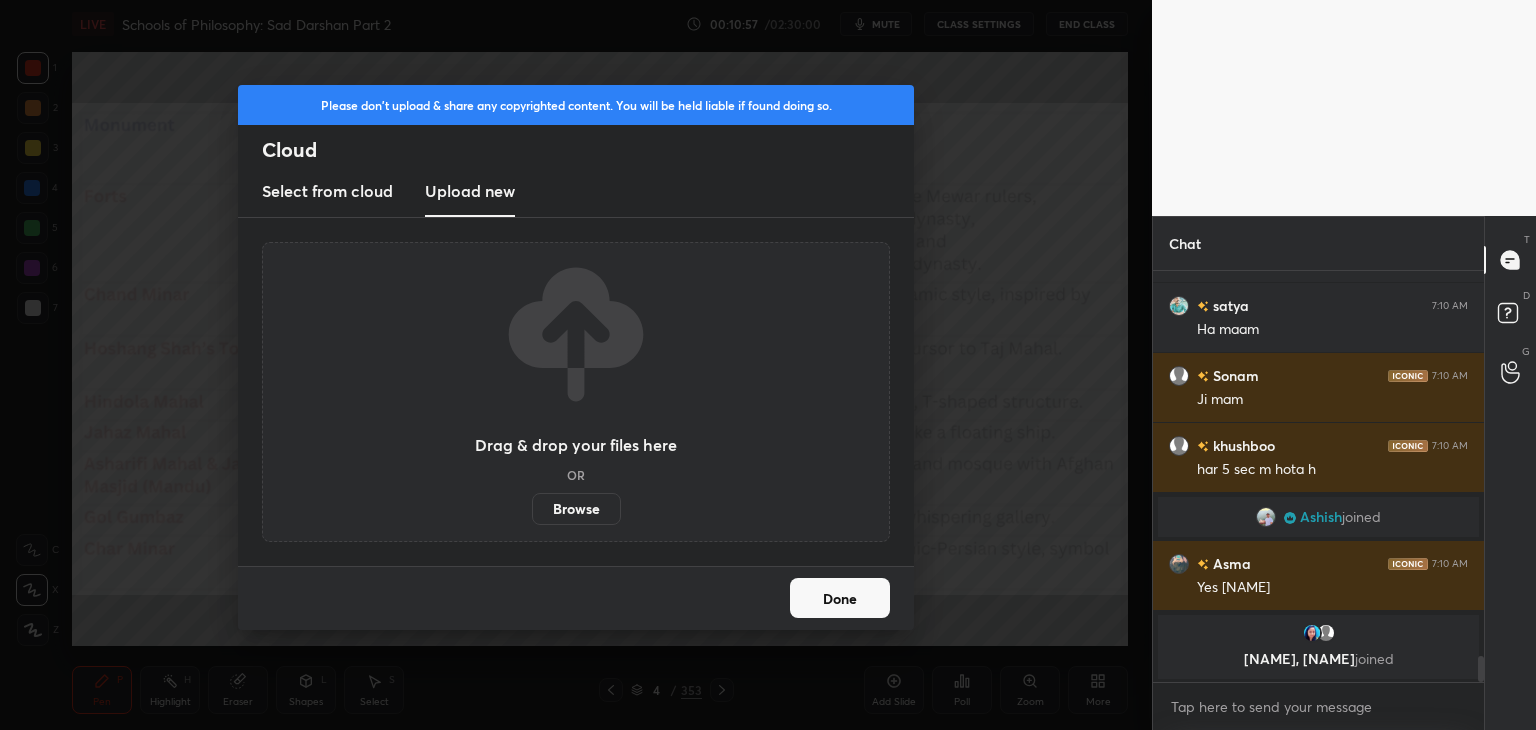 scroll, scrollTop: 6044, scrollLeft: 0, axis: vertical 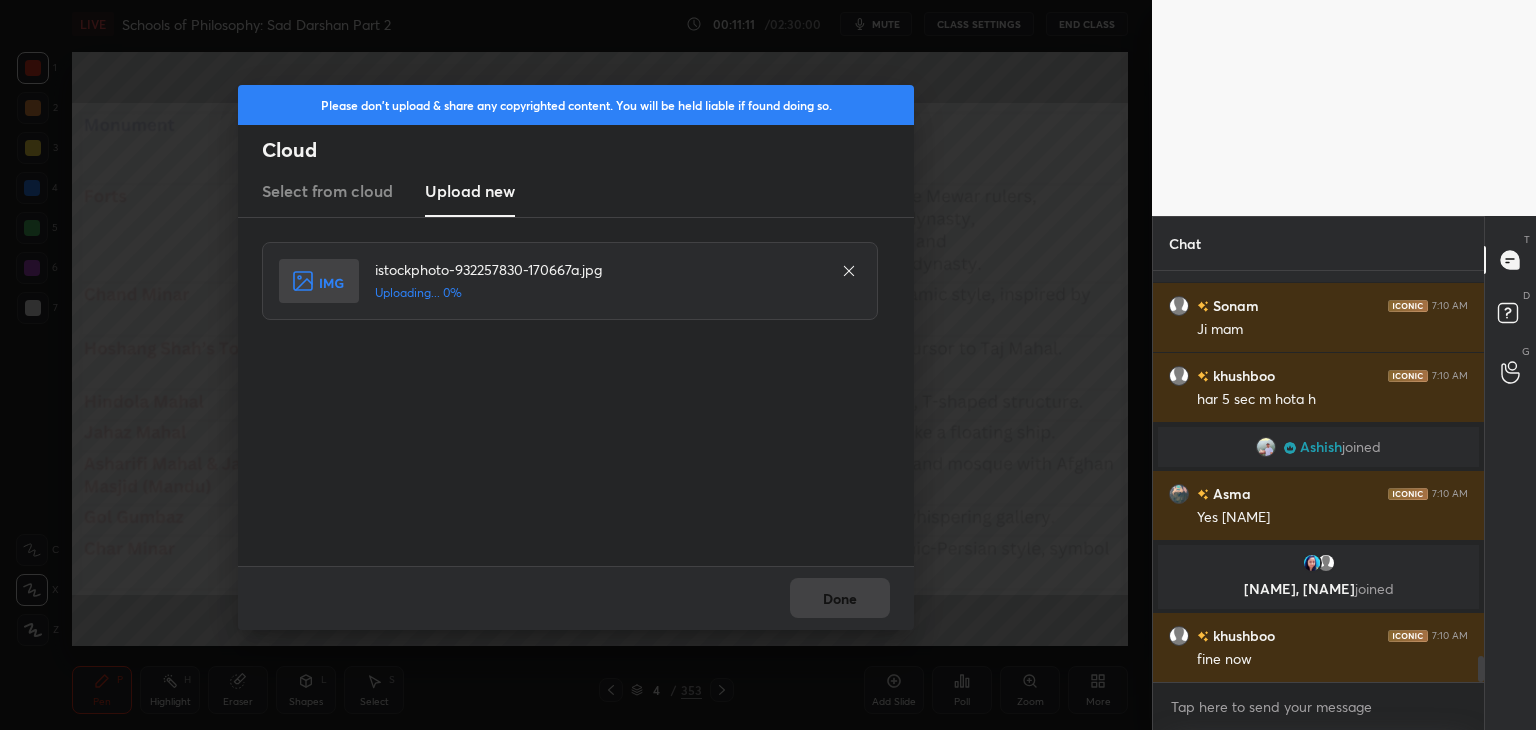 click 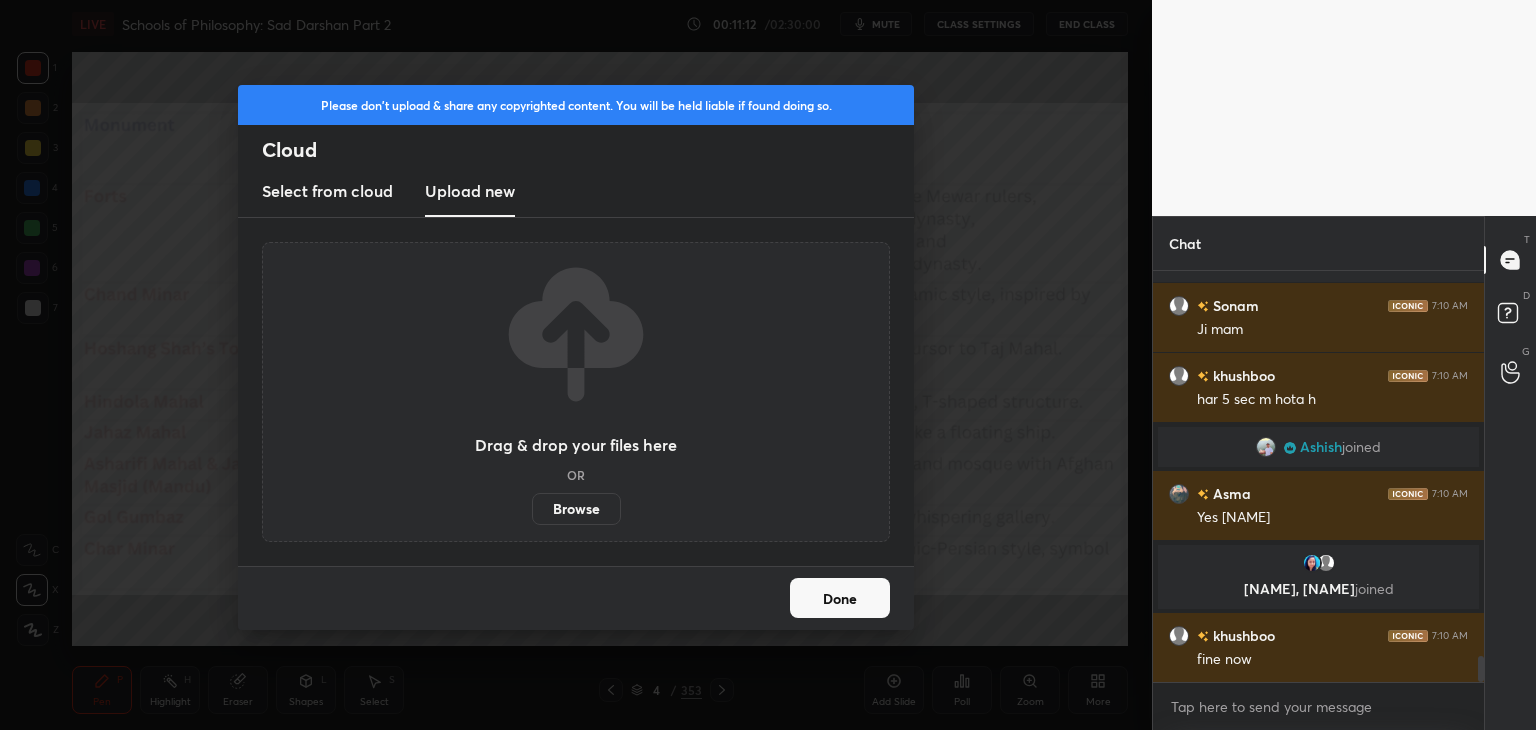 click on "Browse" at bounding box center (576, 509) 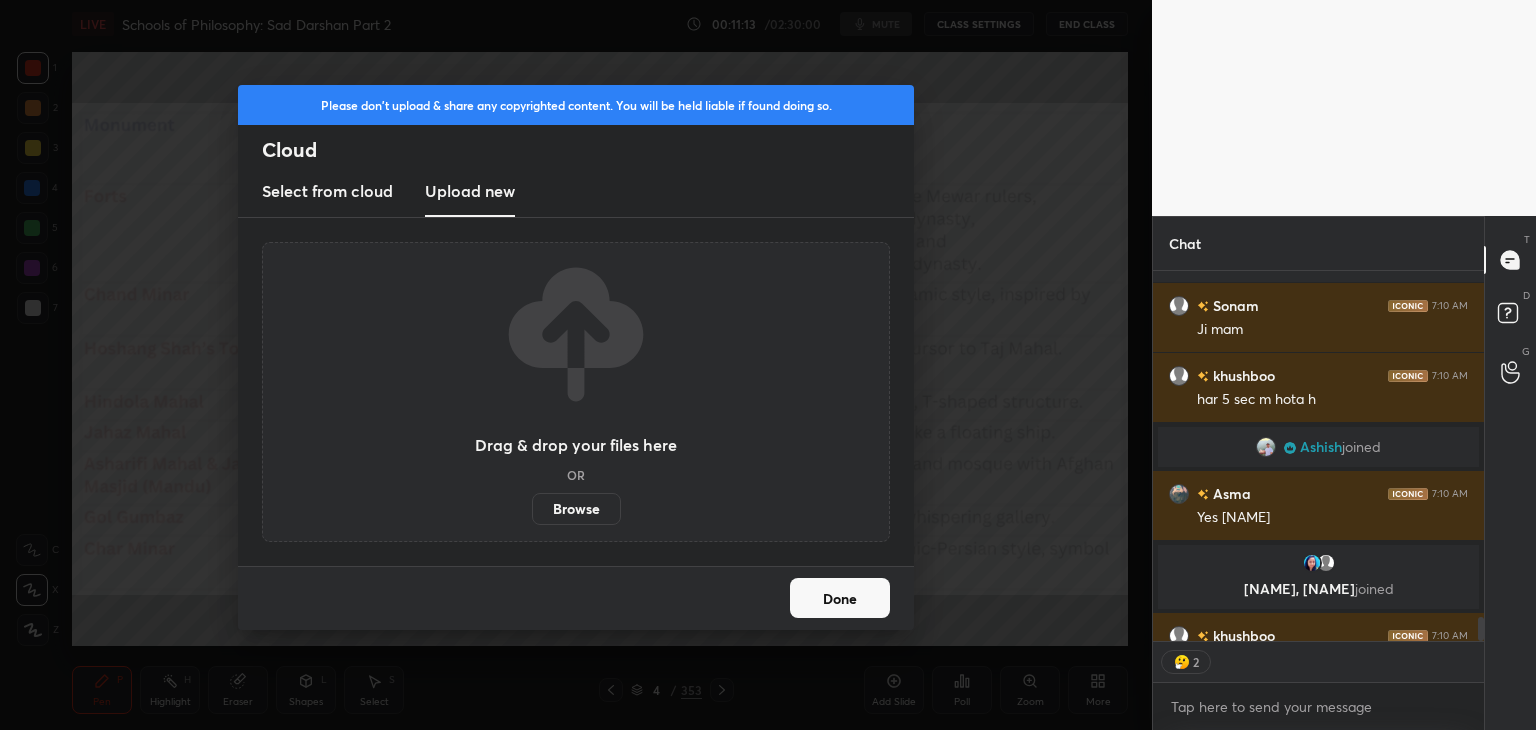 scroll, scrollTop: 6155, scrollLeft: 0, axis: vertical 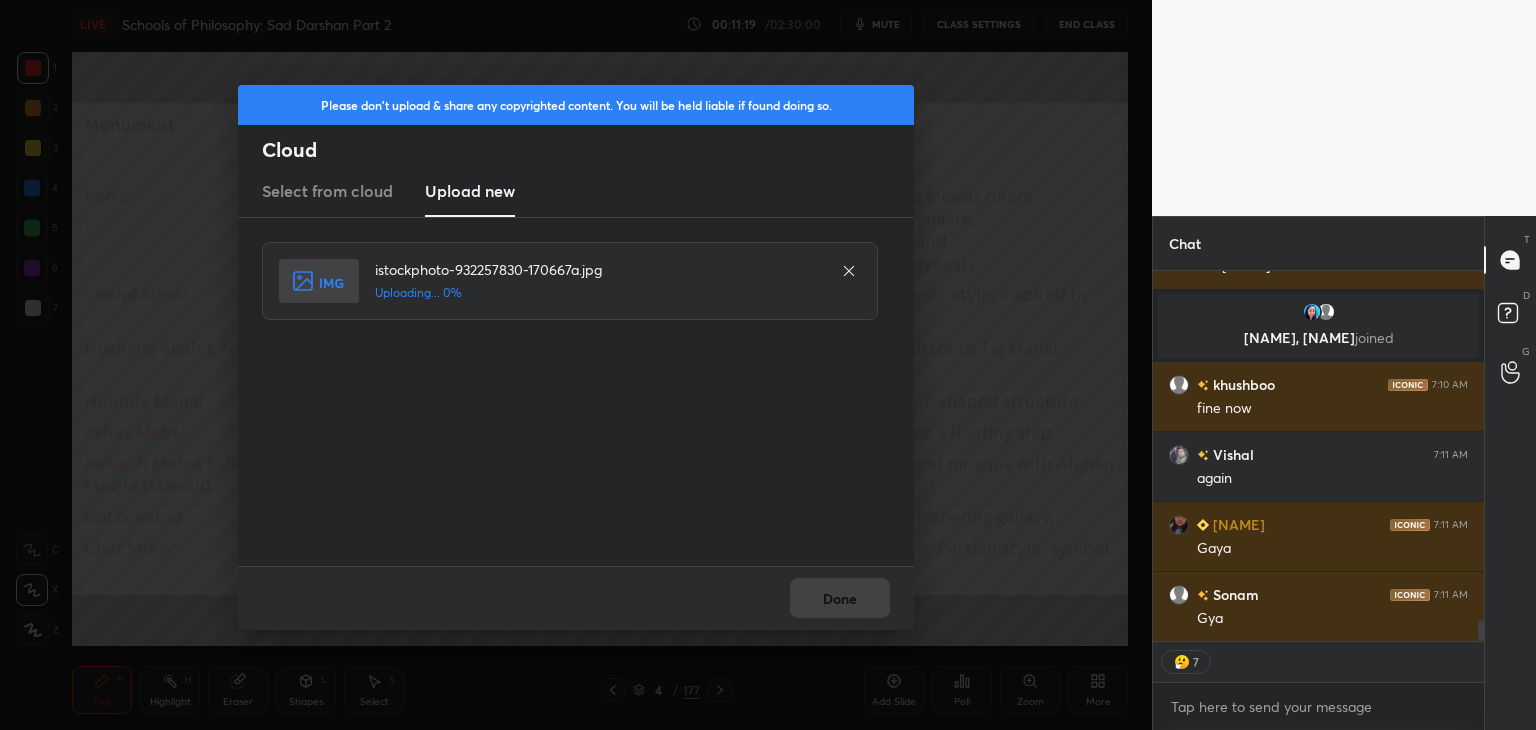 click 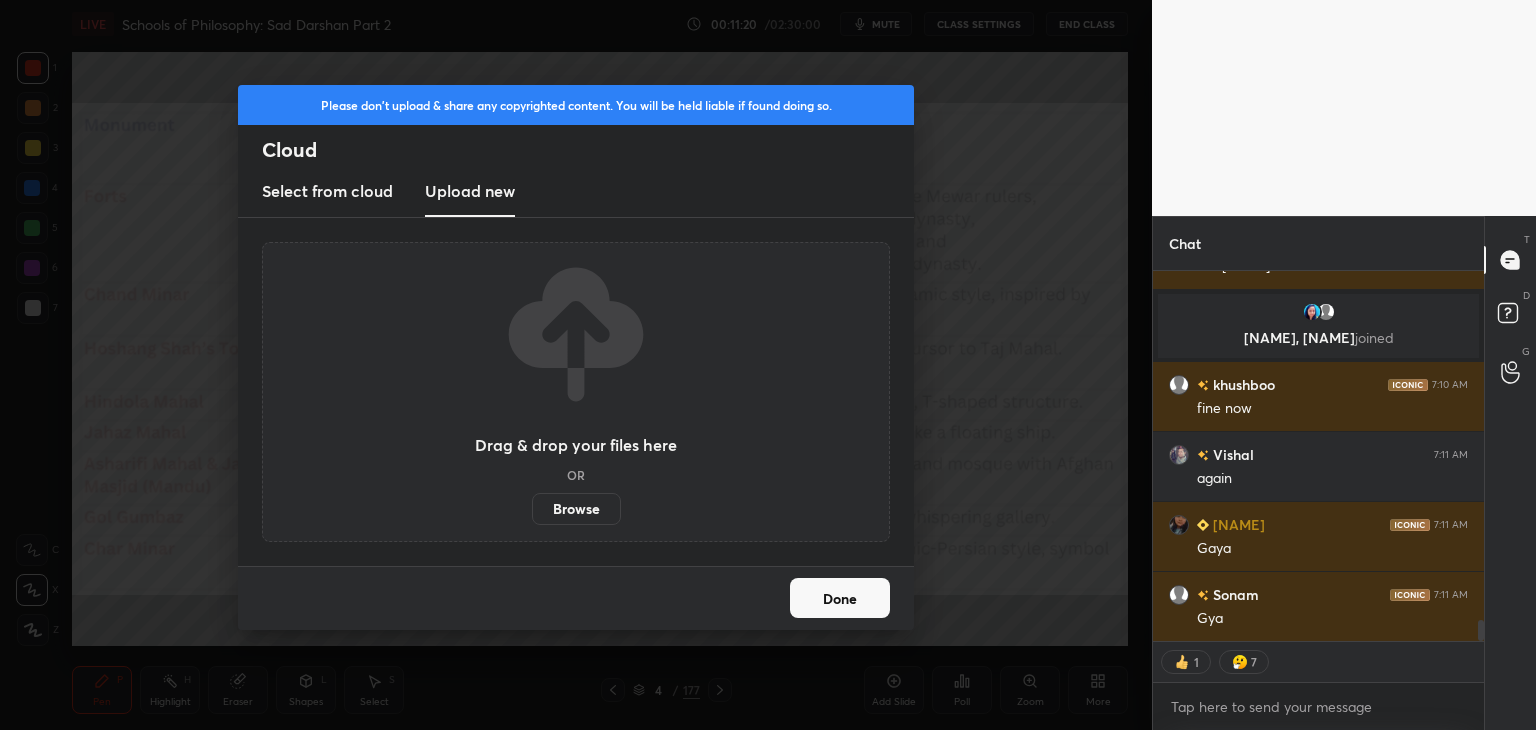 click on "Browse" at bounding box center (576, 509) 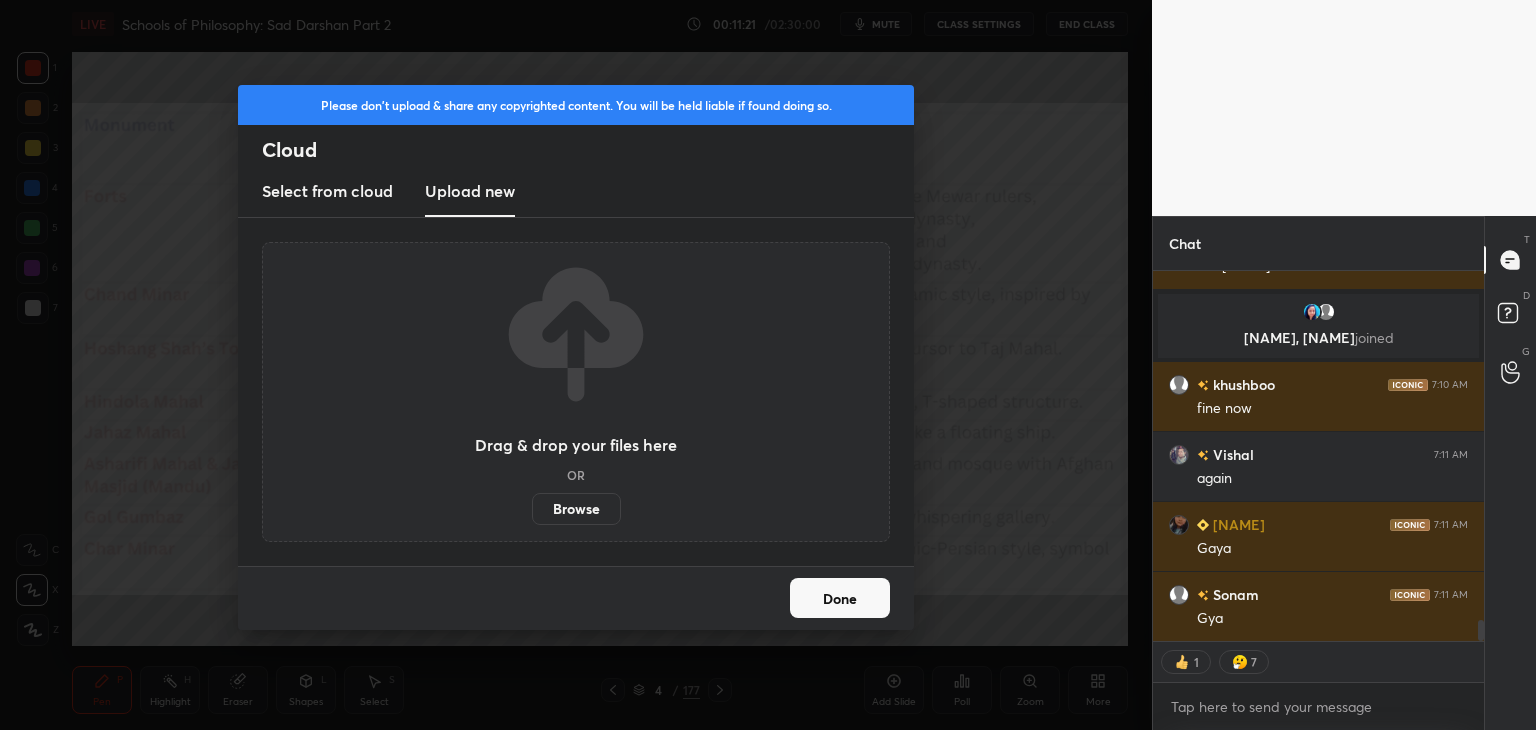 scroll, scrollTop: 6364, scrollLeft: 0, axis: vertical 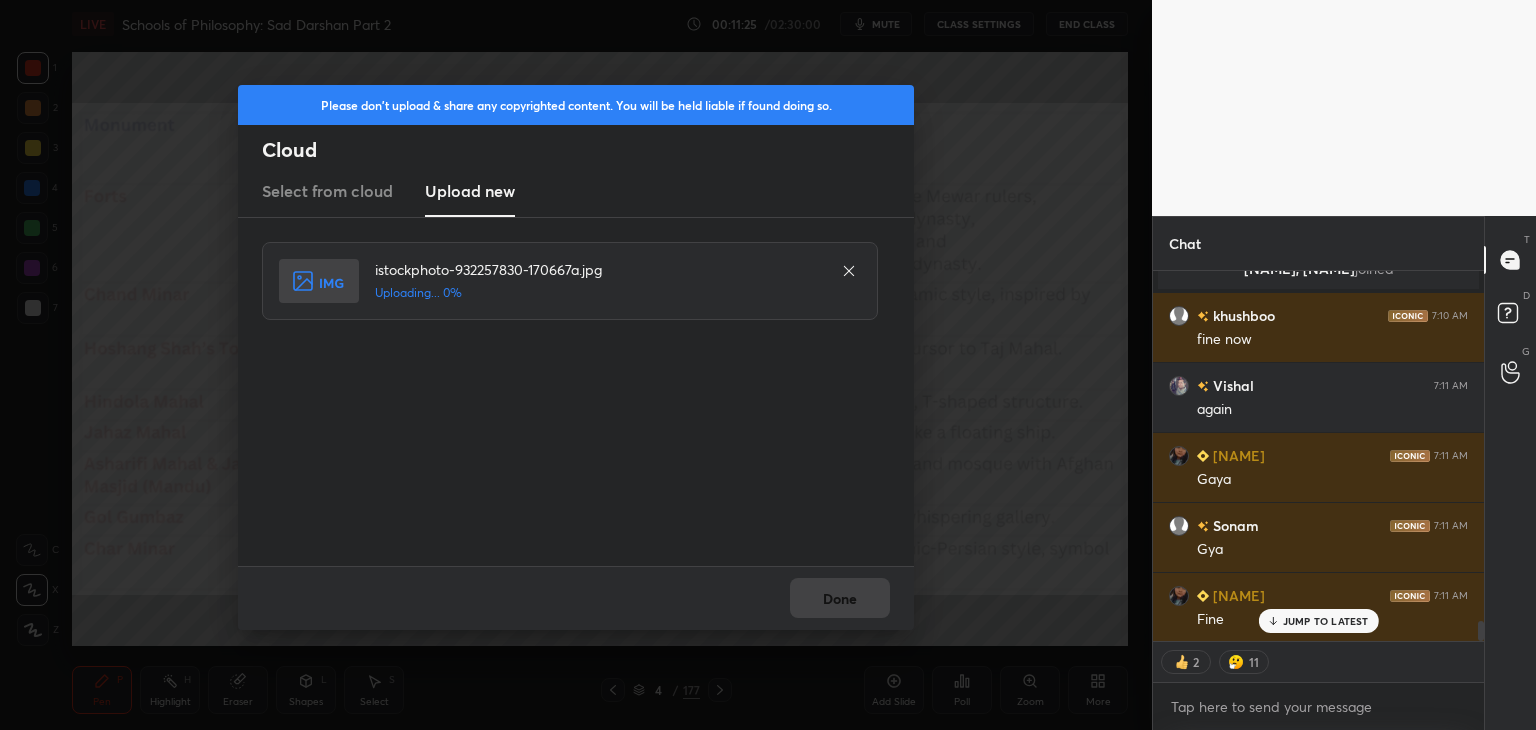 click on "JUMP TO LATEST" at bounding box center (1326, 621) 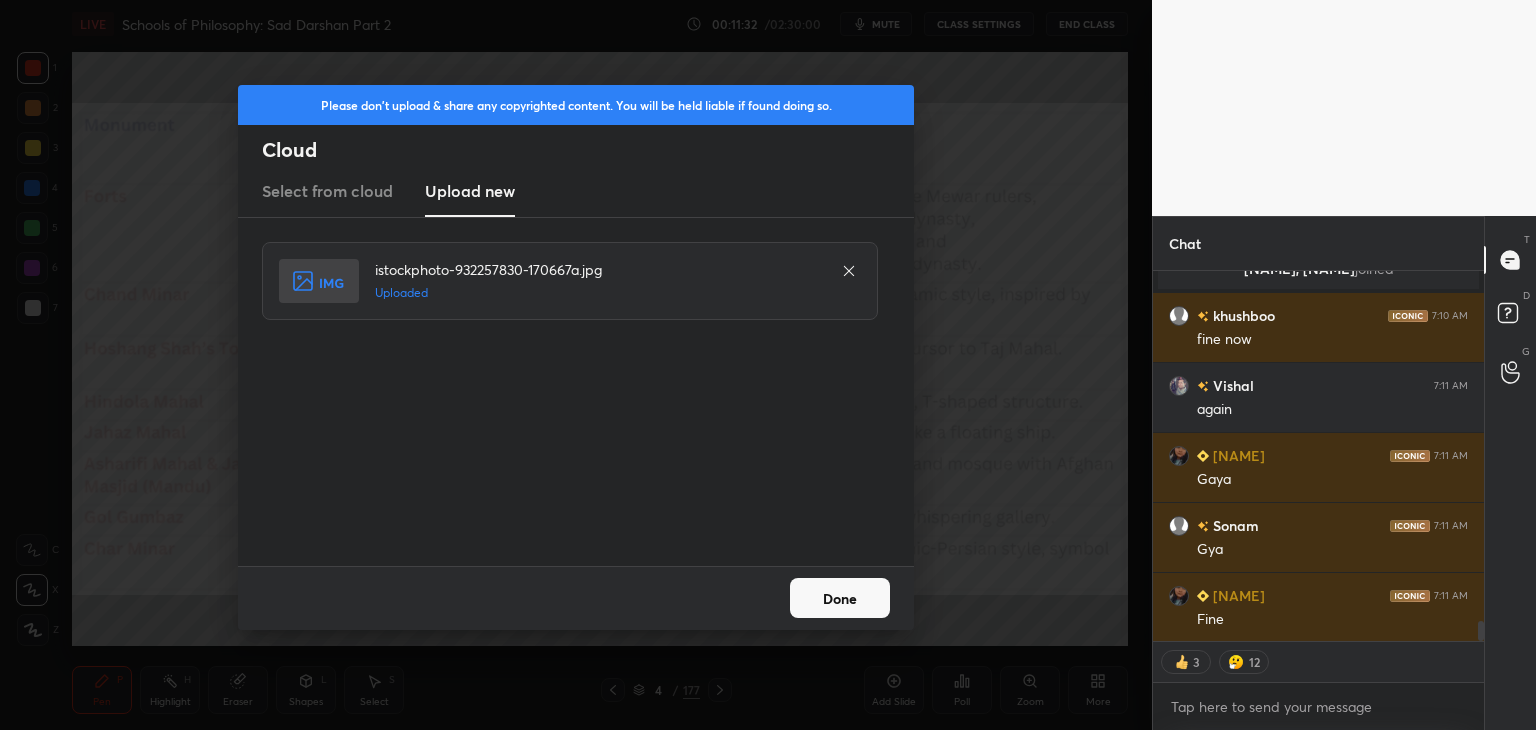 scroll, scrollTop: 6412, scrollLeft: 0, axis: vertical 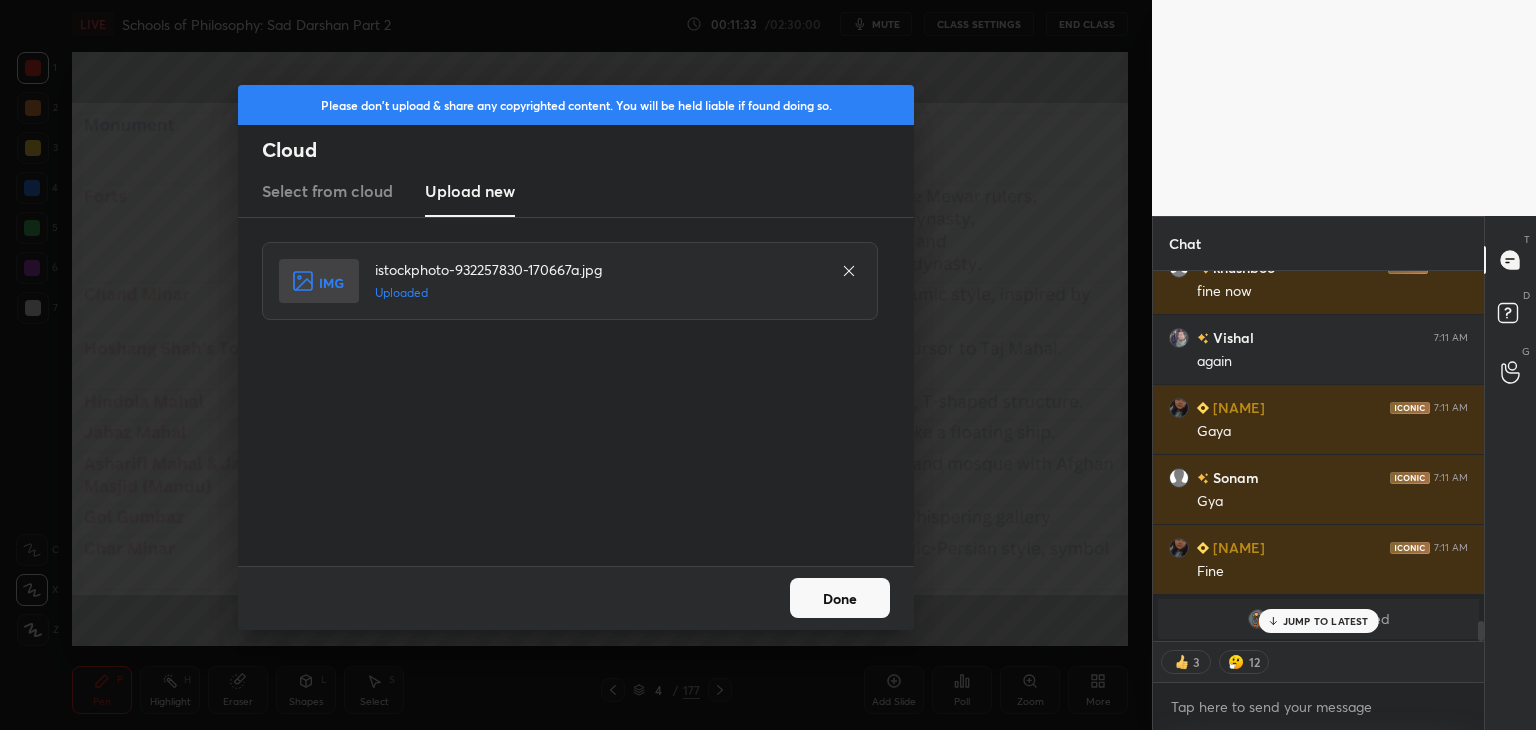 click on "Done" at bounding box center (840, 598) 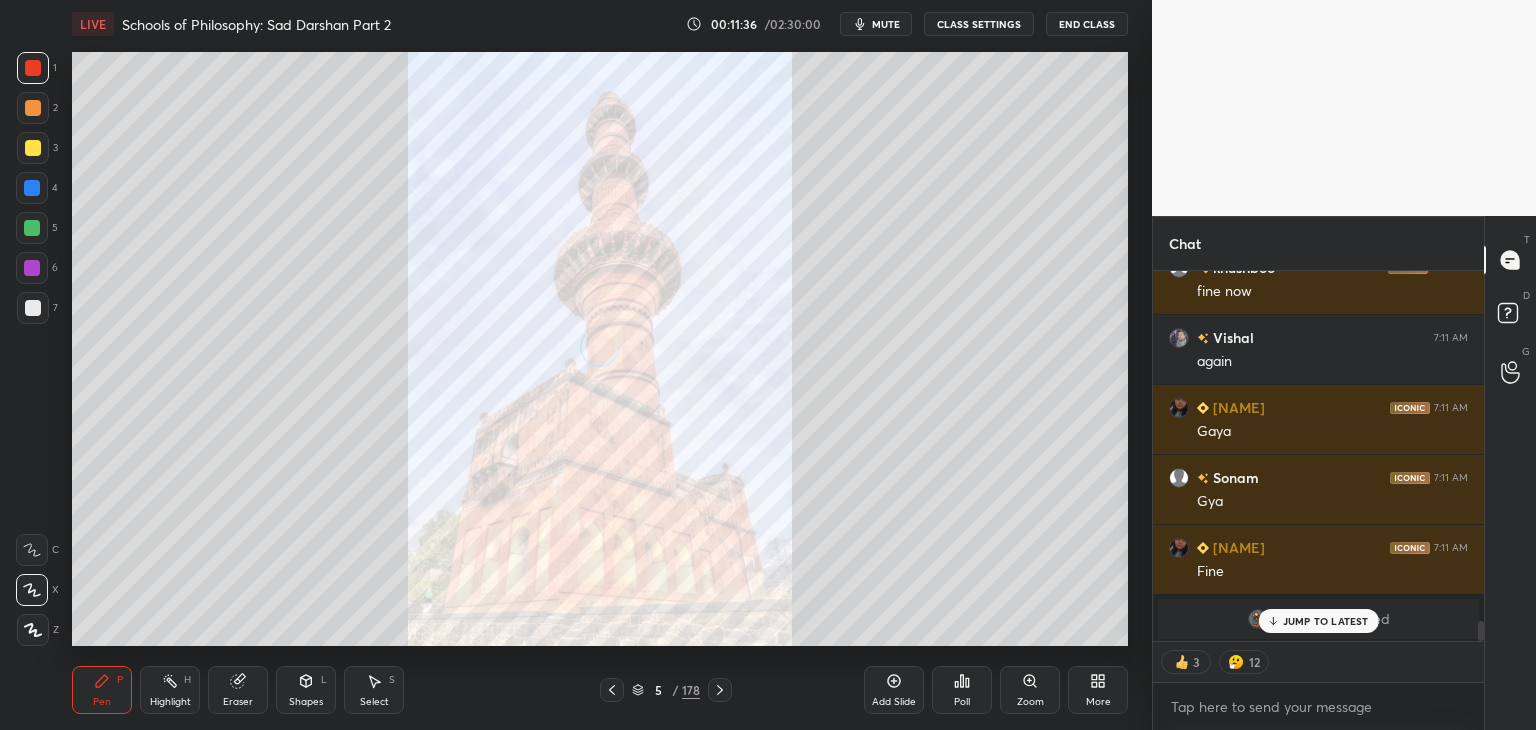 click on "JUMP TO LATEST" at bounding box center (1326, 621) 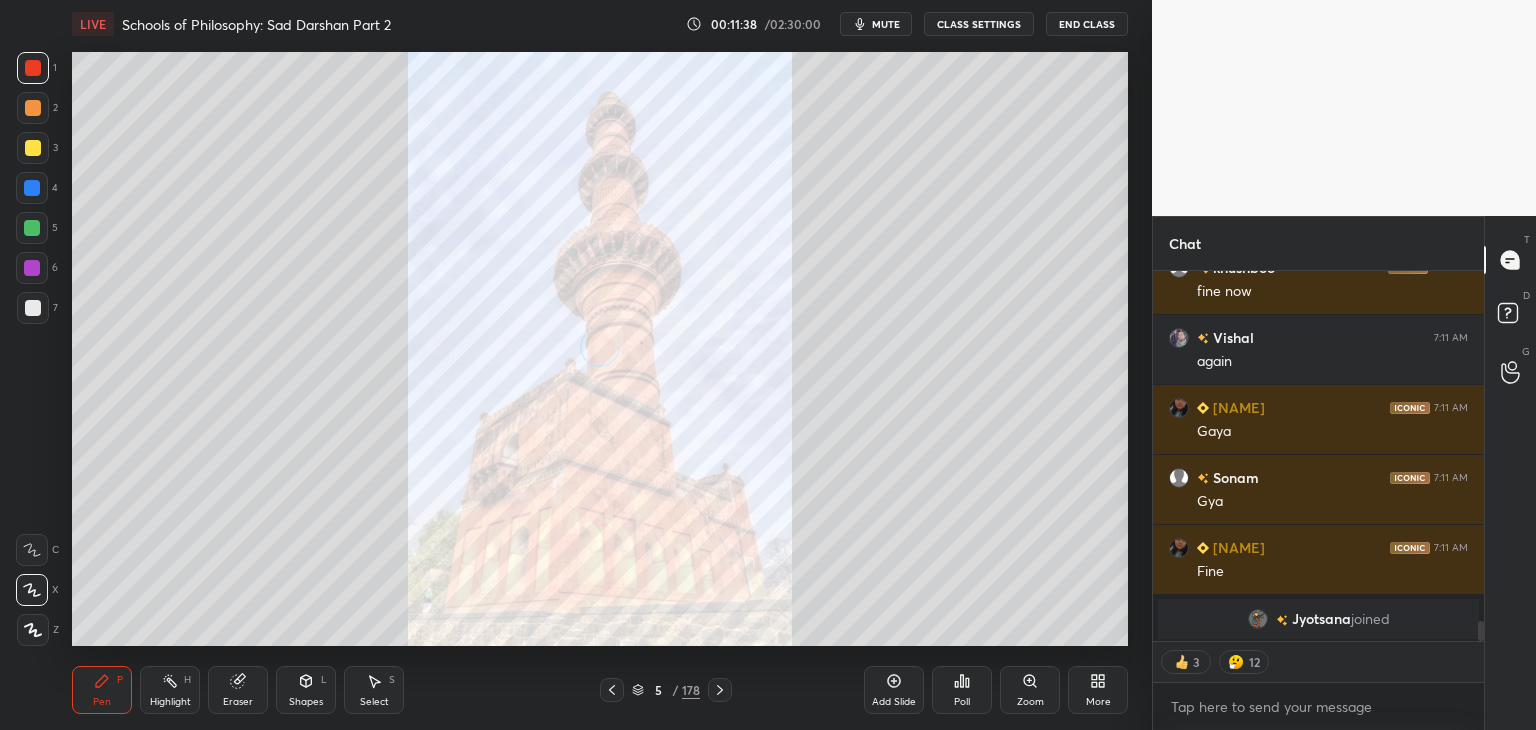 click 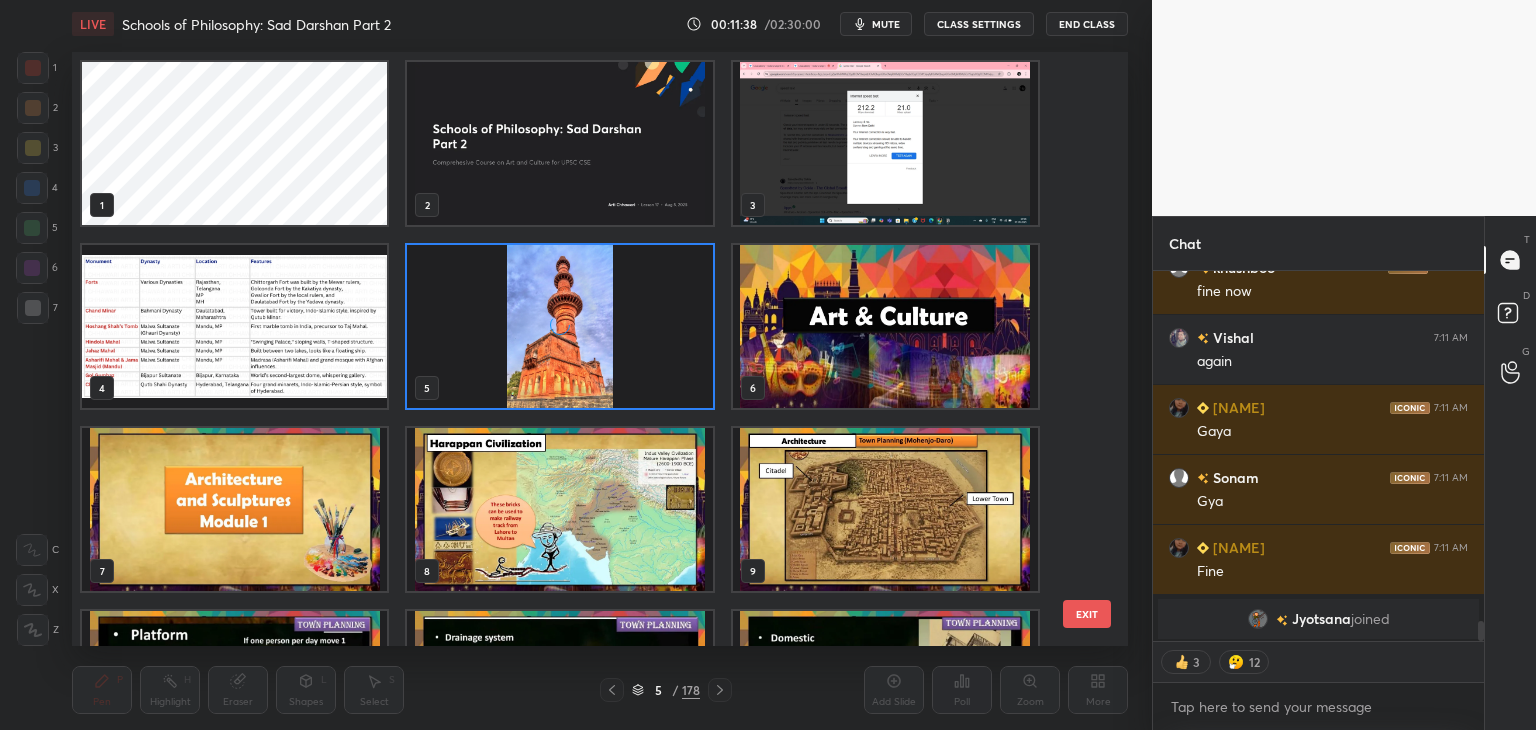 scroll, scrollTop: 6, scrollLeft: 10, axis: both 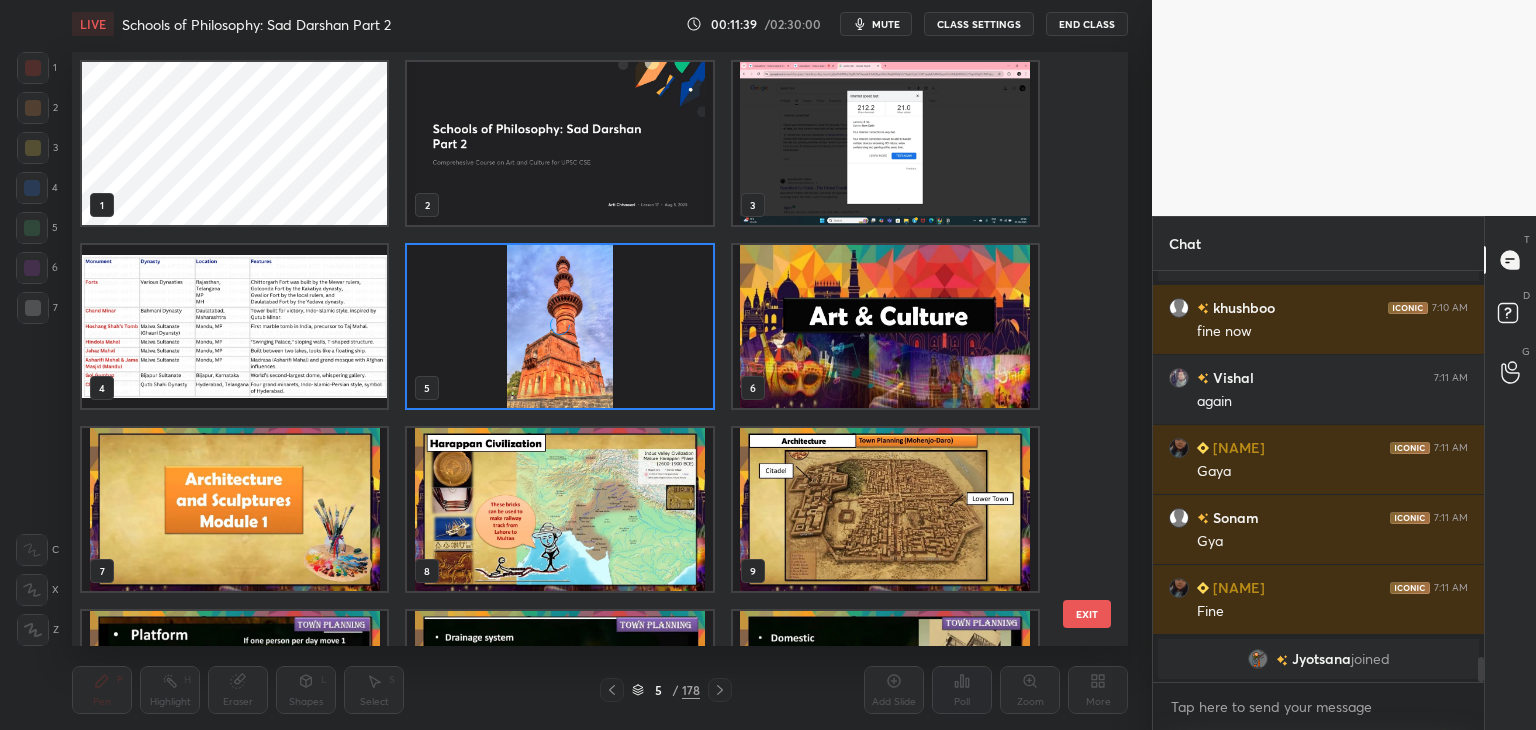 click at bounding box center [559, 326] 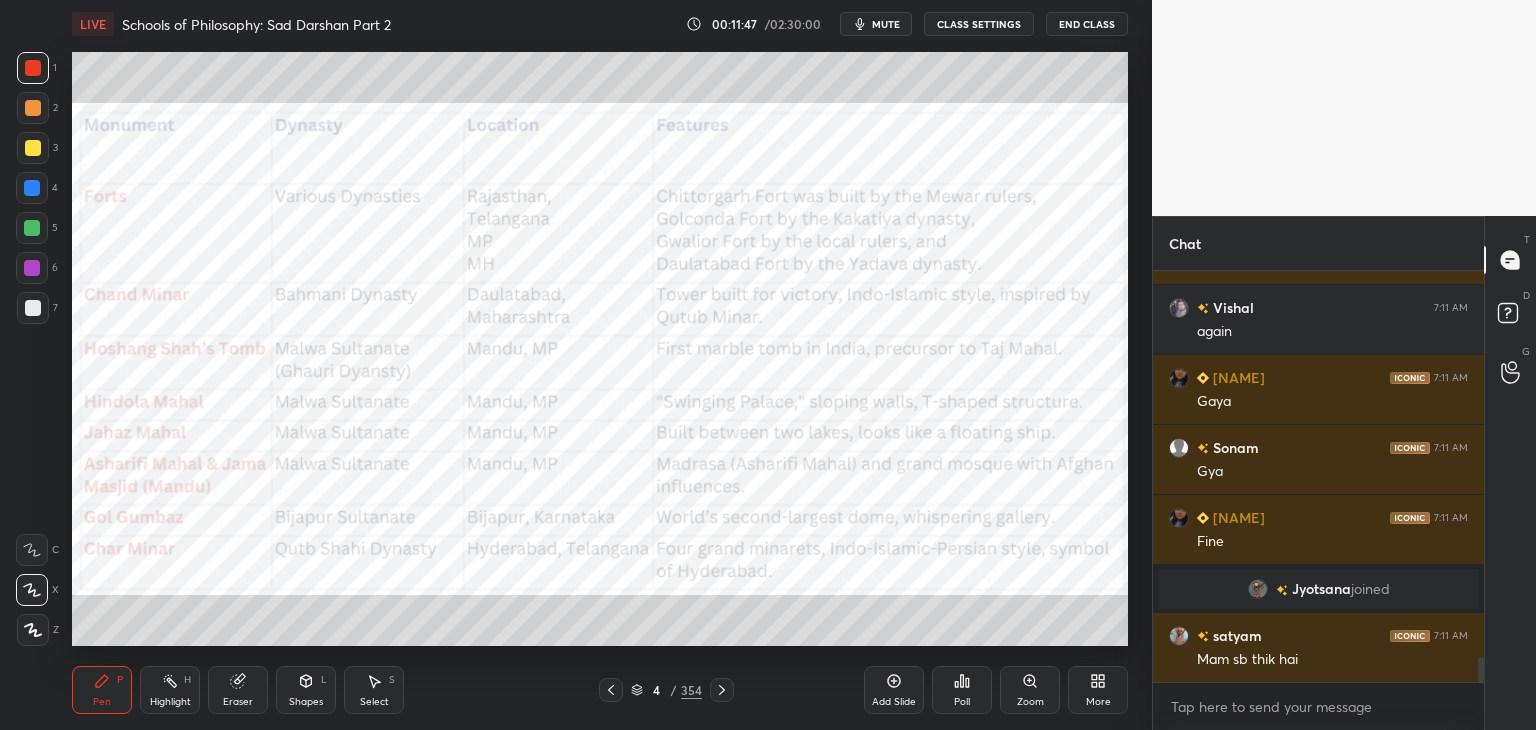 scroll, scrollTop: 6306, scrollLeft: 0, axis: vertical 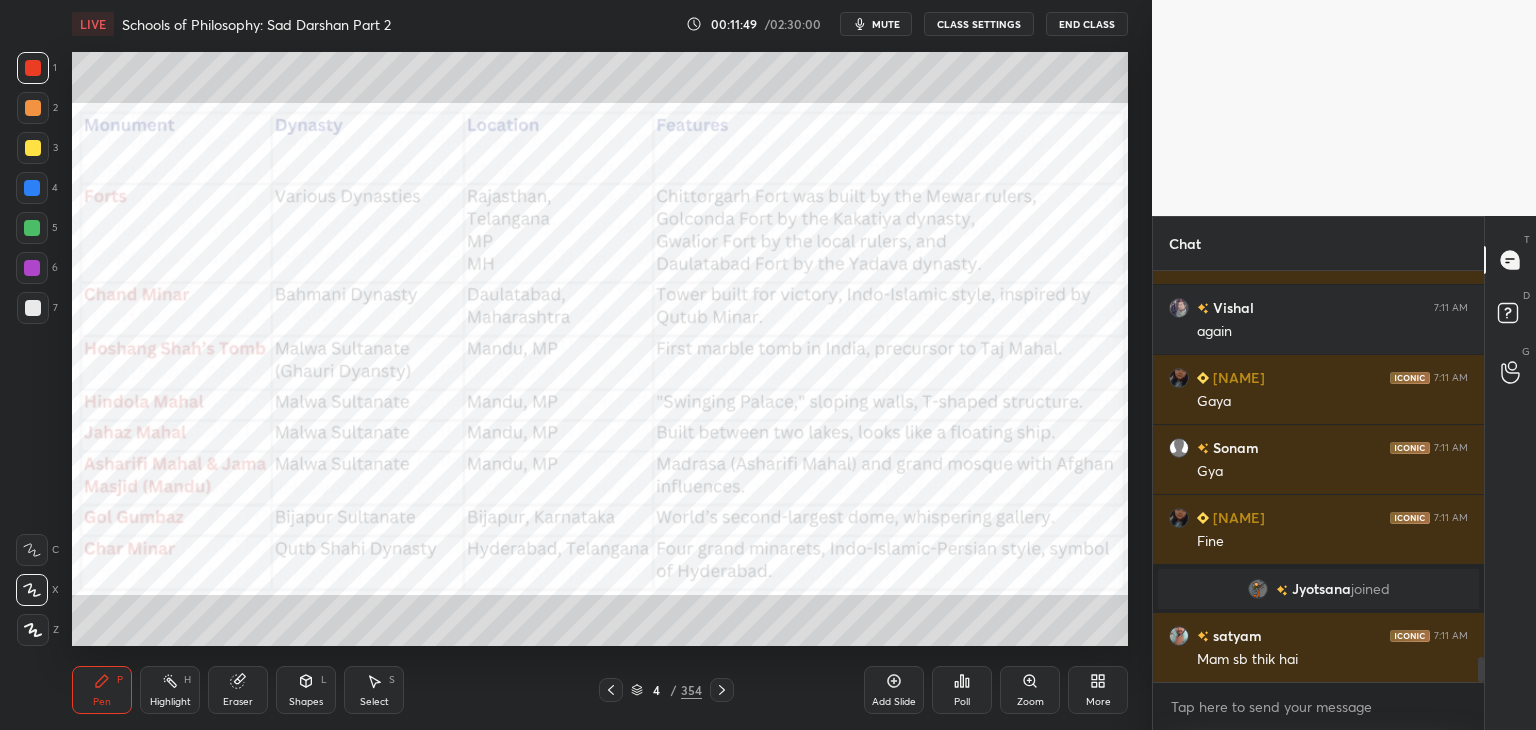 click 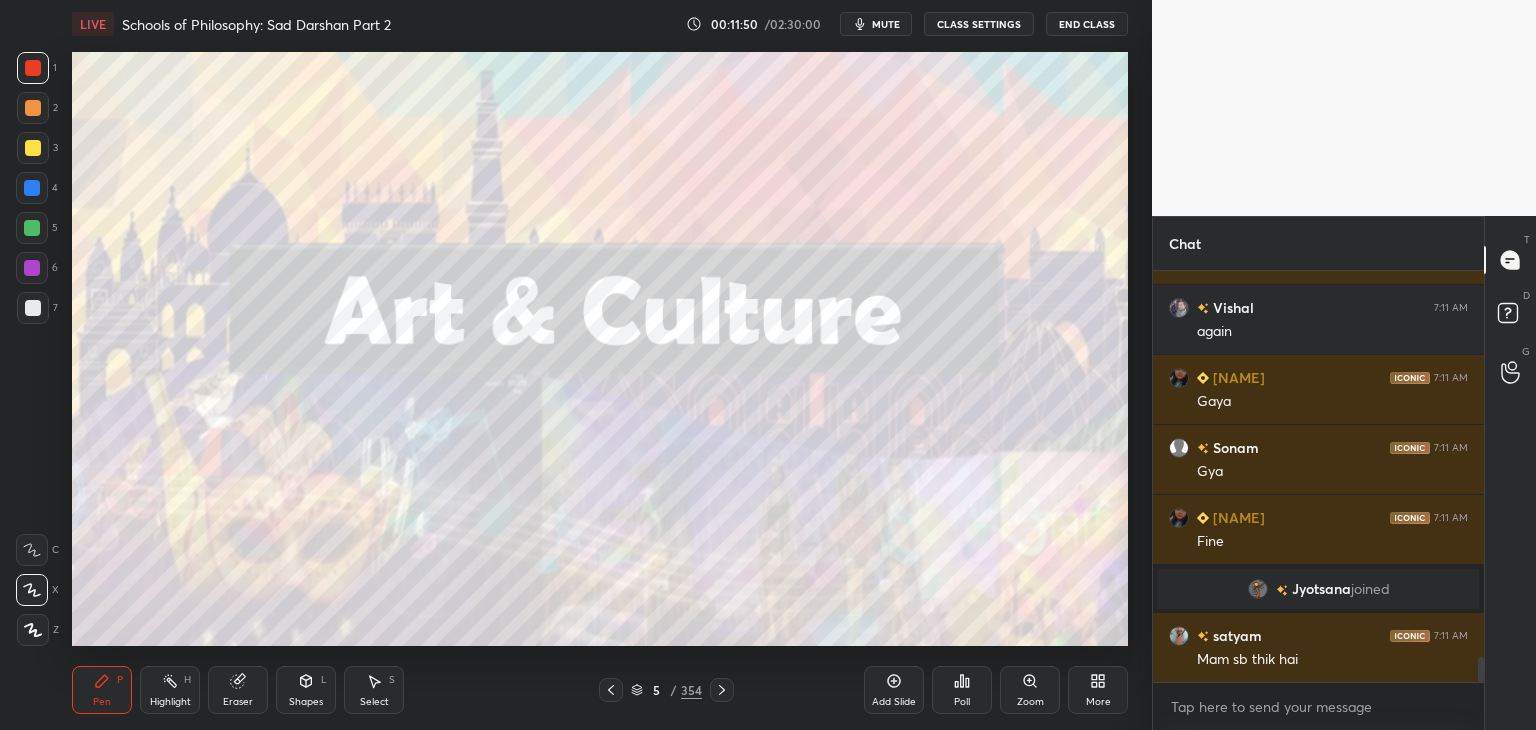 click at bounding box center [611, 690] 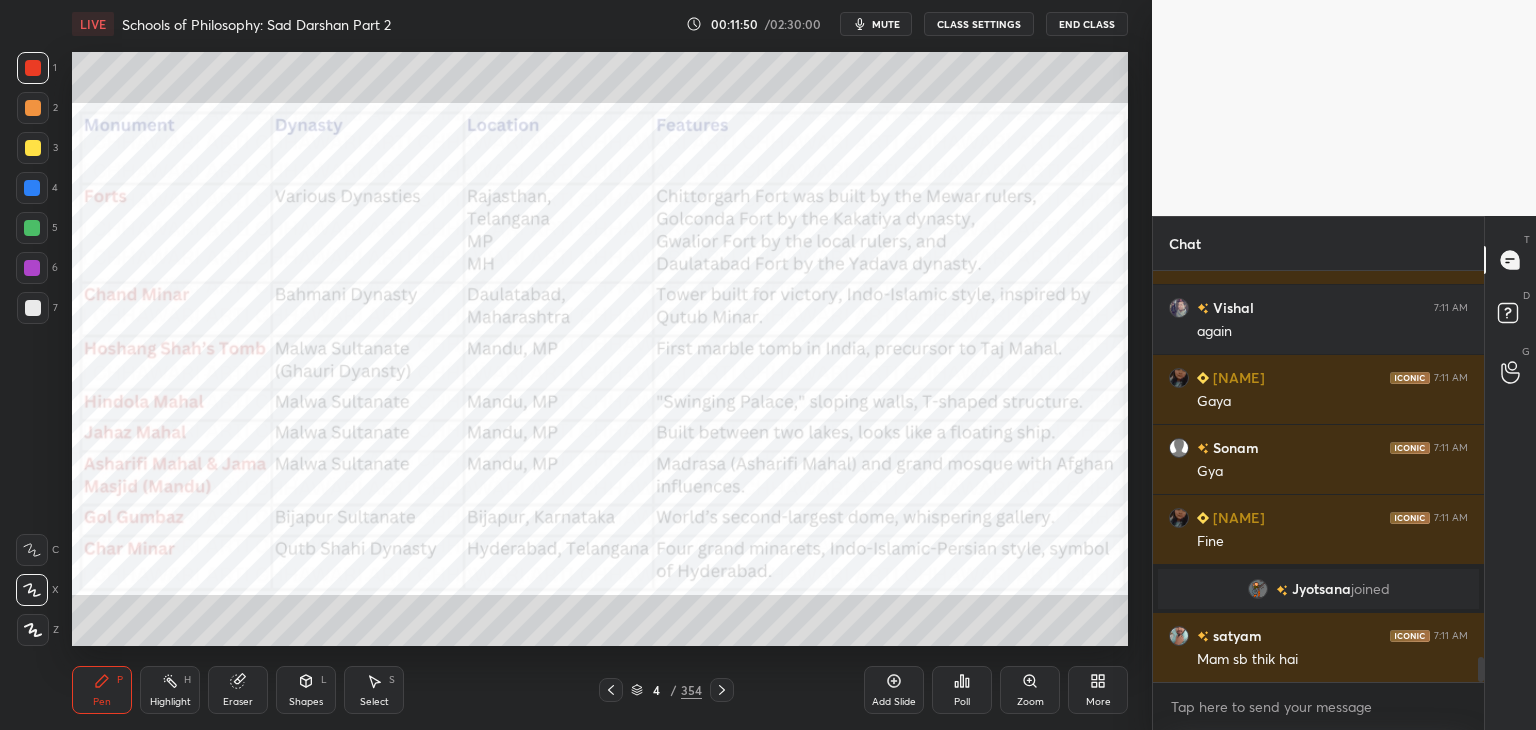 click 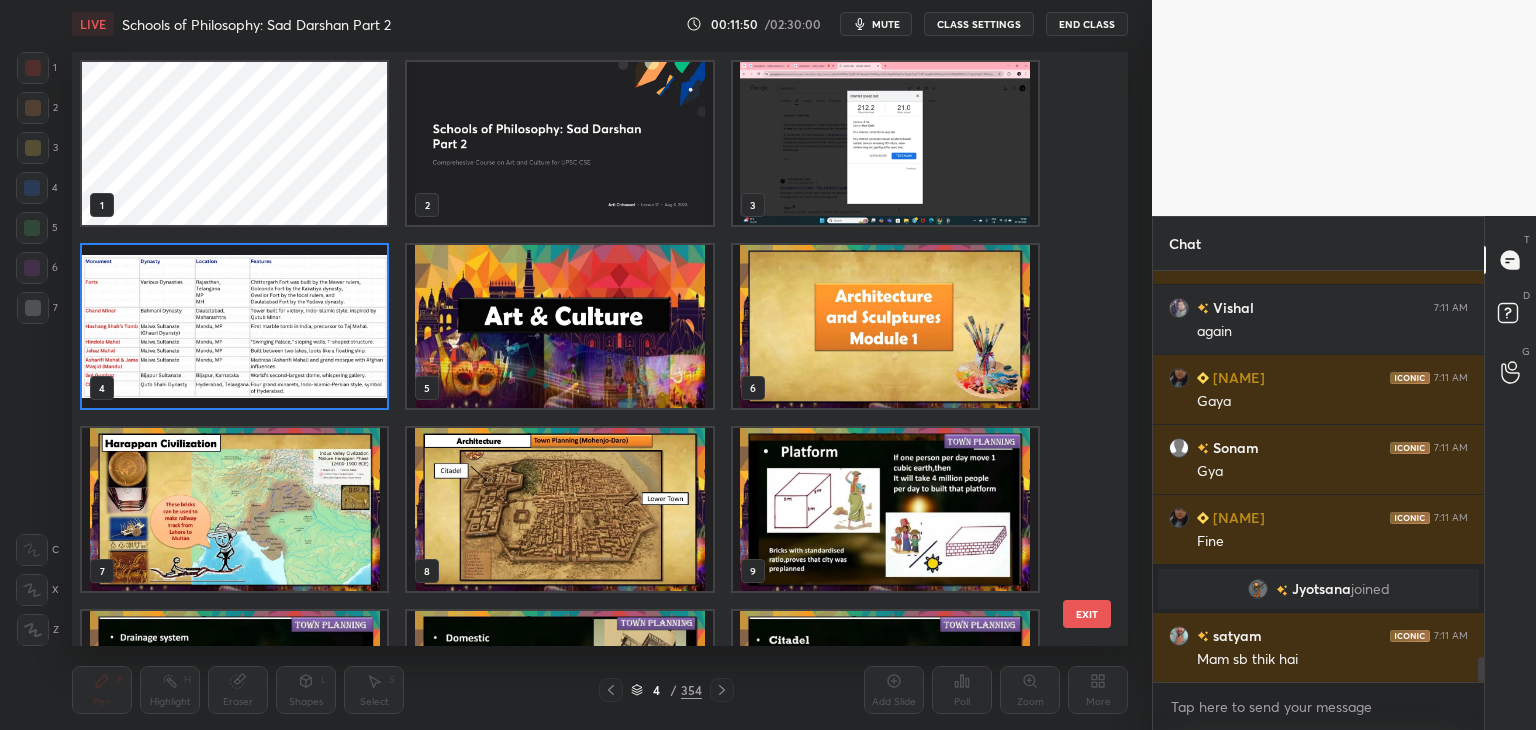 scroll, scrollTop: 6, scrollLeft: 10, axis: both 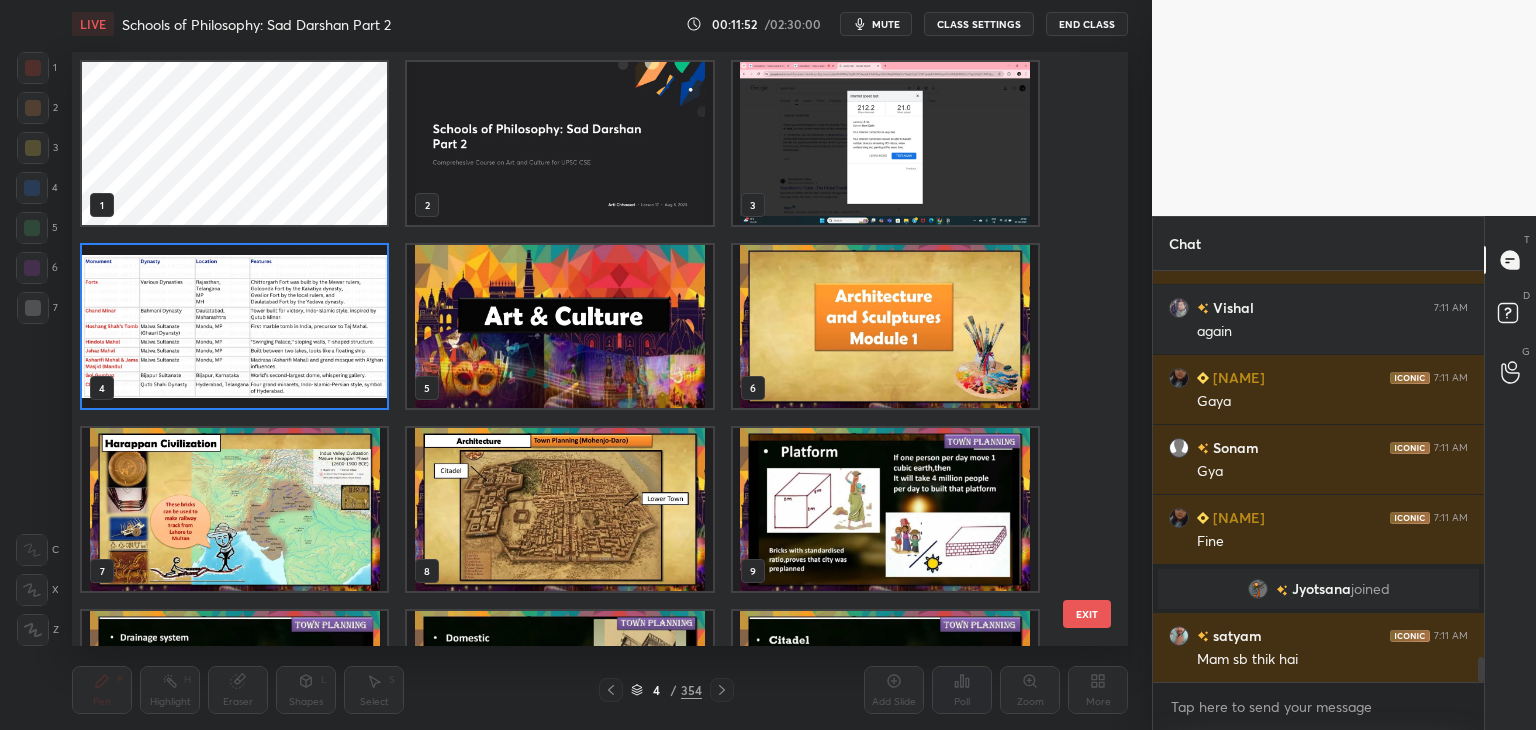 click at bounding box center (234, 326) 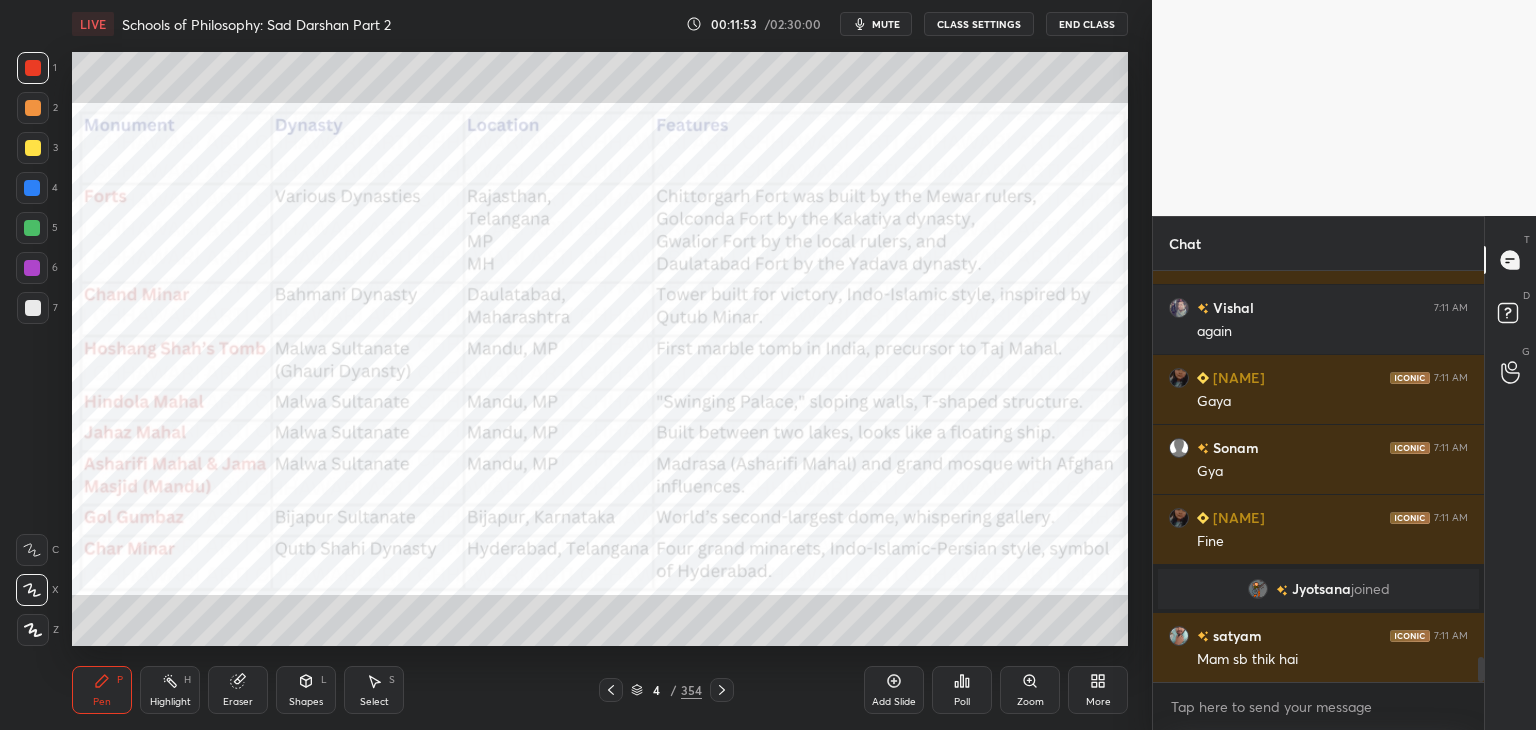 click on "More" at bounding box center (1098, 690) 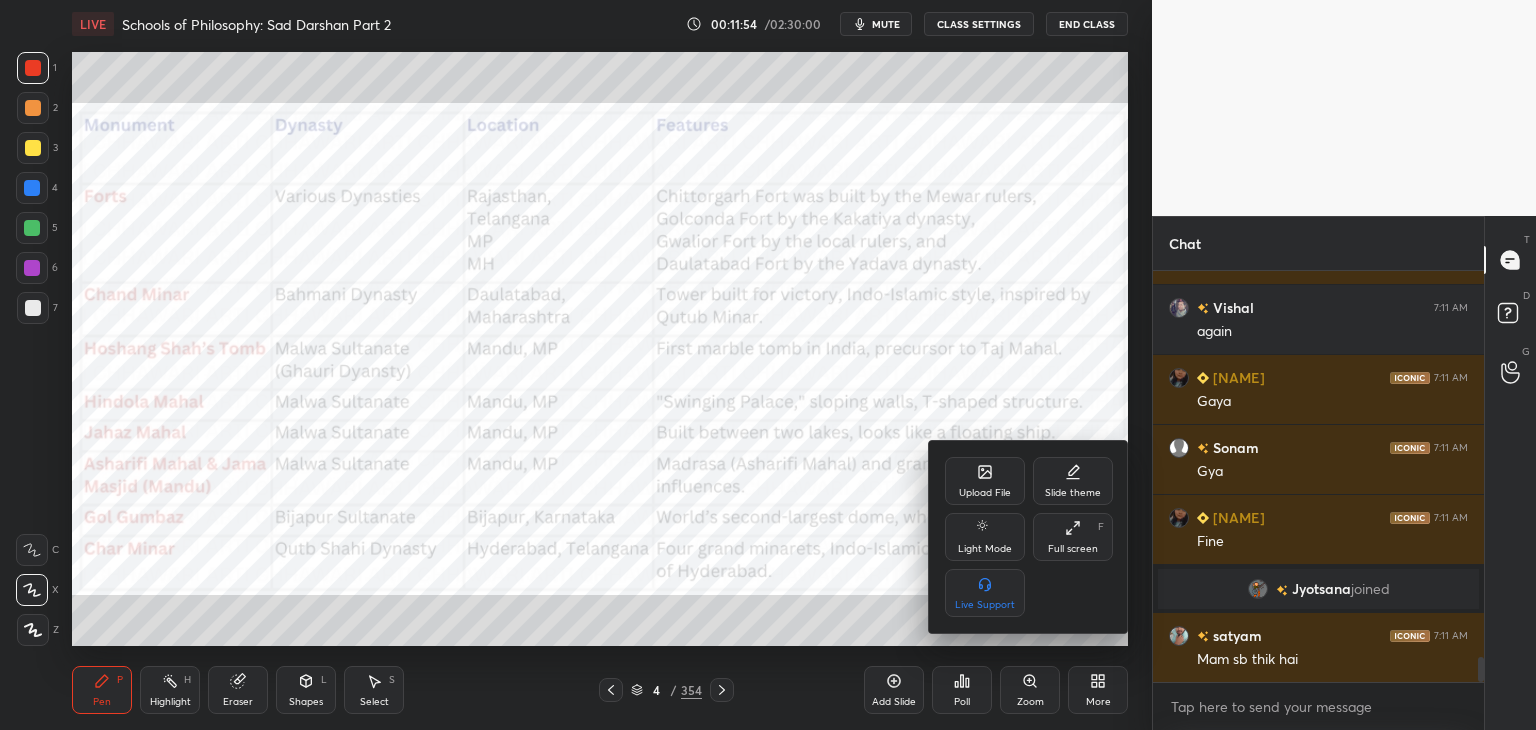 click on "Upload File" at bounding box center [985, 481] 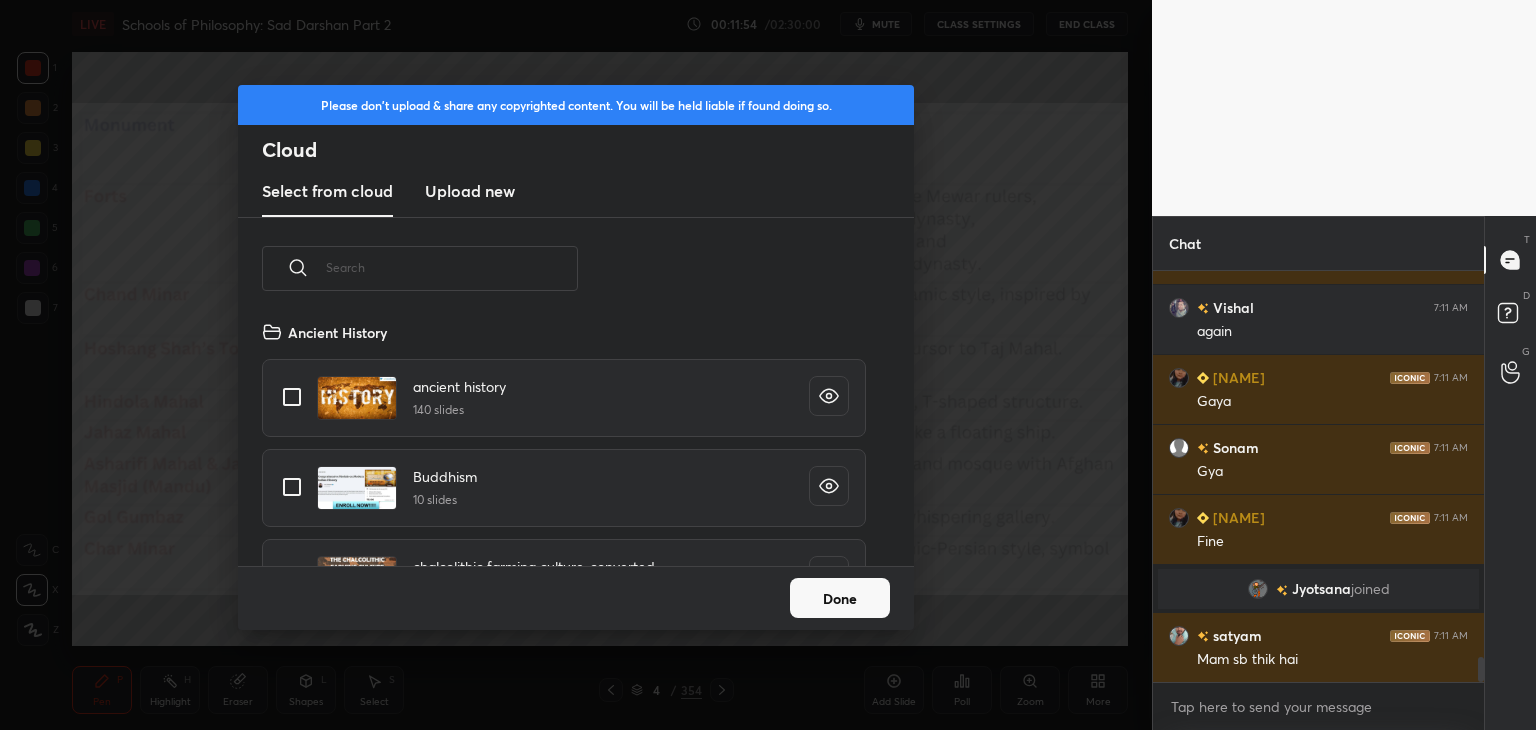 scroll, scrollTop: 5, scrollLeft: 10, axis: both 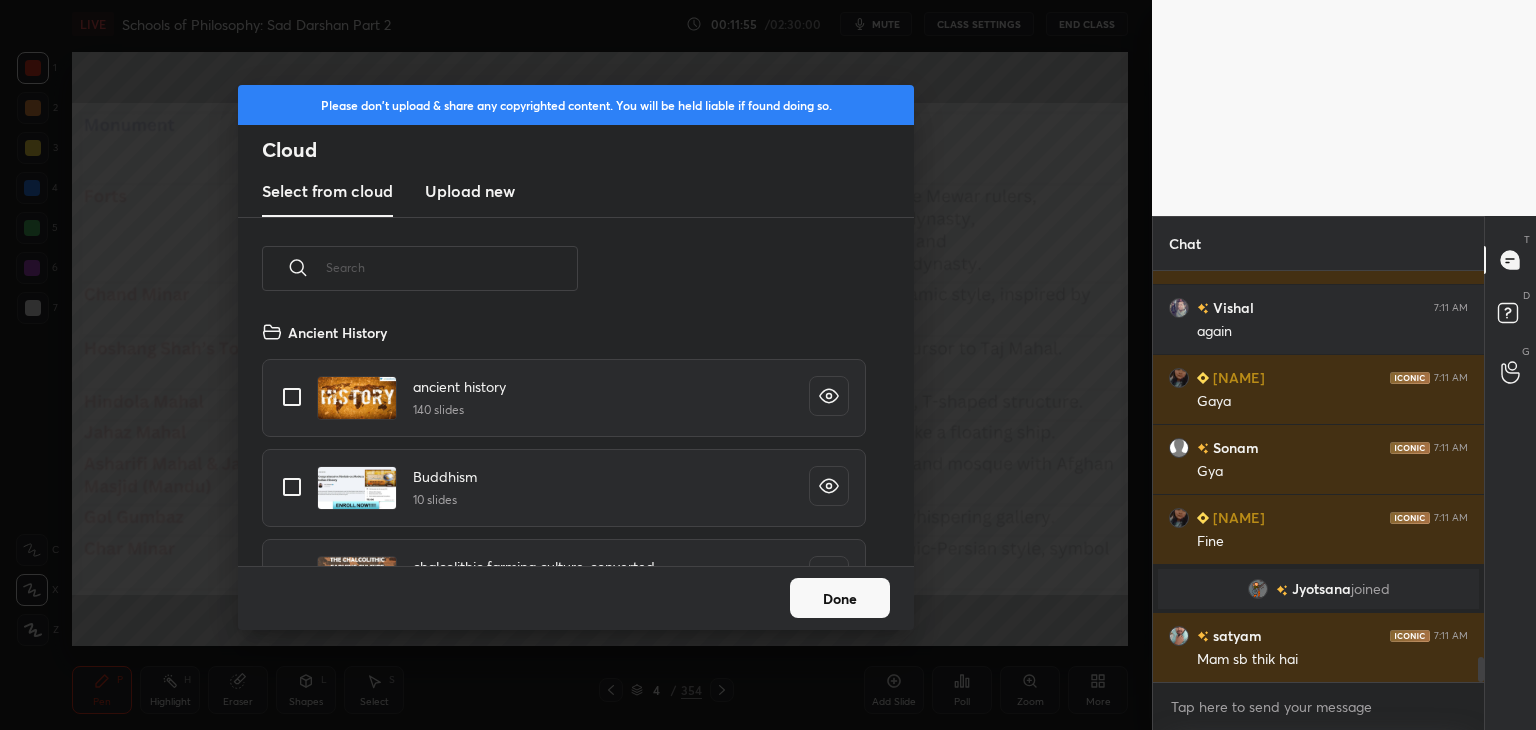 click on "Upload new" at bounding box center (470, 191) 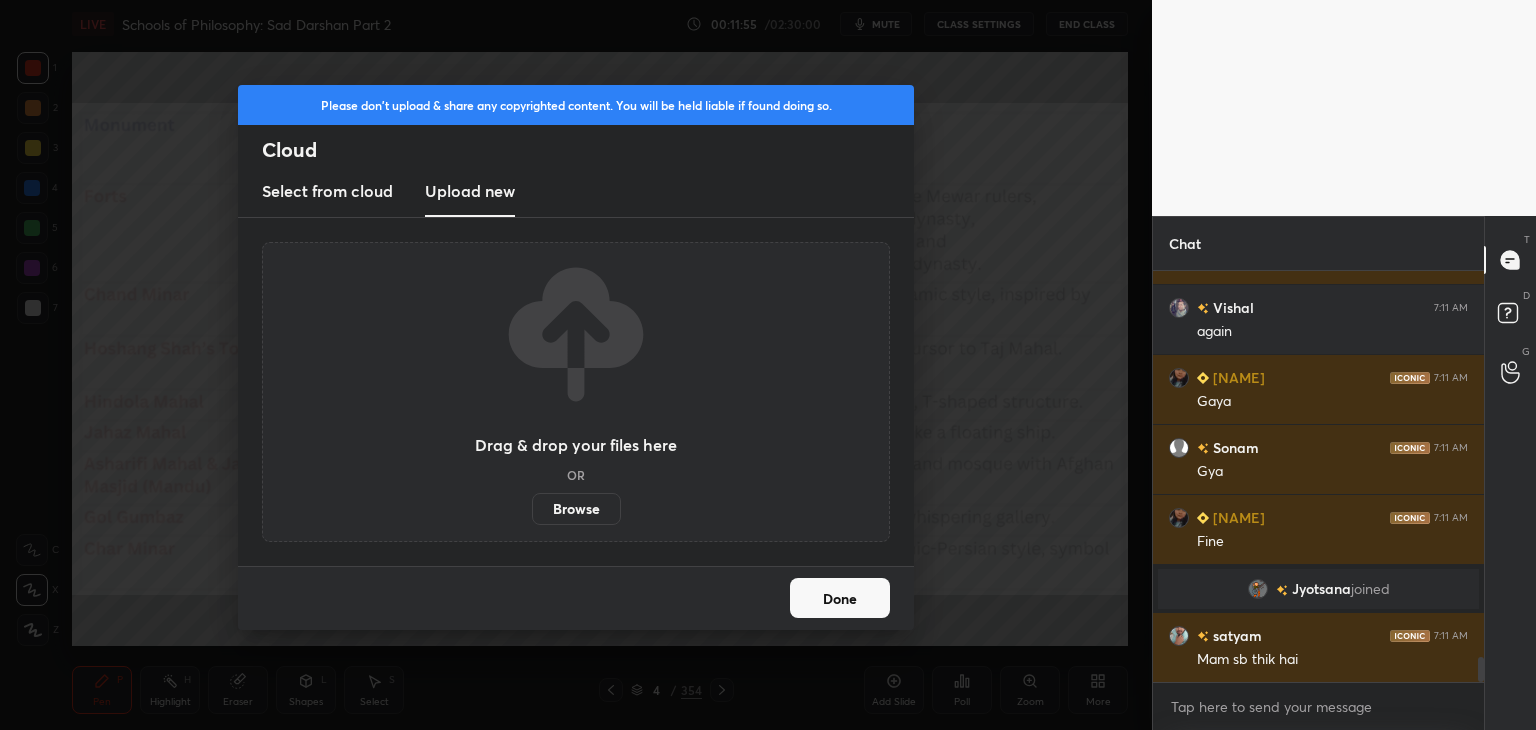 click on "Browse" at bounding box center [576, 509] 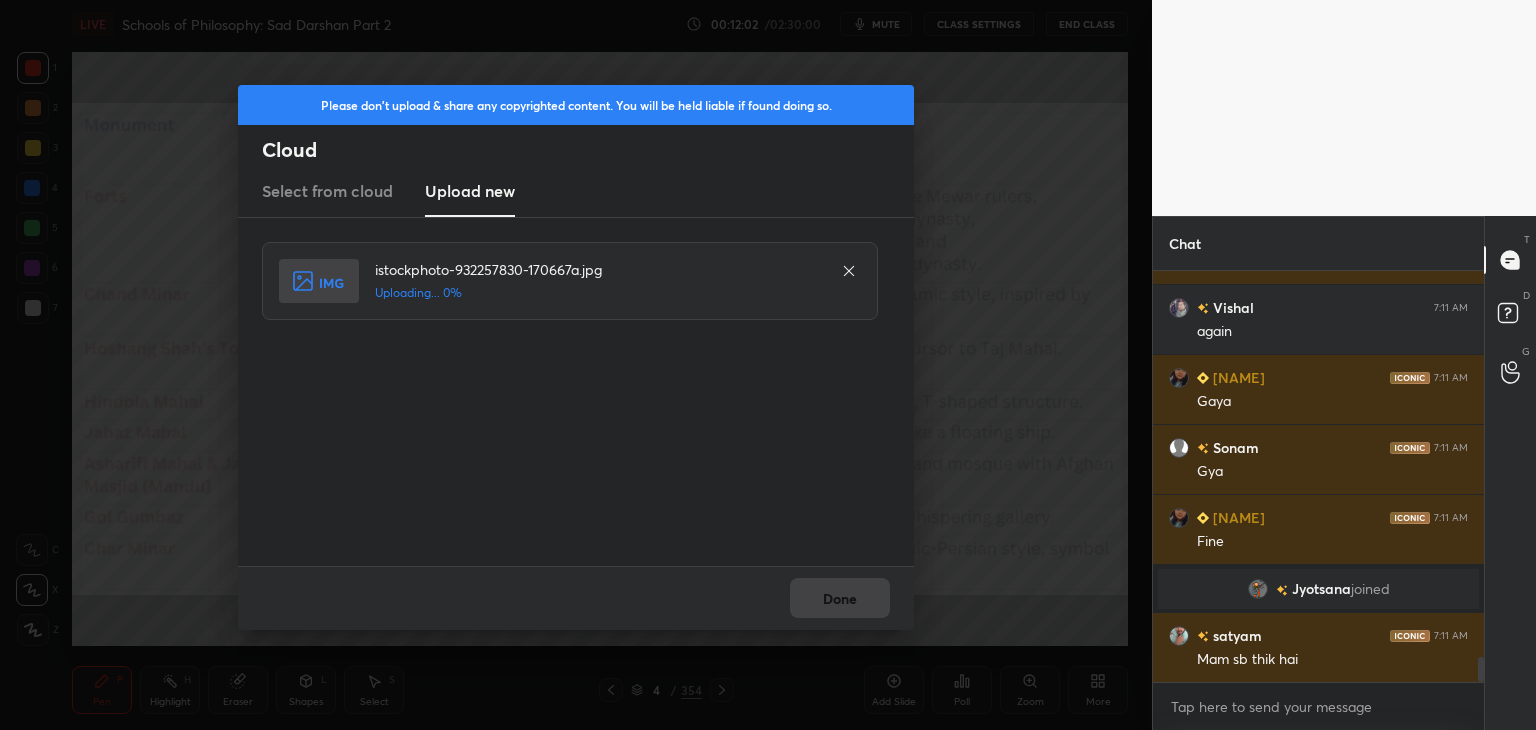 scroll, scrollTop: 6376, scrollLeft: 0, axis: vertical 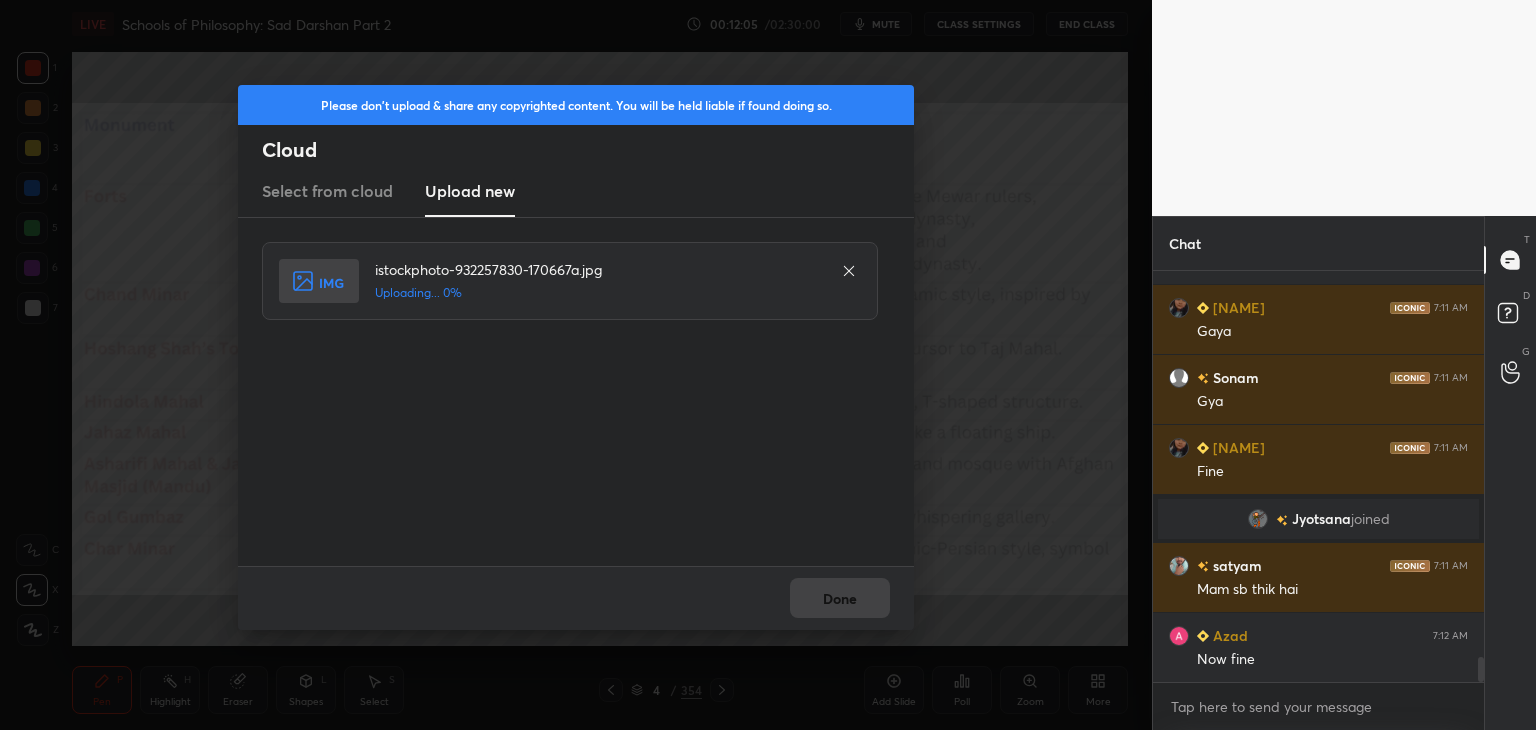 click 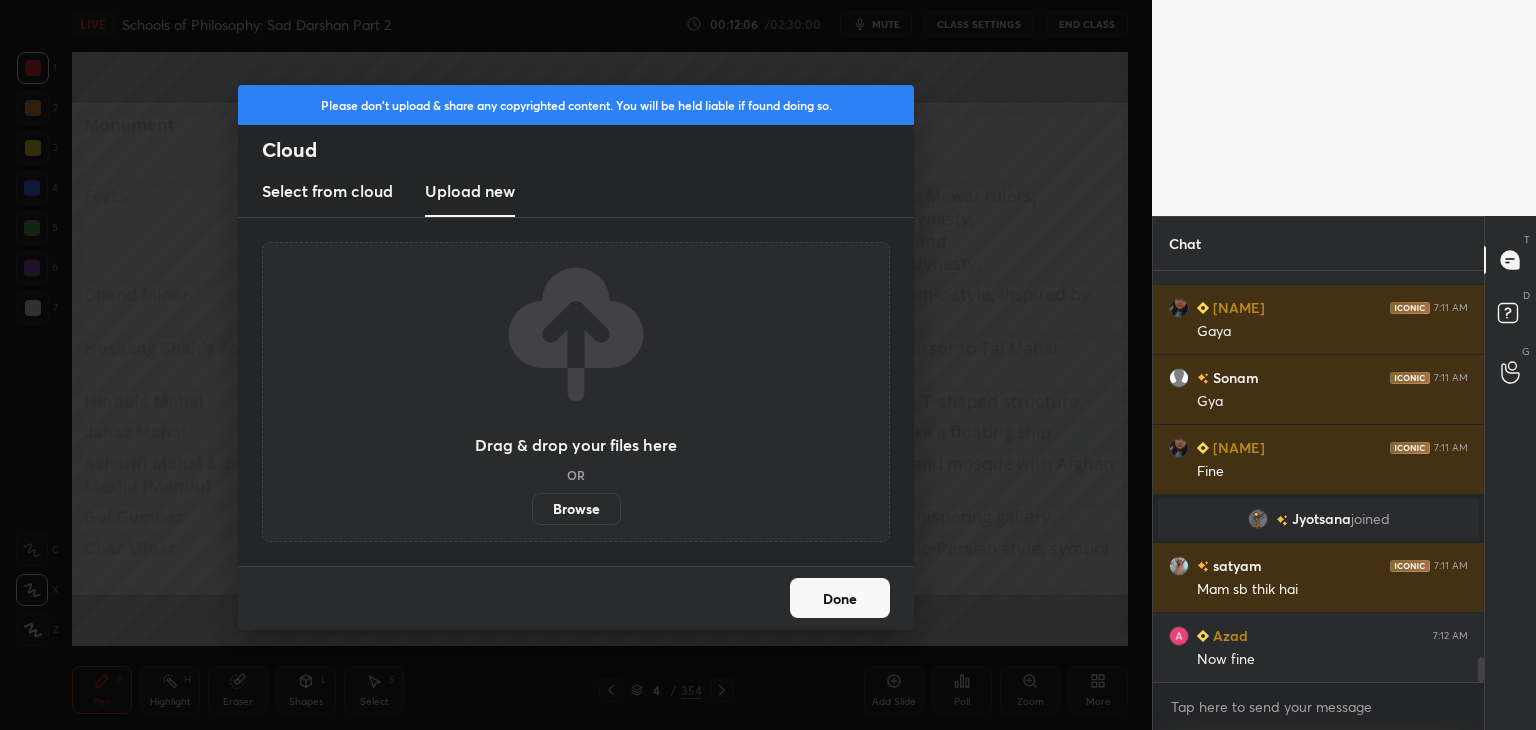 click on "Browse" at bounding box center [576, 509] 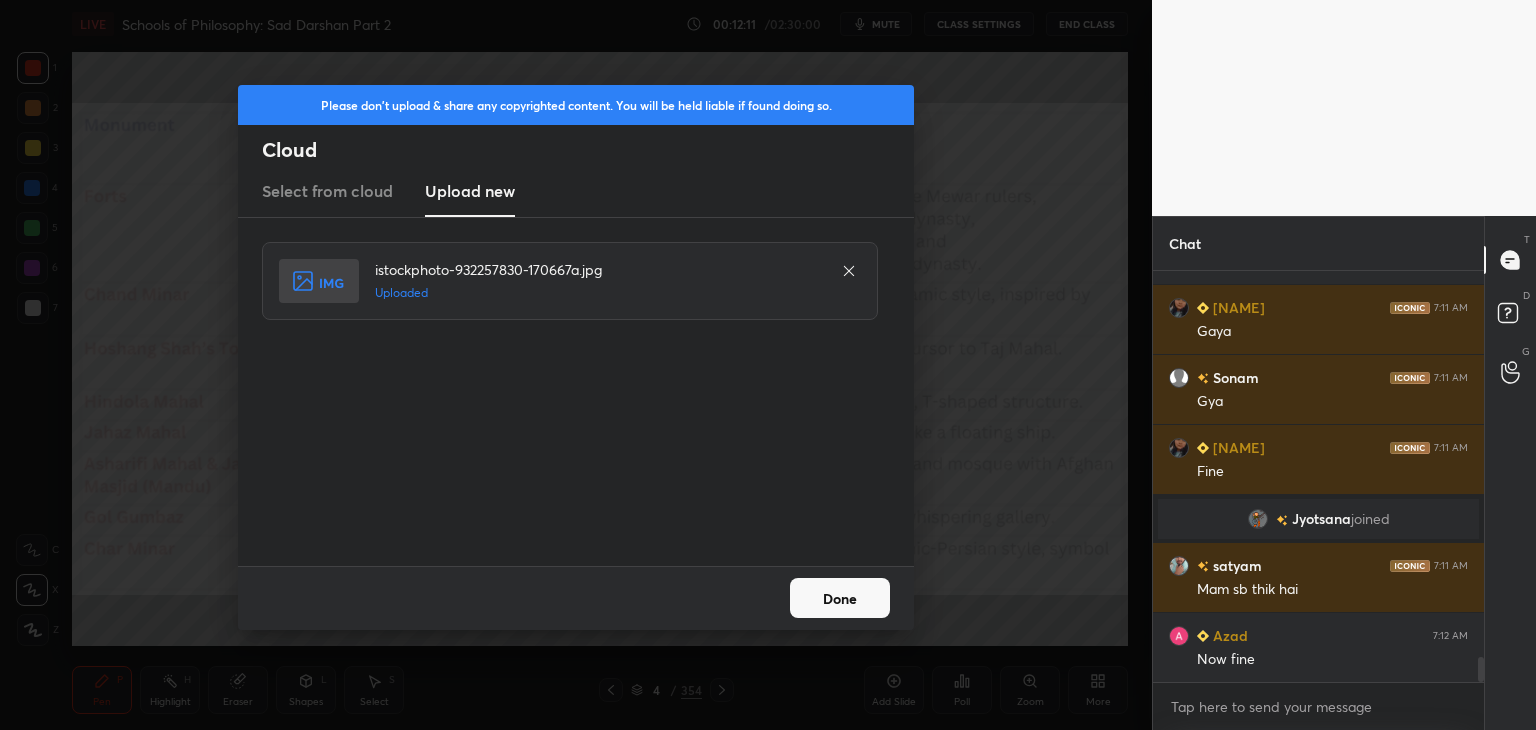 click on "Done" at bounding box center [840, 598] 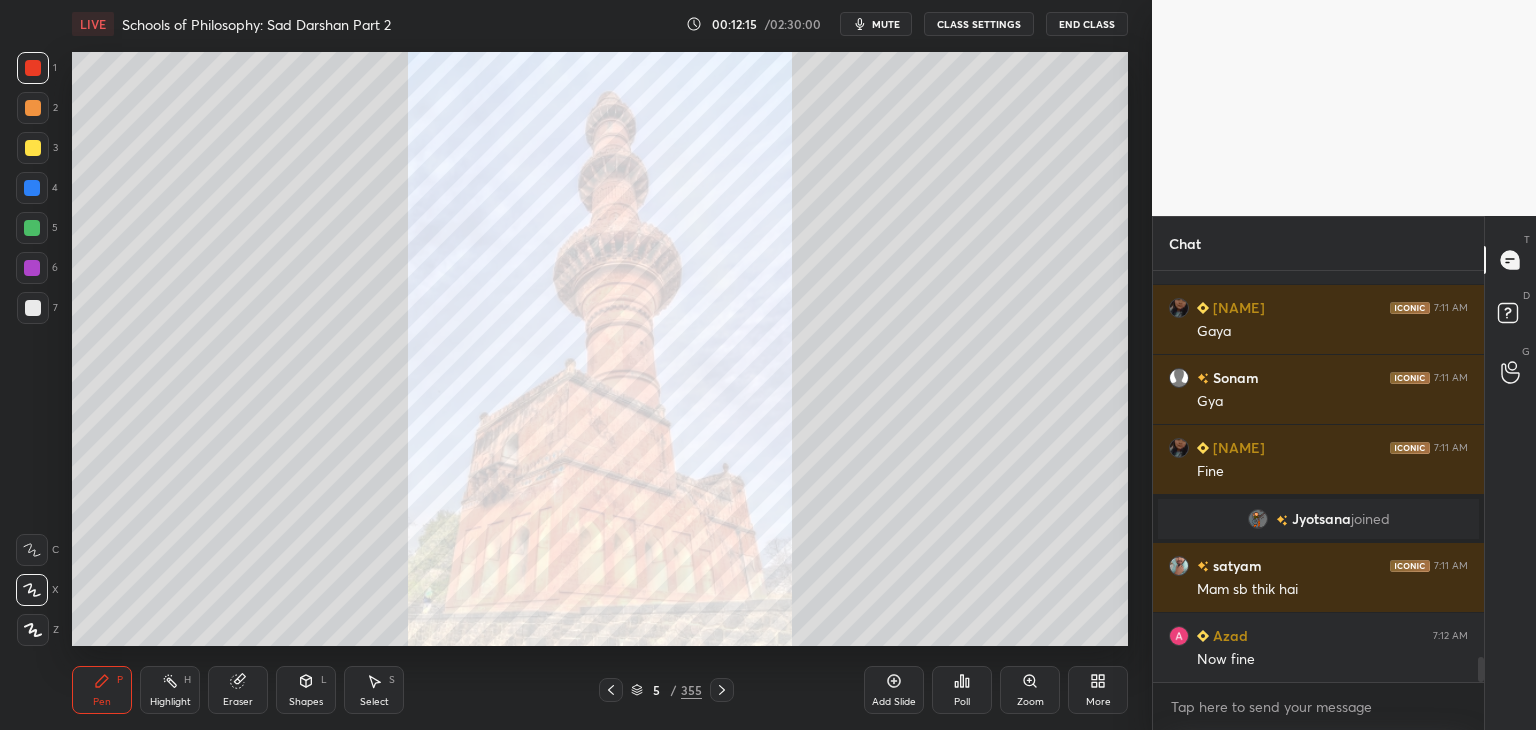 click at bounding box center [33, 308] 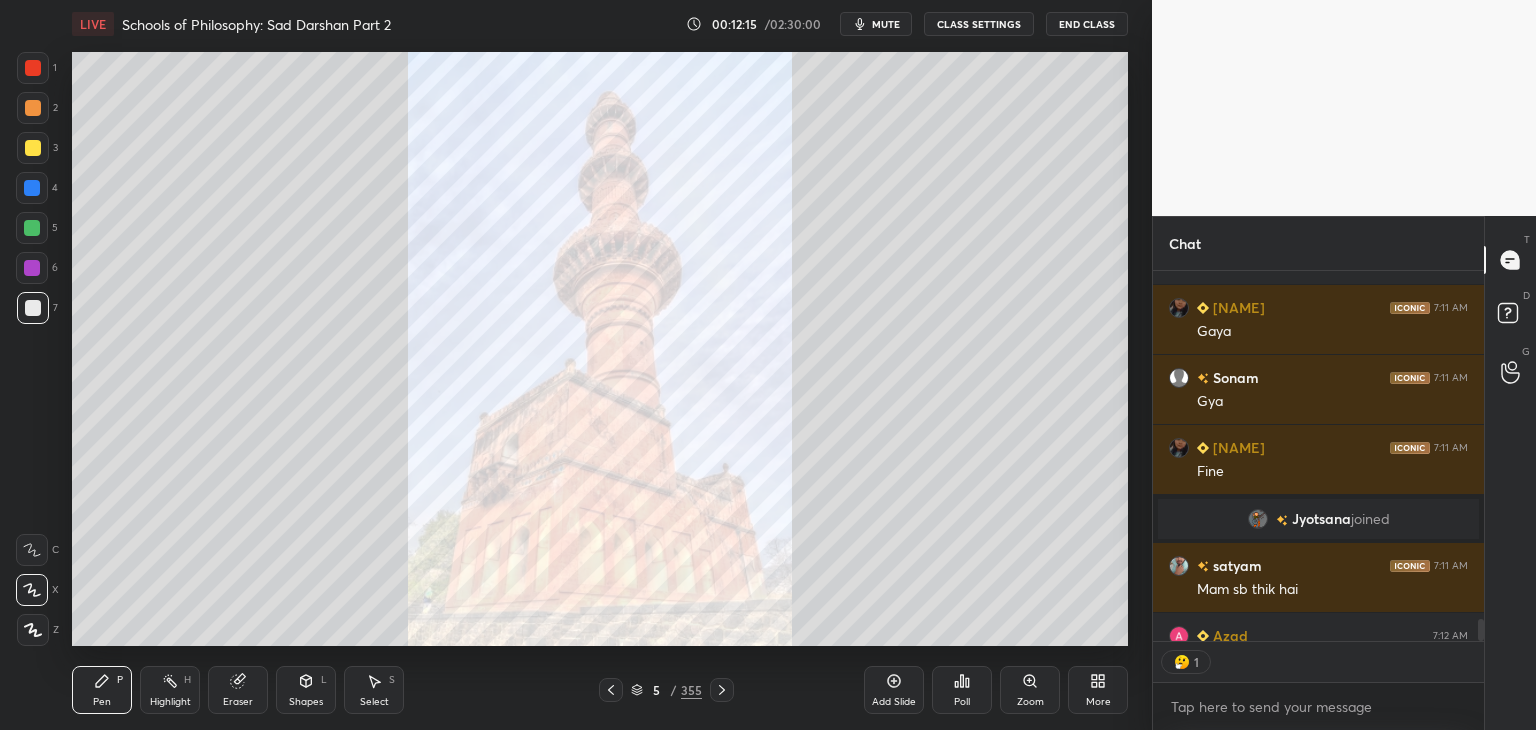 scroll, scrollTop: 365, scrollLeft: 325, axis: both 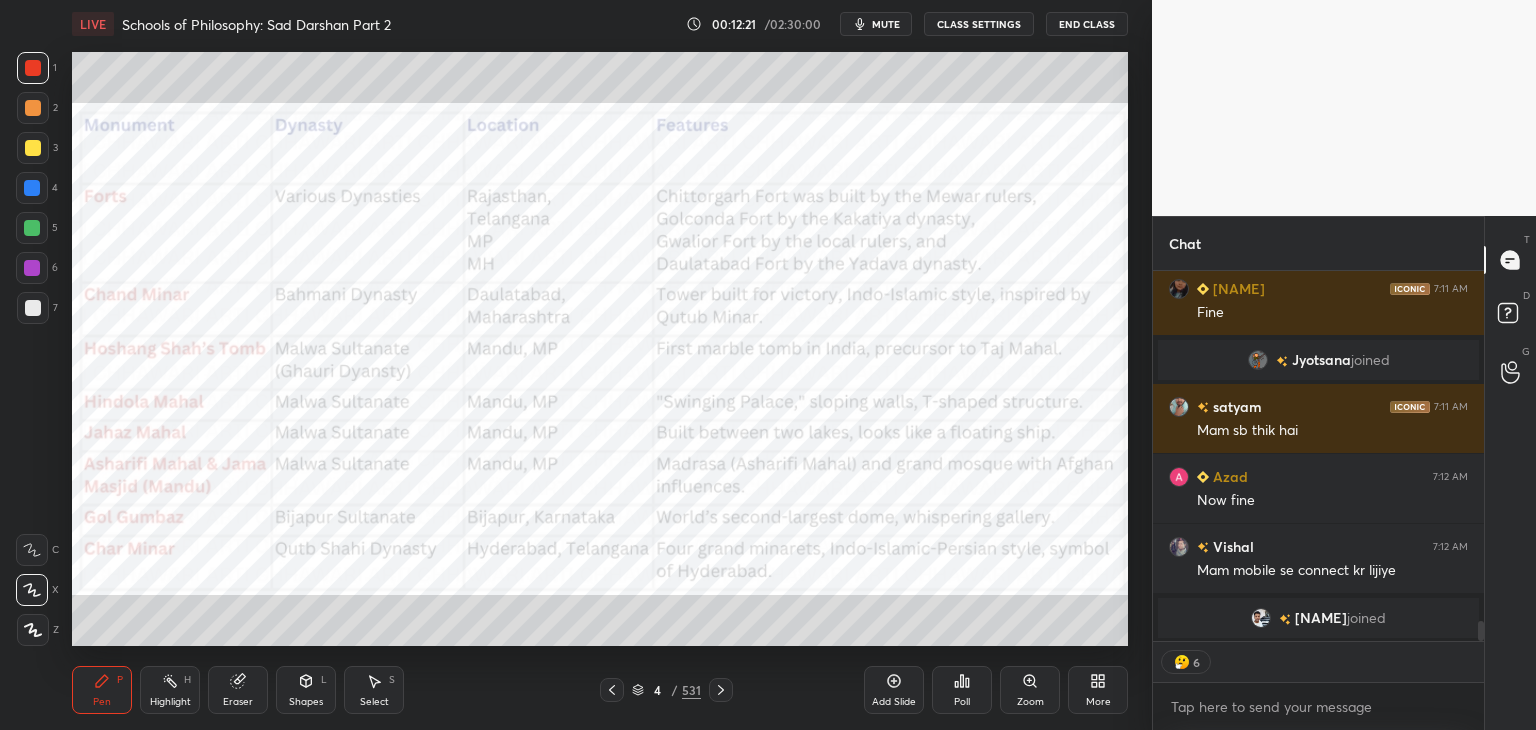 click 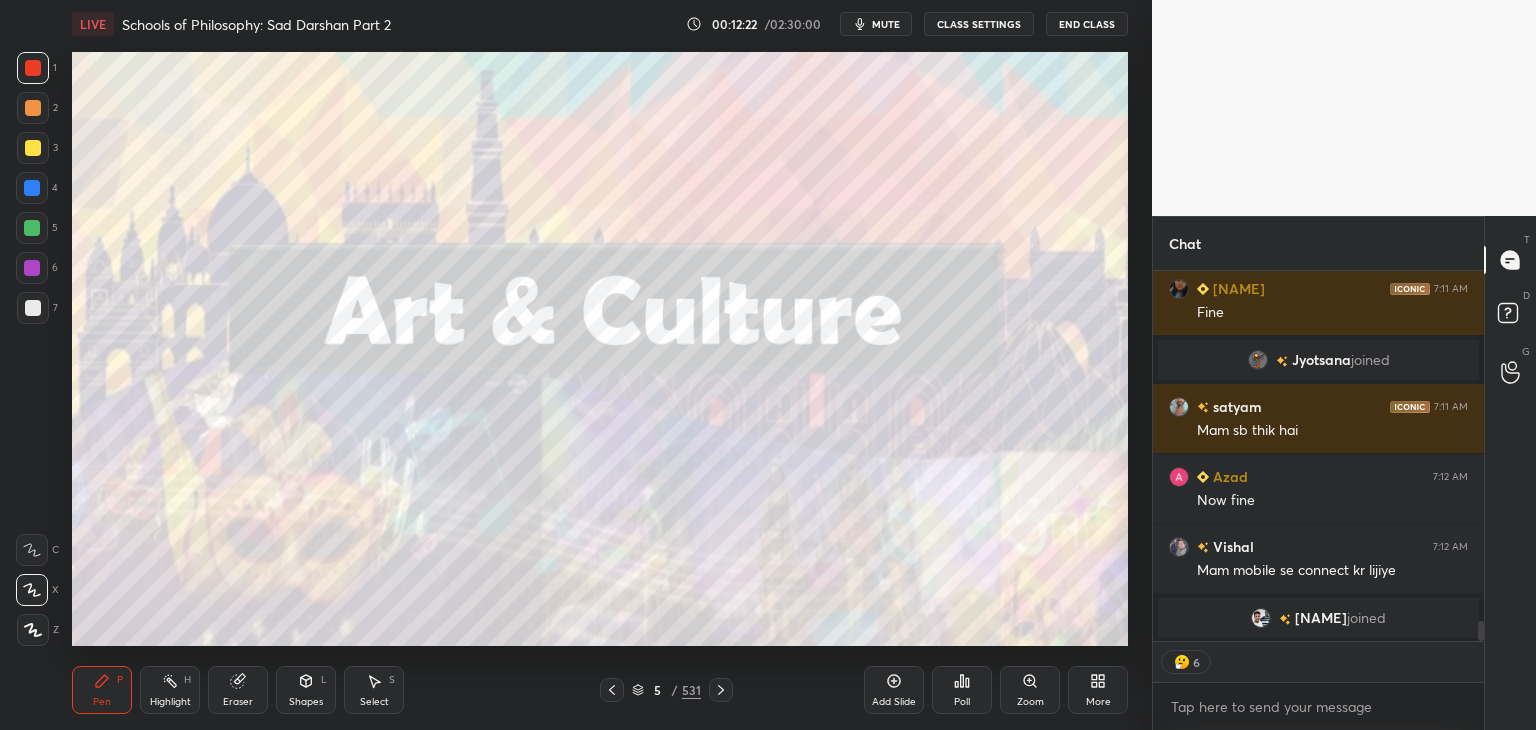 click 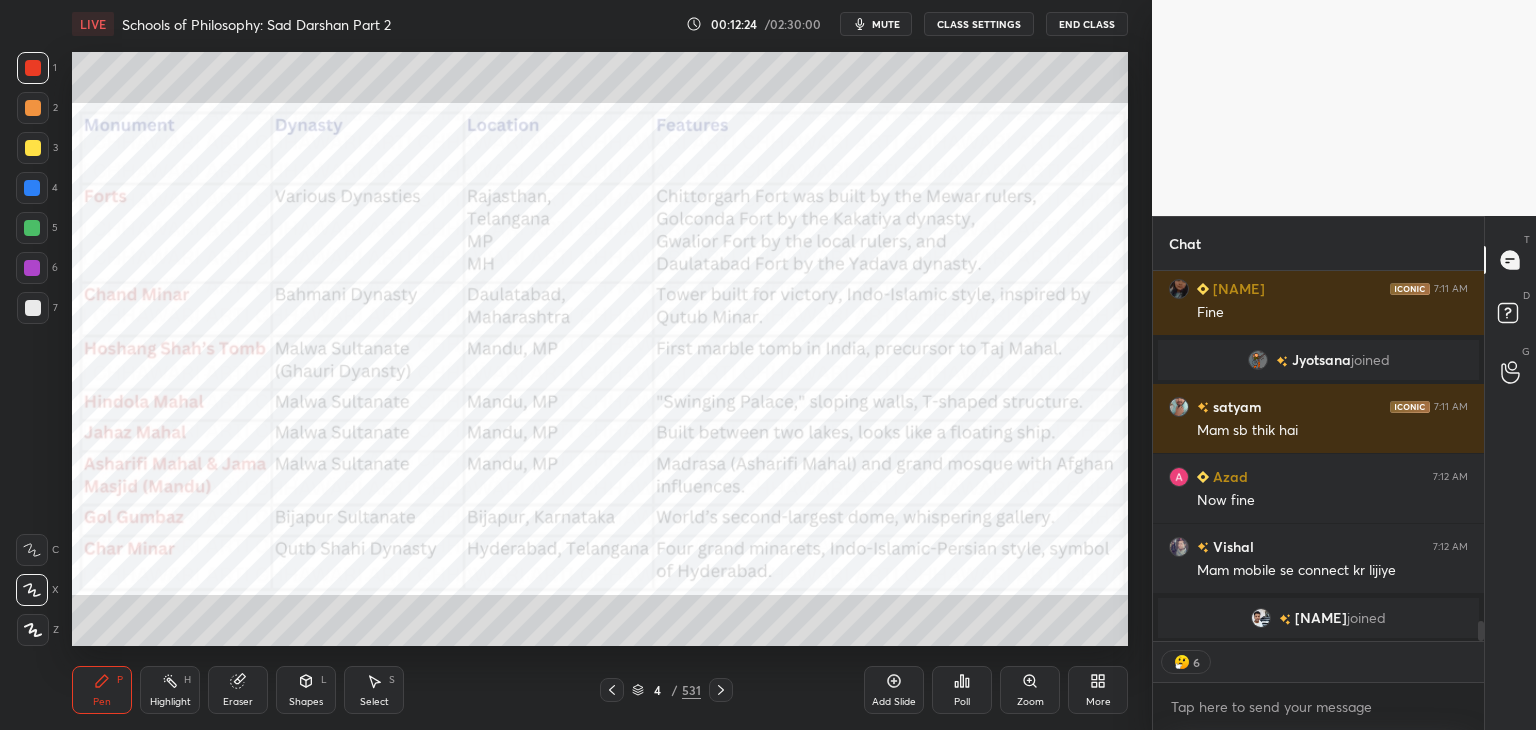 click on "More" at bounding box center [1098, 690] 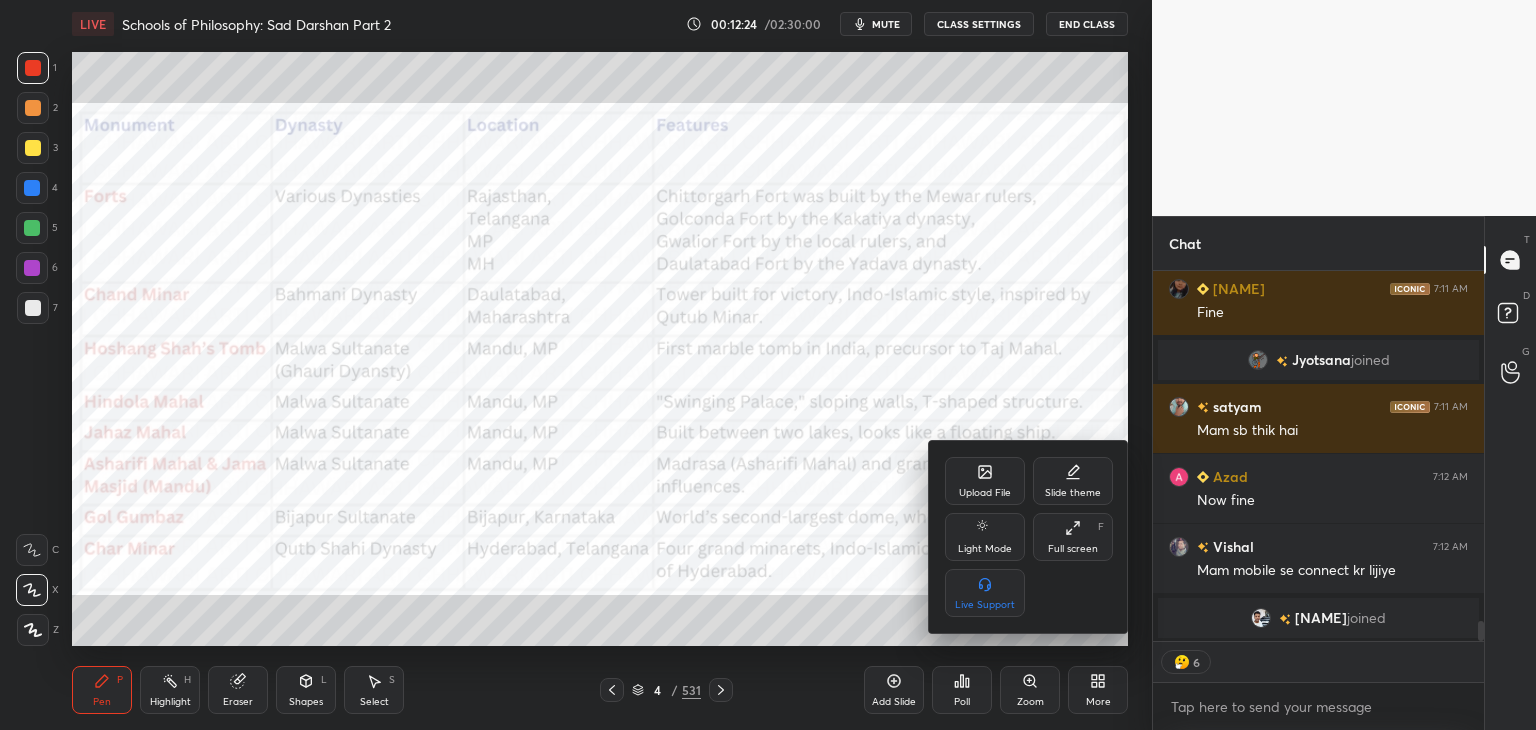 click on "Upload File" at bounding box center [985, 481] 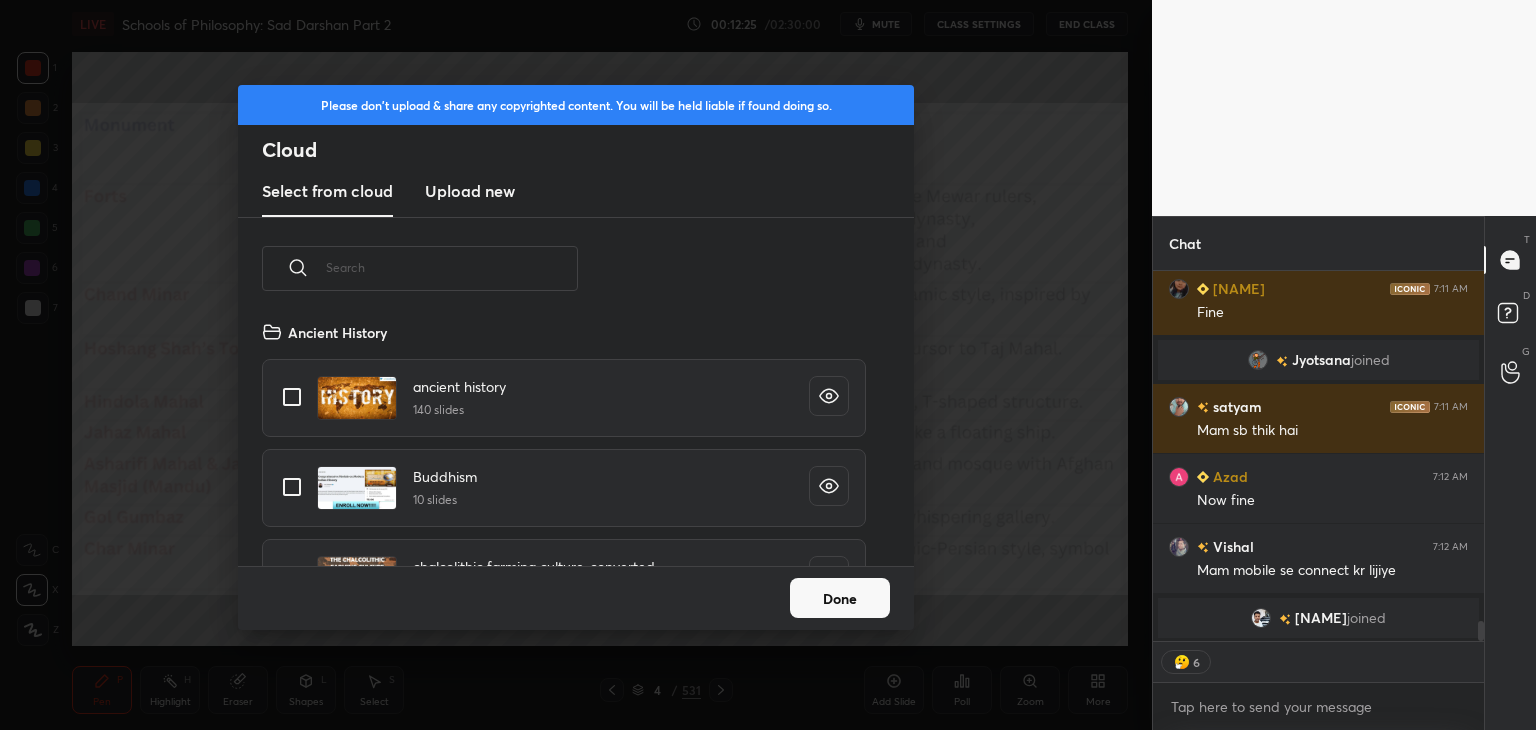 scroll, scrollTop: 5, scrollLeft: 10, axis: both 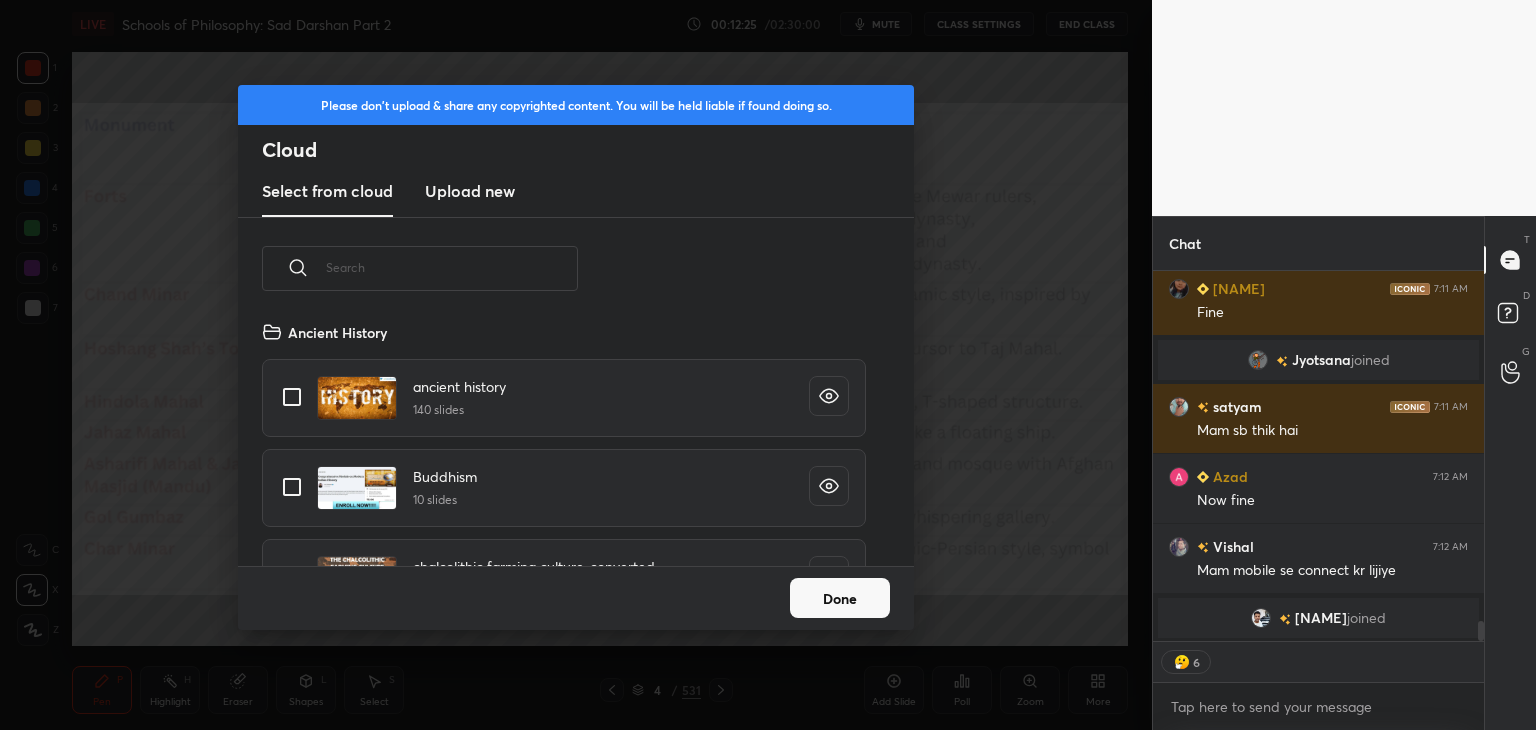 click on "Upload new" at bounding box center (470, 191) 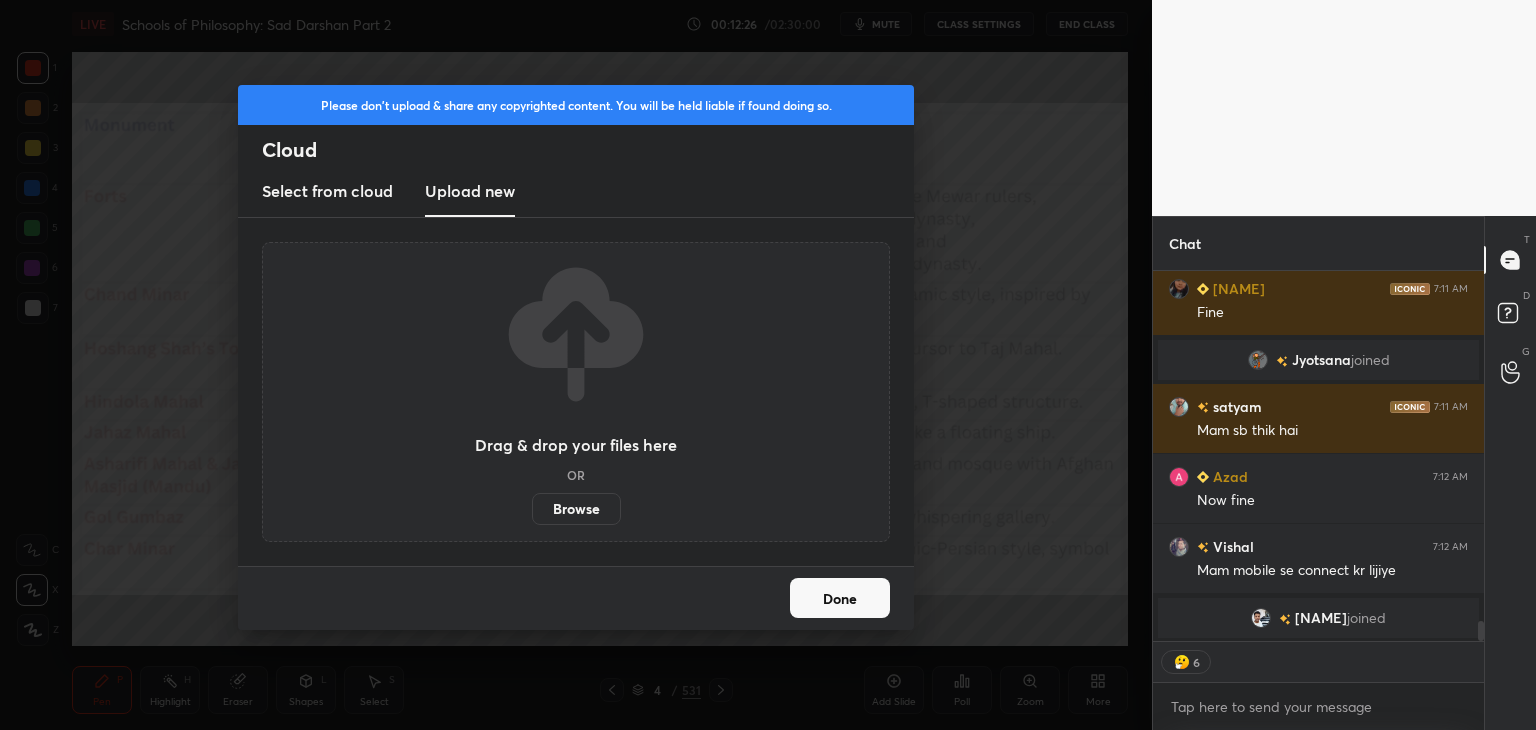 click on "Browse" at bounding box center (576, 509) 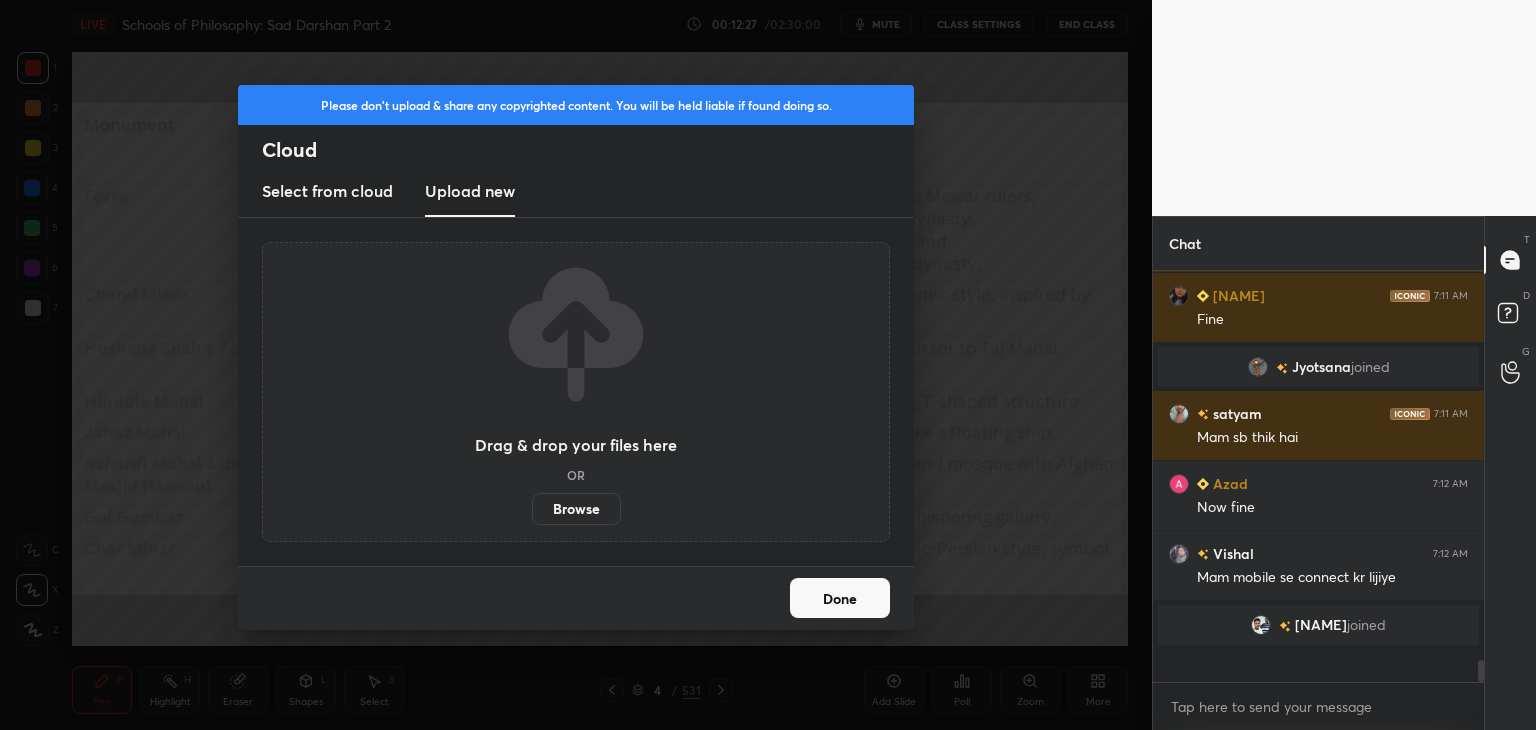 scroll, scrollTop: 6, scrollLeft: 6, axis: both 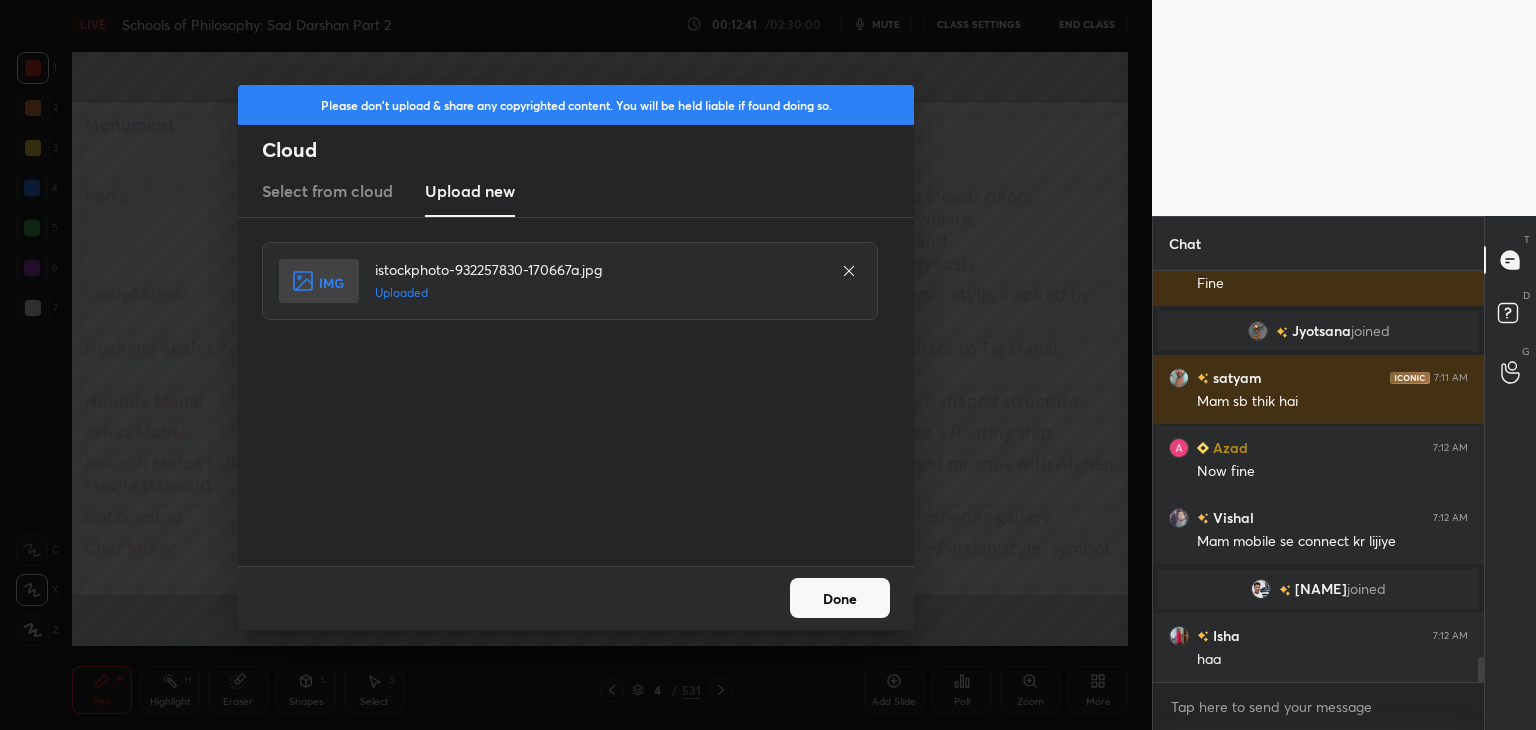 click on "Done" at bounding box center [840, 598] 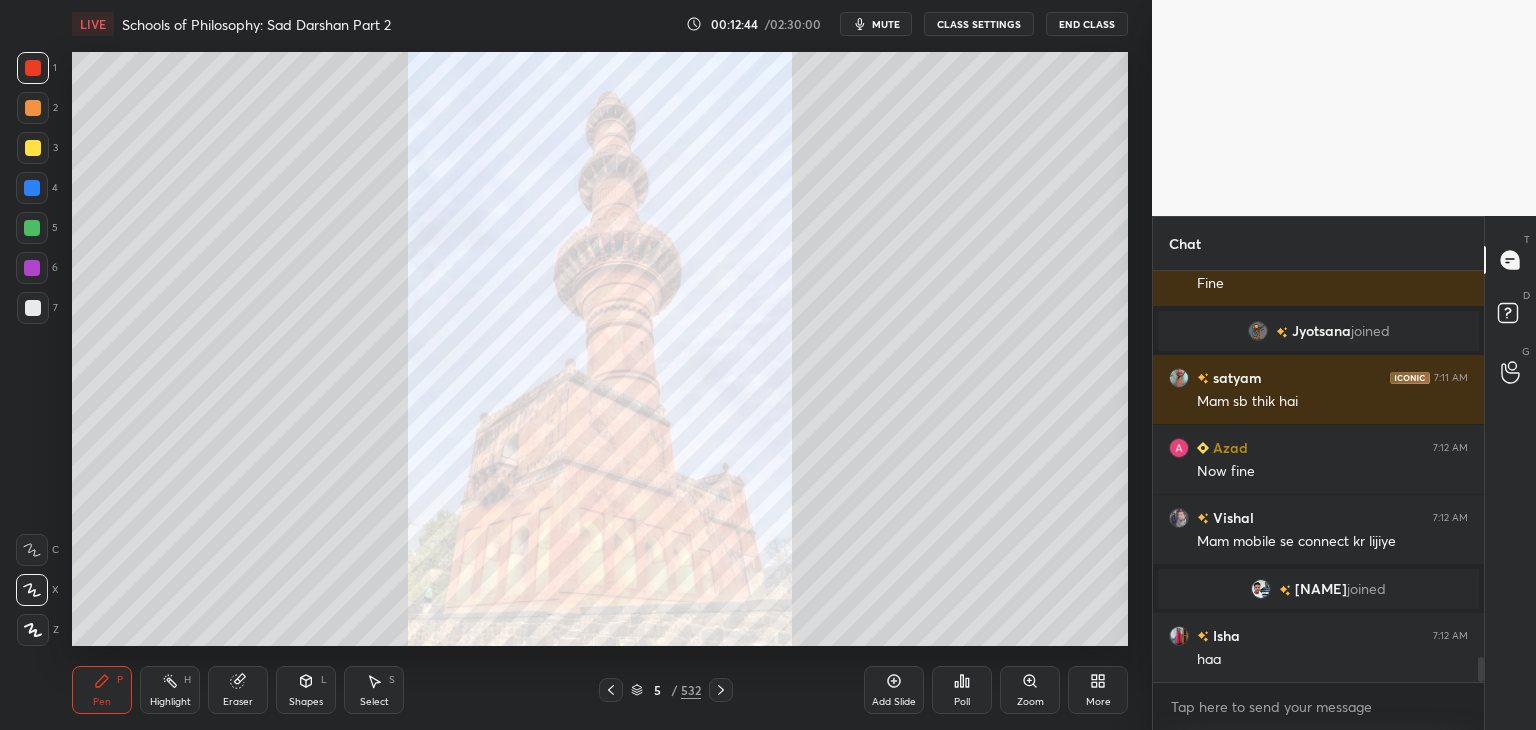 click at bounding box center (33, 308) 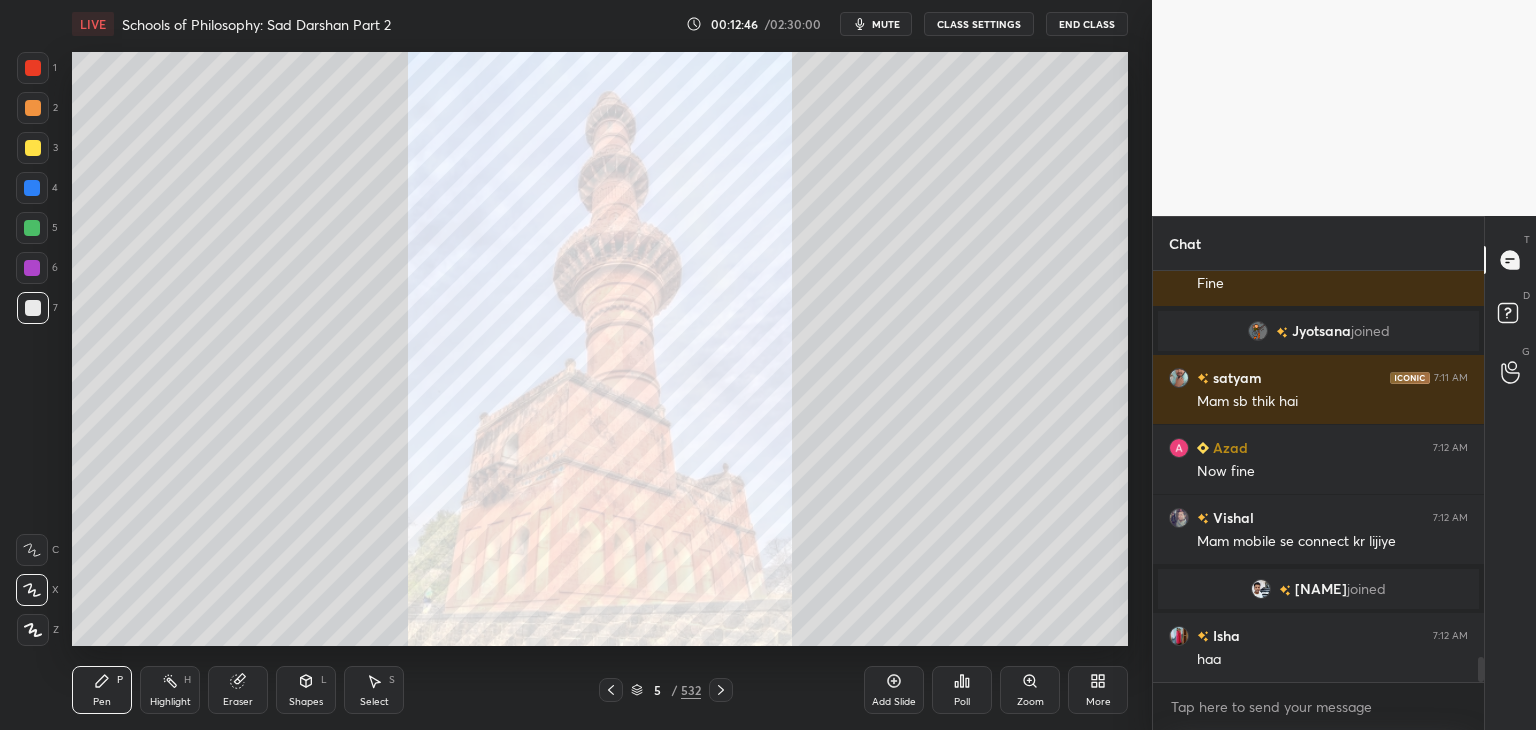 click 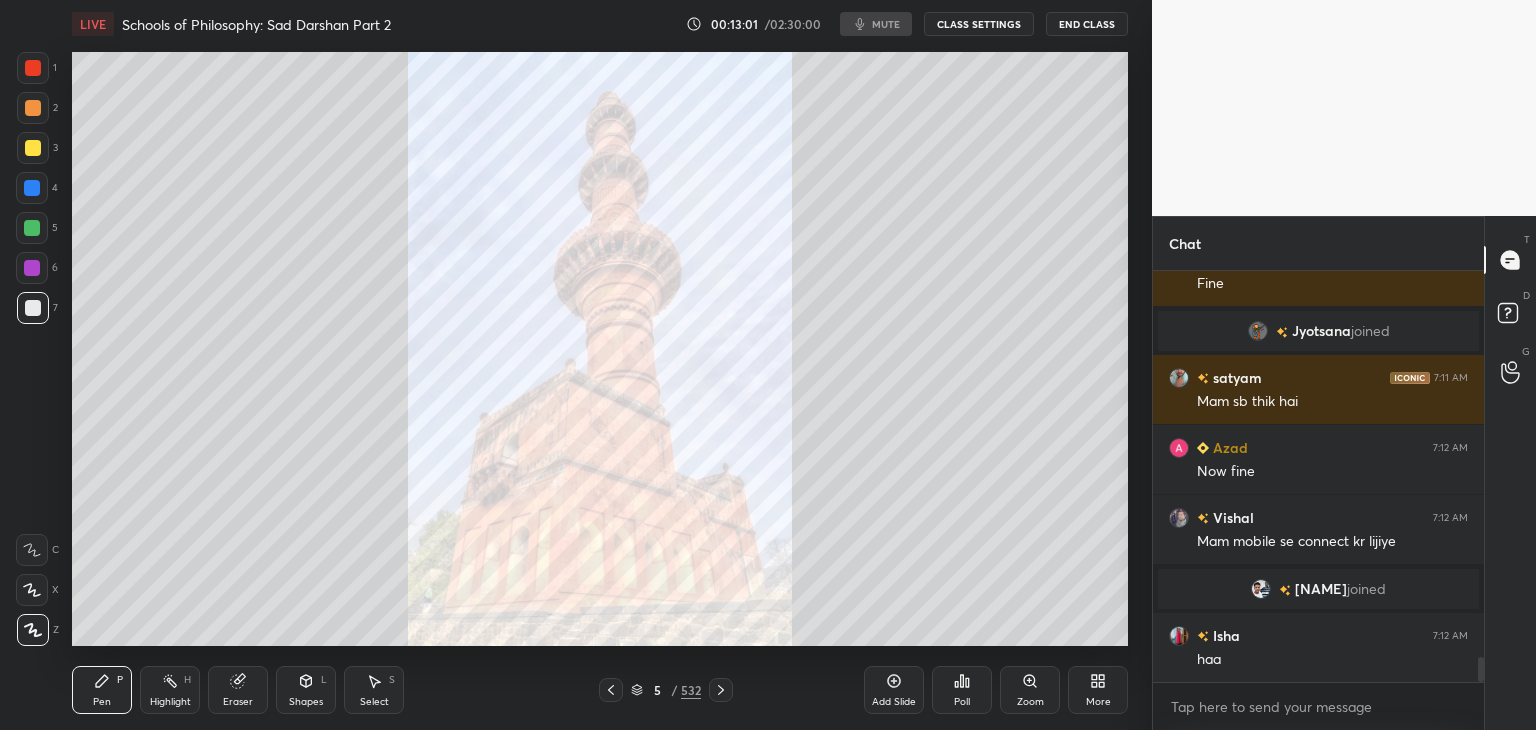 scroll, scrollTop: 365, scrollLeft: 325, axis: both 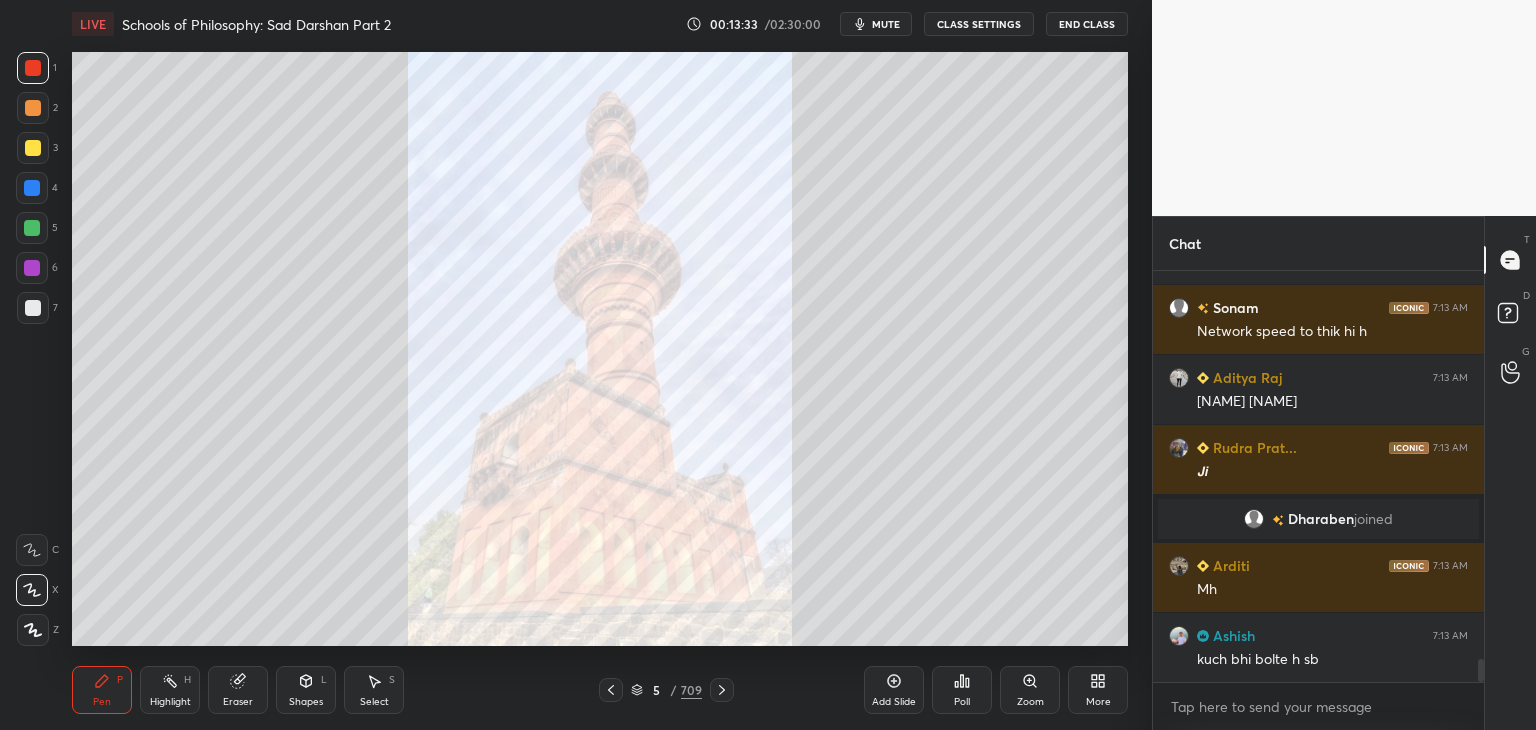 click at bounding box center [32, 268] 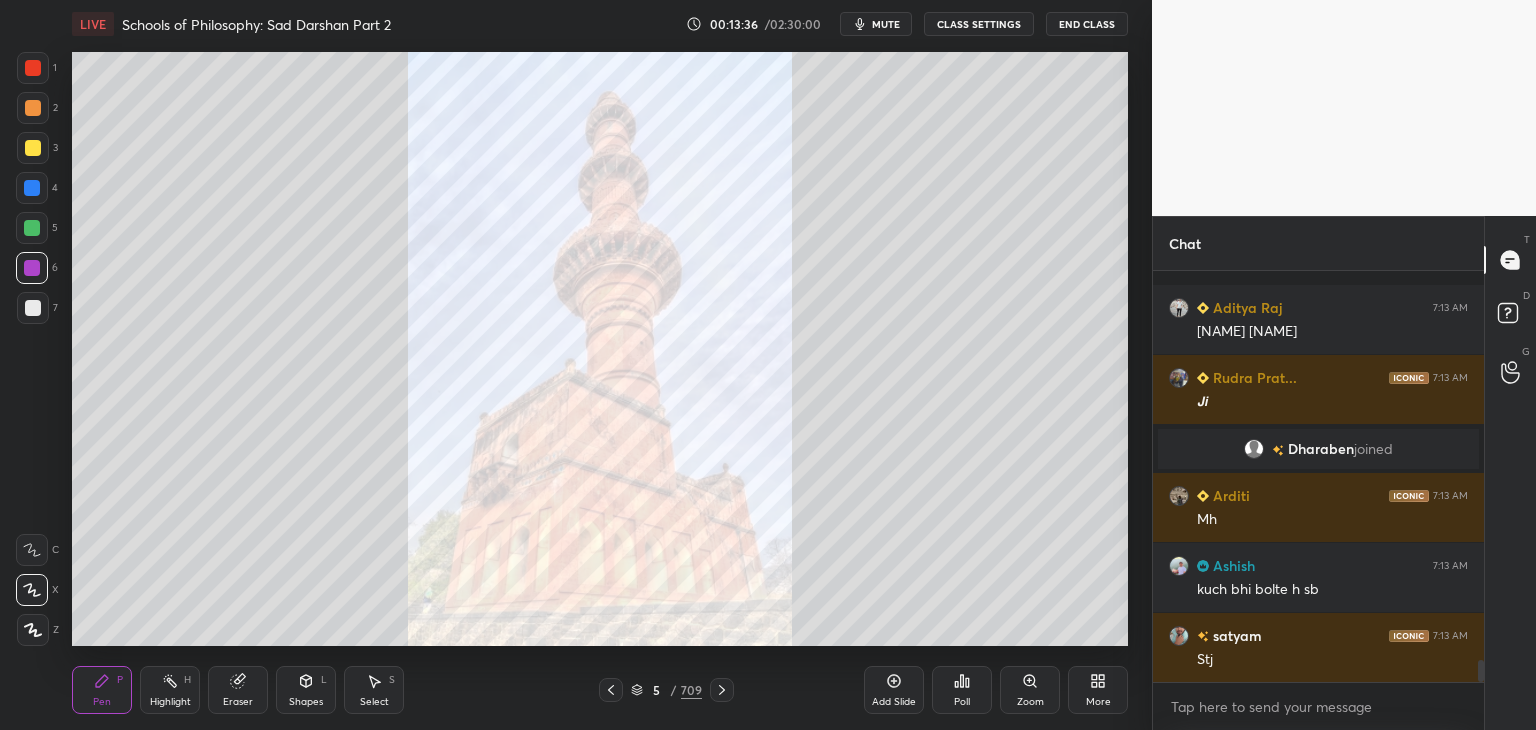 scroll, scrollTop: 7160, scrollLeft: 0, axis: vertical 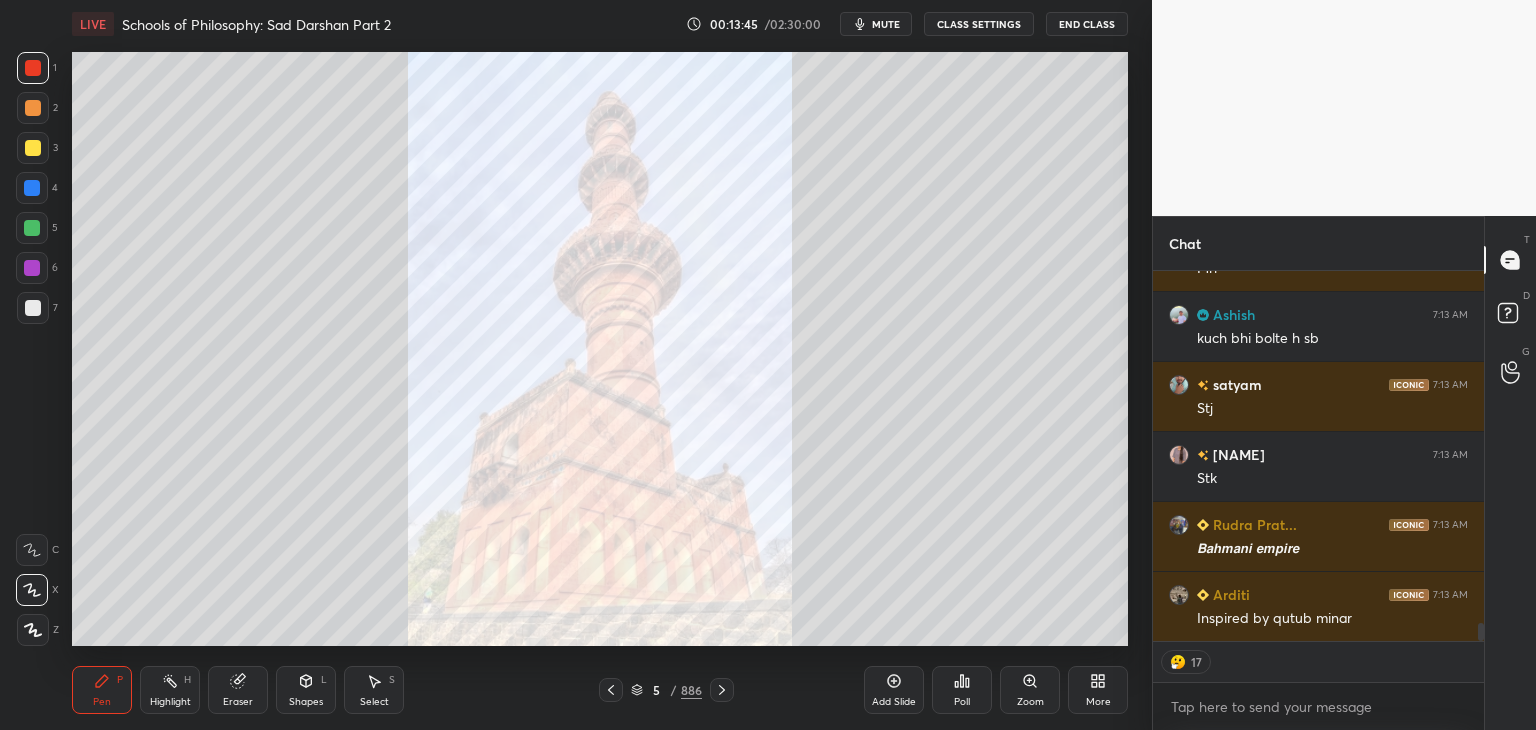 click at bounding box center (33, 68) 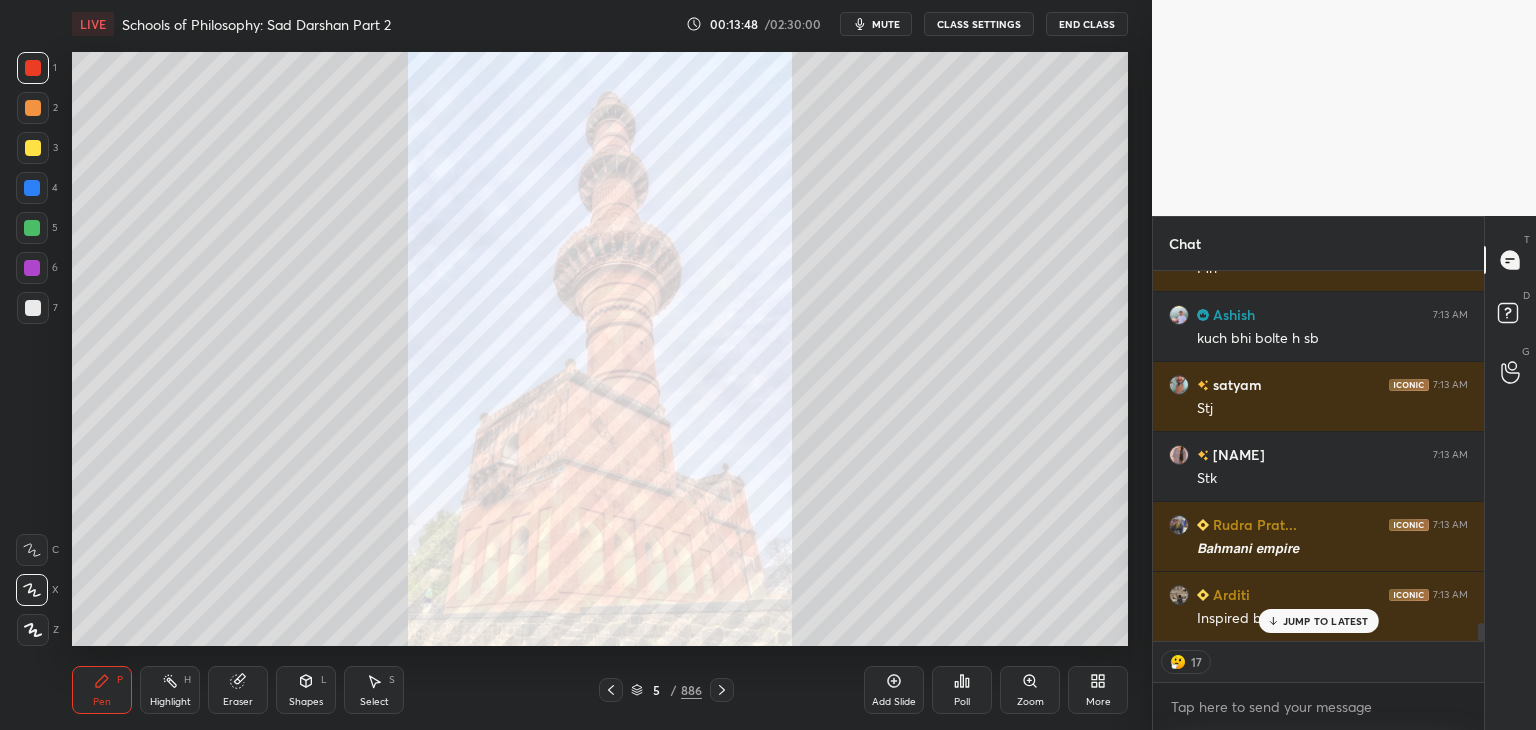 scroll, scrollTop: 7340, scrollLeft: 0, axis: vertical 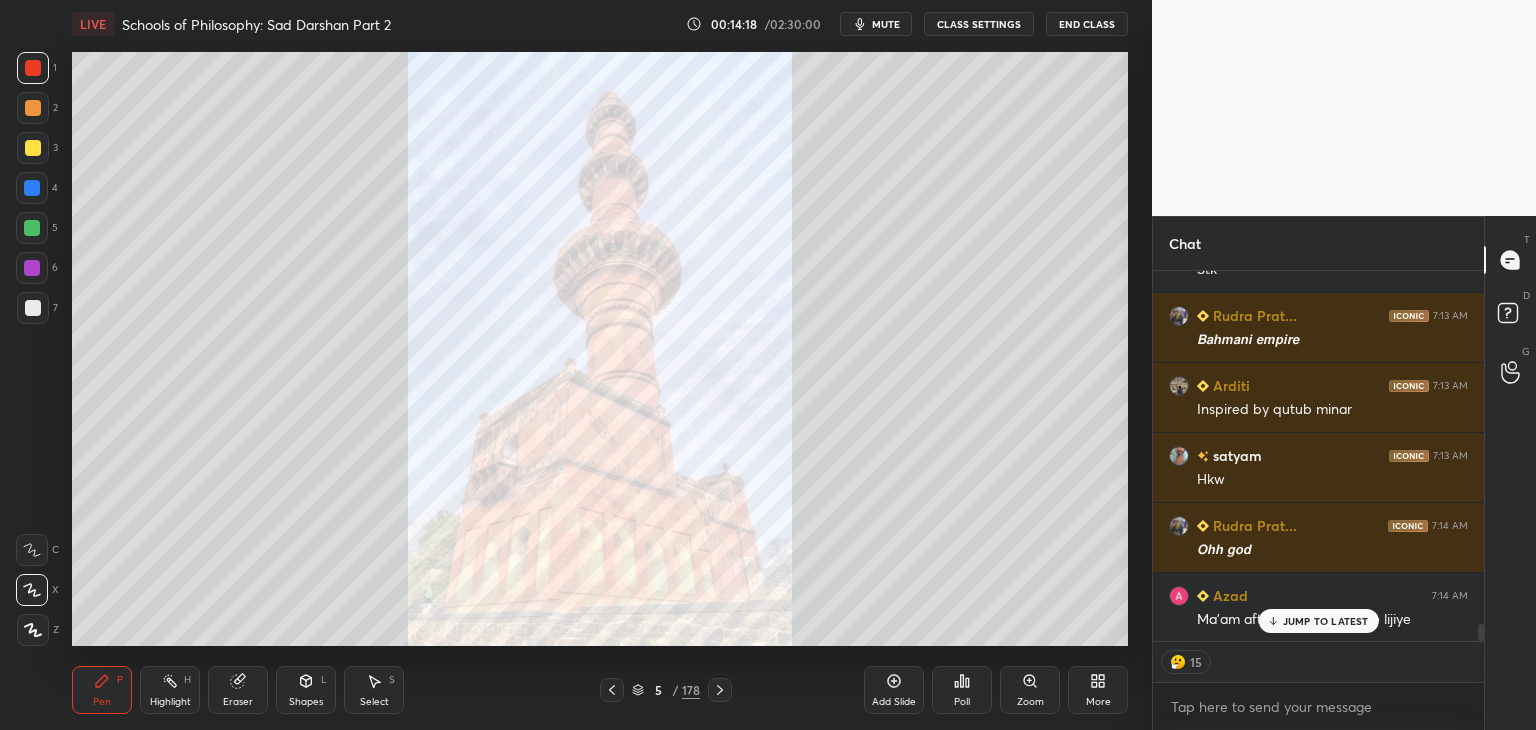 click 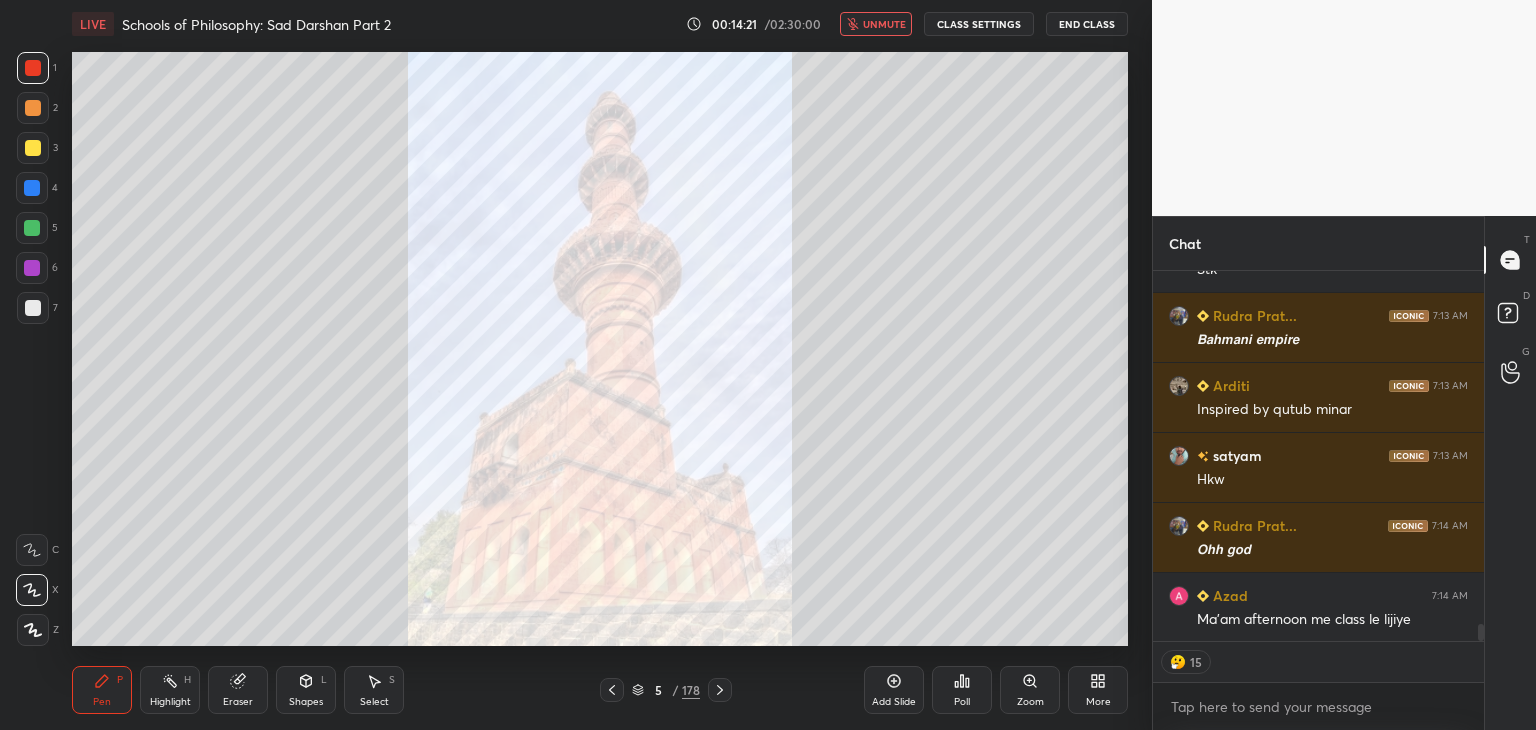 scroll, scrollTop: 7551, scrollLeft: 0, axis: vertical 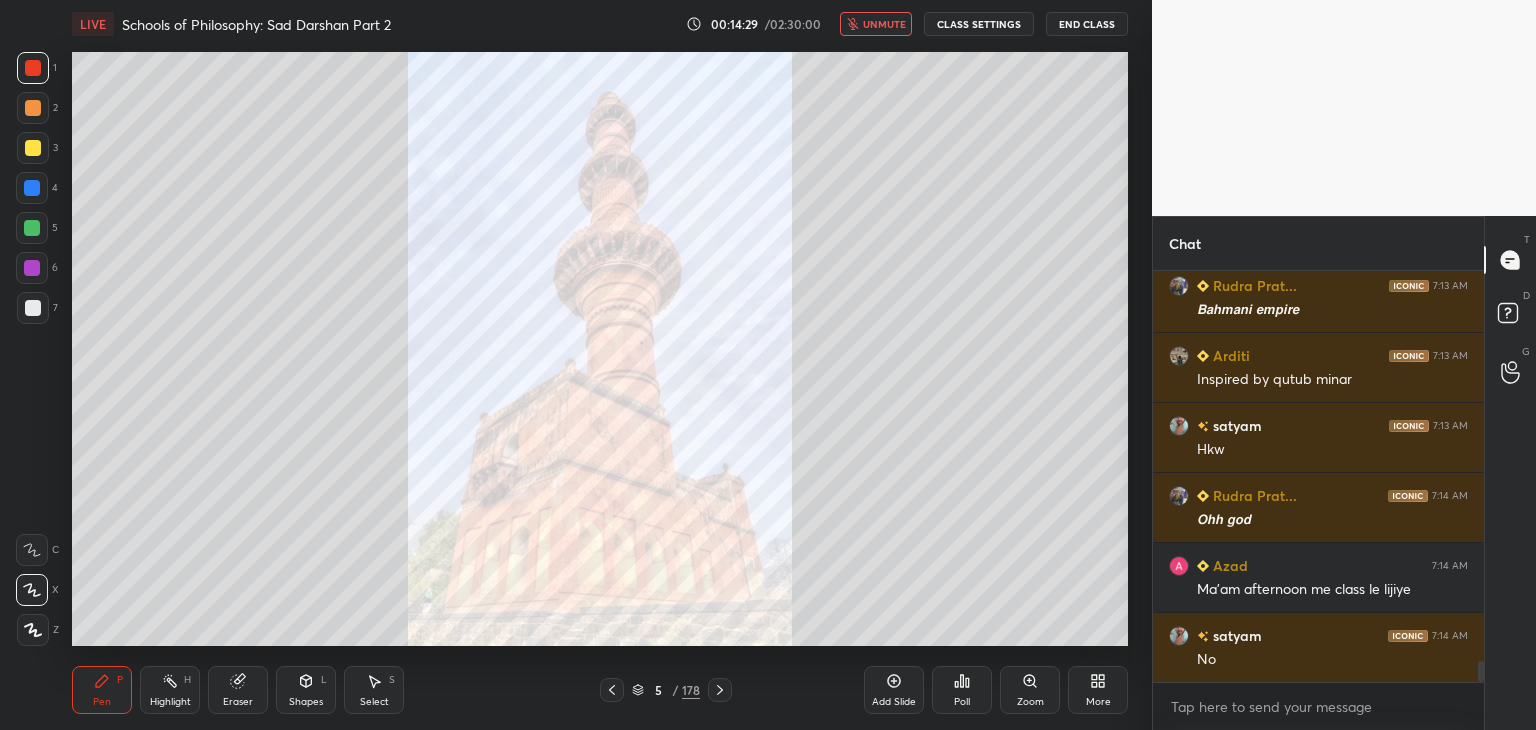 click on "unmute" at bounding box center [884, 24] 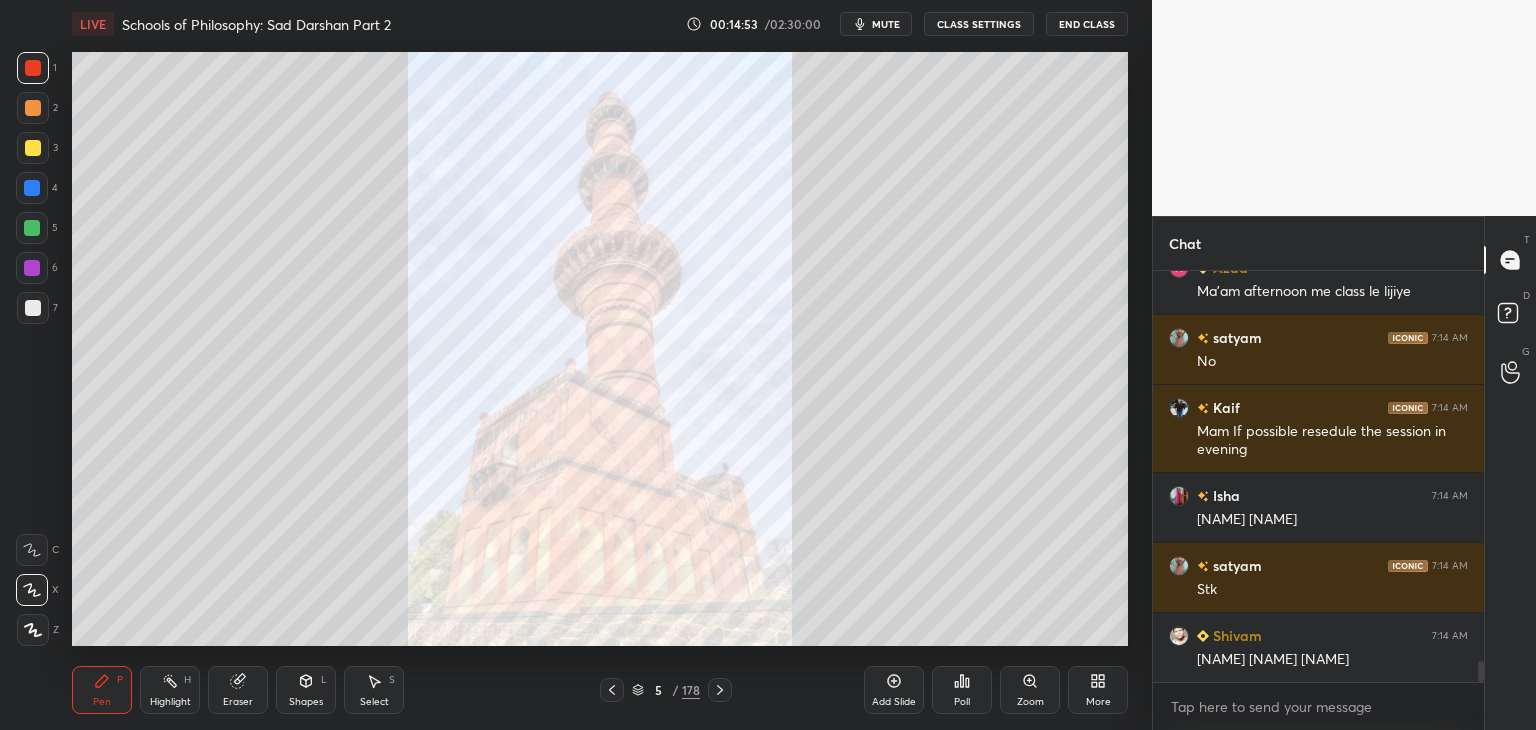 scroll, scrollTop: 7878, scrollLeft: 0, axis: vertical 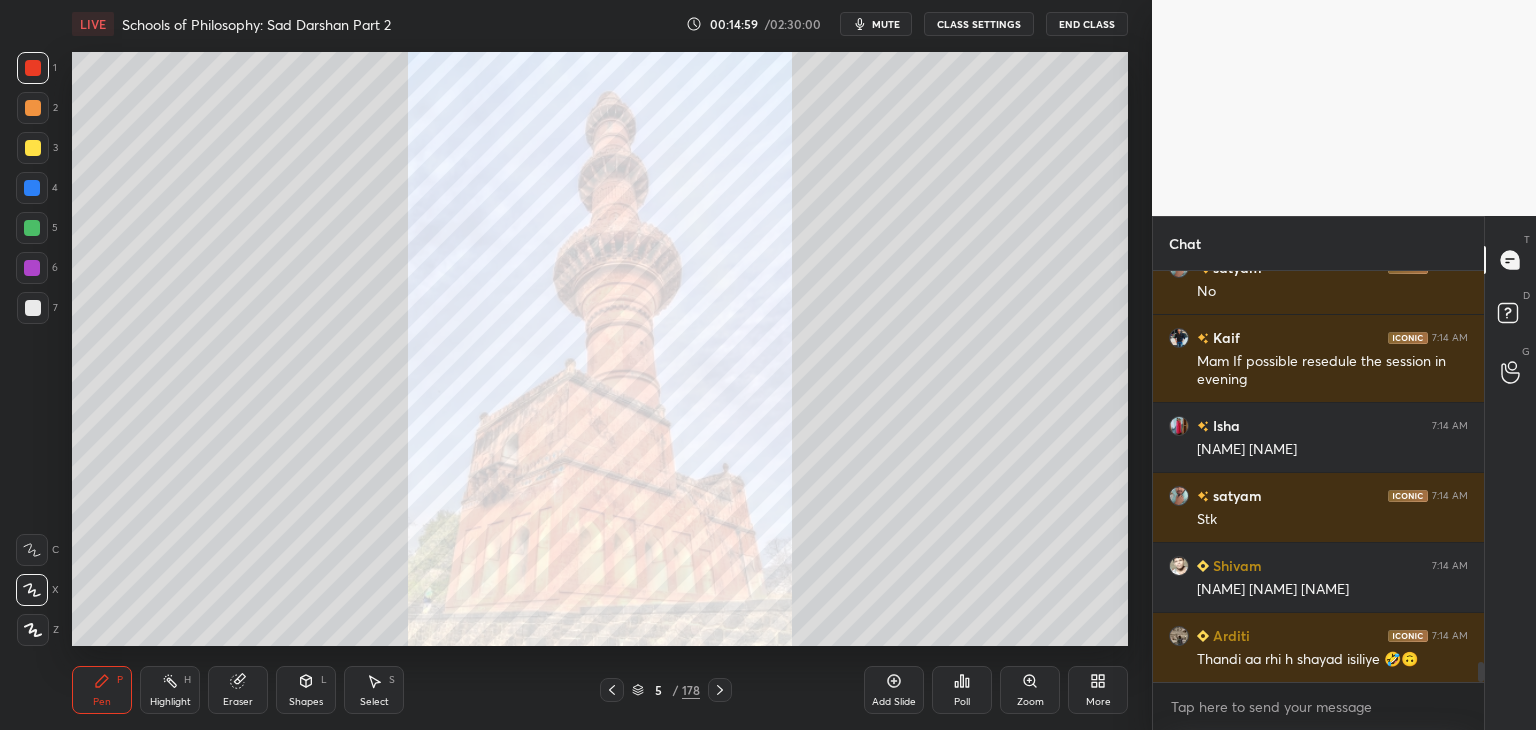 click at bounding box center [32, 188] 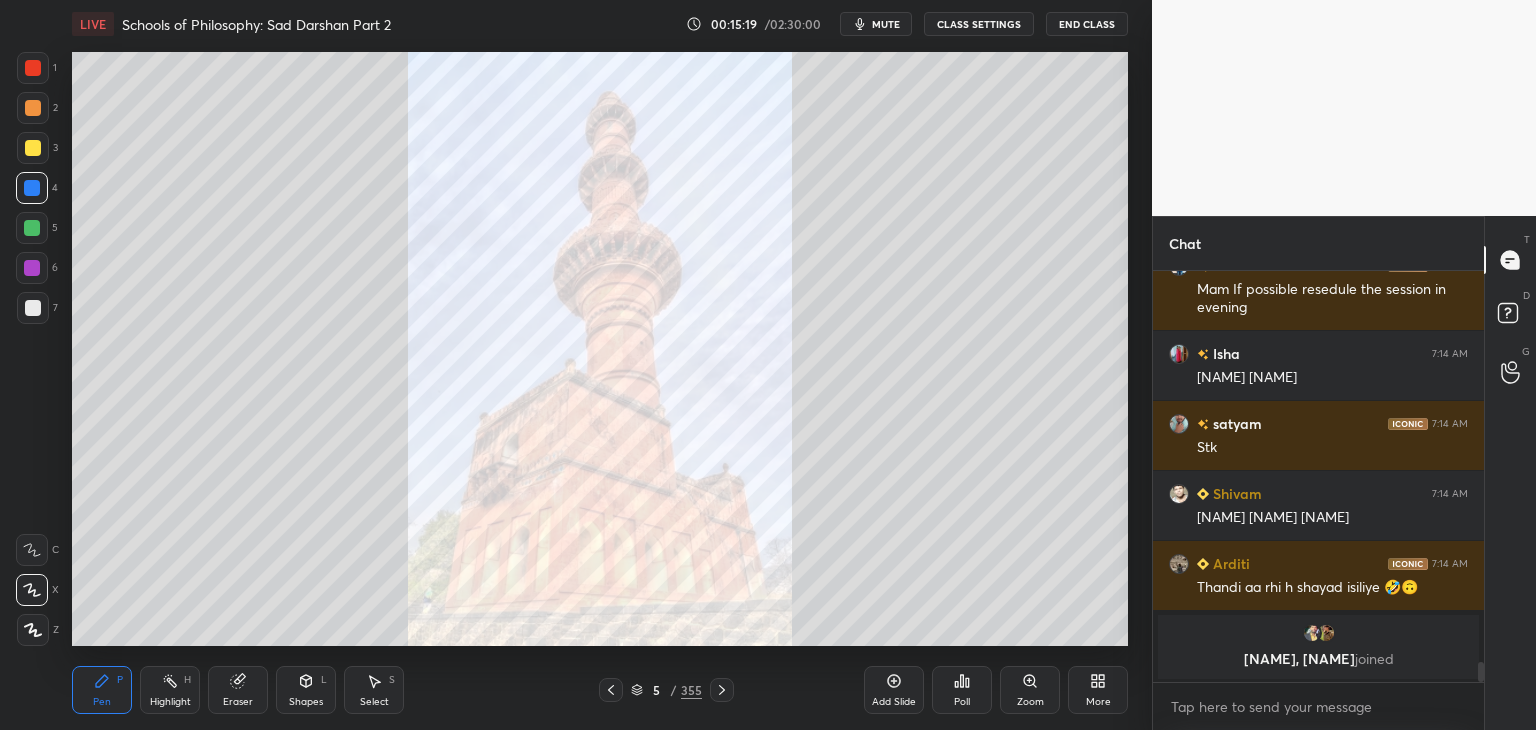 scroll, scrollTop: 7766, scrollLeft: 0, axis: vertical 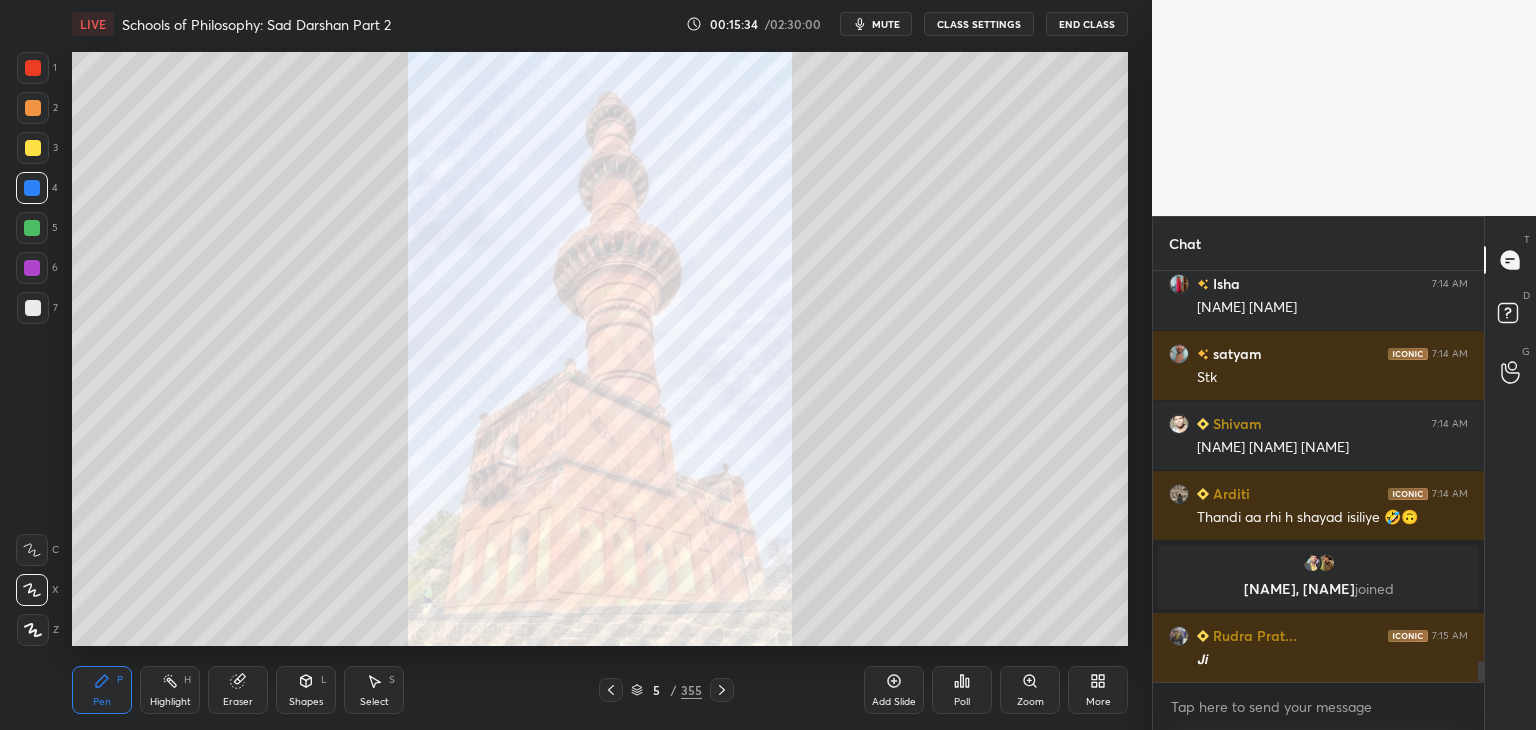 click 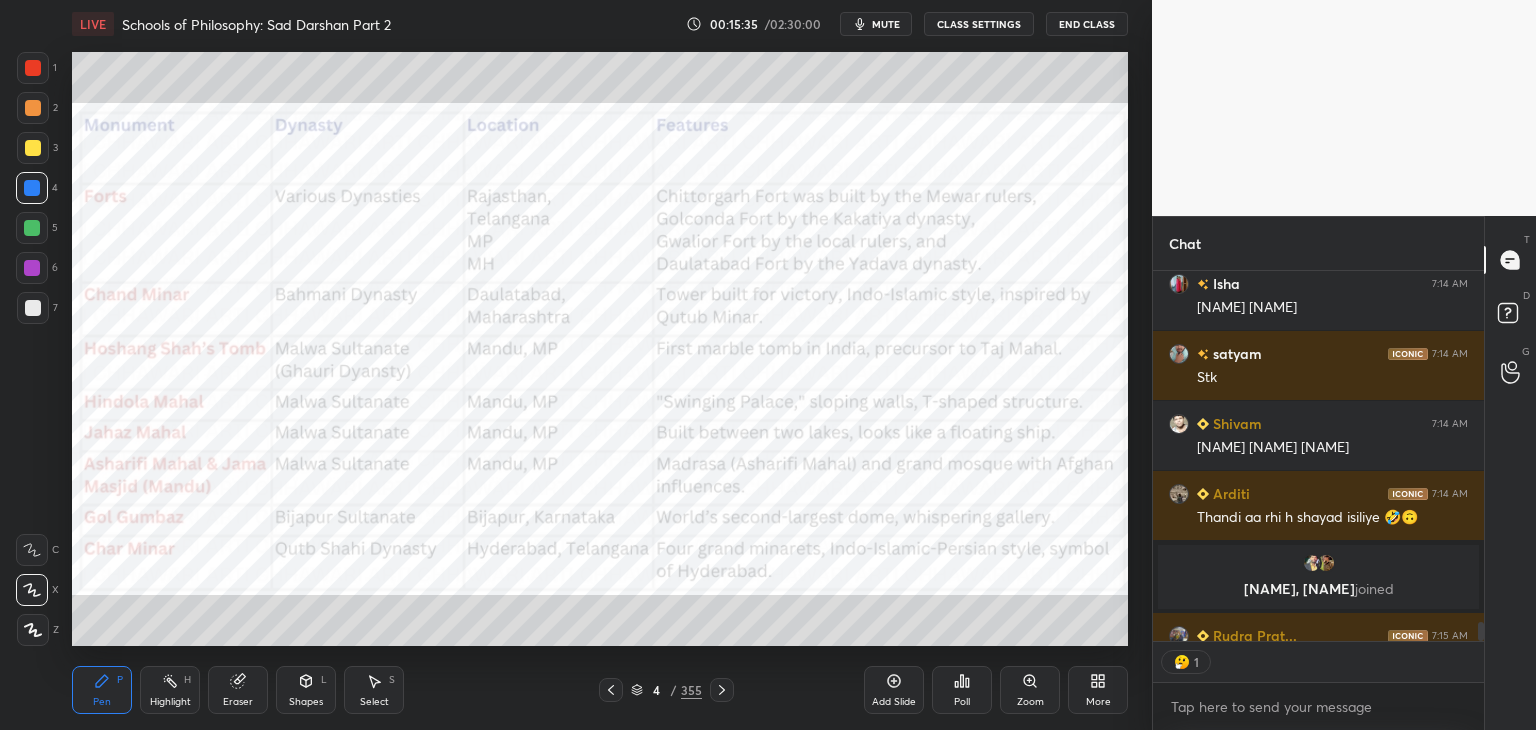 scroll, scrollTop: 365, scrollLeft: 325, axis: both 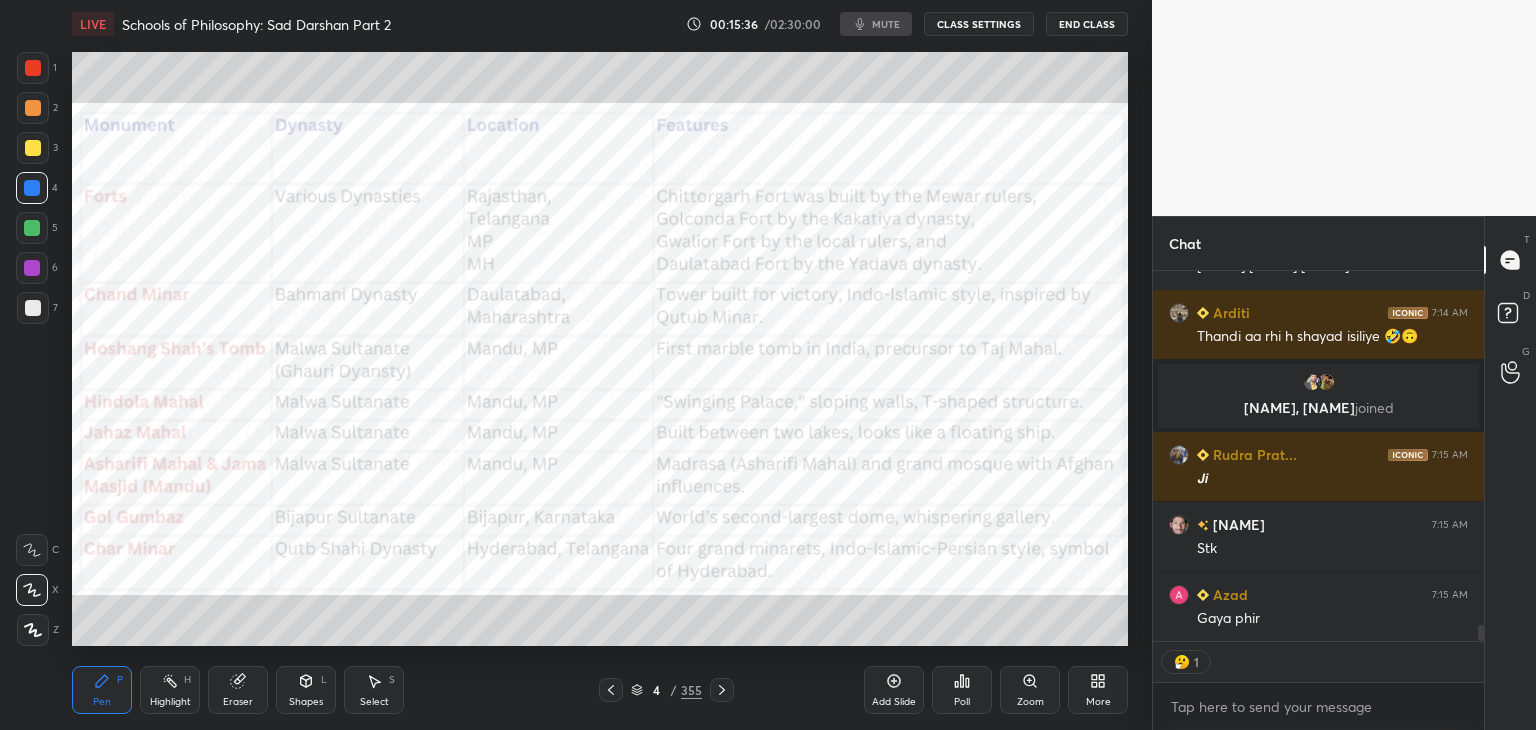 click at bounding box center (33, 68) 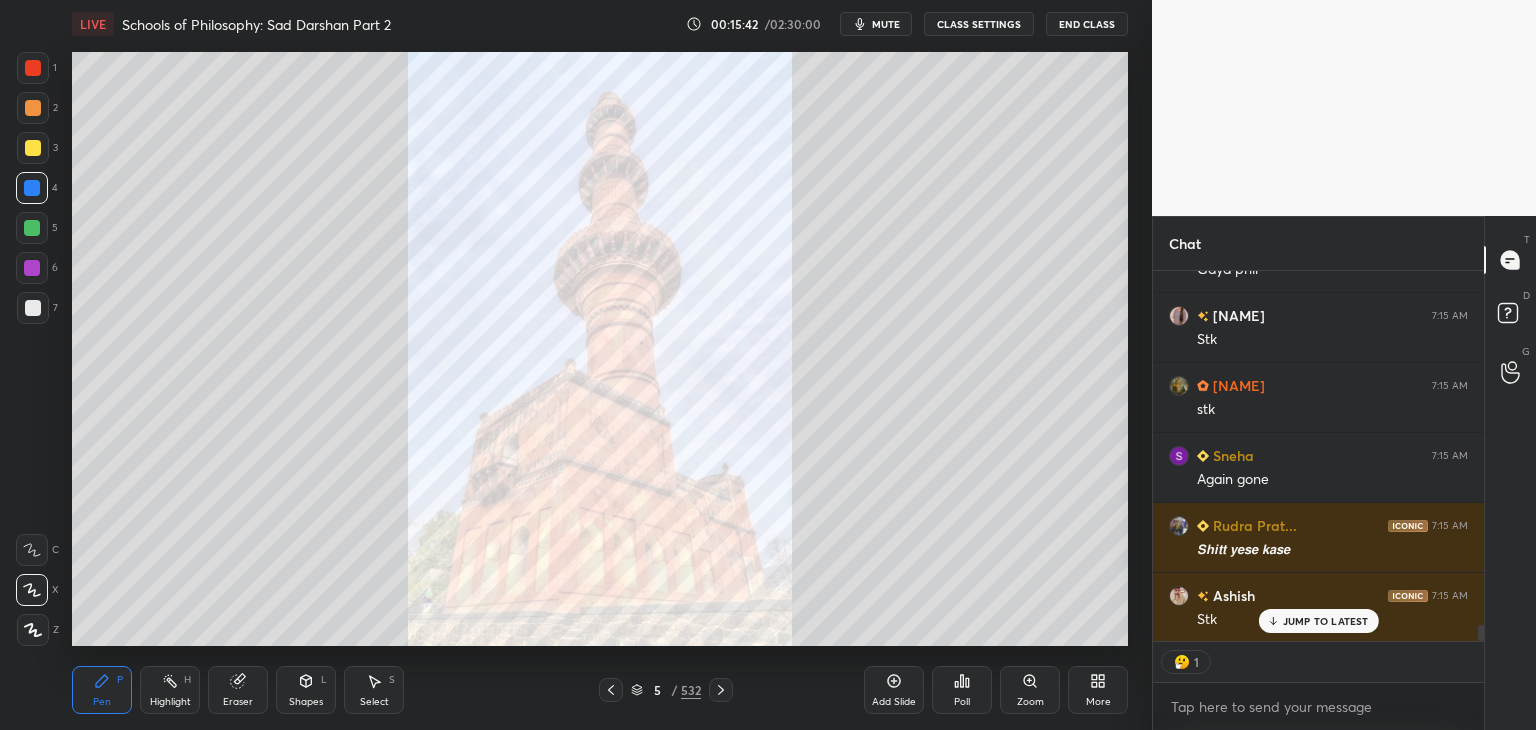 scroll, scrollTop: 8436, scrollLeft: 0, axis: vertical 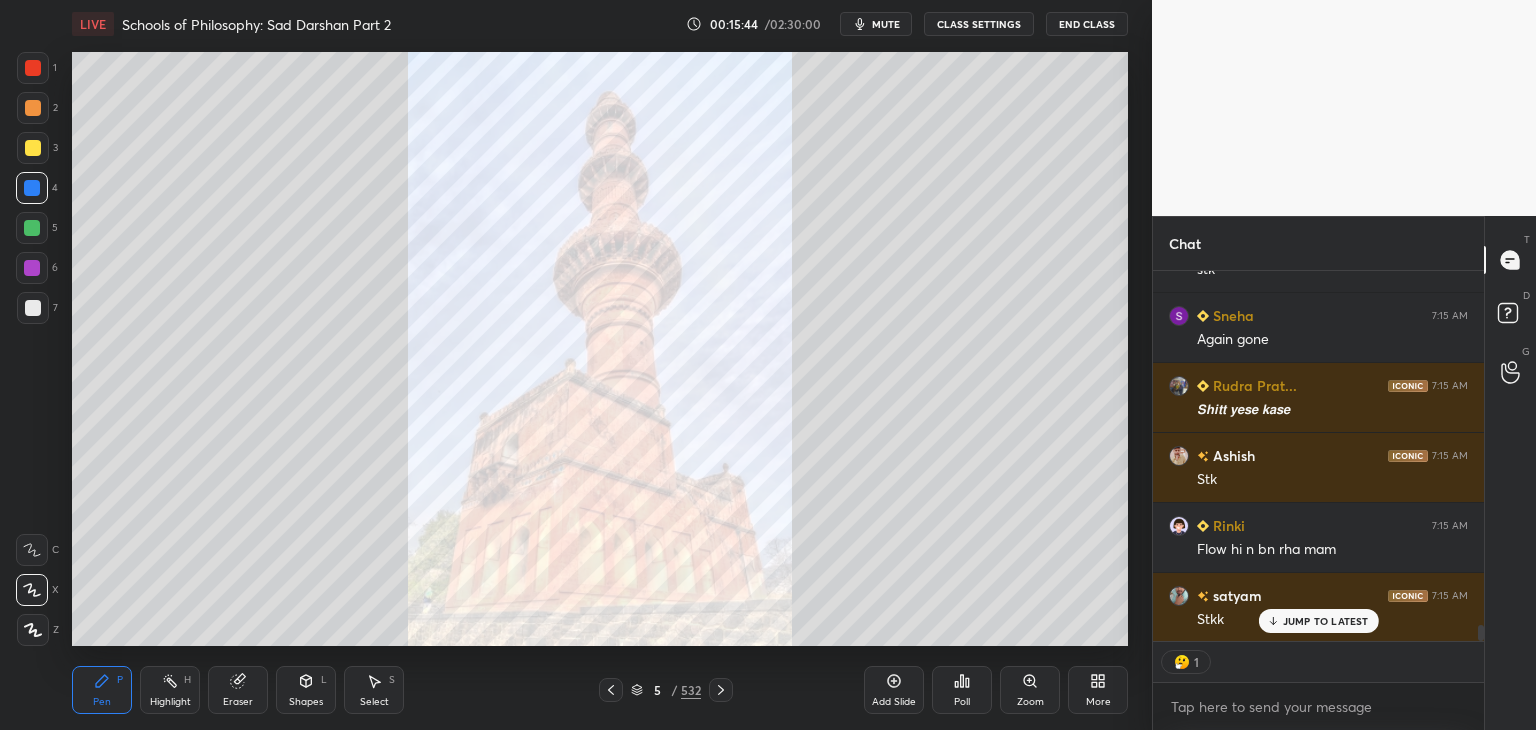 click on "JUMP TO LATEST" at bounding box center [1326, 621] 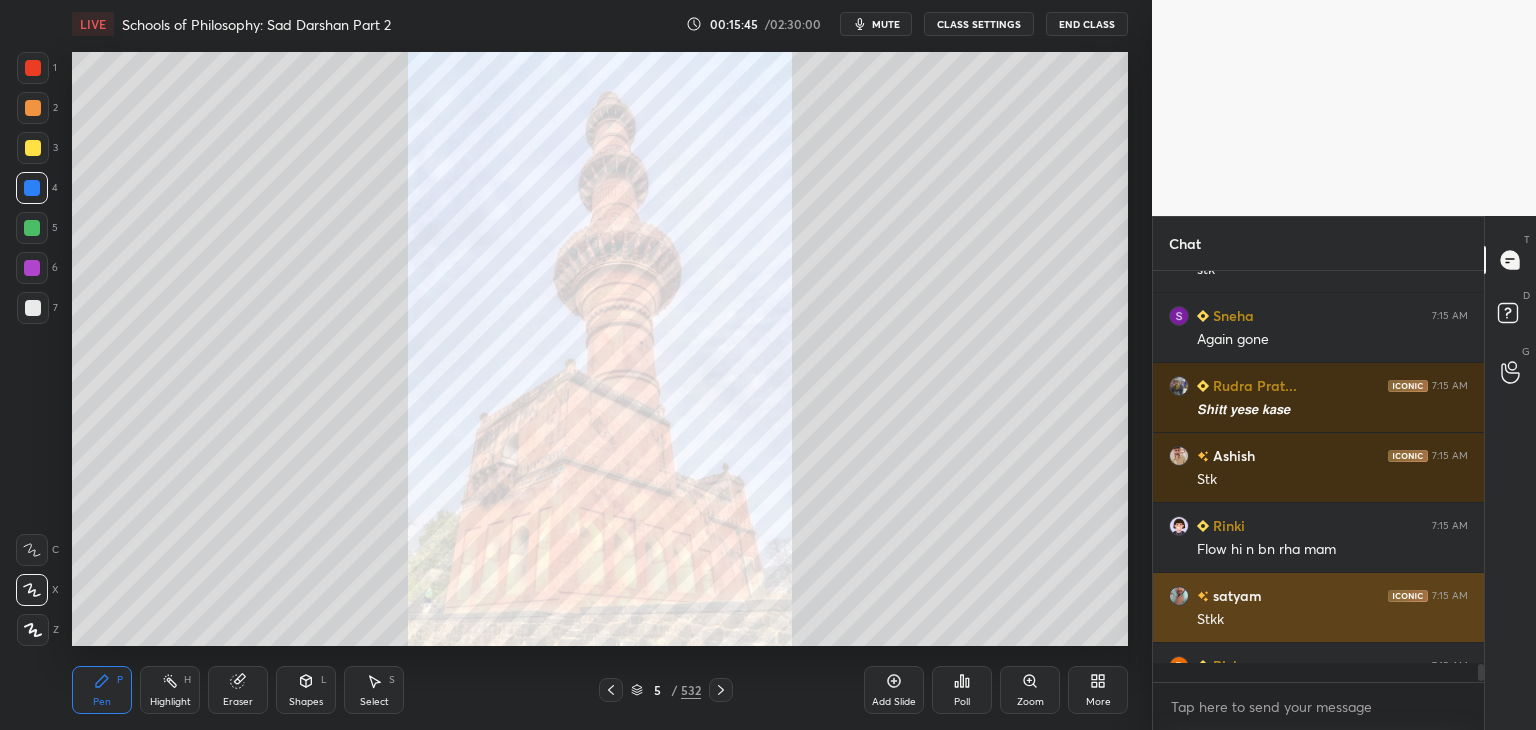 scroll, scrollTop: 8466, scrollLeft: 0, axis: vertical 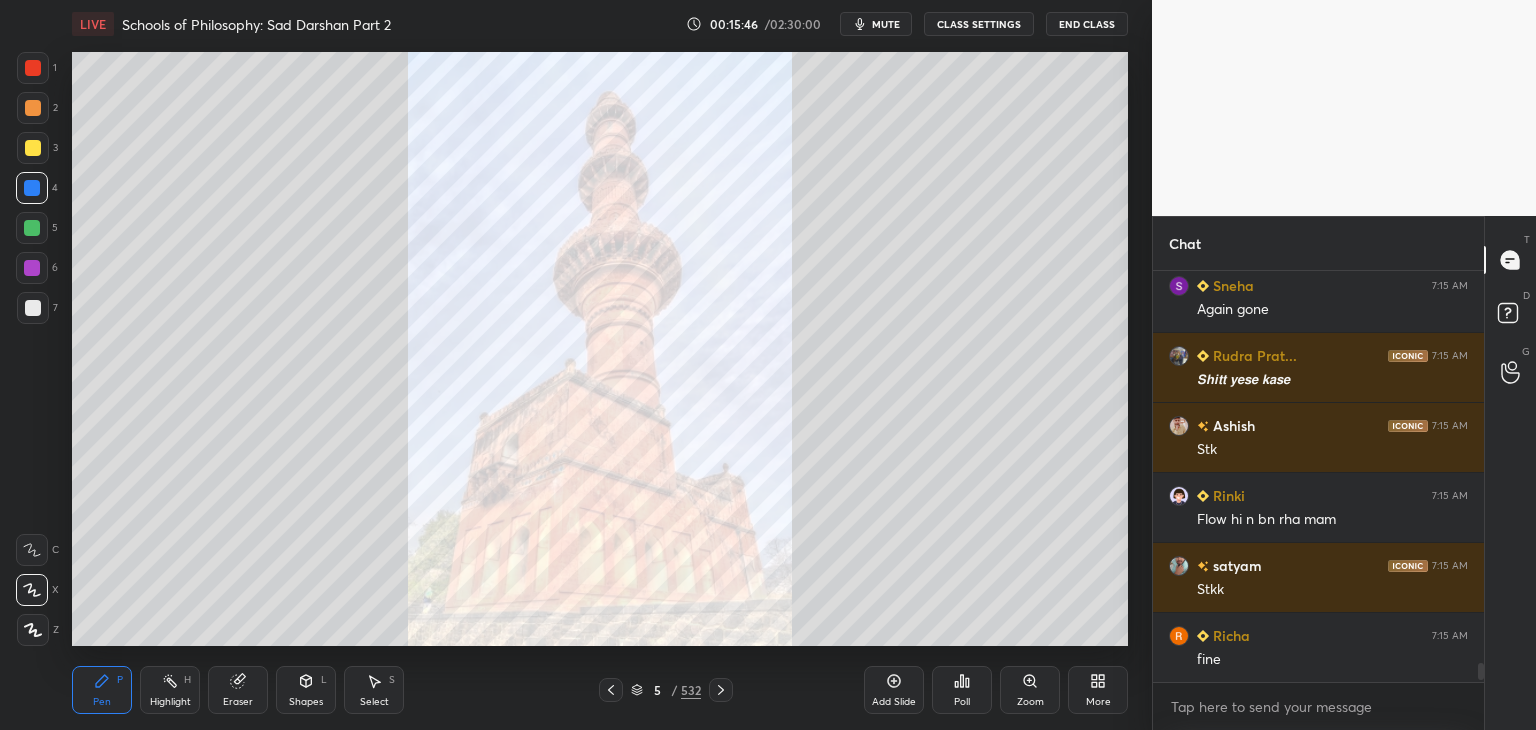 click at bounding box center [33, 308] 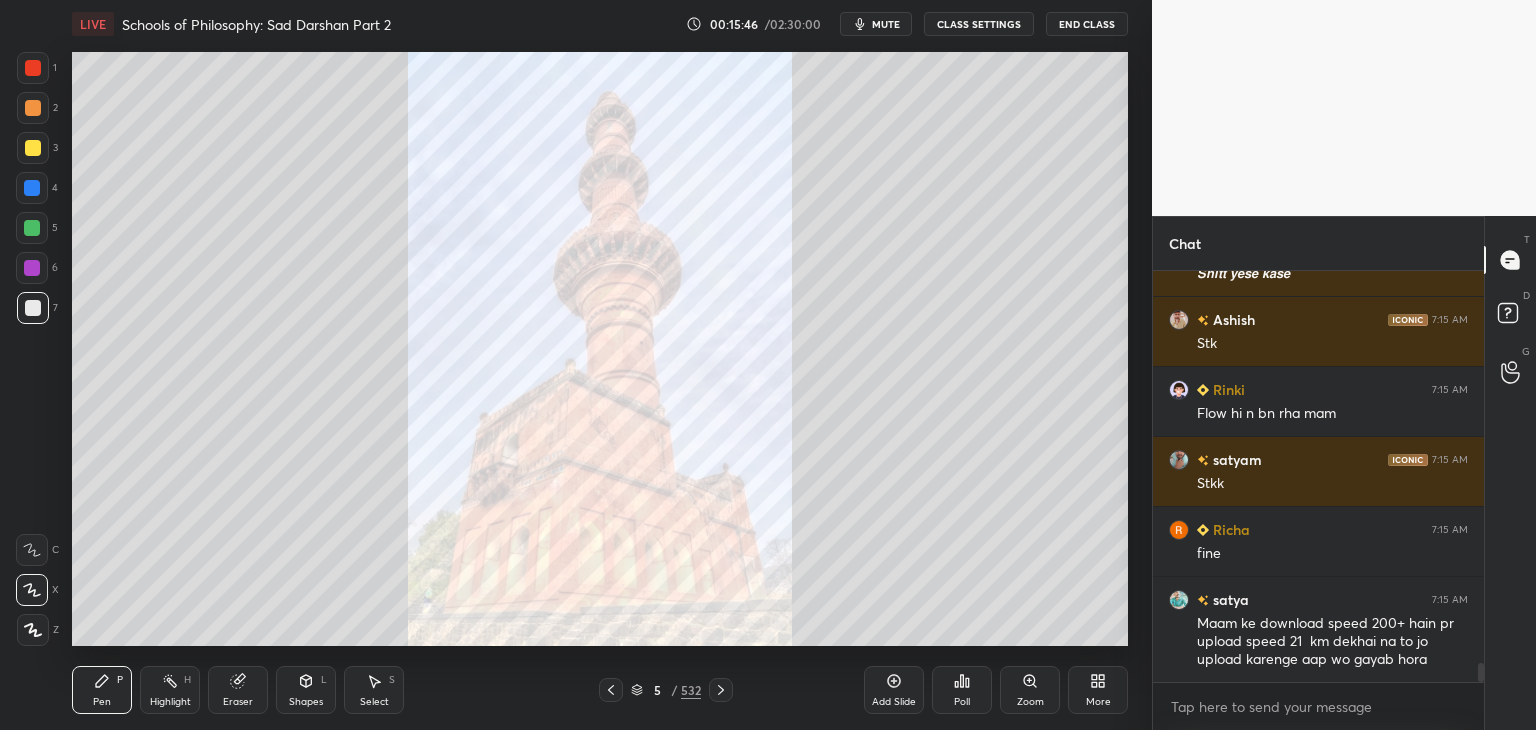 click at bounding box center (33, 68) 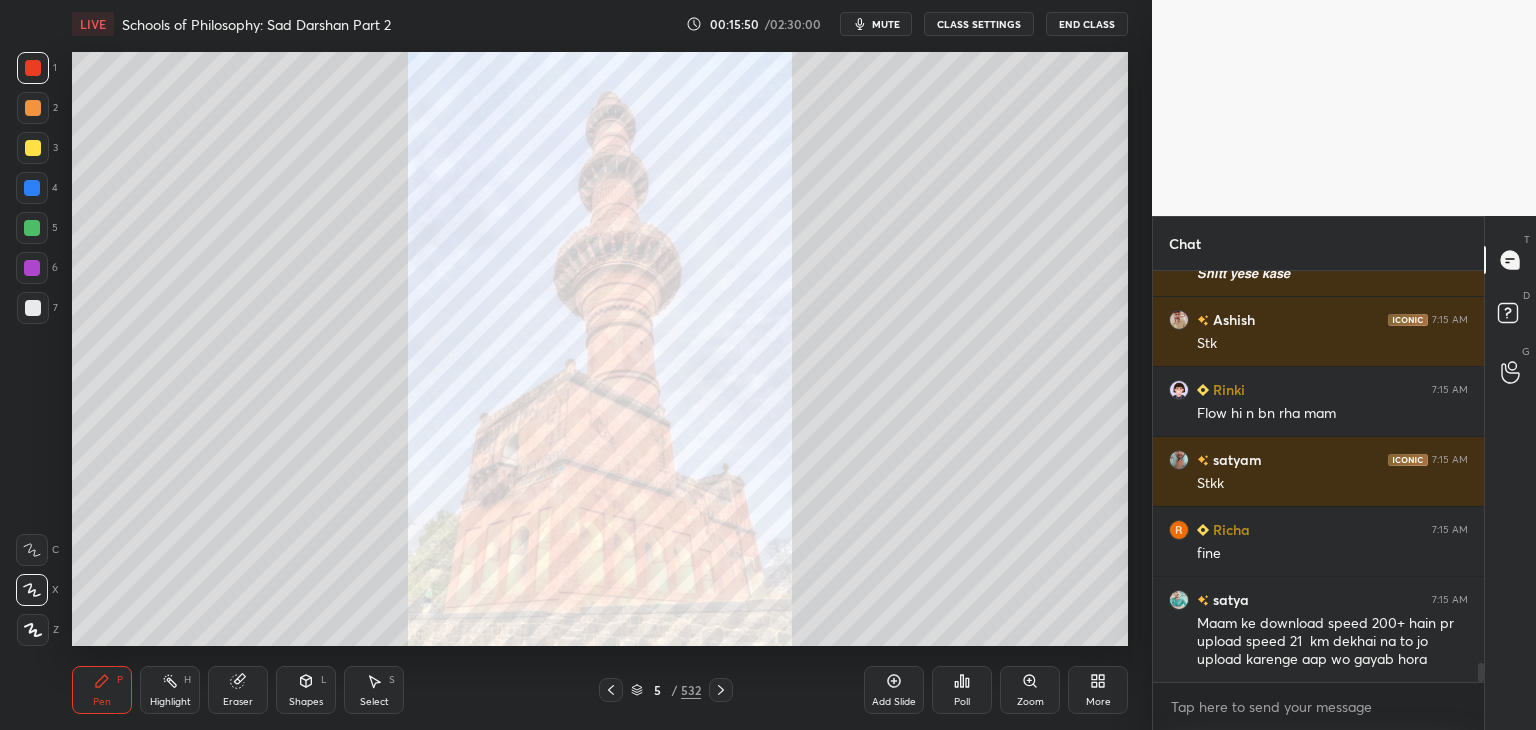 click on "[NAME] 7:15 AM Again gone [NAME]... 7:15 AM 𝙎𝙝𝙞𝙩𝙩  ye kaise [NAME] 7:15 AM Stk [NAME] 7:15 AM Flow hi n bn rha mam [NAME] 7:15 AM Stkk [NAME] 7:15 AM fine [NAME] 7:15 AM Maam ke download speed 200+ hain pr upload speed 21  km dekhai na to jo upload karenge aap wo gayab hora JUMP TO LATEST Enable hand raising Enable raise hand to speak to learners. Once enabled, chat will be turned off temporarily. Enable x" at bounding box center [1318, 500] 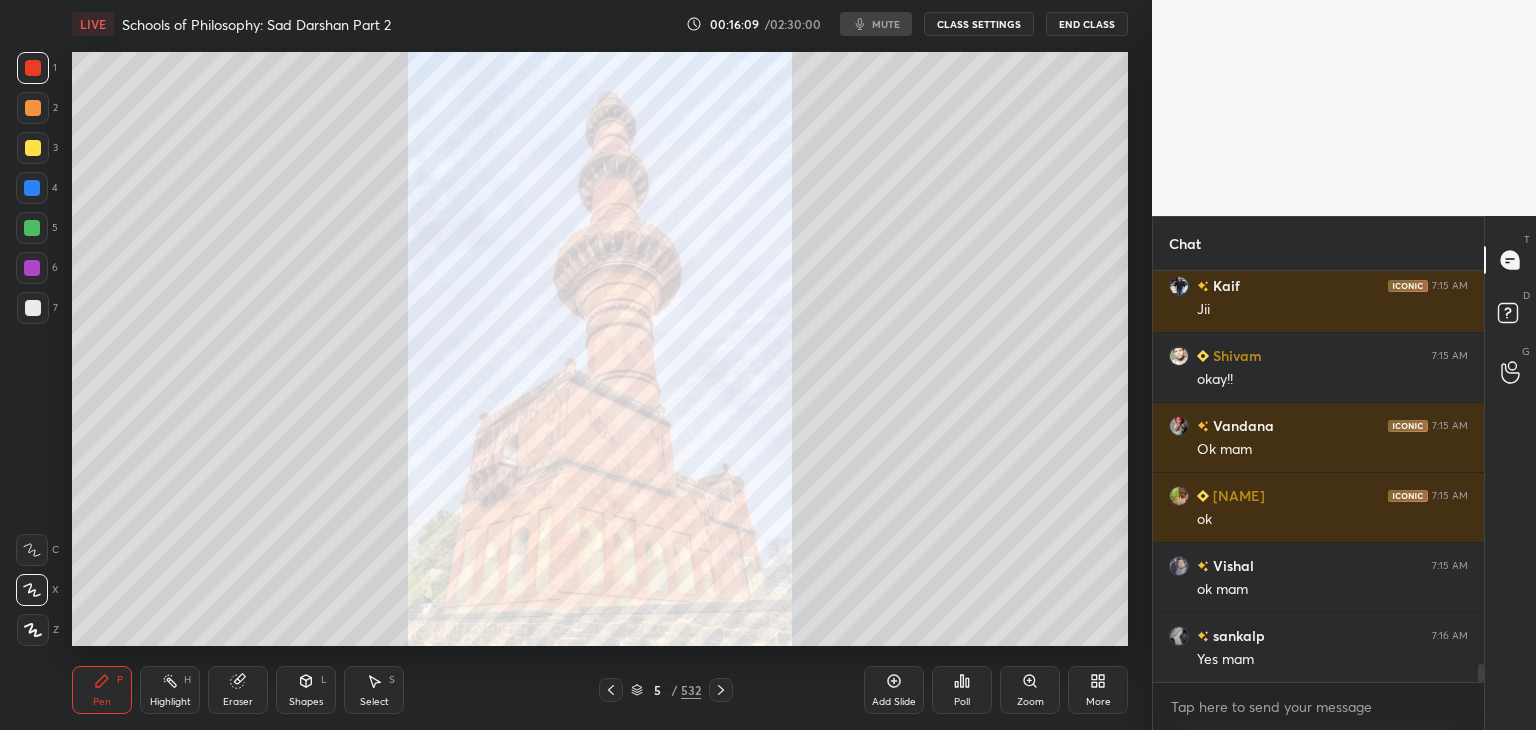 scroll, scrollTop: 9132, scrollLeft: 0, axis: vertical 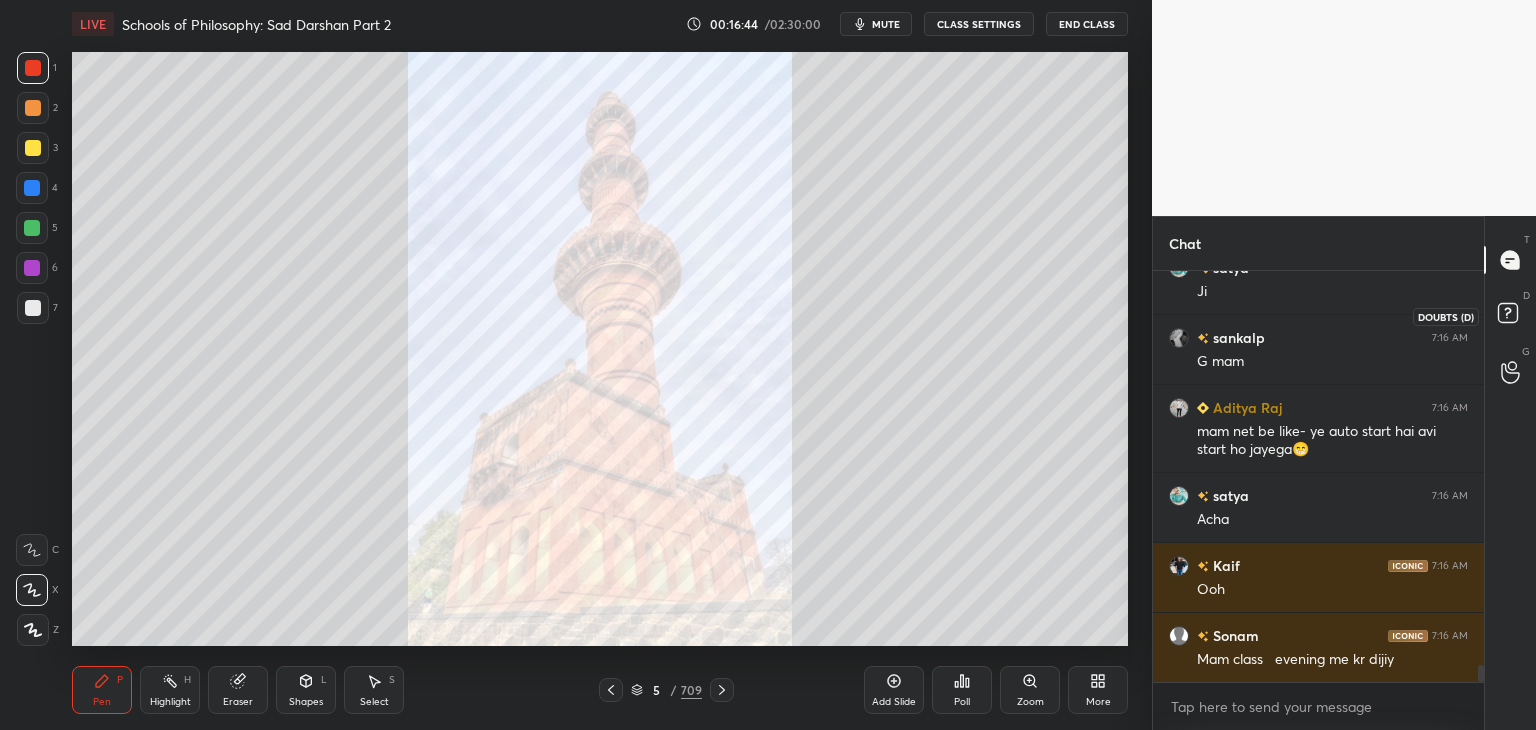 click 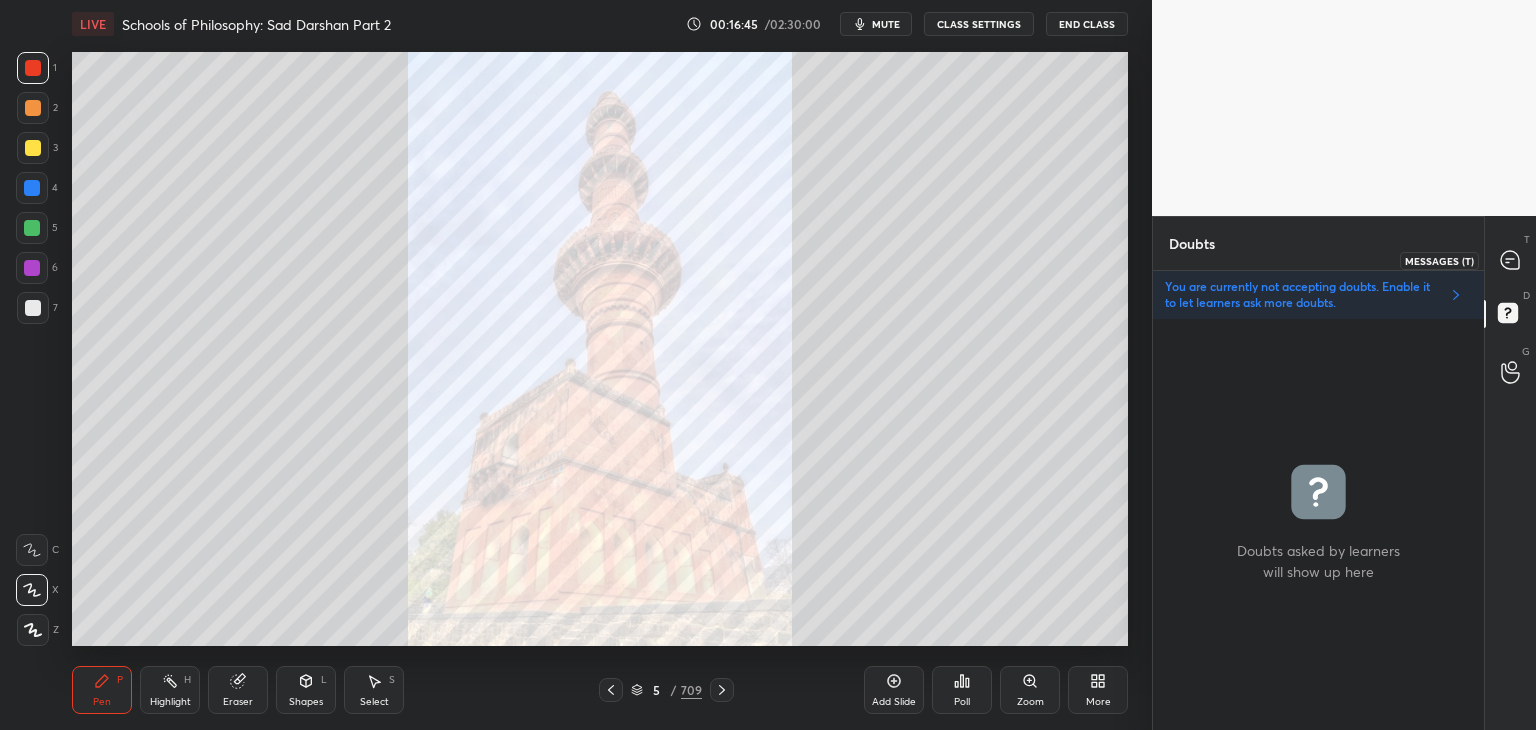 drag, startPoint x: 1500, startPoint y: 256, endPoint x: 1535, endPoint y: 258, distance: 35.057095 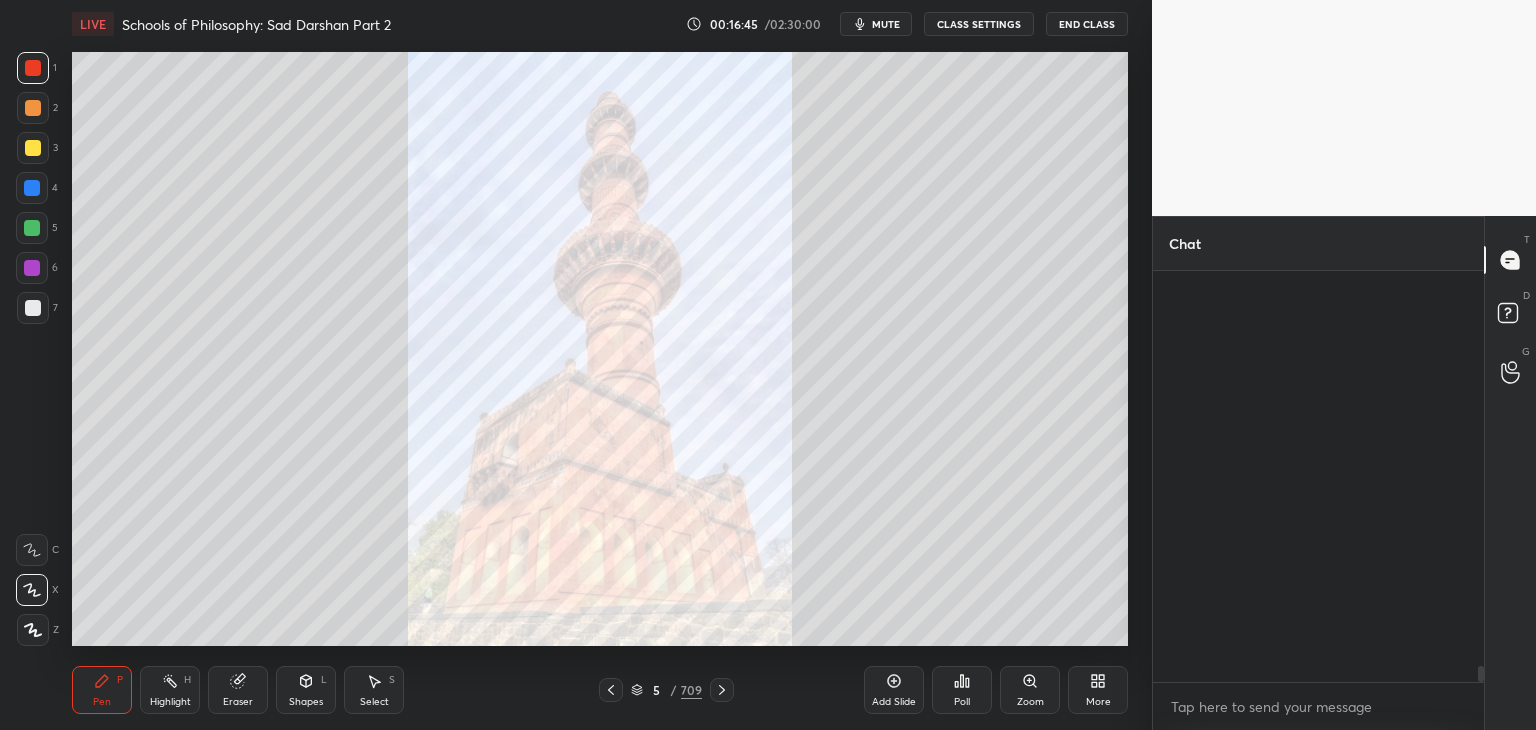 scroll, scrollTop: 10110, scrollLeft: 0, axis: vertical 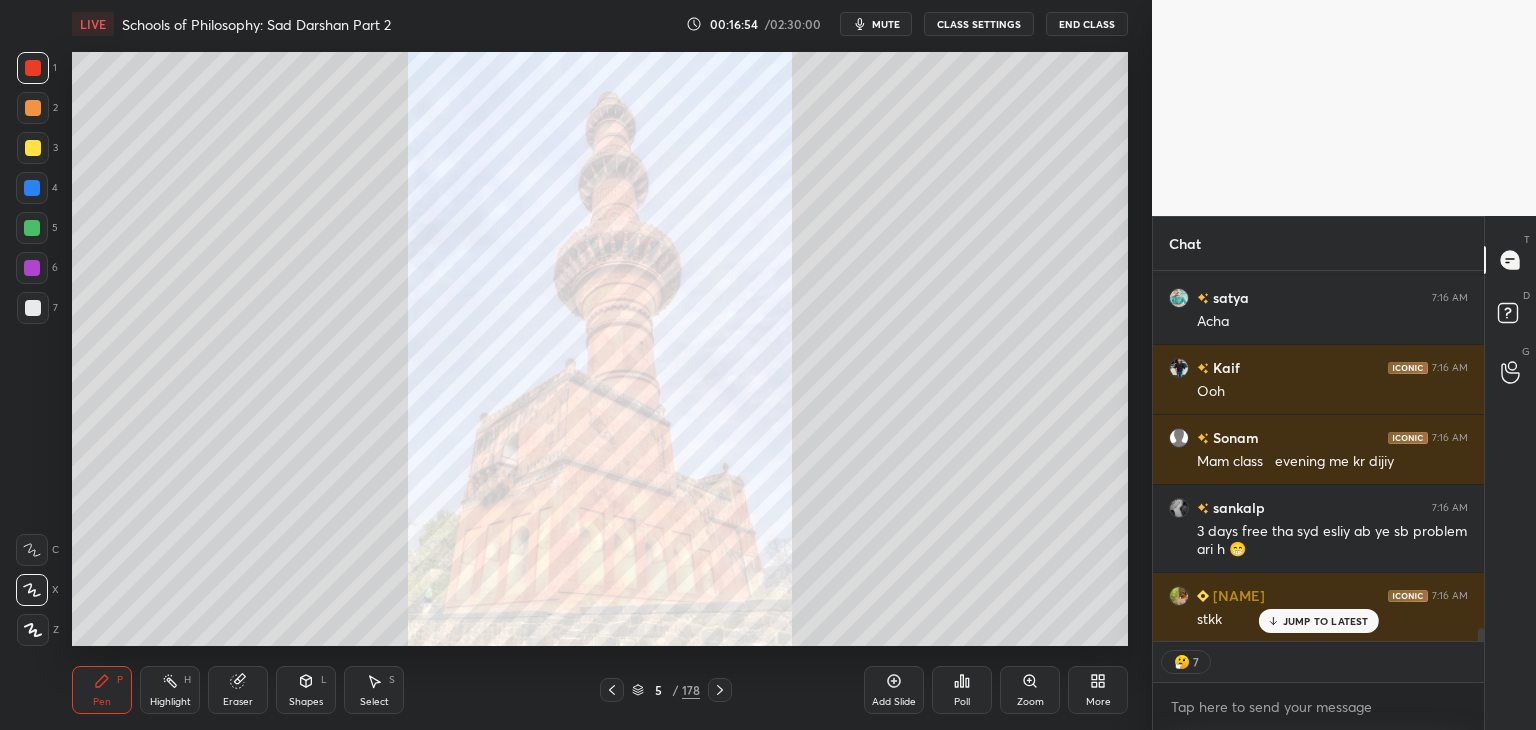 drag, startPoint x: 1312, startPoint y: 622, endPoint x: 1344, endPoint y: 694, distance: 78.79086 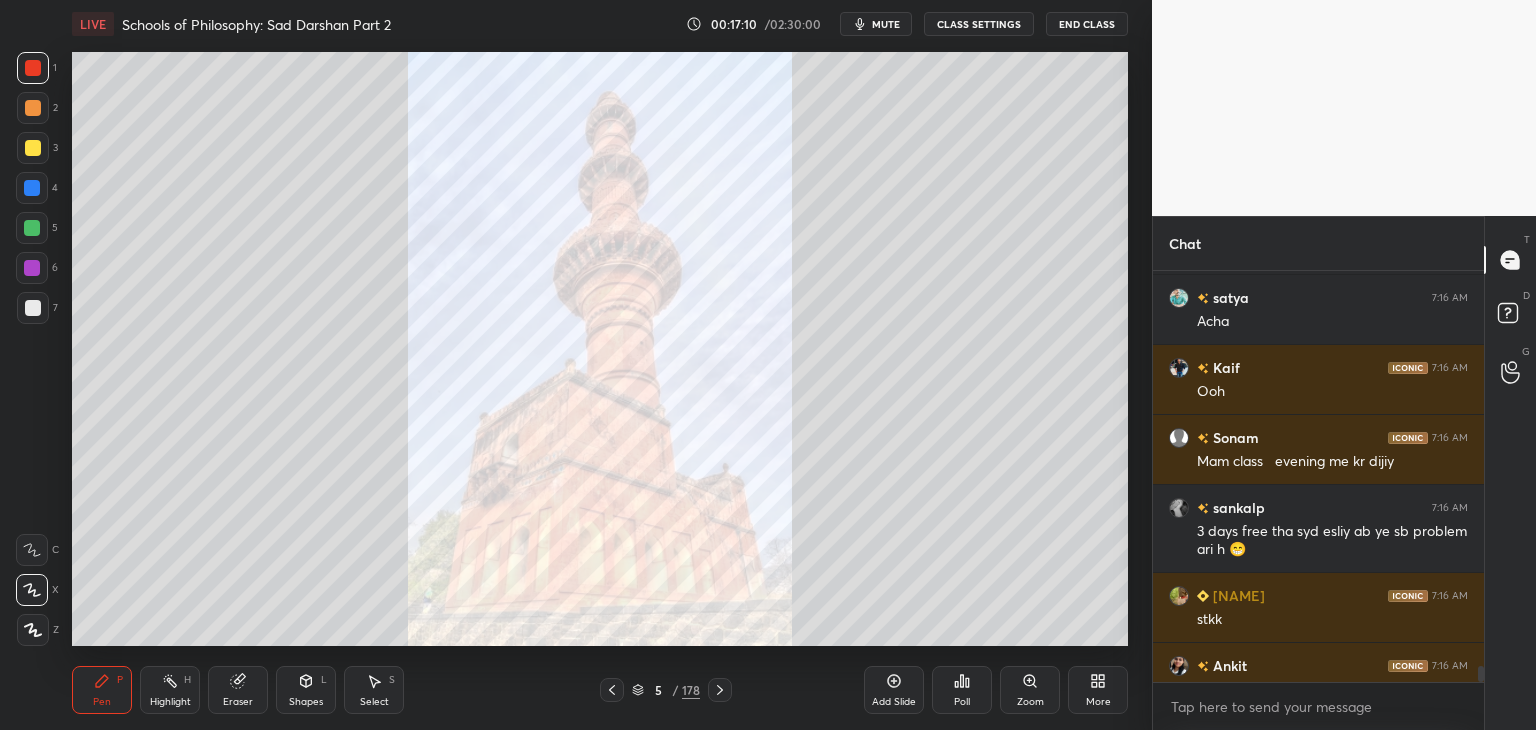 scroll, scrollTop: 10444, scrollLeft: 0, axis: vertical 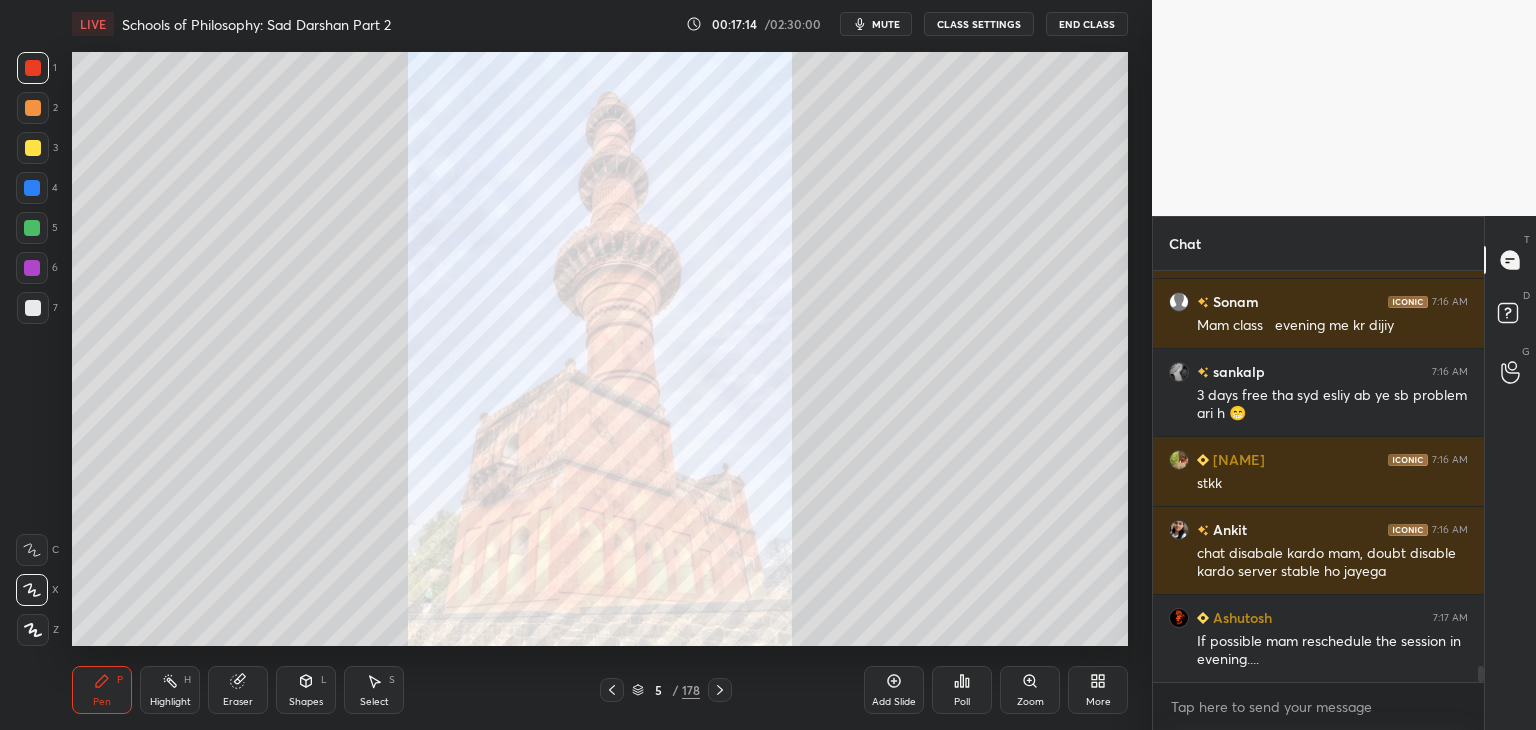 click on "CLASS SETTINGS" at bounding box center [979, 24] 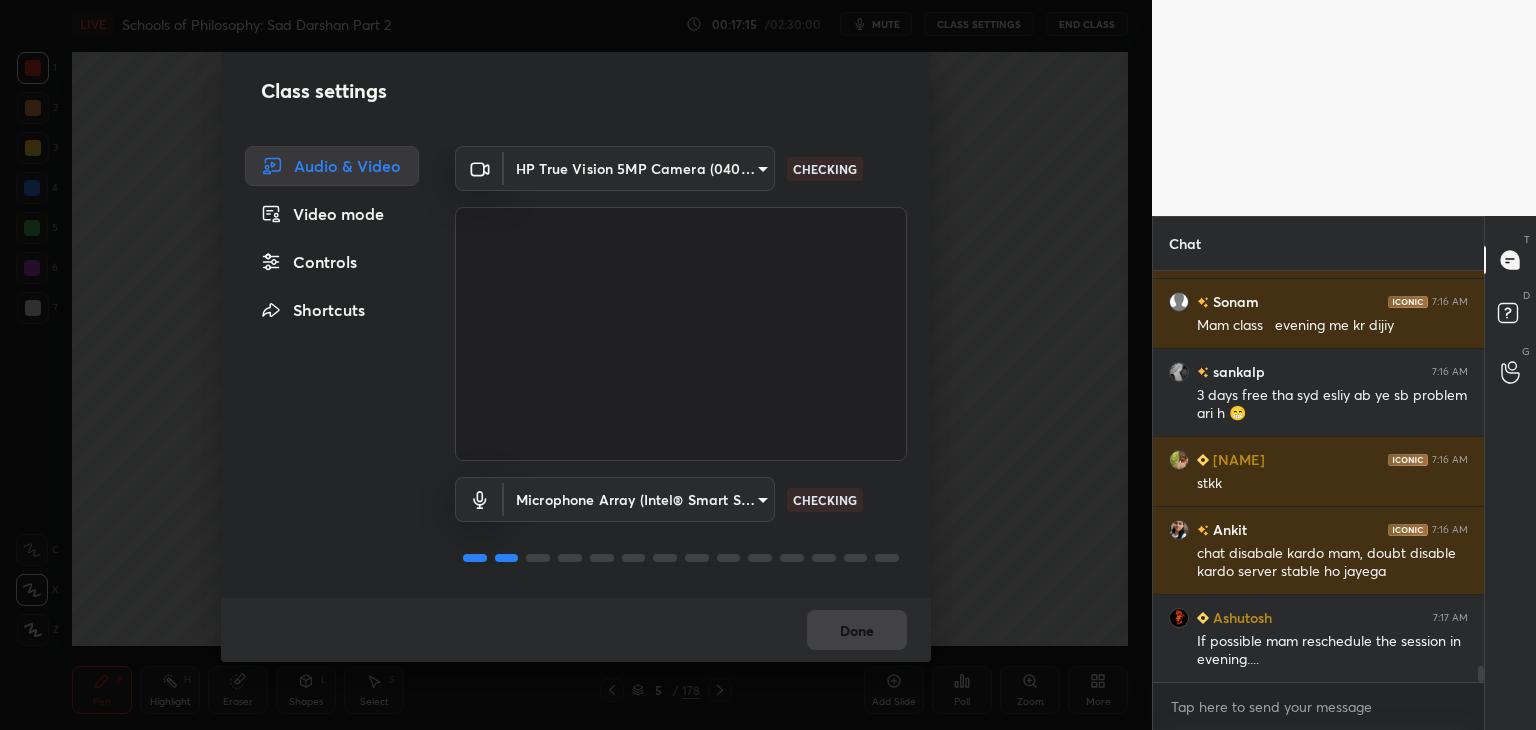 click on "Controls" at bounding box center (332, 262) 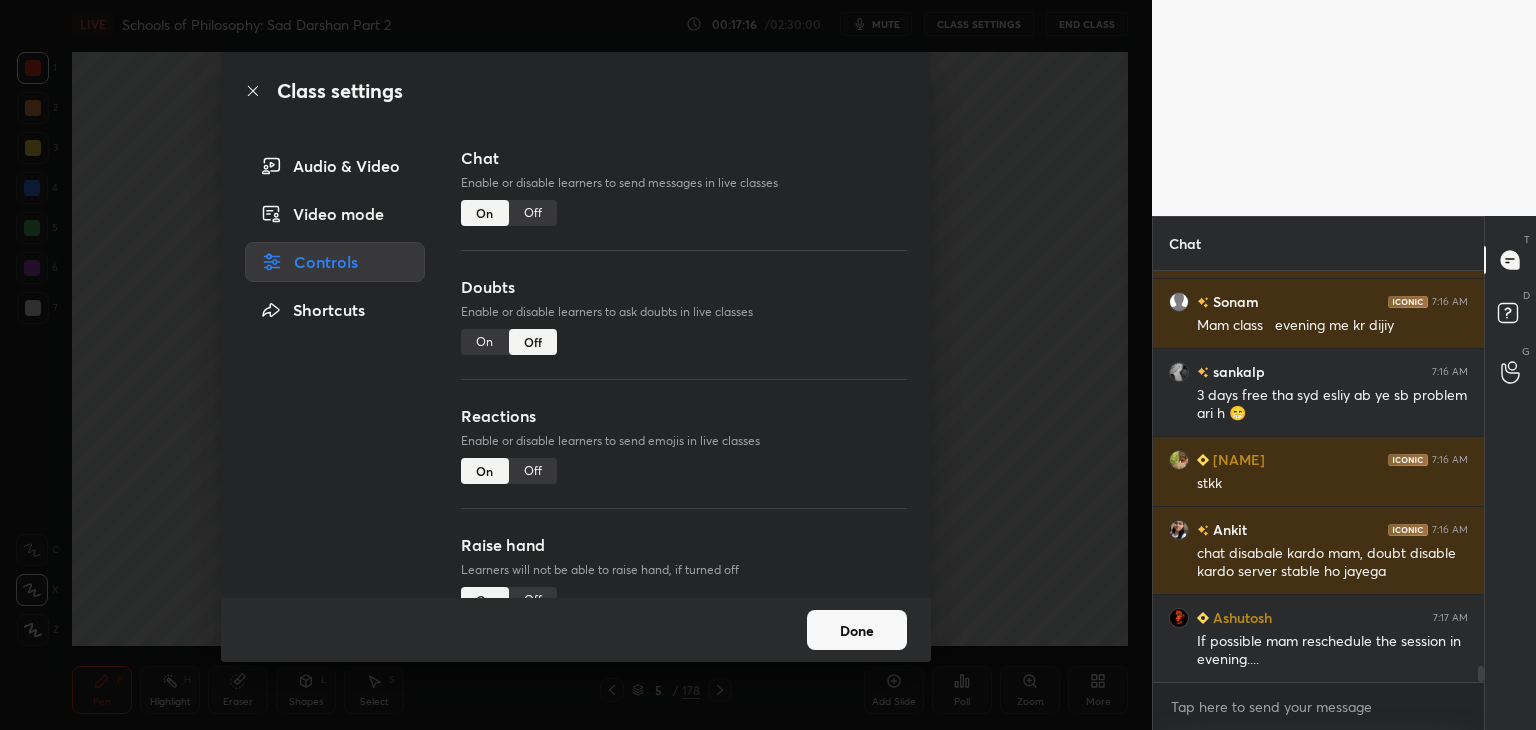 click on "Off" at bounding box center [533, 213] 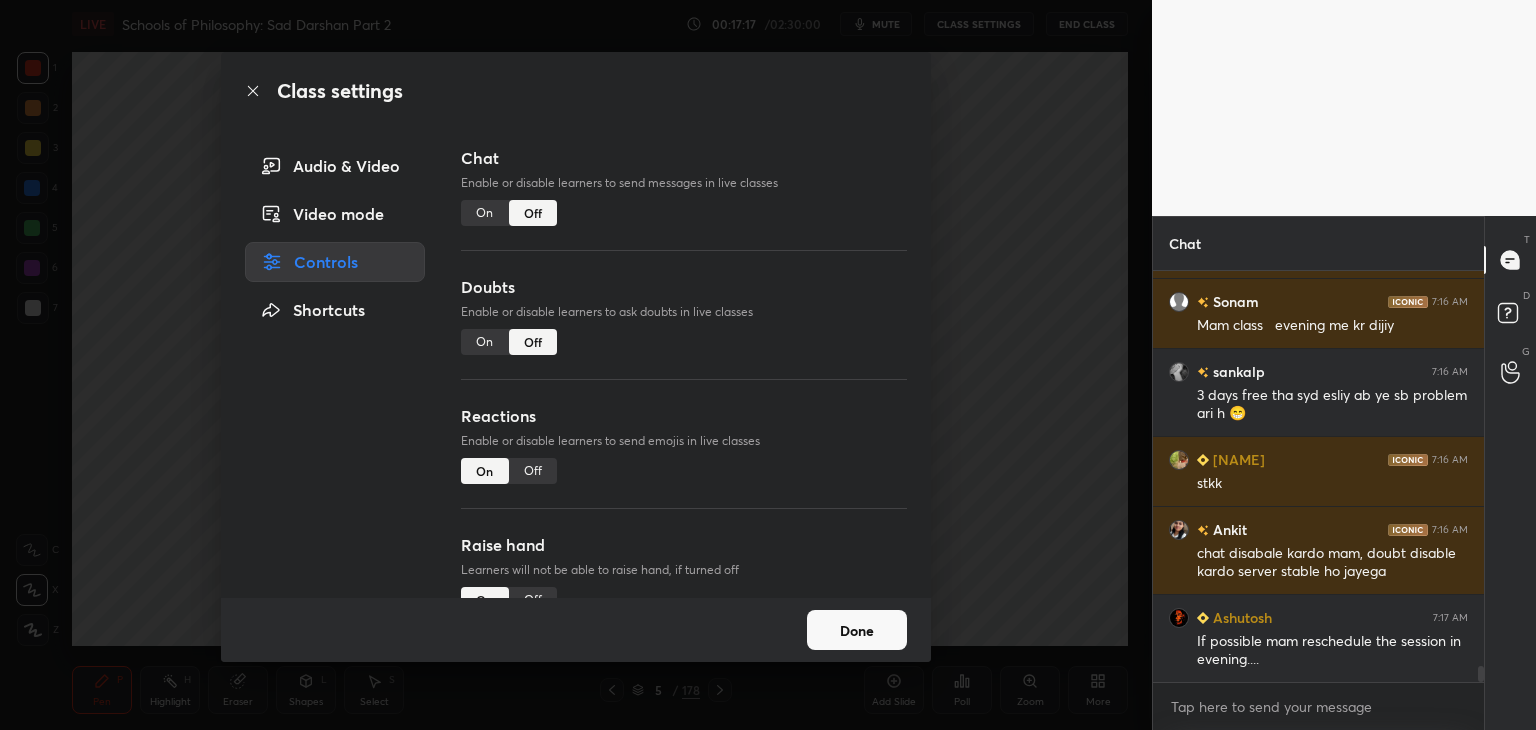 click 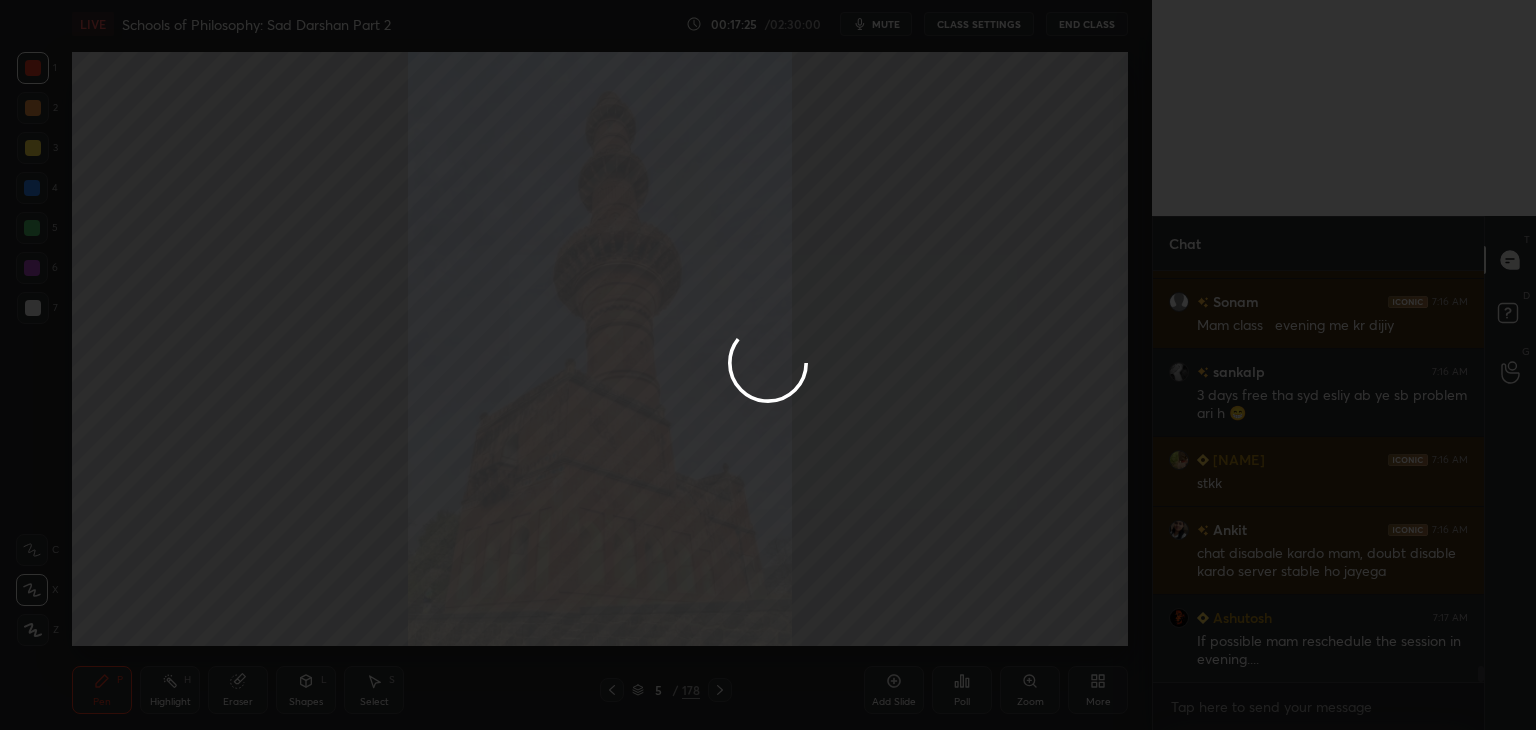 scroll, scrollTop: 10562, scrollLeft: 0, axis: vertical 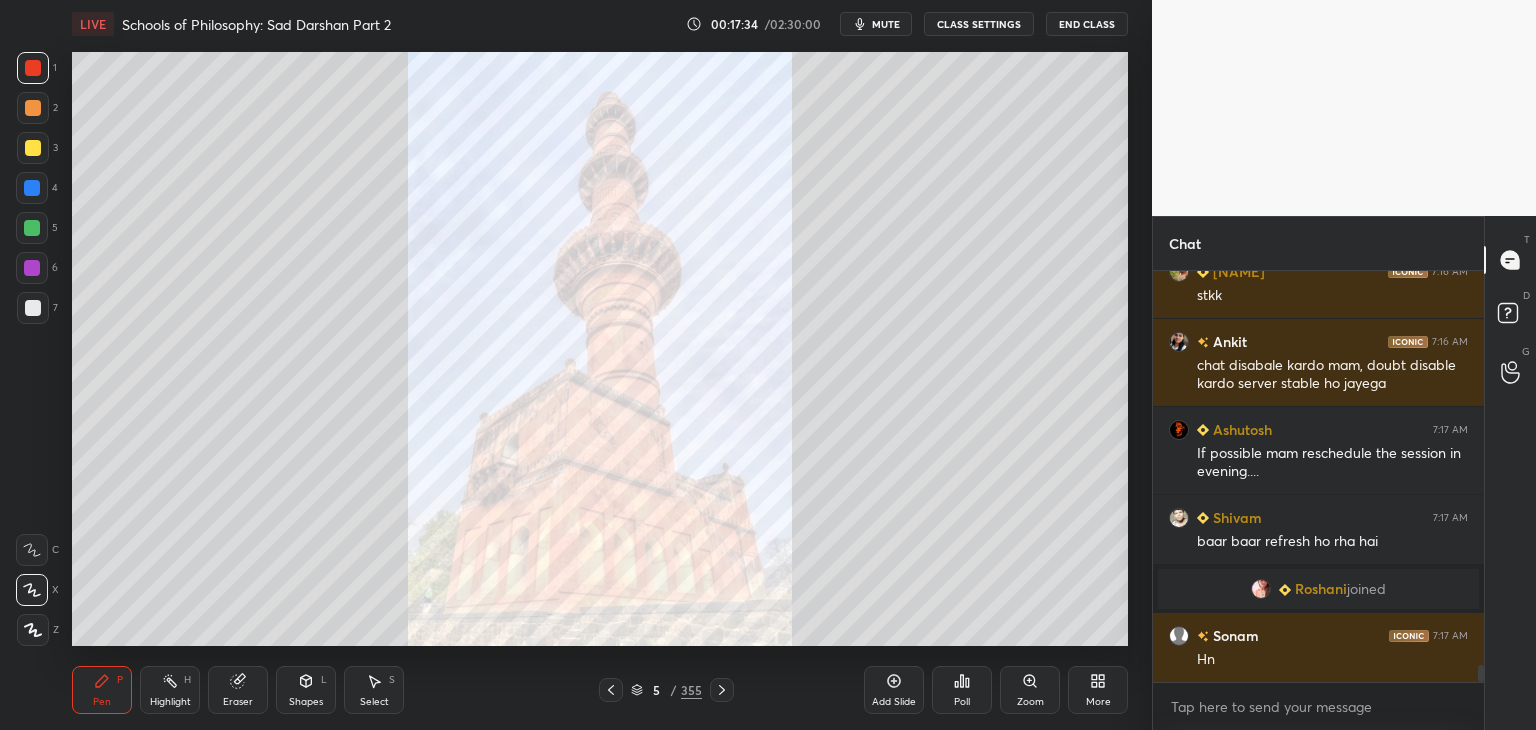 click 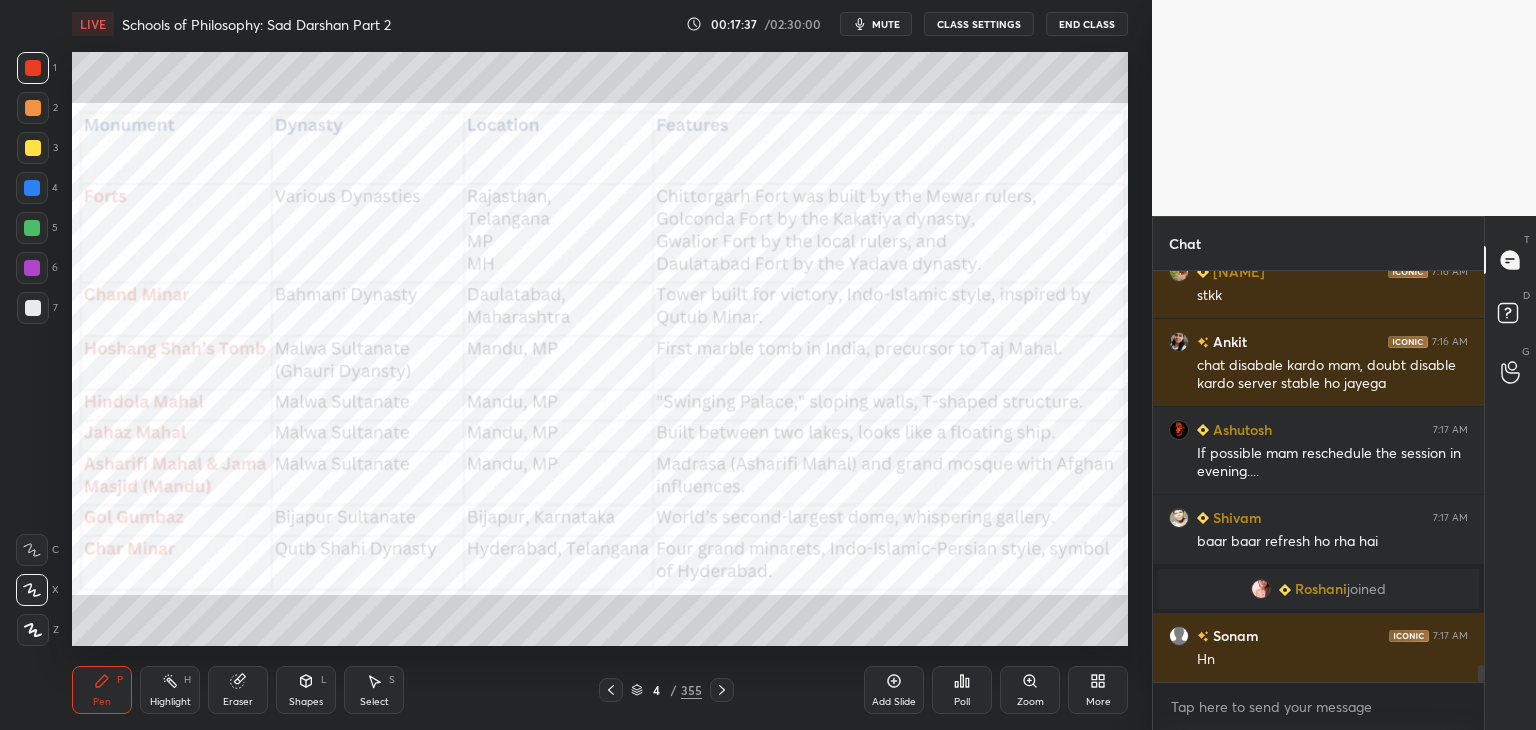 click at bounding box center [33, 68] 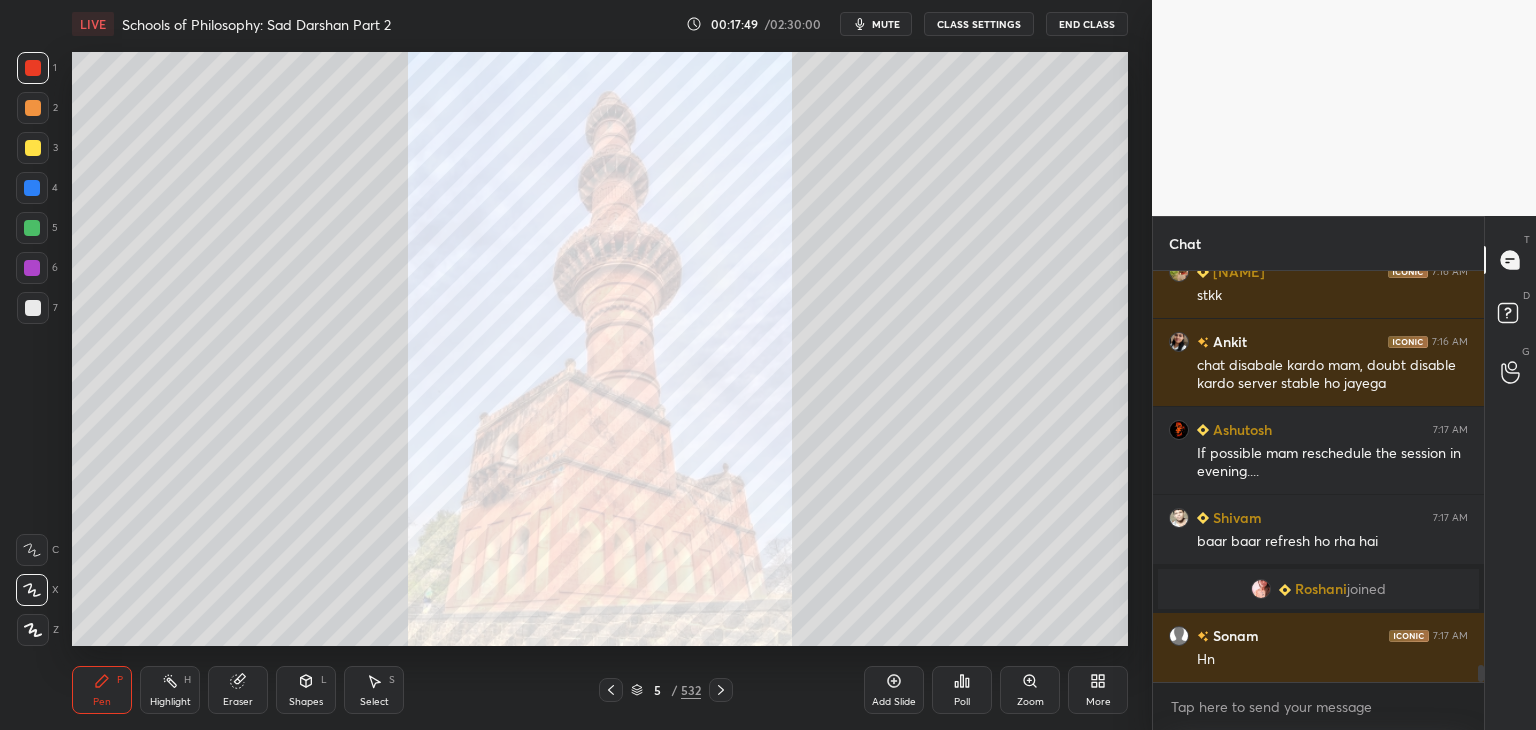 click 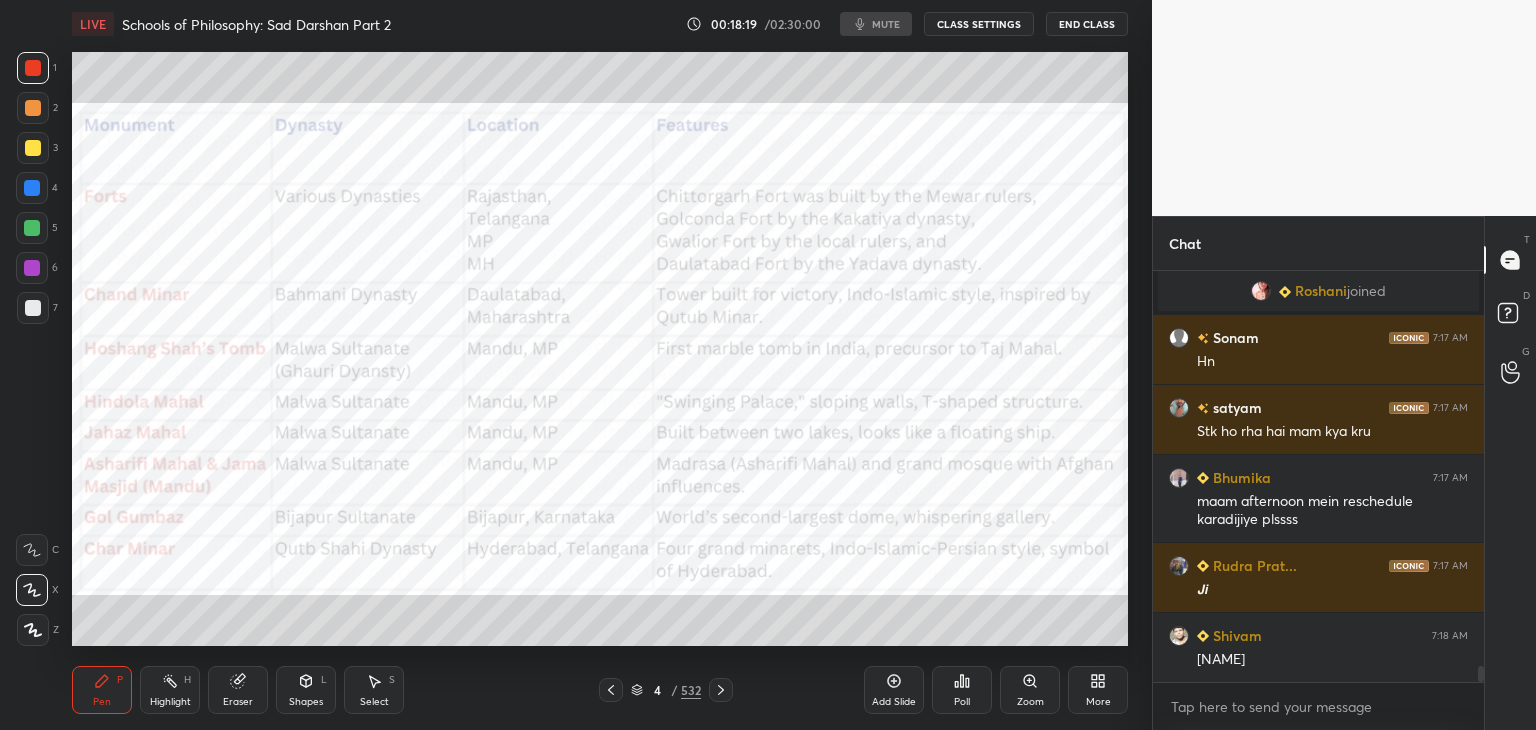 scroll, scrollTop: 9954, scrollLeft: 0, axis: vertical 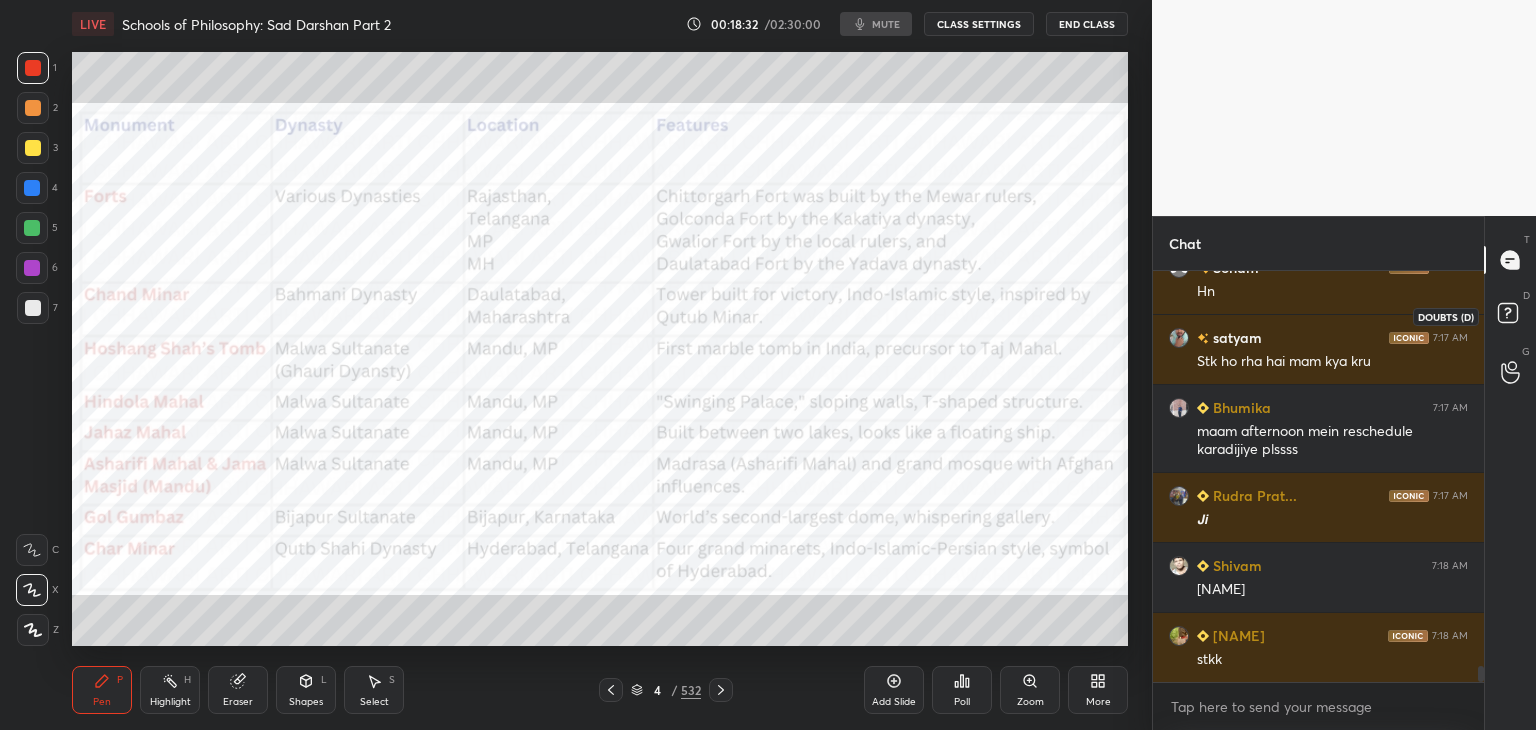 click 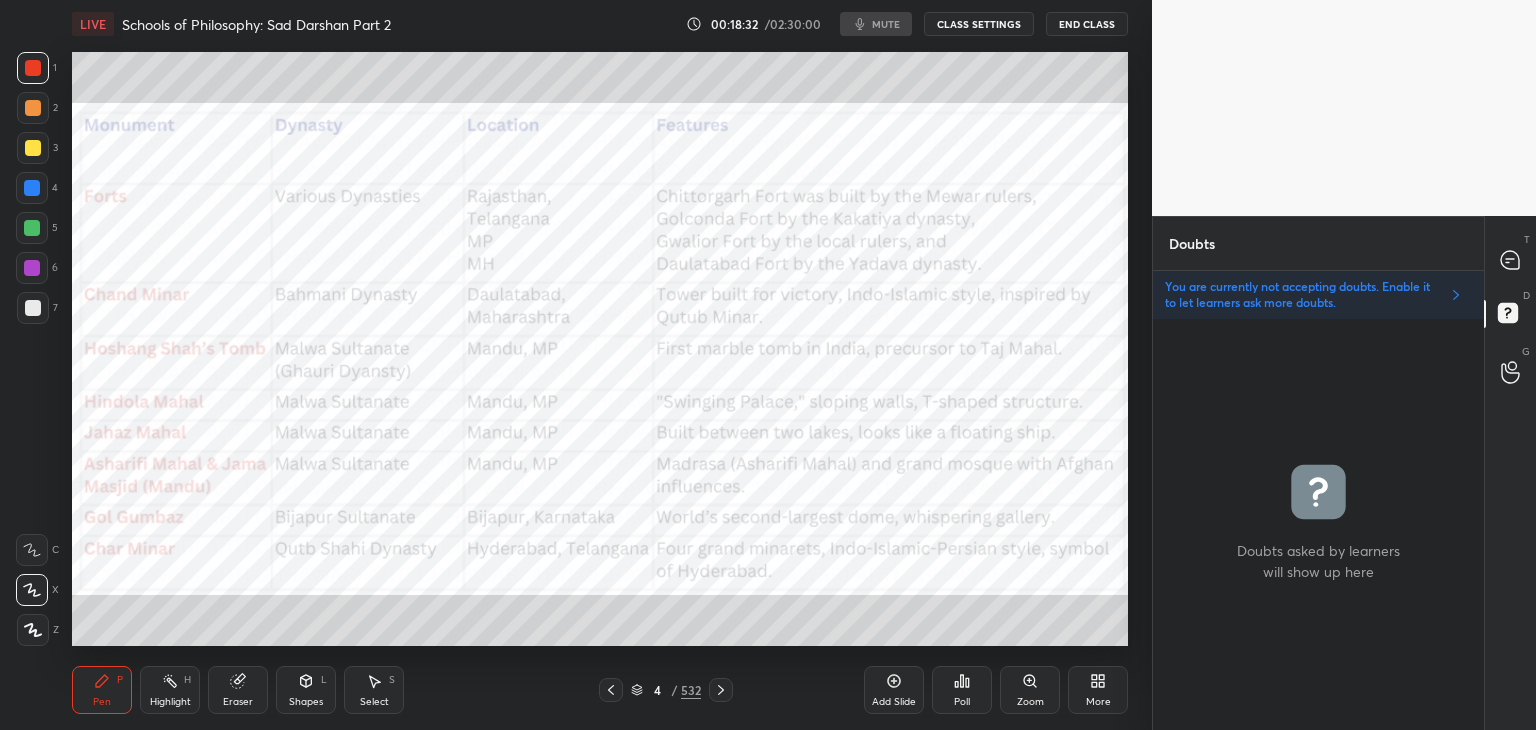 scroll, scrollTop: 405, scrollLeft: 325, axis: both 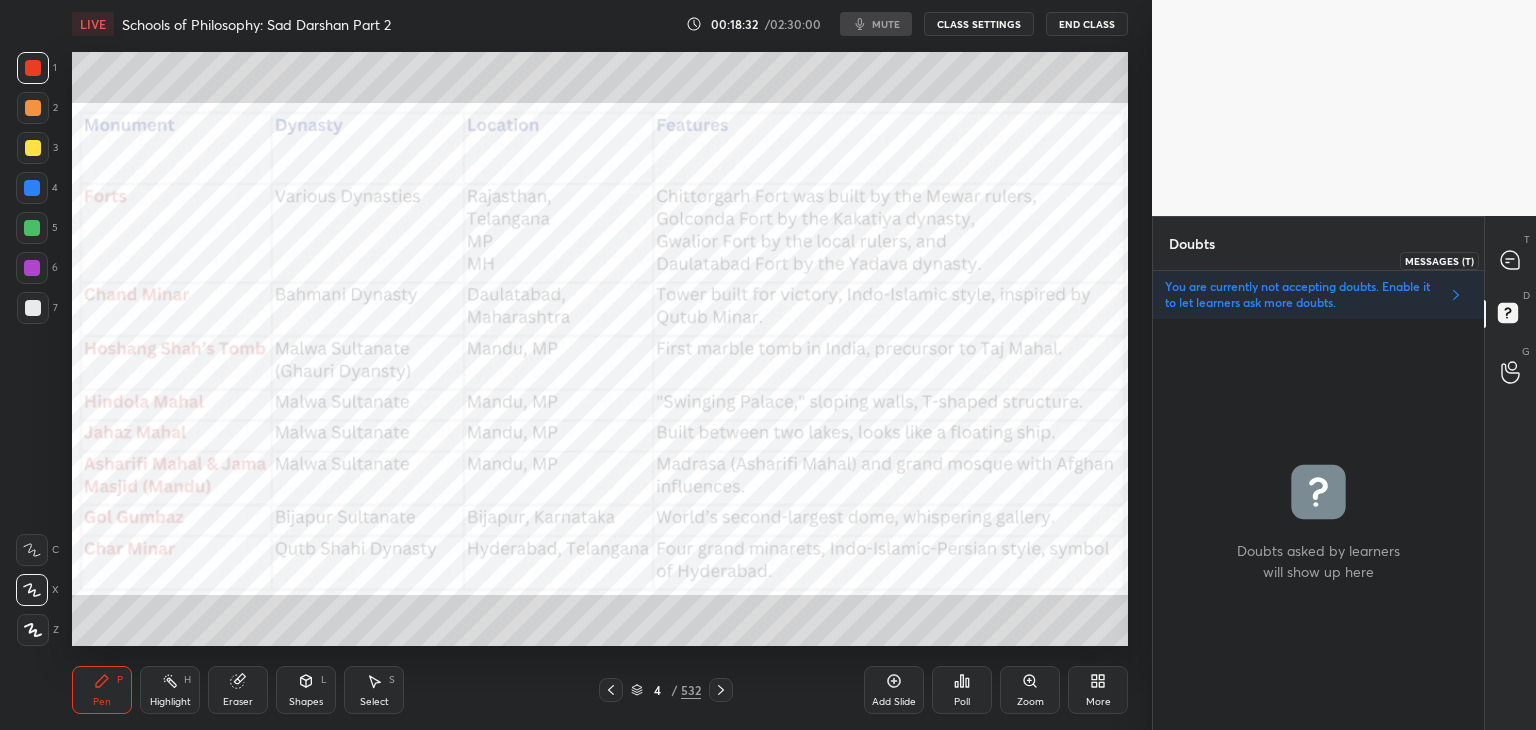 click 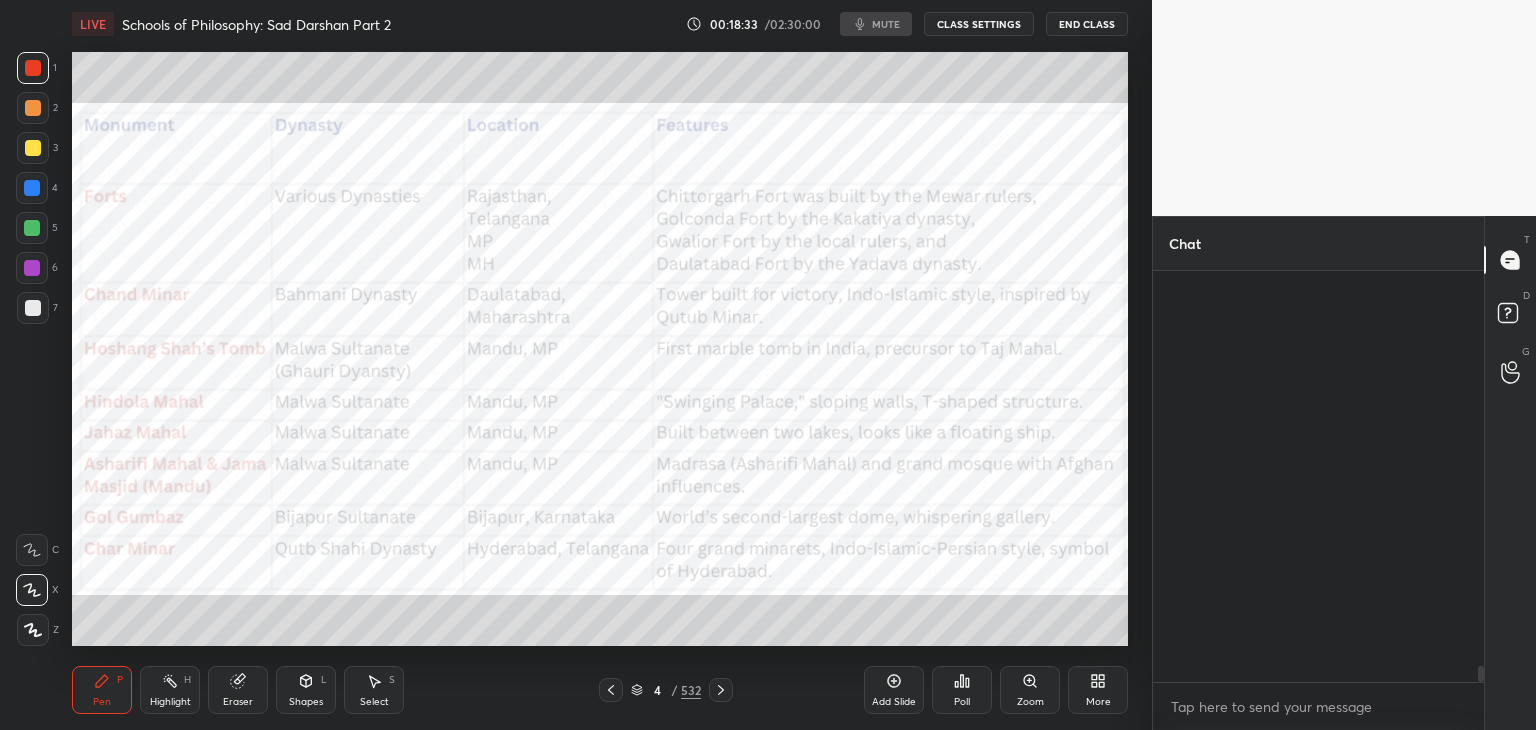 scroll, scrollTop: 6, scrollLeft: 6, axis: both 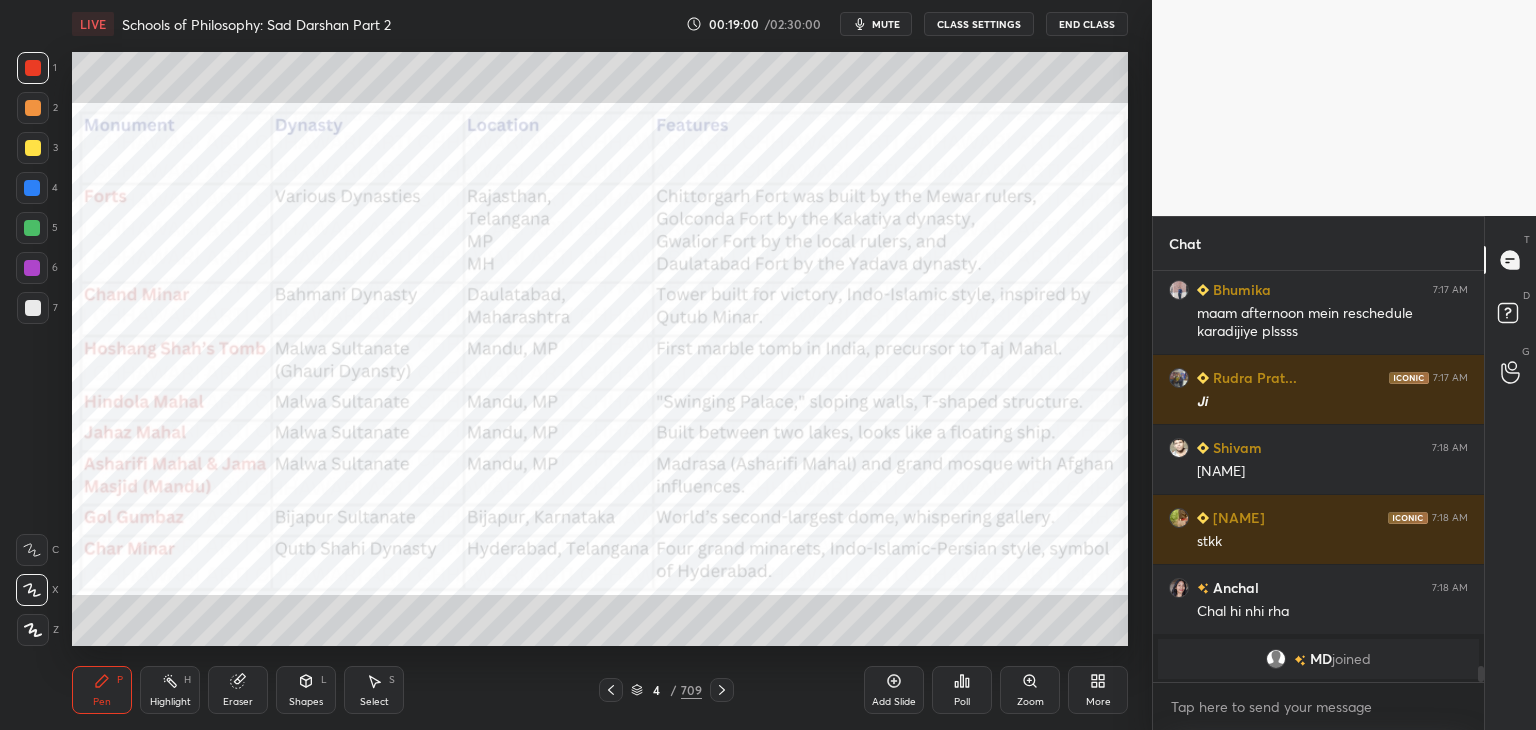 click at bounding box center (32, 188) 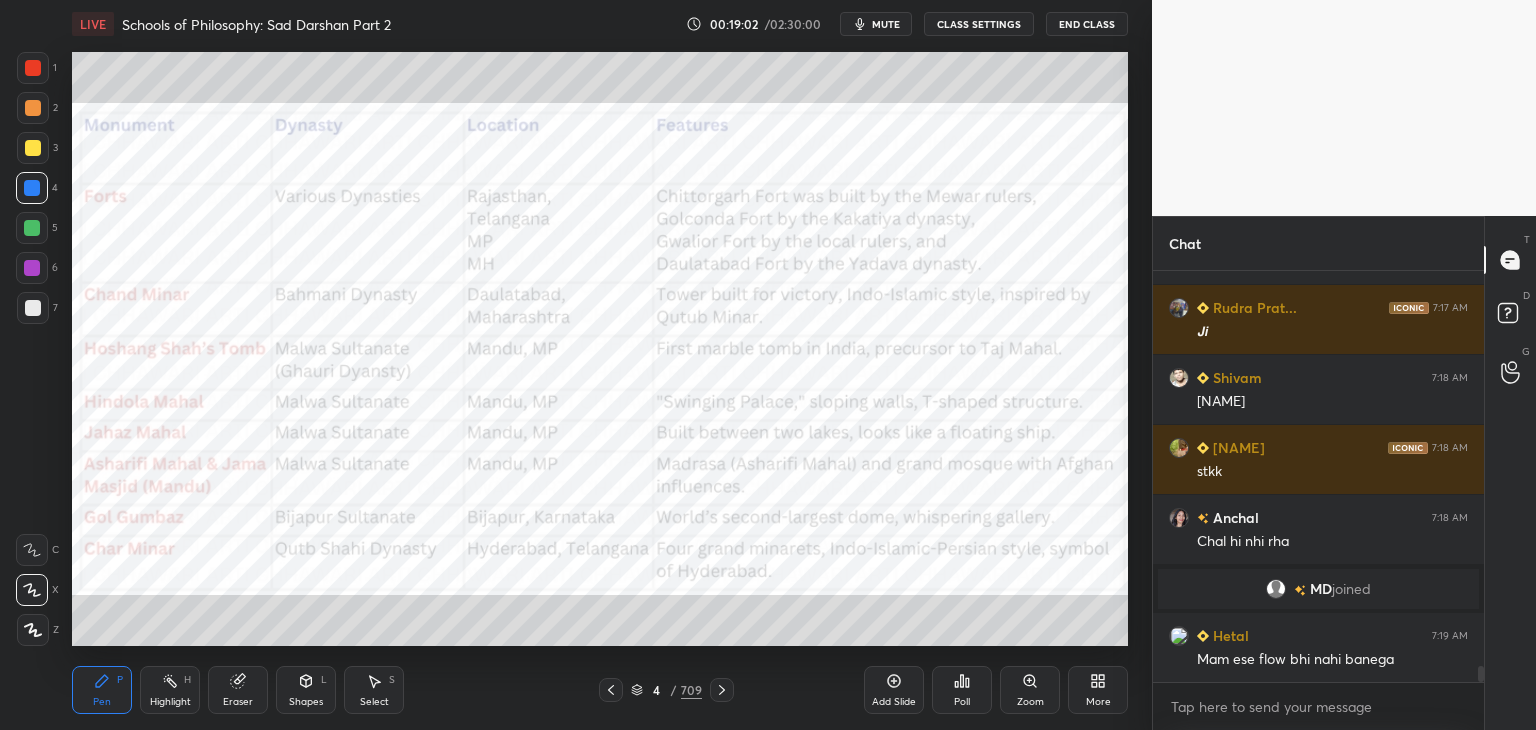 scroll, scrollTop: 10004, scrollLeft: 0, axis: vertical 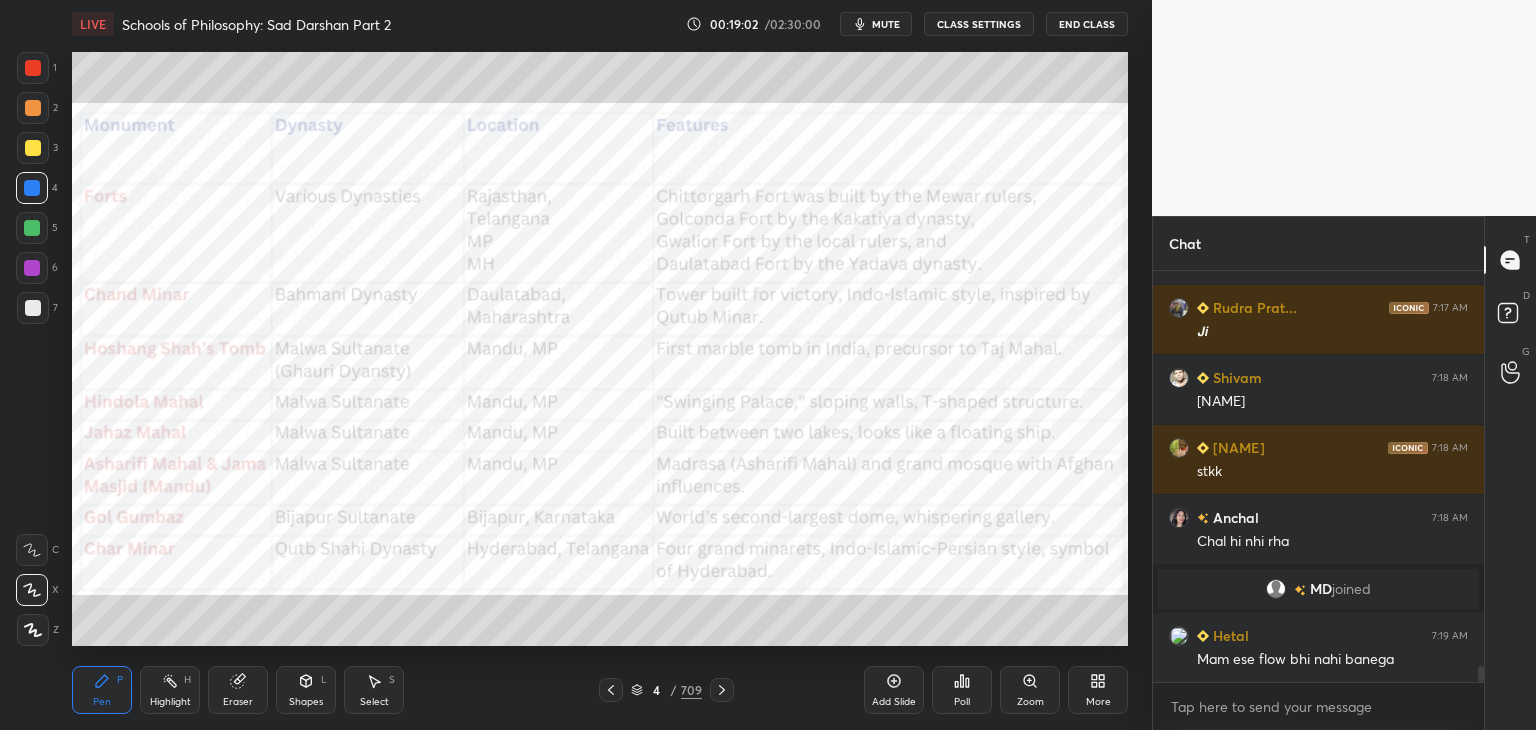 click at bounding box center (32, 188) 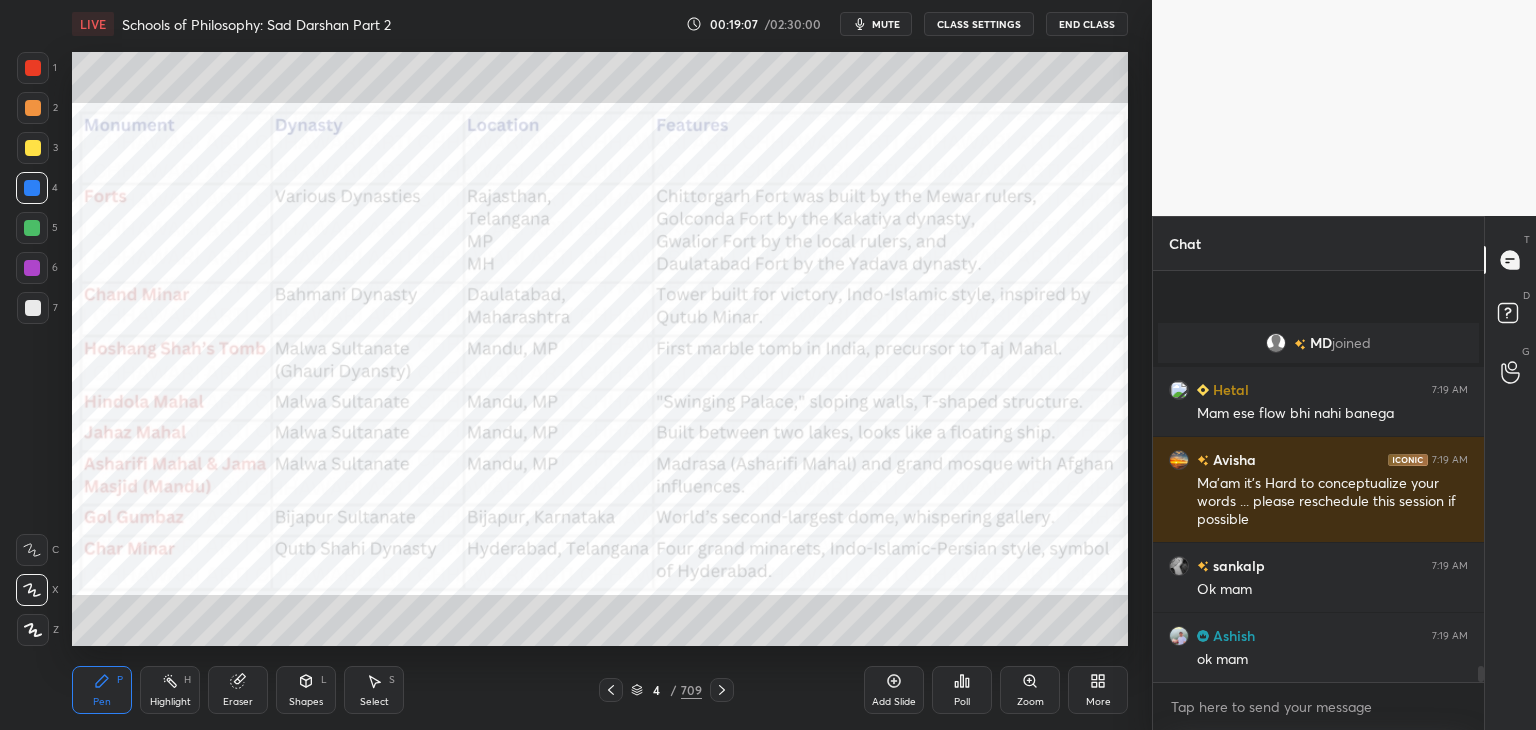 scroll, scrollTop: 10408, scrollLeft: 0, axis: vertical 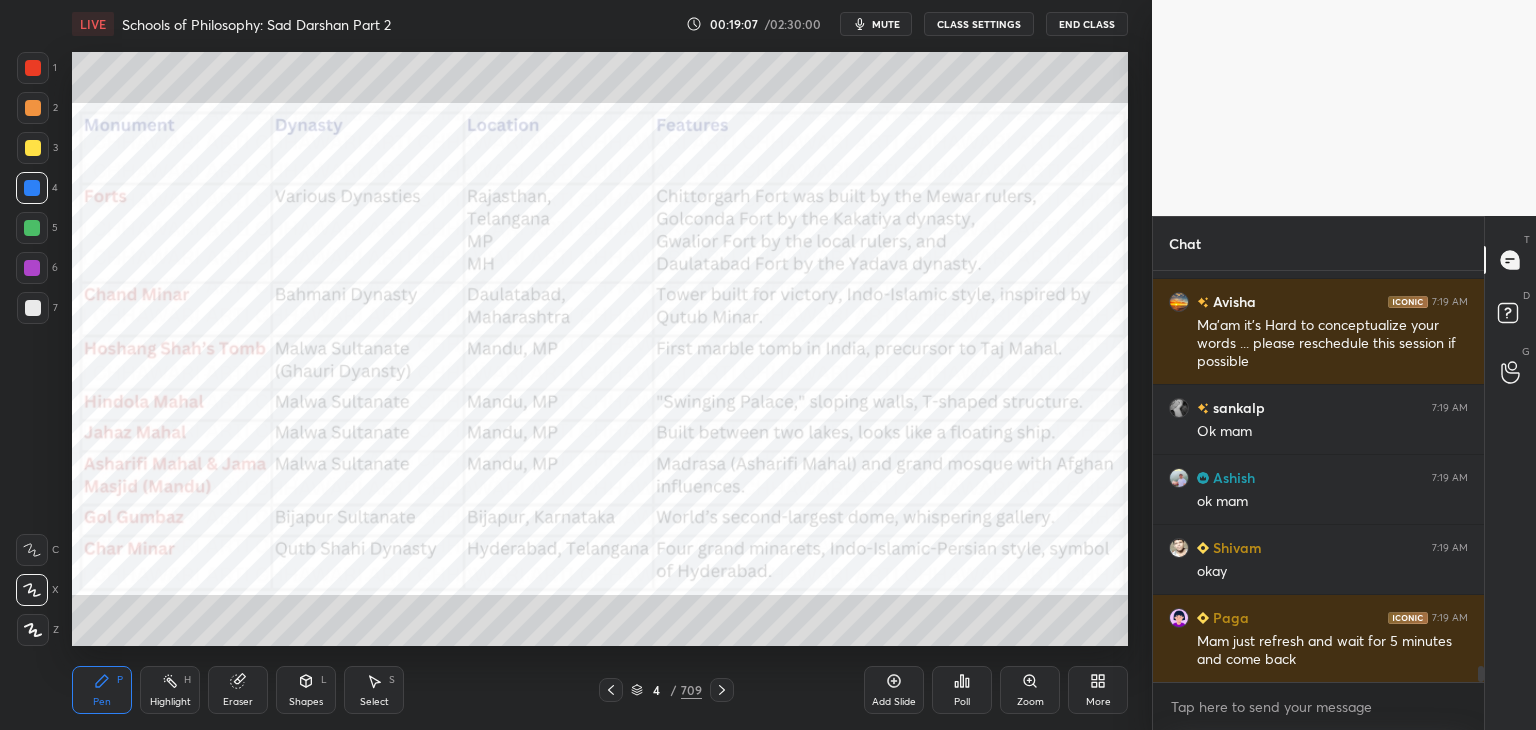 click on "End Class" at bounding box center [1087, 24] 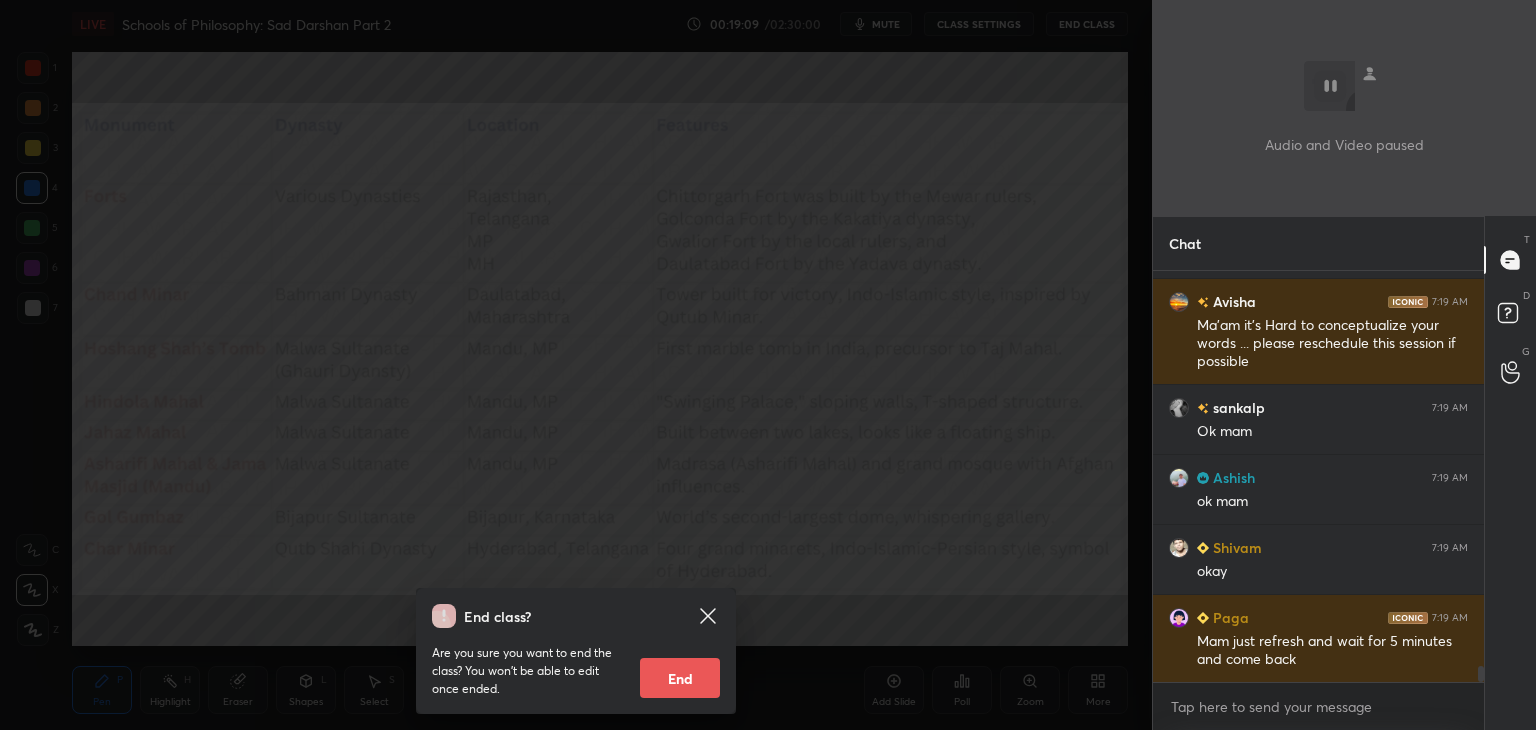 scroll, scrollTop: 10478, scrollLeft: 0, axis: vertical 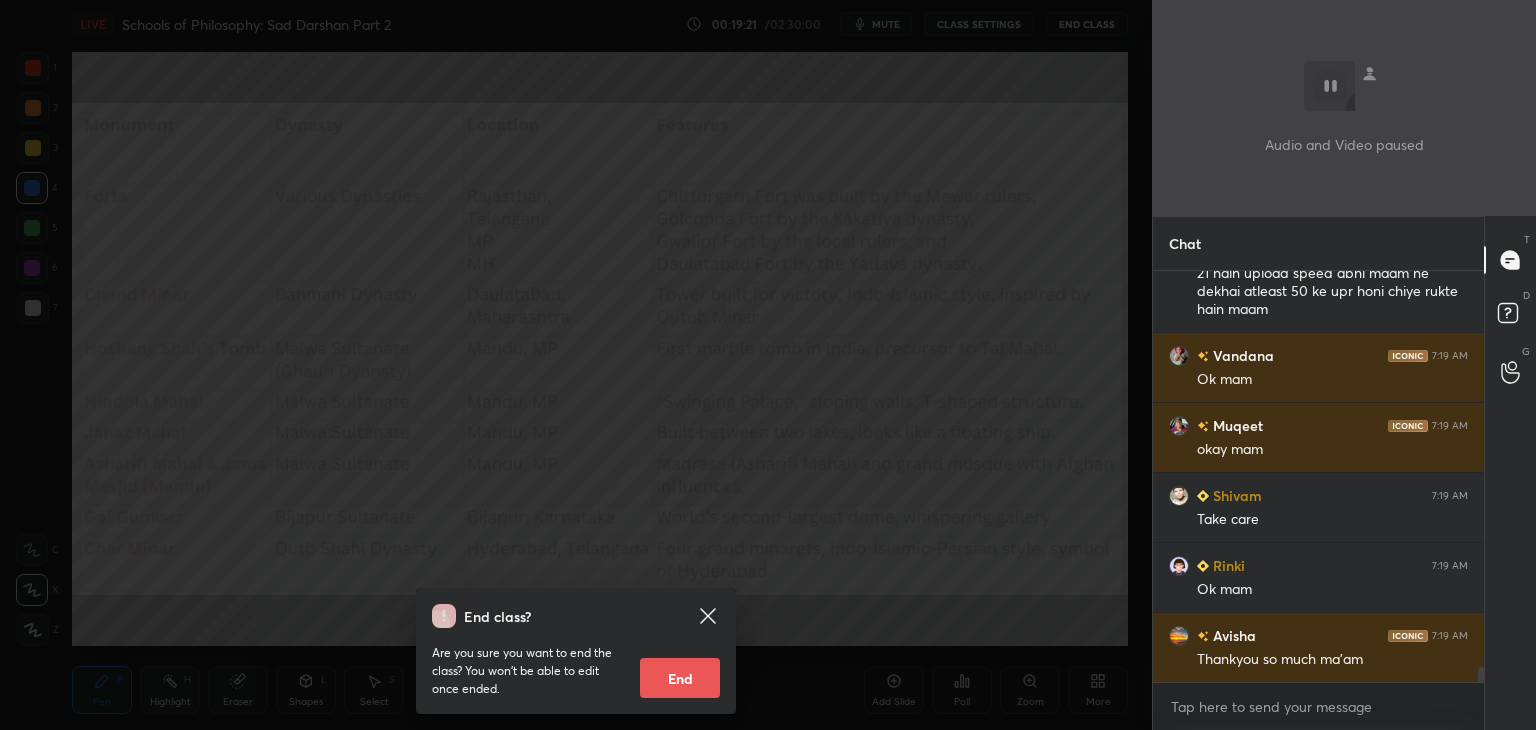 drag, startPoint x: 1481, startPoint y: 637, endPoint x: 1480, endPoint y: 668, distance: 31.016125 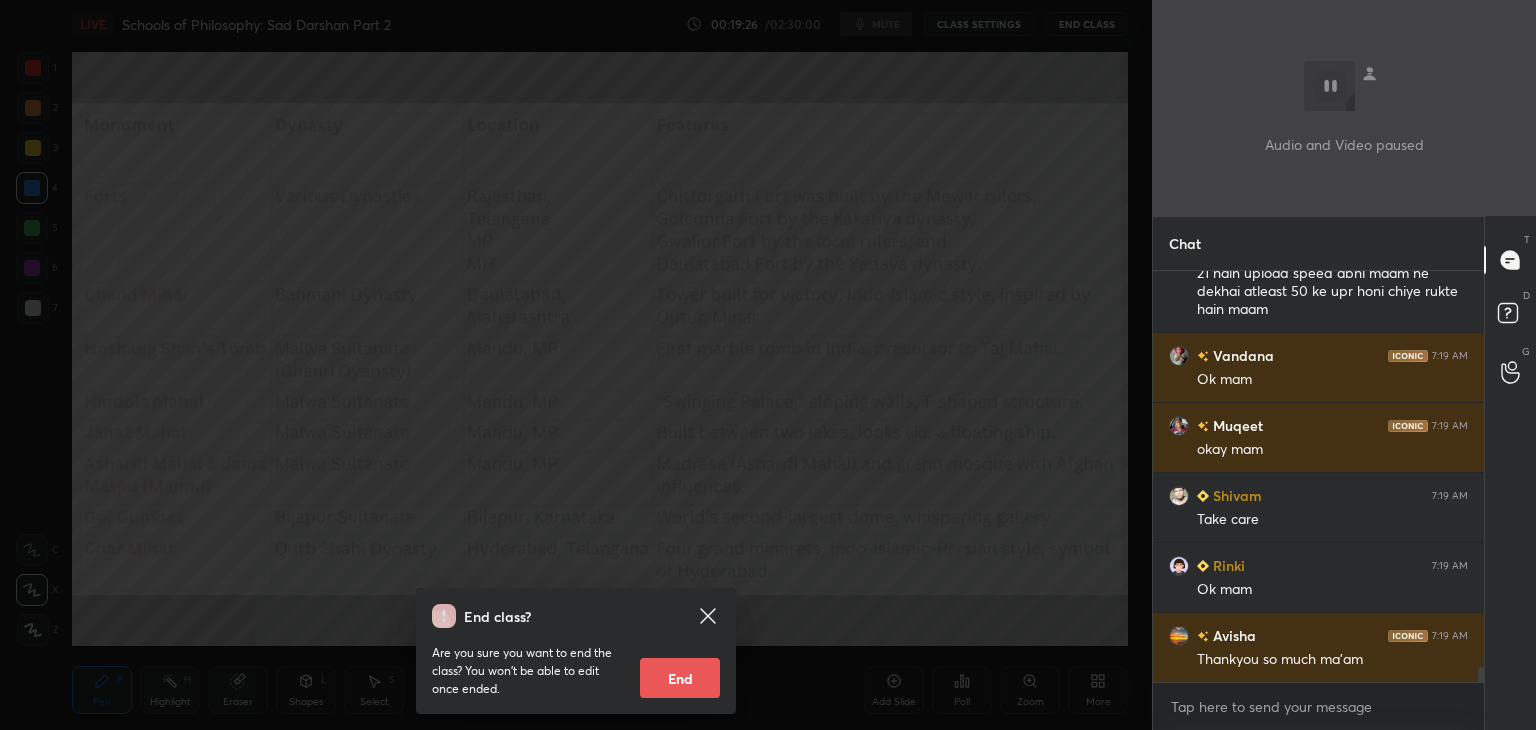 scroll, scrollTop: 11004, scrollLeft: 0, axis: vertical 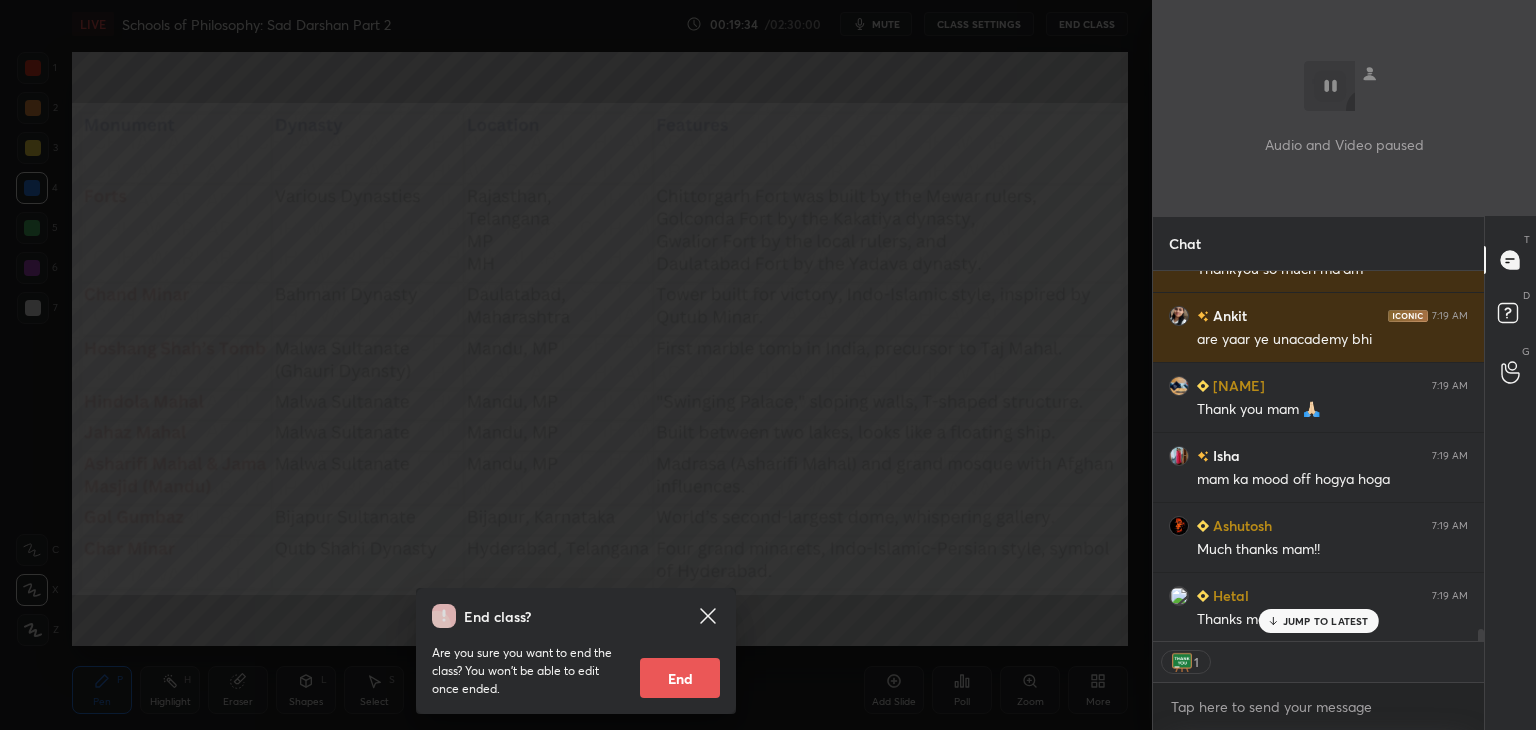 click on "JUMP TO LATEST" at bounding box center (1326, 621) 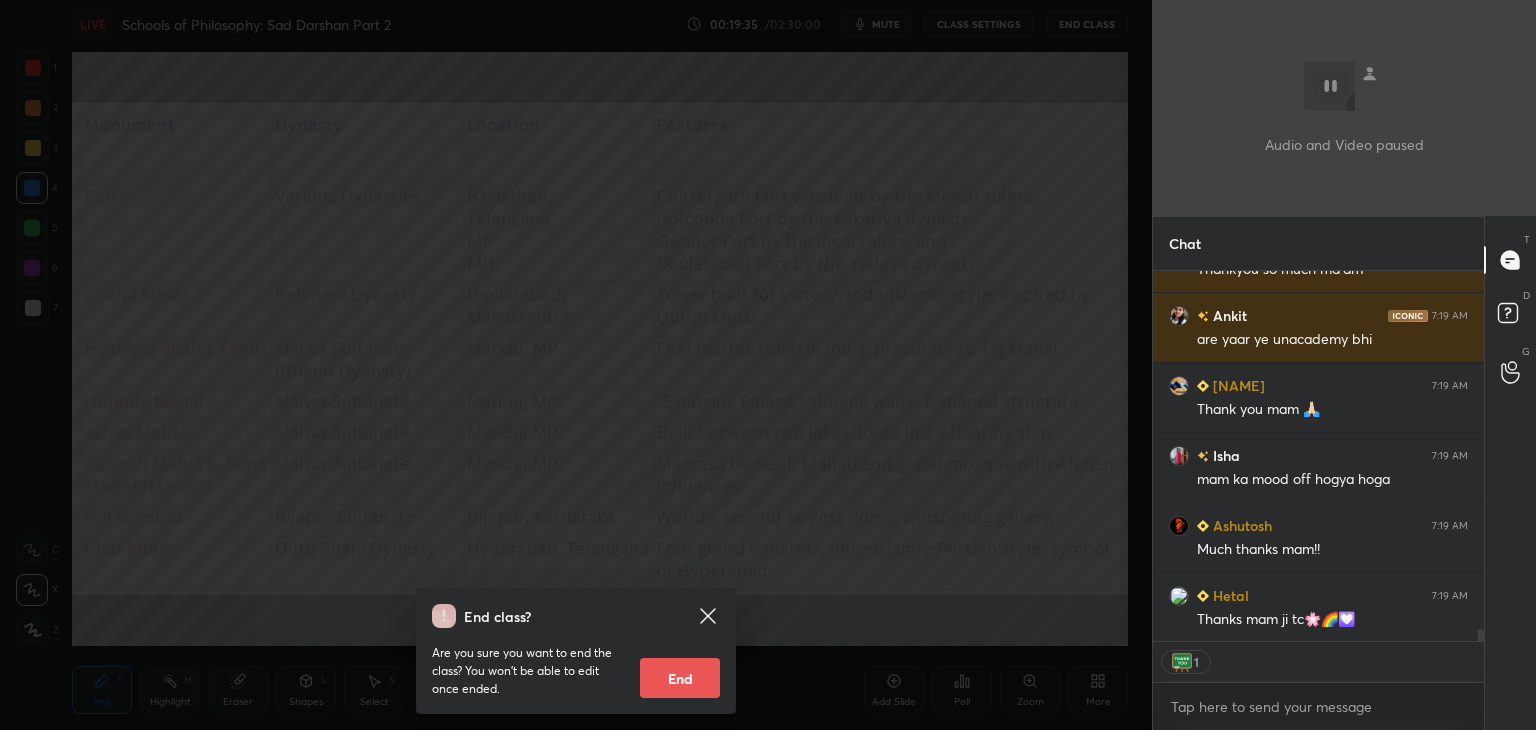 scroll, scrollTop: 11395, scrollLeft: 0, axis: vertical 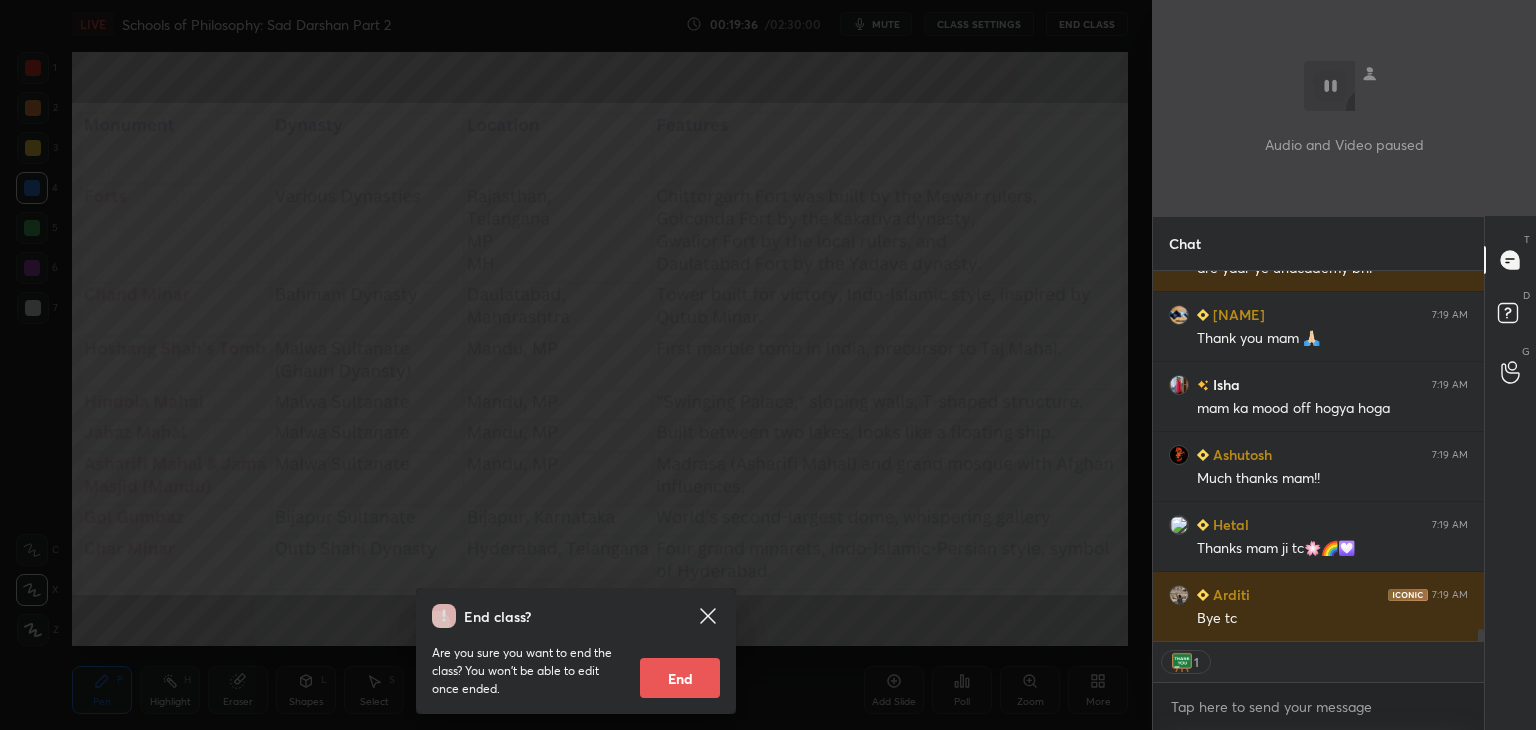 click on "T Messages (T) D Doubts (D) G Raise Hand (G)" at bounding box center [1510, 473] 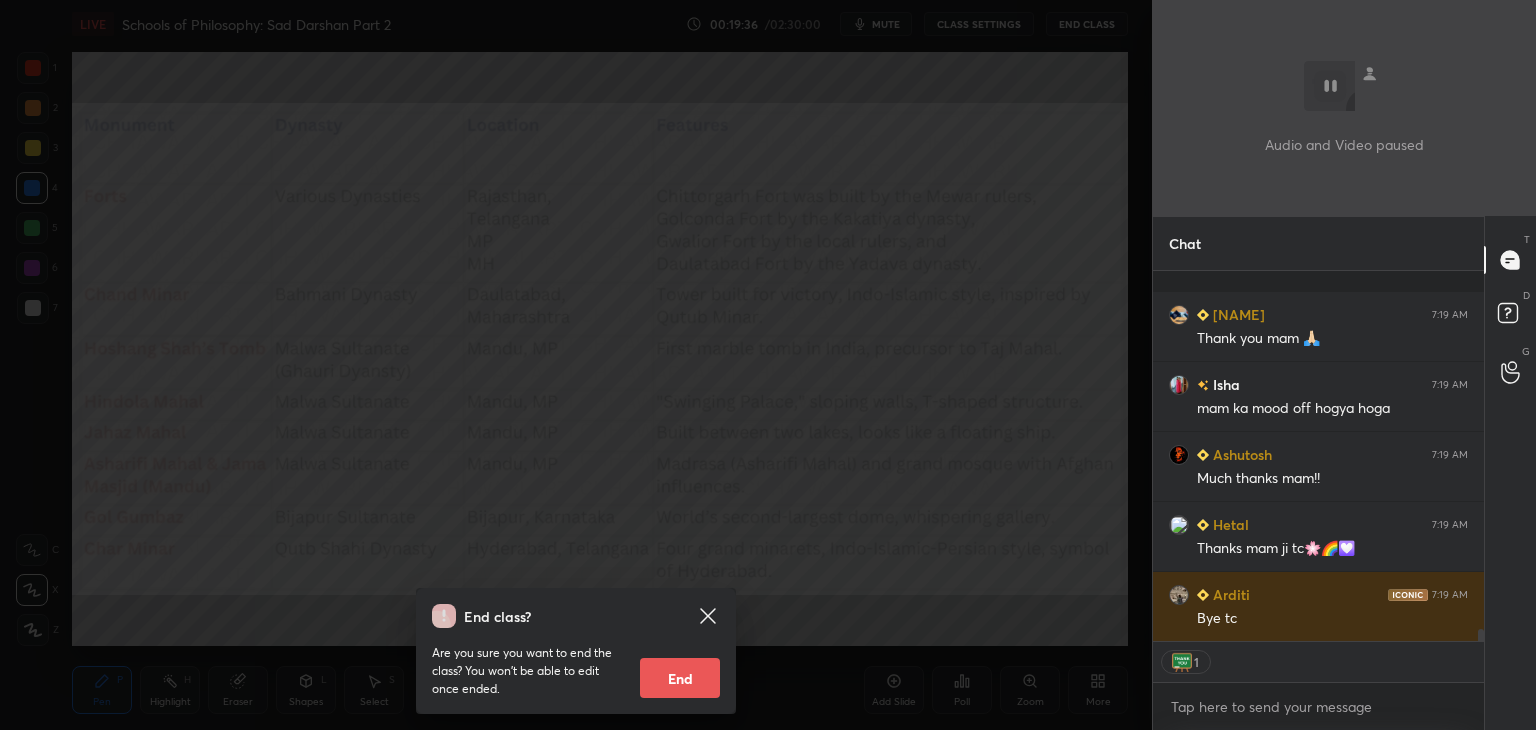 scroll, scrollTop: 11519, scrollLeft: 0, axis: vertical 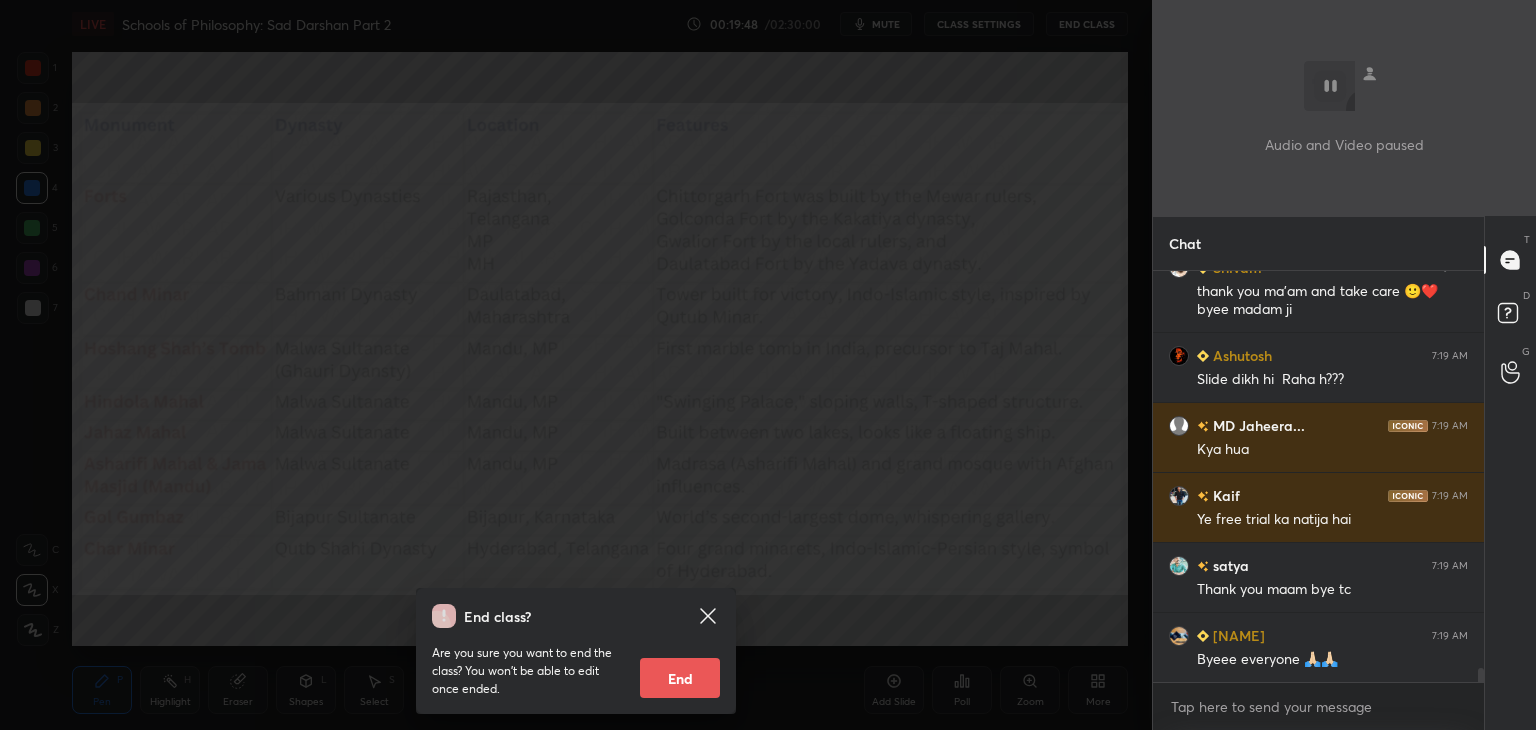 click 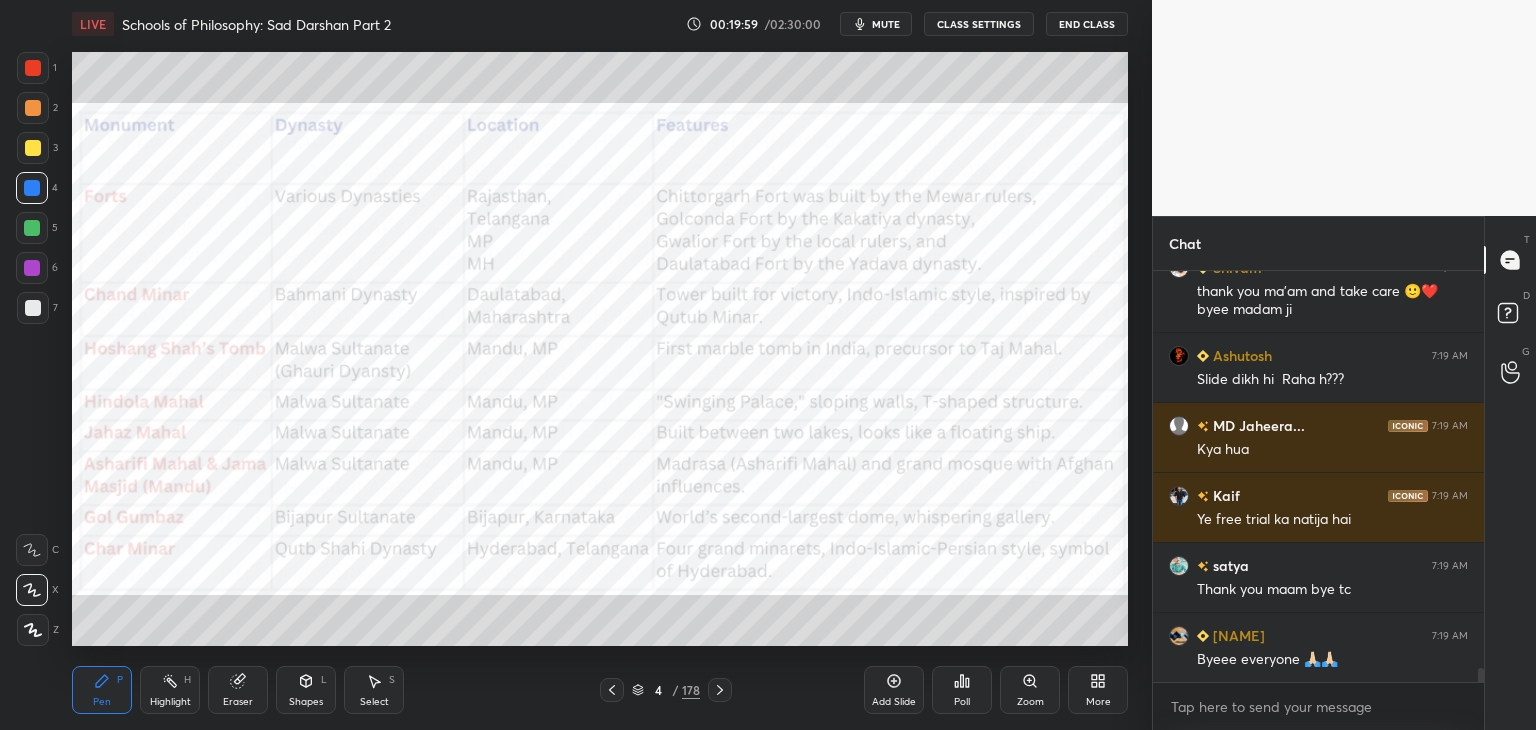 click 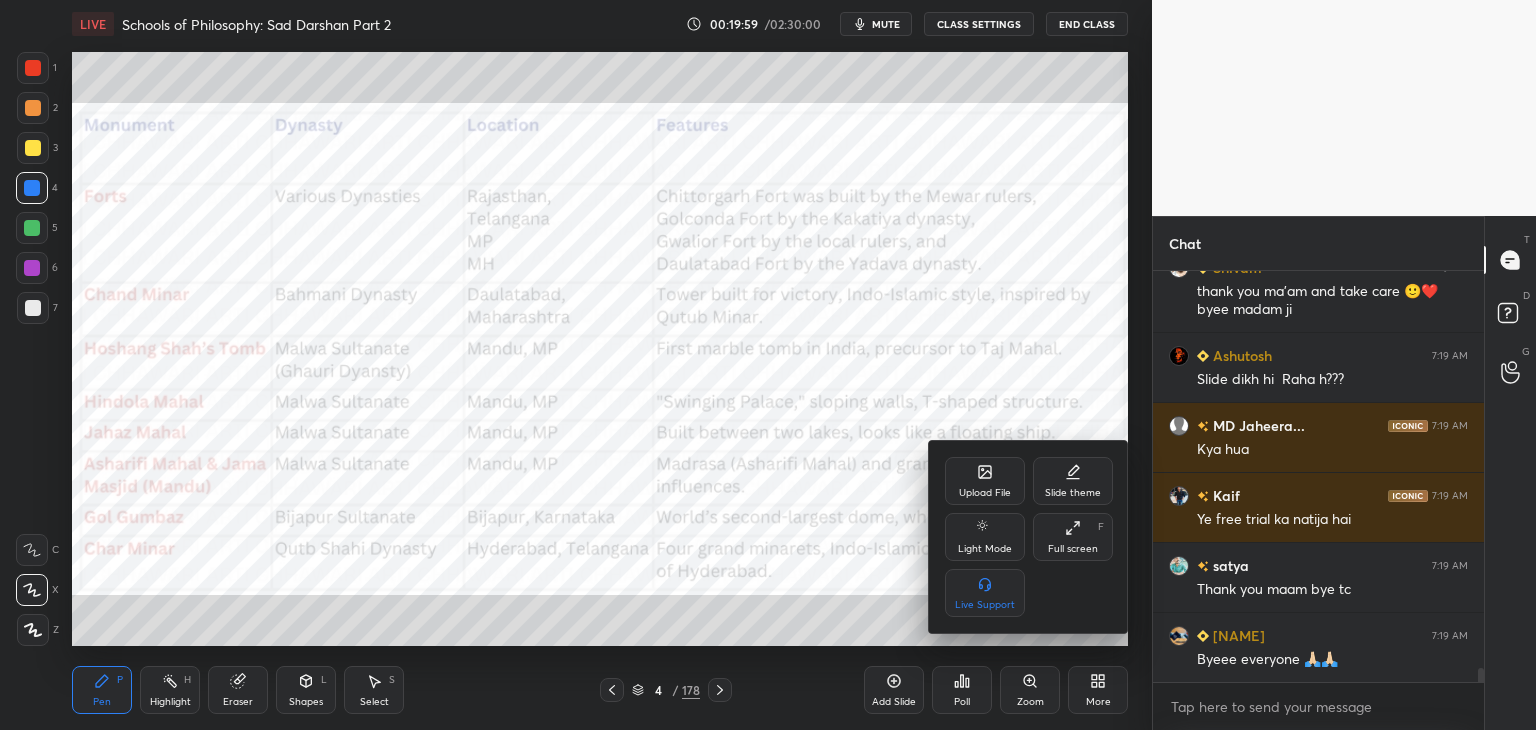 click on "Upload File" at bounding box center (985, 493) 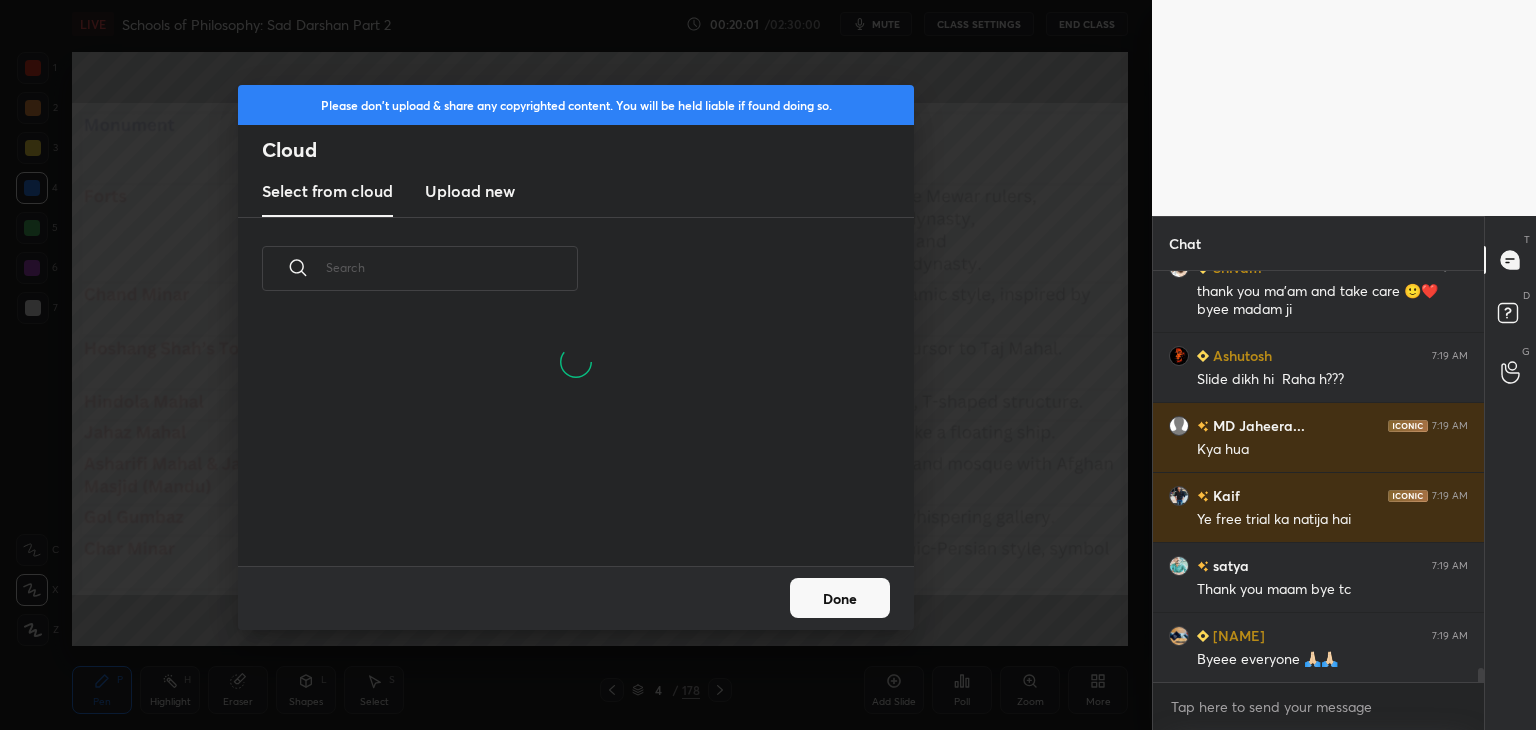 click on "Upload new" at bounding box center [470, 191] 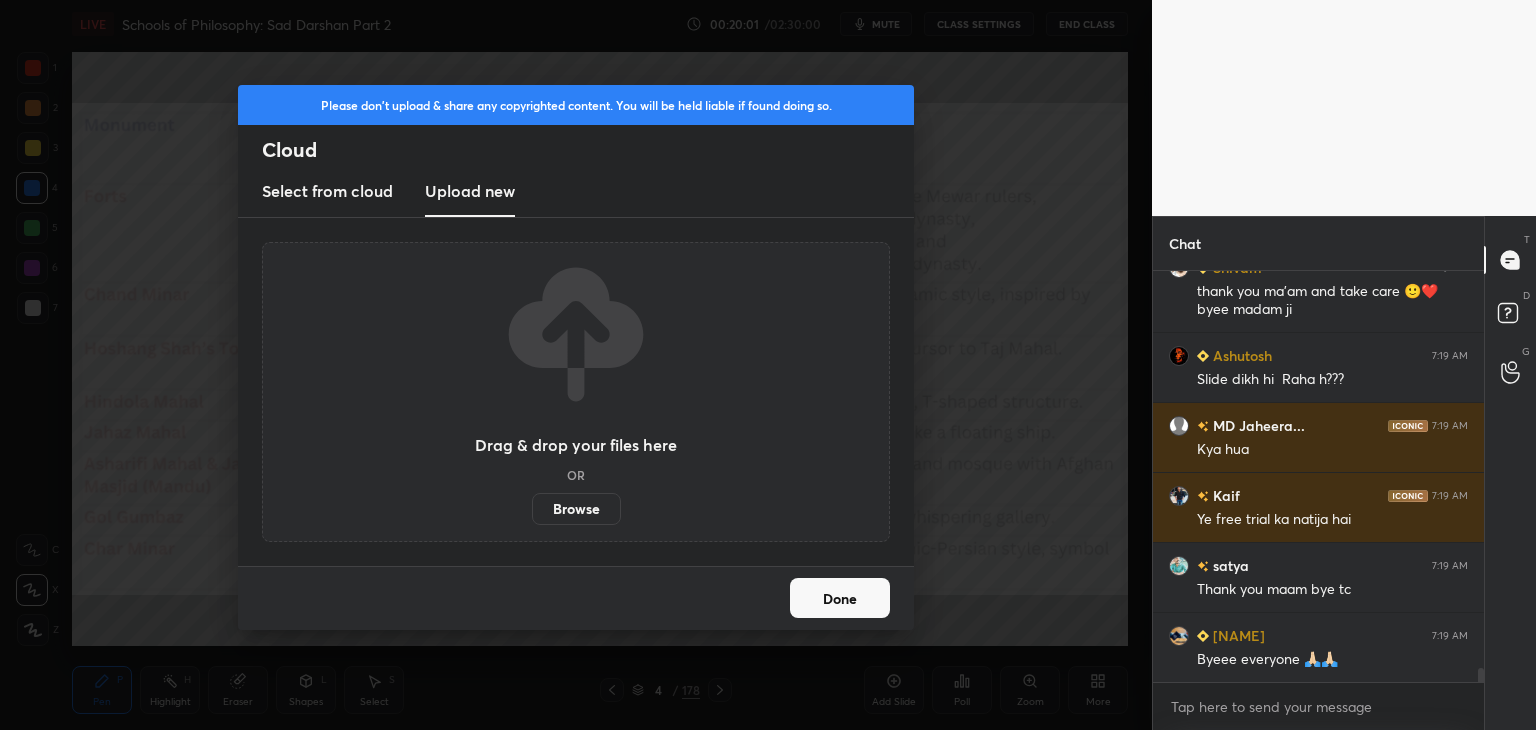click on "Browse" at bounding box center [576, 509] 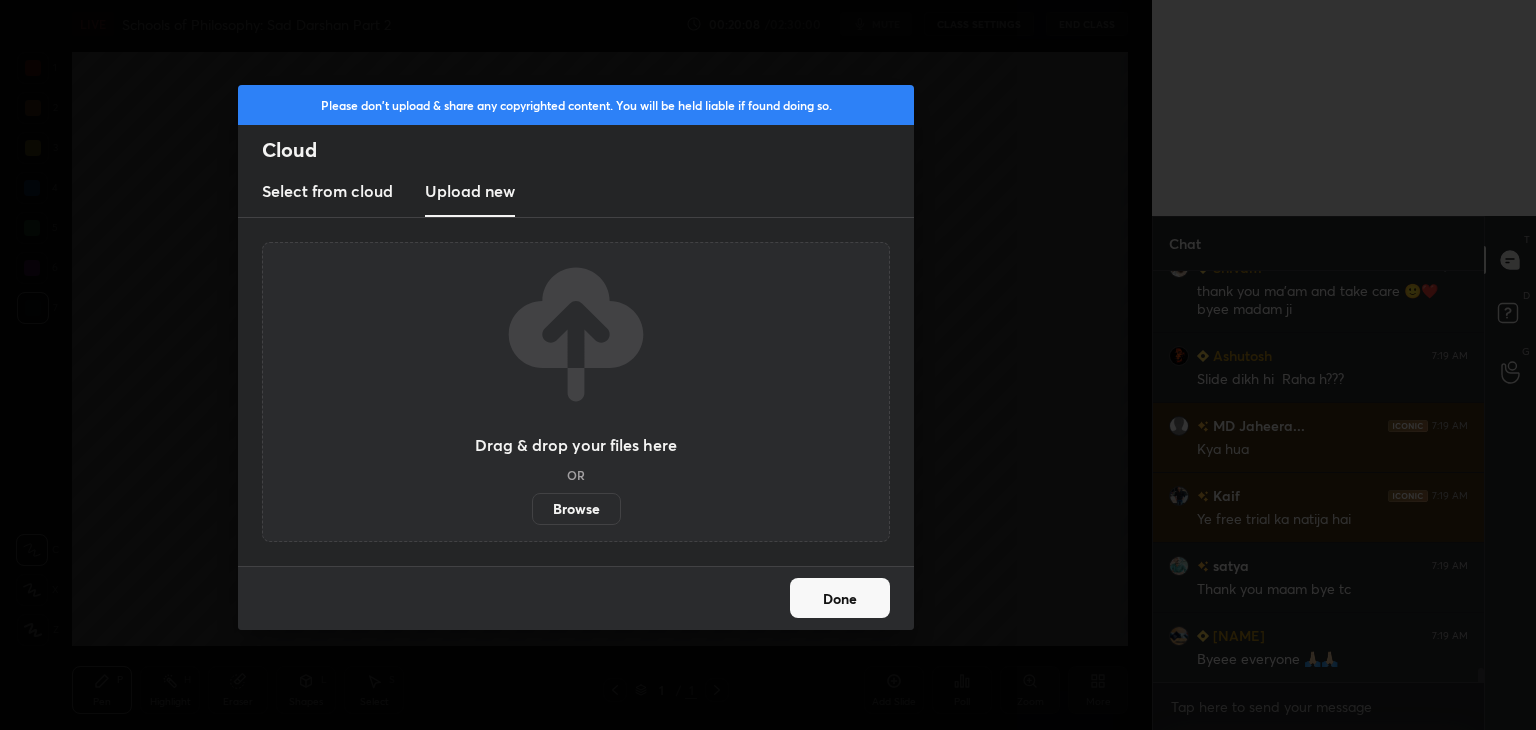 scroll, scrollTop: 11986, scrollLeft: 0, axis: vertical 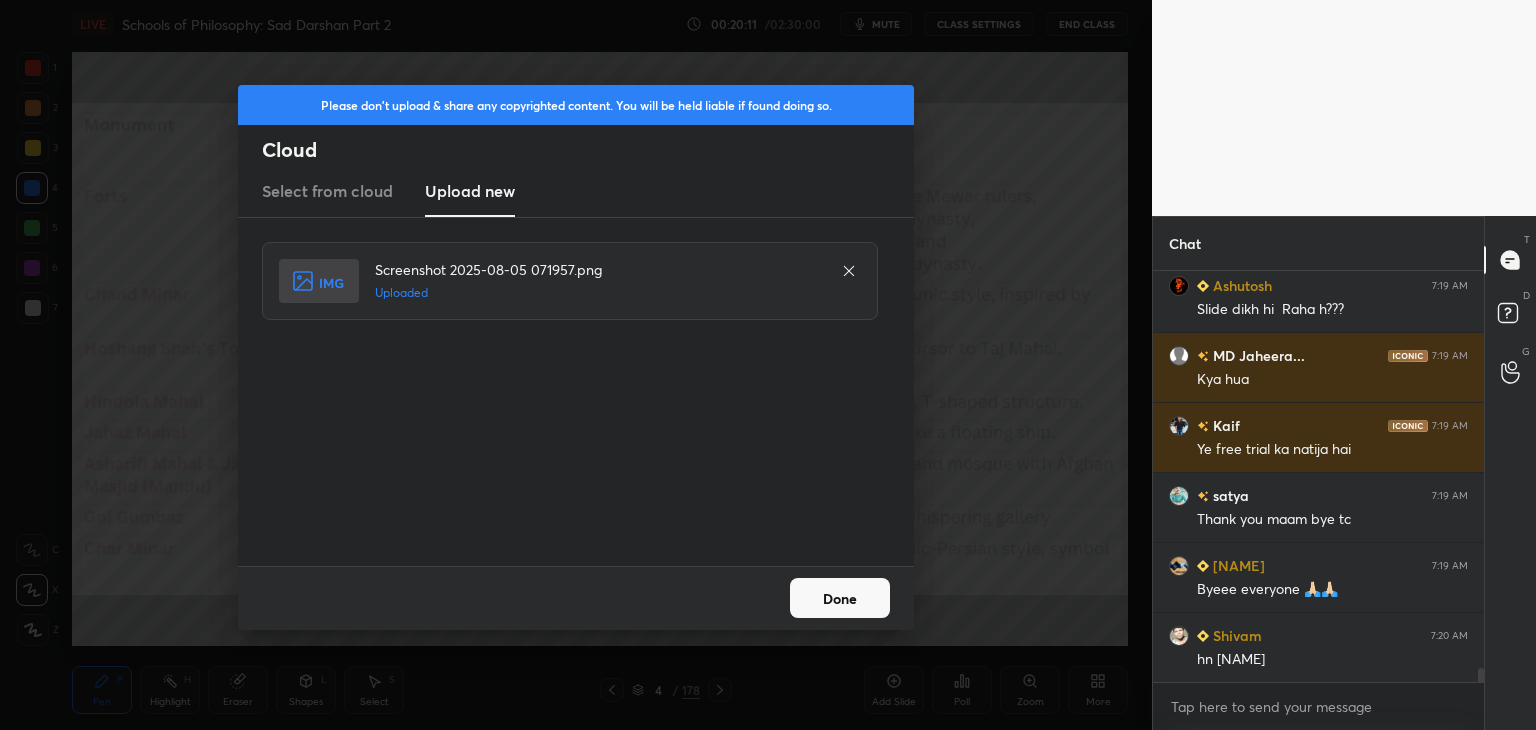 click on "Done" at bounding box center (840, 598) 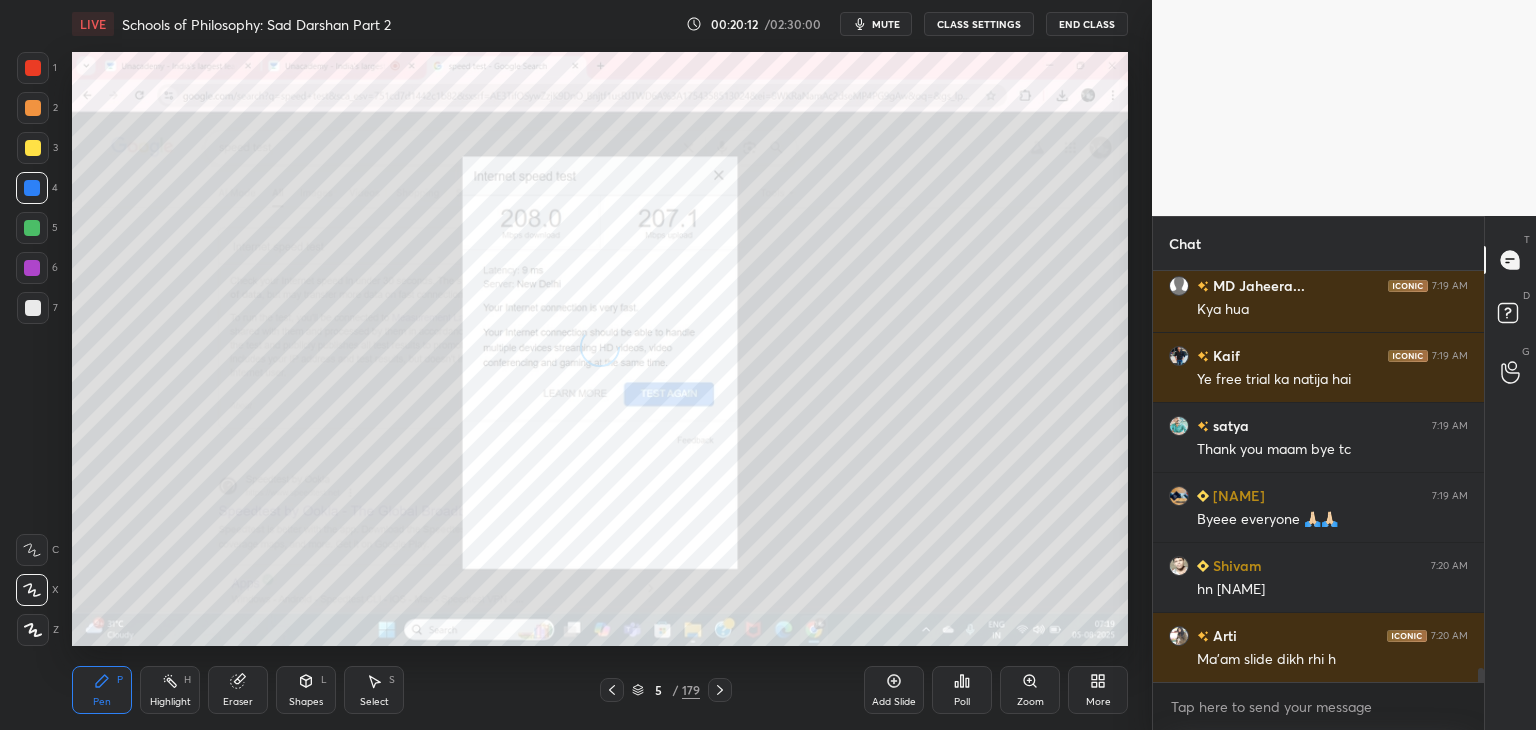 scroll, scrollTop: 12144, scrollLeft: 0, axis: vertical 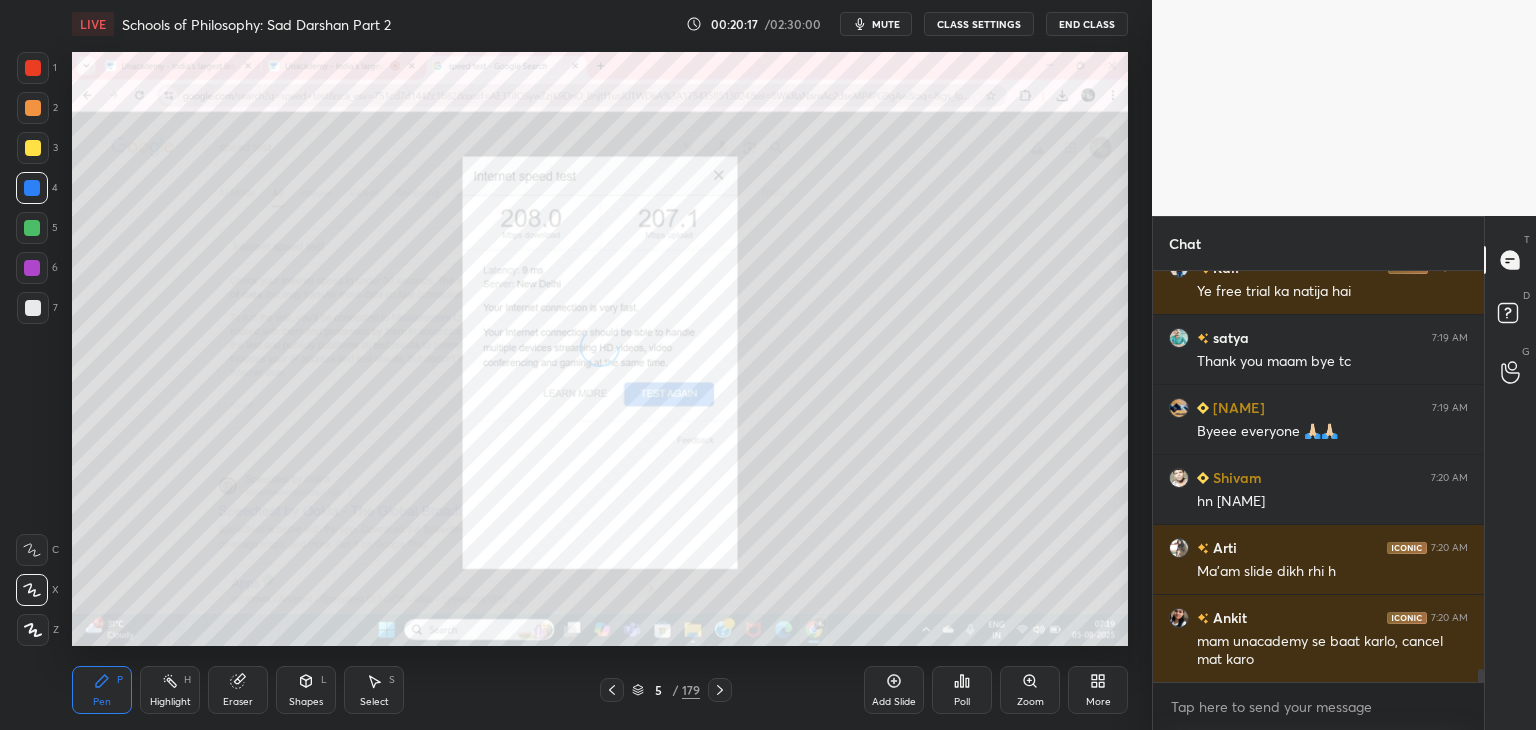 click 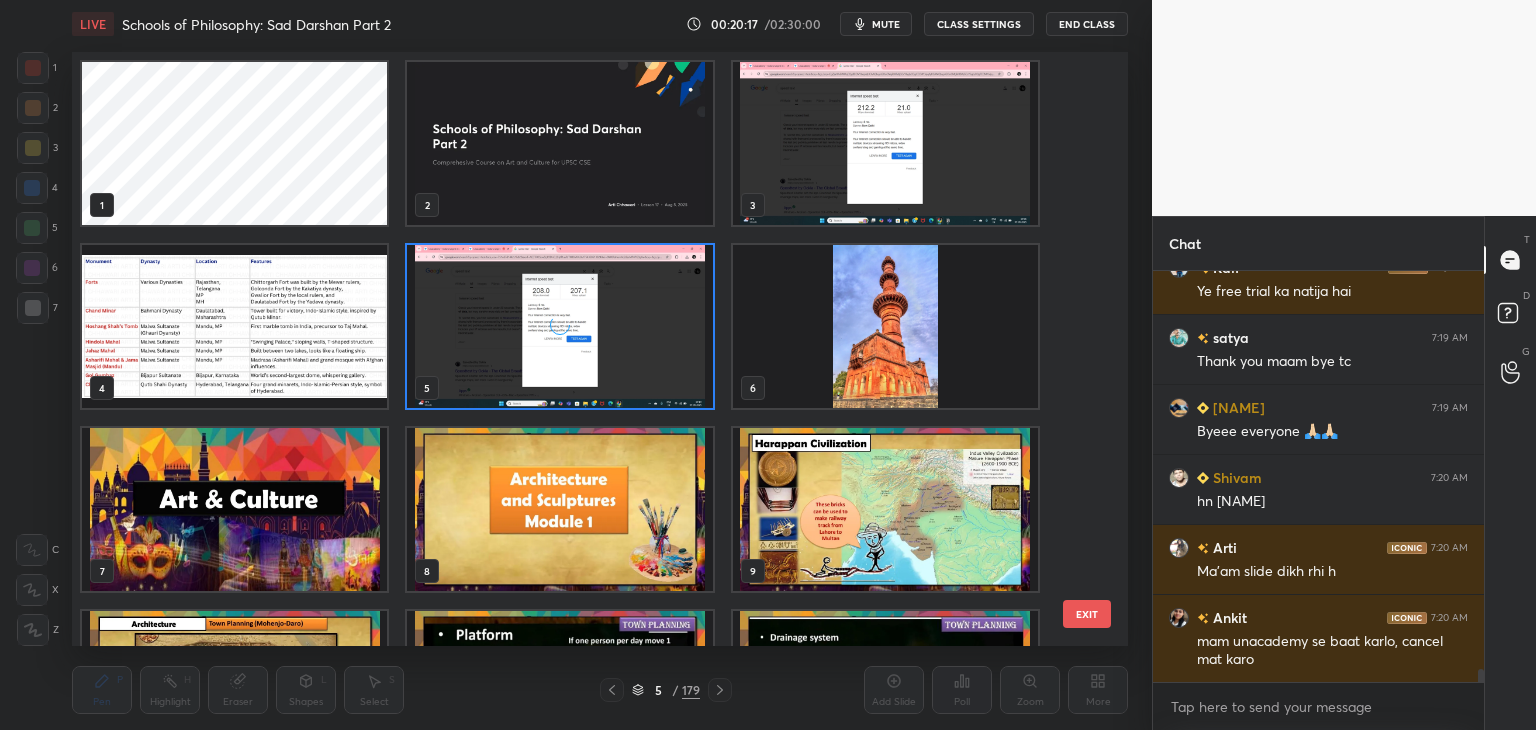 scroll, scrollTop: 6, scrollLeft: 10, axis: both 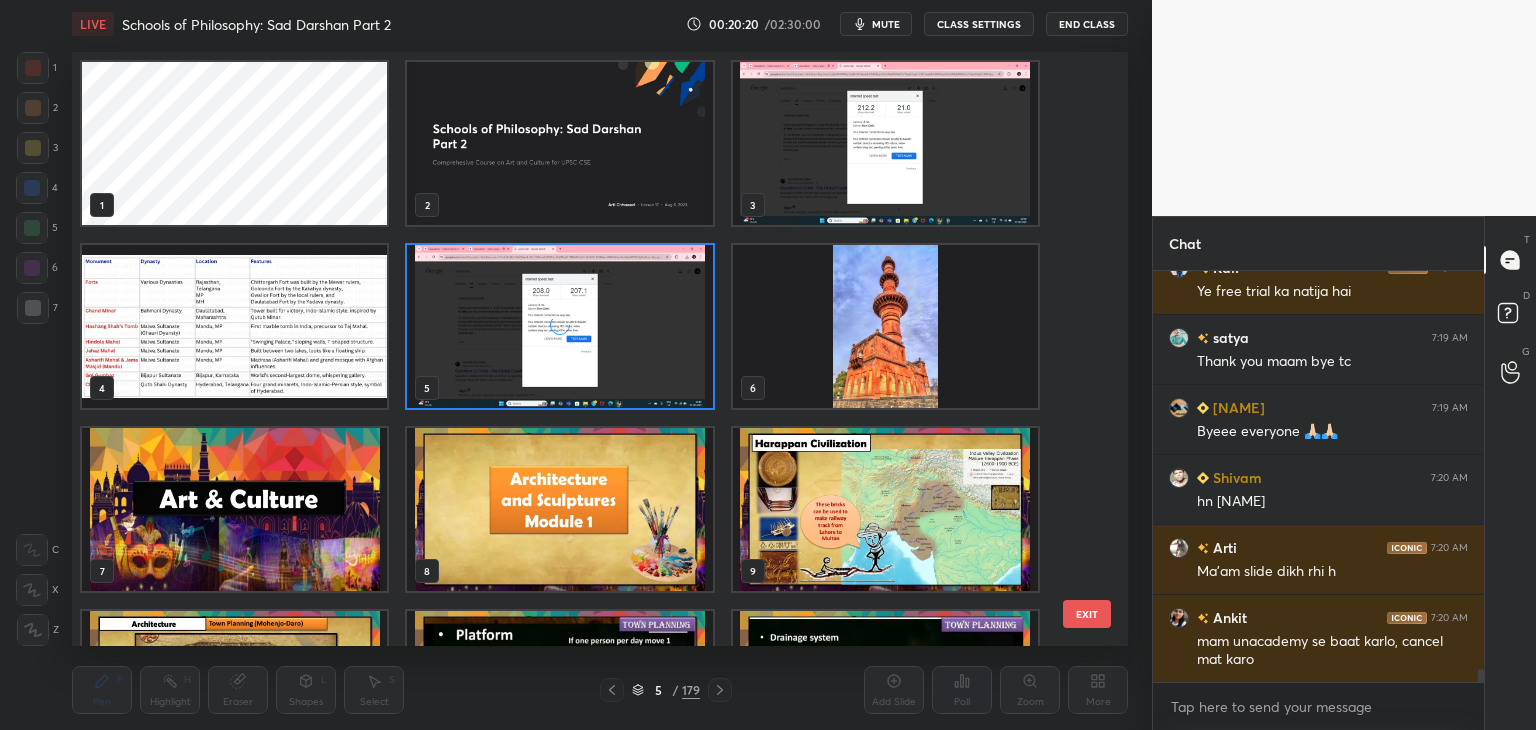 click 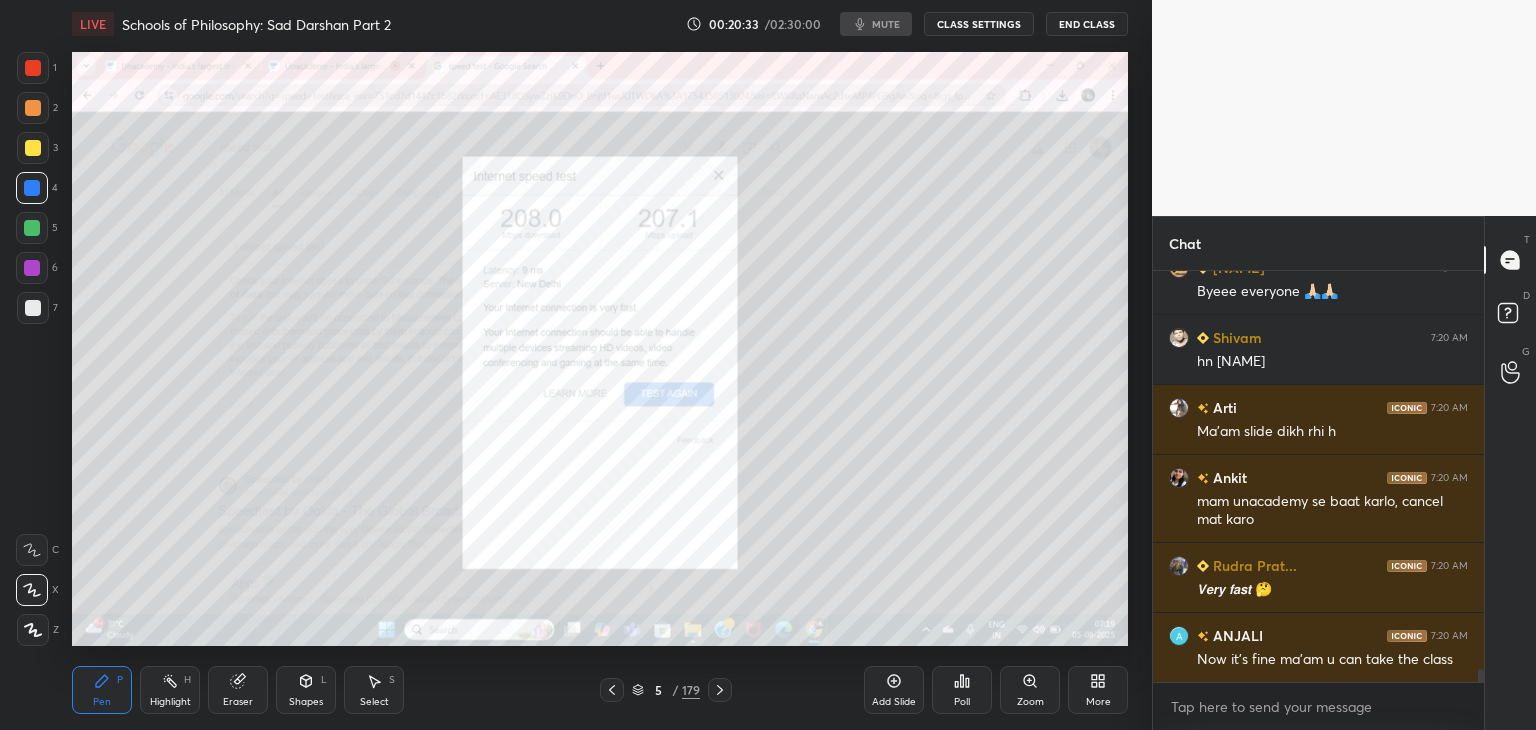 scroll, scrollTop: 12354, scrollLeft: 0, axis: vertical 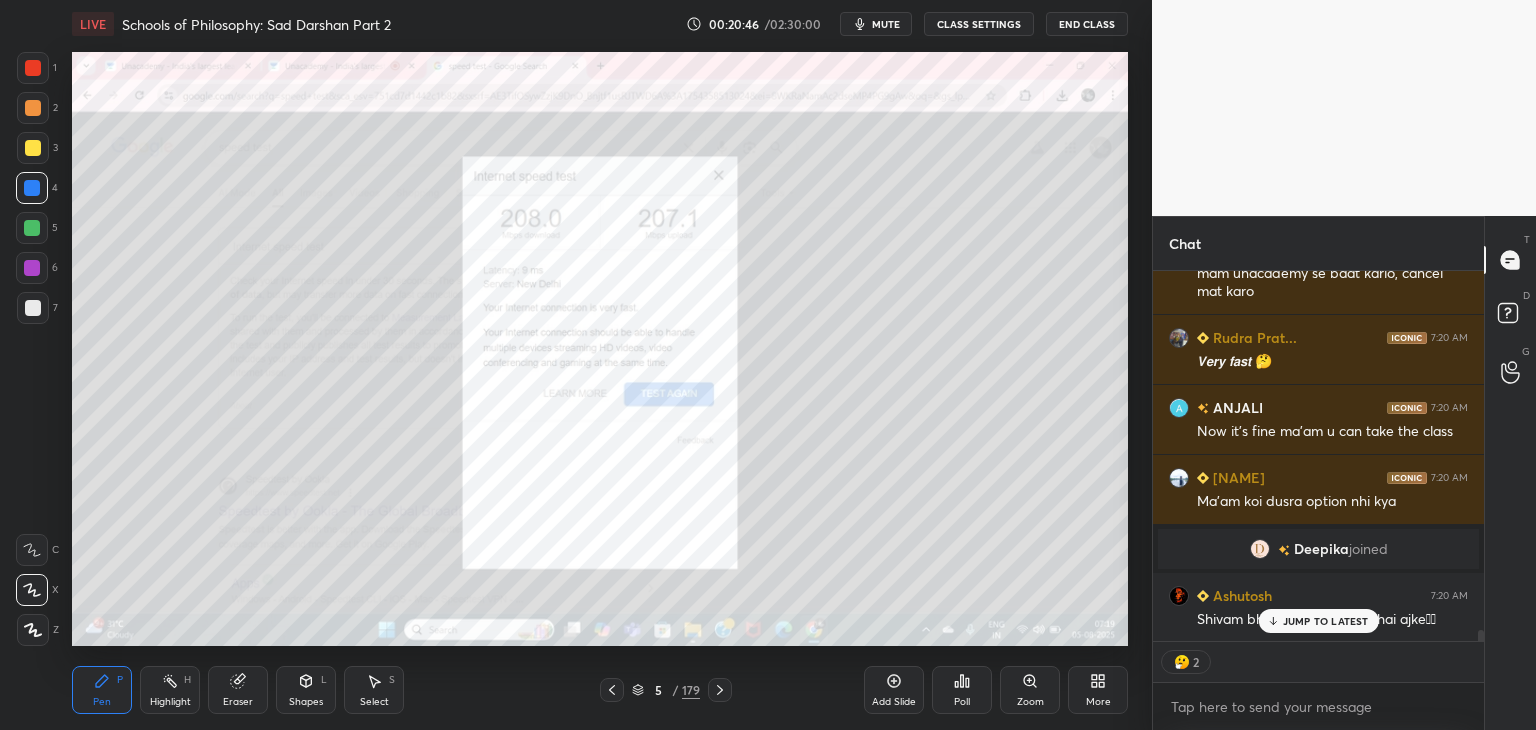 type on "x" 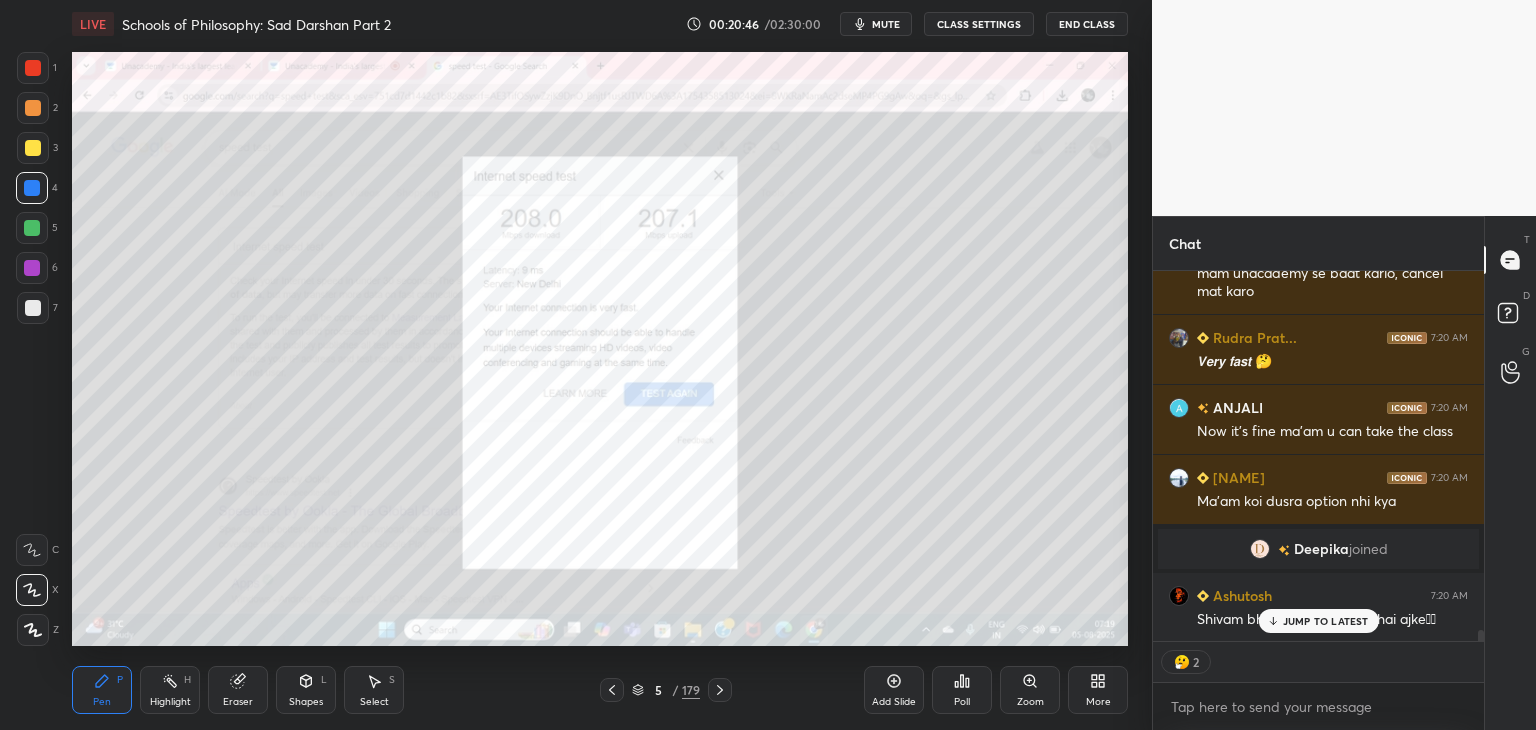 scroll, scrollTop: 6, scrollLeft: 6, axis: both 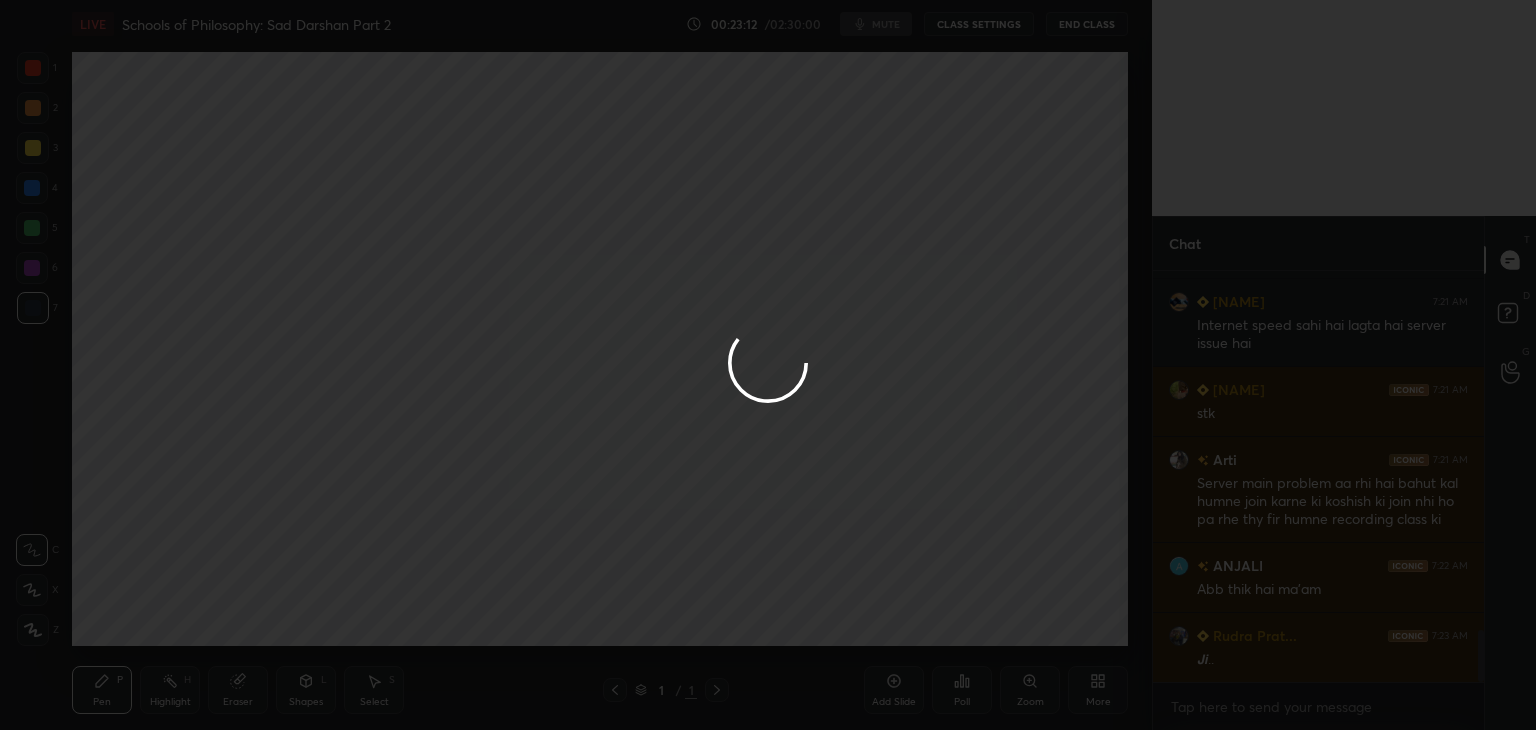 drag, startPoint x: 1479, startPoint y: 663, endPoint x: 1477, endPoint y: 718, distance: 55.03635 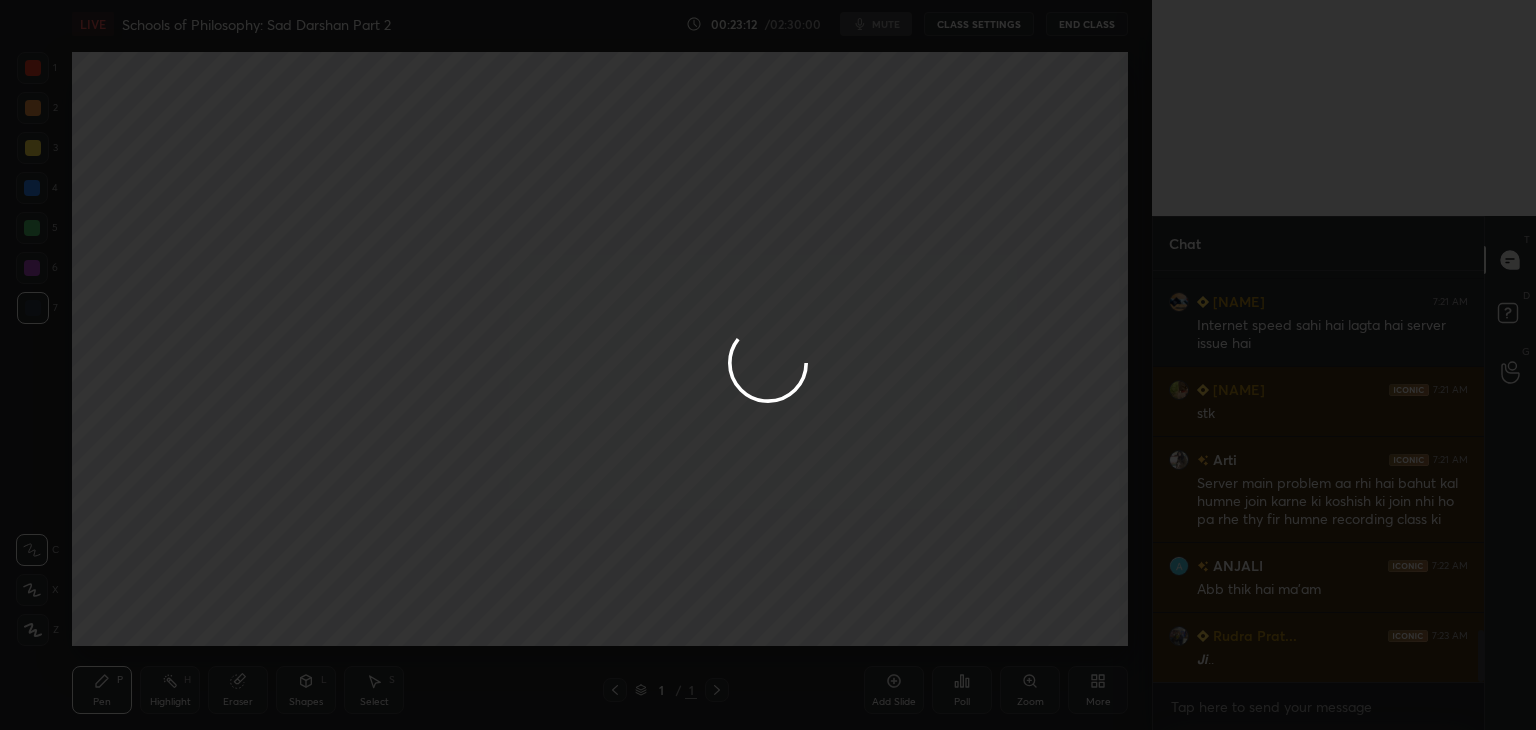 click on "1 2 3 4 5 6 7 C X Z C X Z E E Erase all   H H LIVE Schools of Philosophy: Sad Darshan Part 2 00:23:12 /  02:30:00 mute CLASS SETTINGS End Class Setting up your live class Poll for   secs No correct answer Start poll Back Schools of Philosophy: Sad Darshan Part 2 • L17 of Comprehesive Course on Art and Culture for UPSC CSE Arti Chhawari Pen P Highlight H Eraser Shapes L Select S 1 / 1 Add Slide Poll Zoom More Chat Somak  joined Ashutosh 7:21 AM Oh achha🥹 CHIKU 7:21 AM Internet speed sahi hai lagta hai server issue hai PARAMJEET 7:21 AM stk Arti 7:21 AM Server main problem aa rhi hai bahut kal humne join karne ki koshish ki join nhi ho pa rhe thy fir humne recording class ki ANJALI 7:22 AM Abb thik hai ma'am Rudra Prat... 7:23 AM 𝙅𝙞.. JUMP TO LATEST Enable hand raising Enable raise hand to speak to learners. Once enabled, chat will be turned off temporarily. Enable x   Doubts asked by learners will show up here No one has raised a hand yet Can't raise hand Got it T Messages (T) D Doubts (D) G ​" at bounding box center [768, 365] 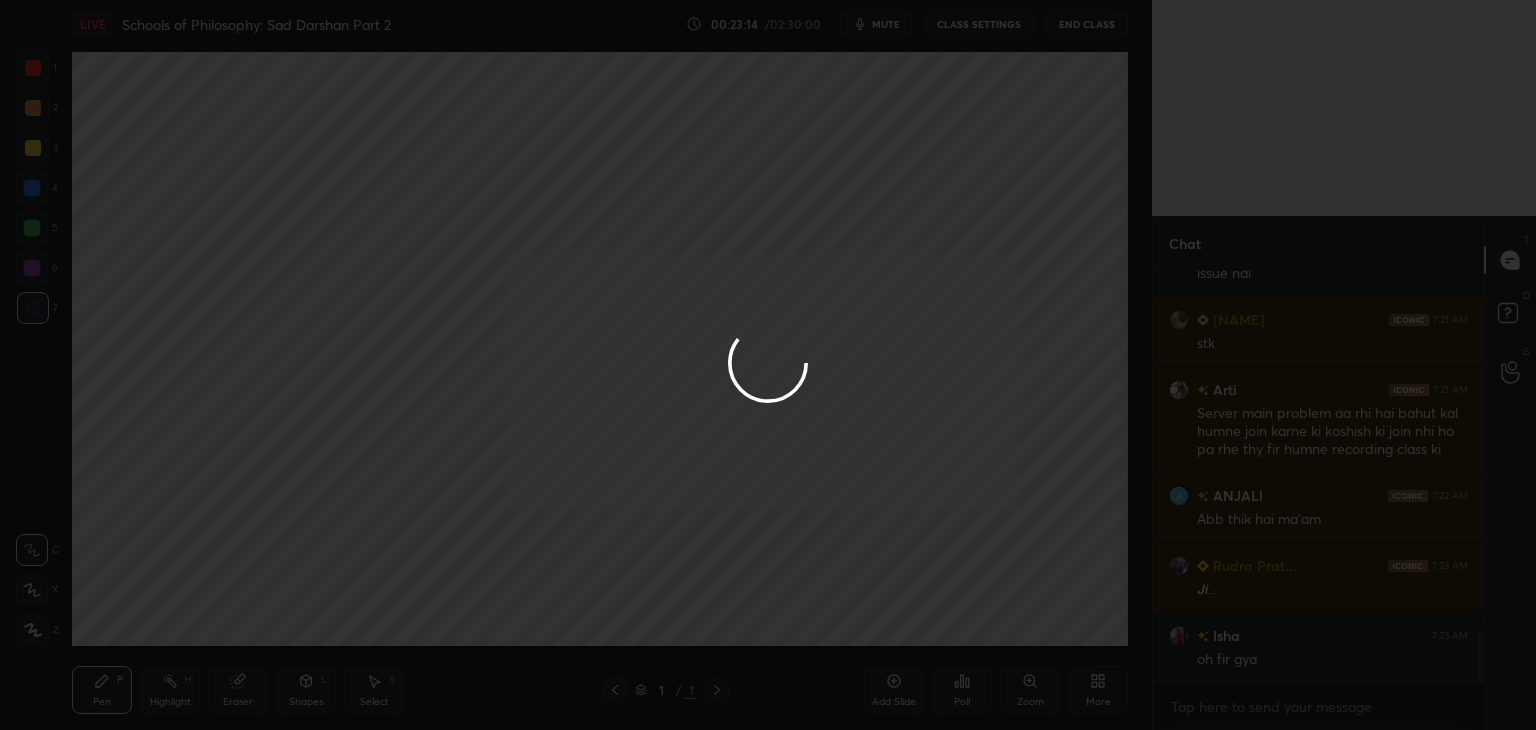 scroll, scrollTop: 2992, scrollLeft: 0, axis: vertical 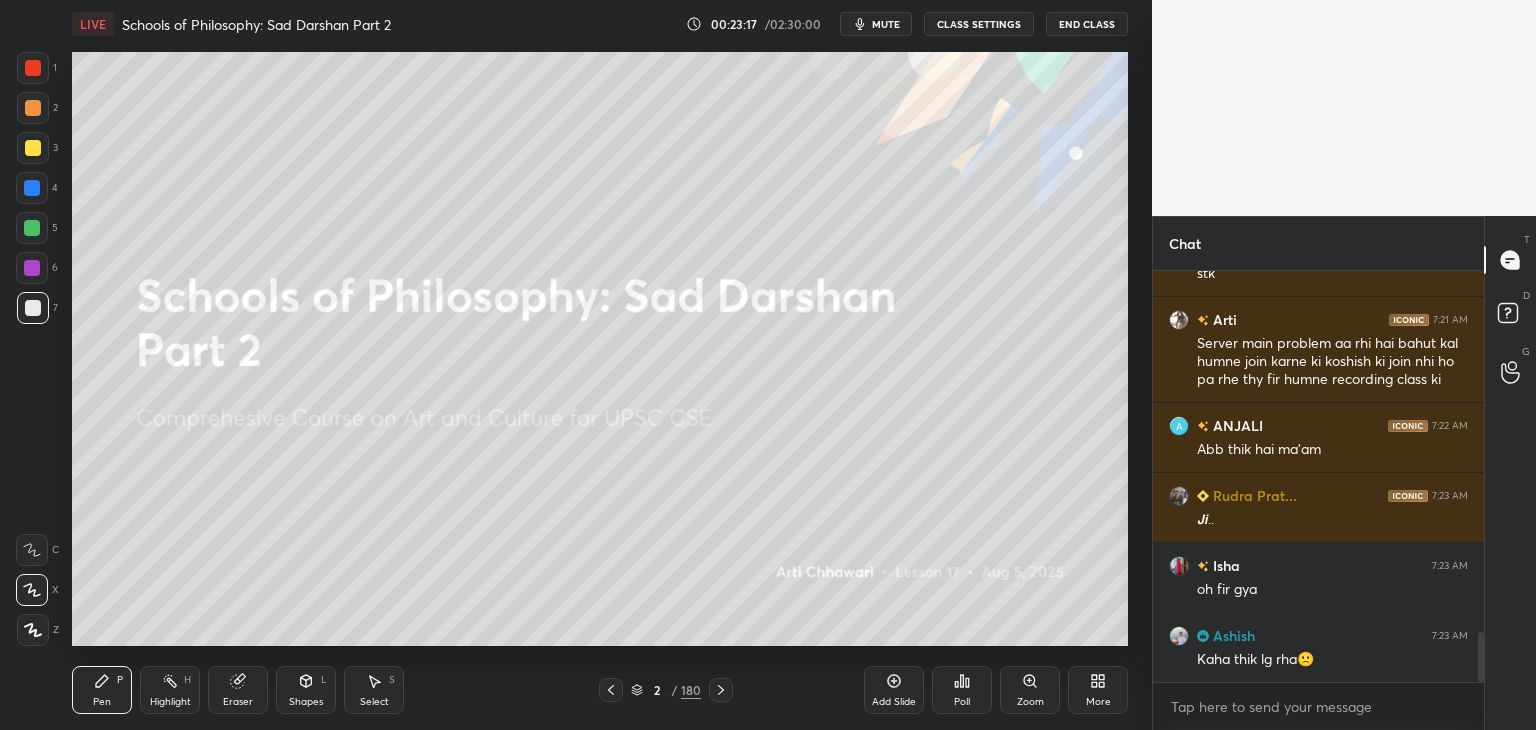 click 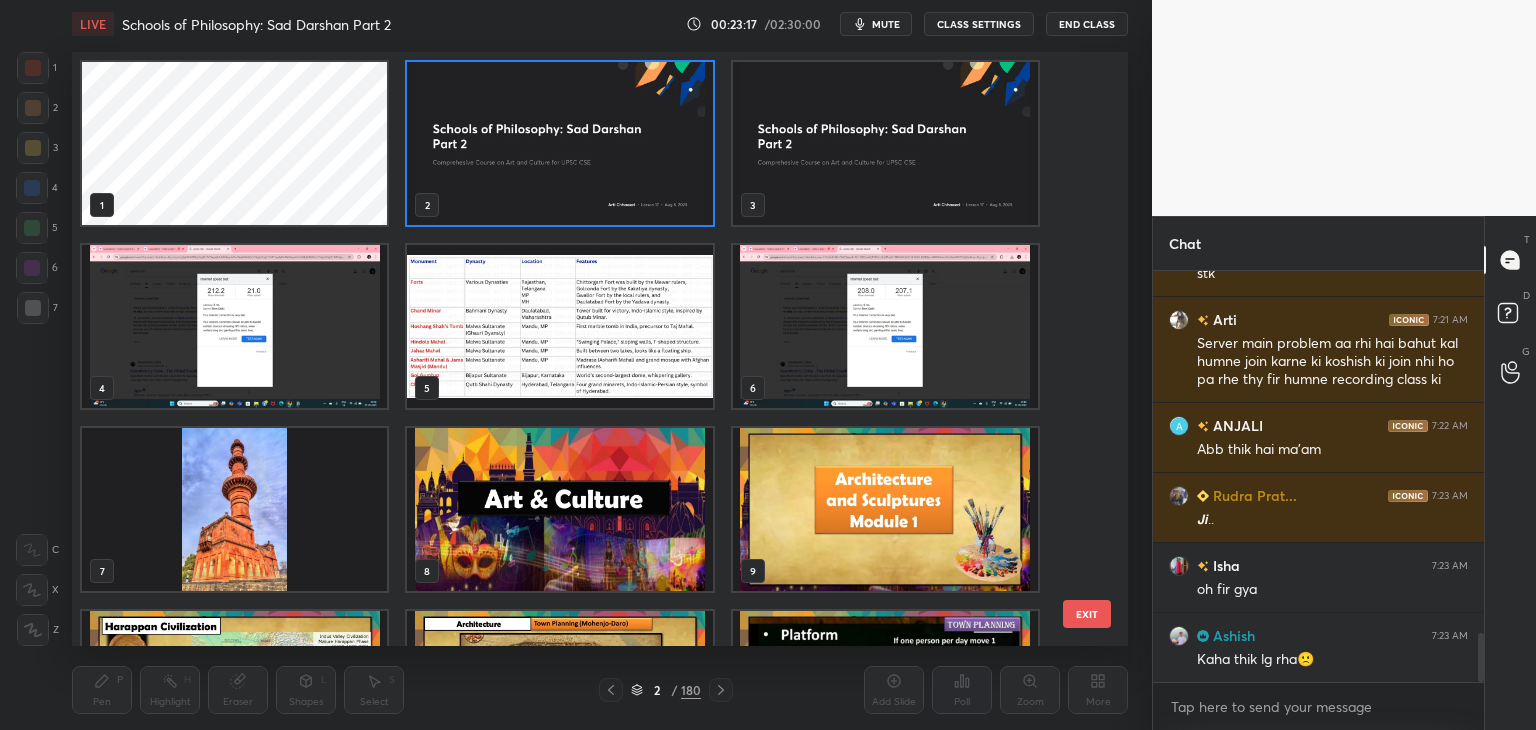 scroll, scrollTop: 3062, scrollLeft: 0, axis: vertical 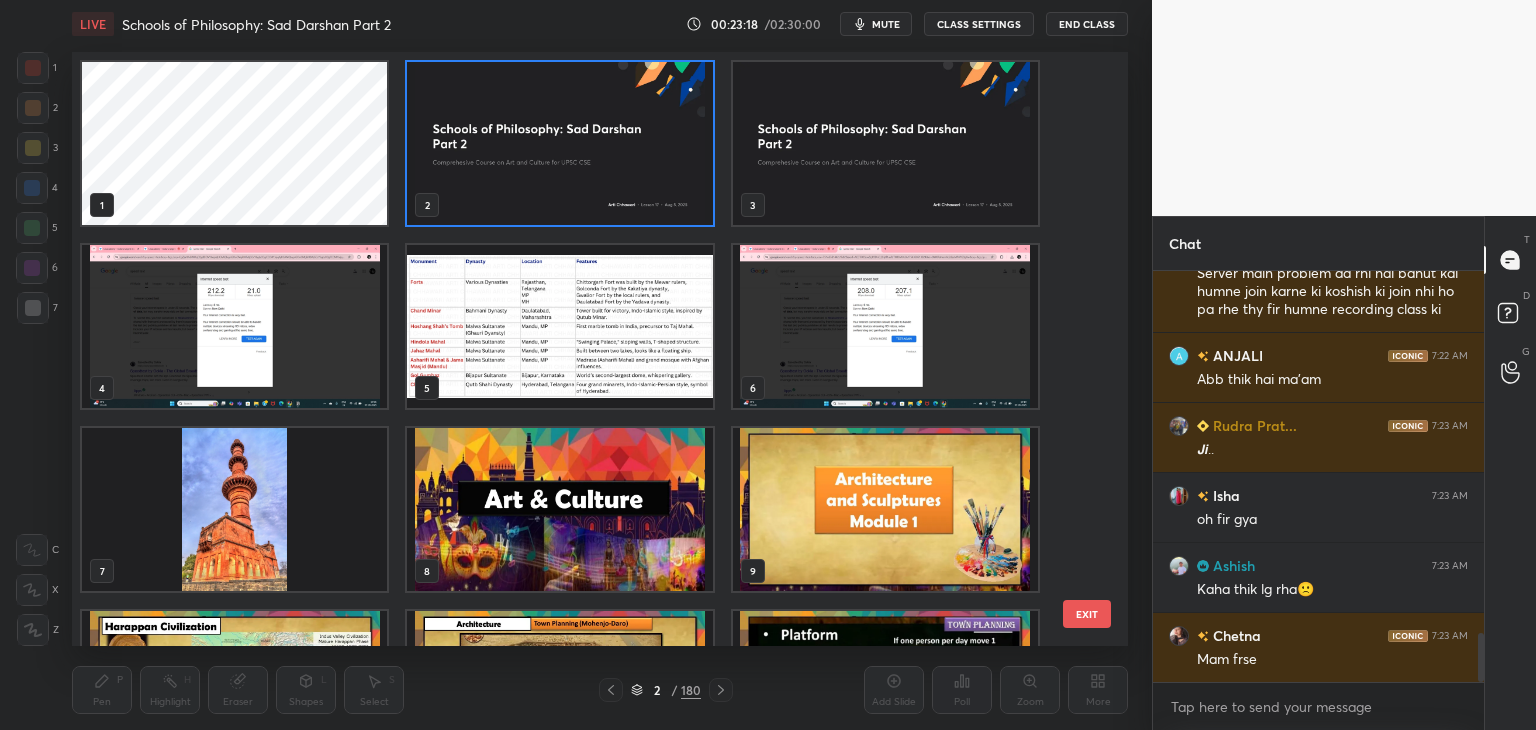 click at bounding box center [234, 326] 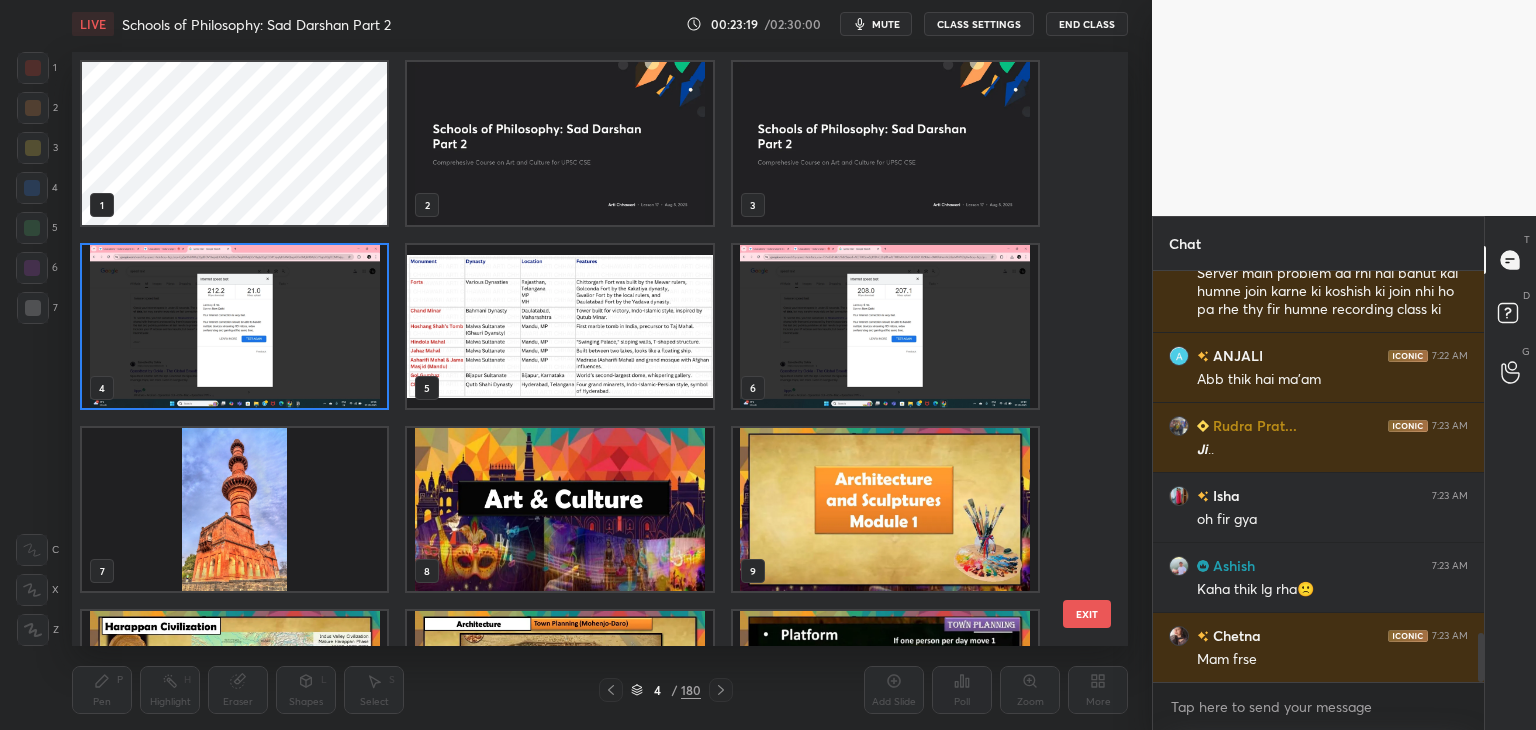 click 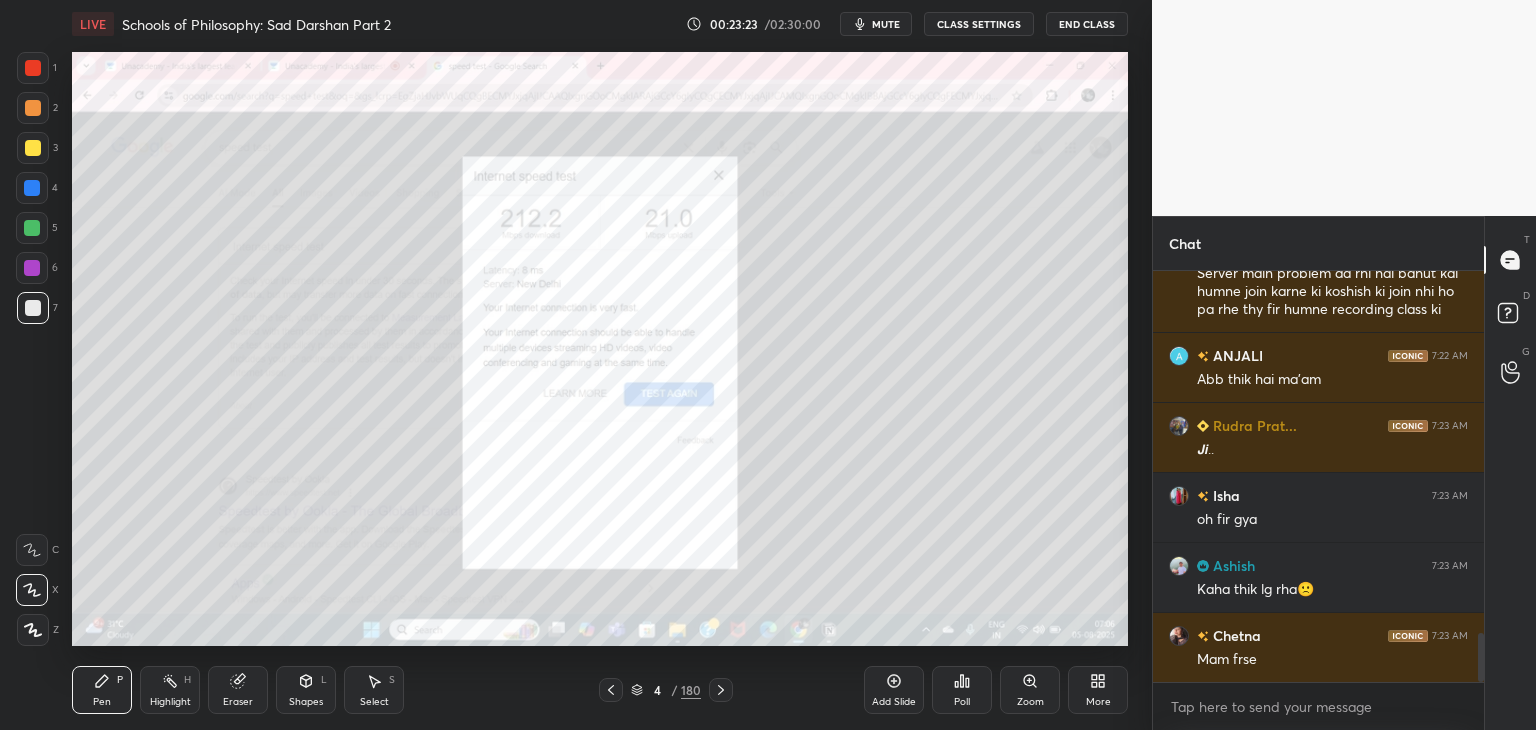 click 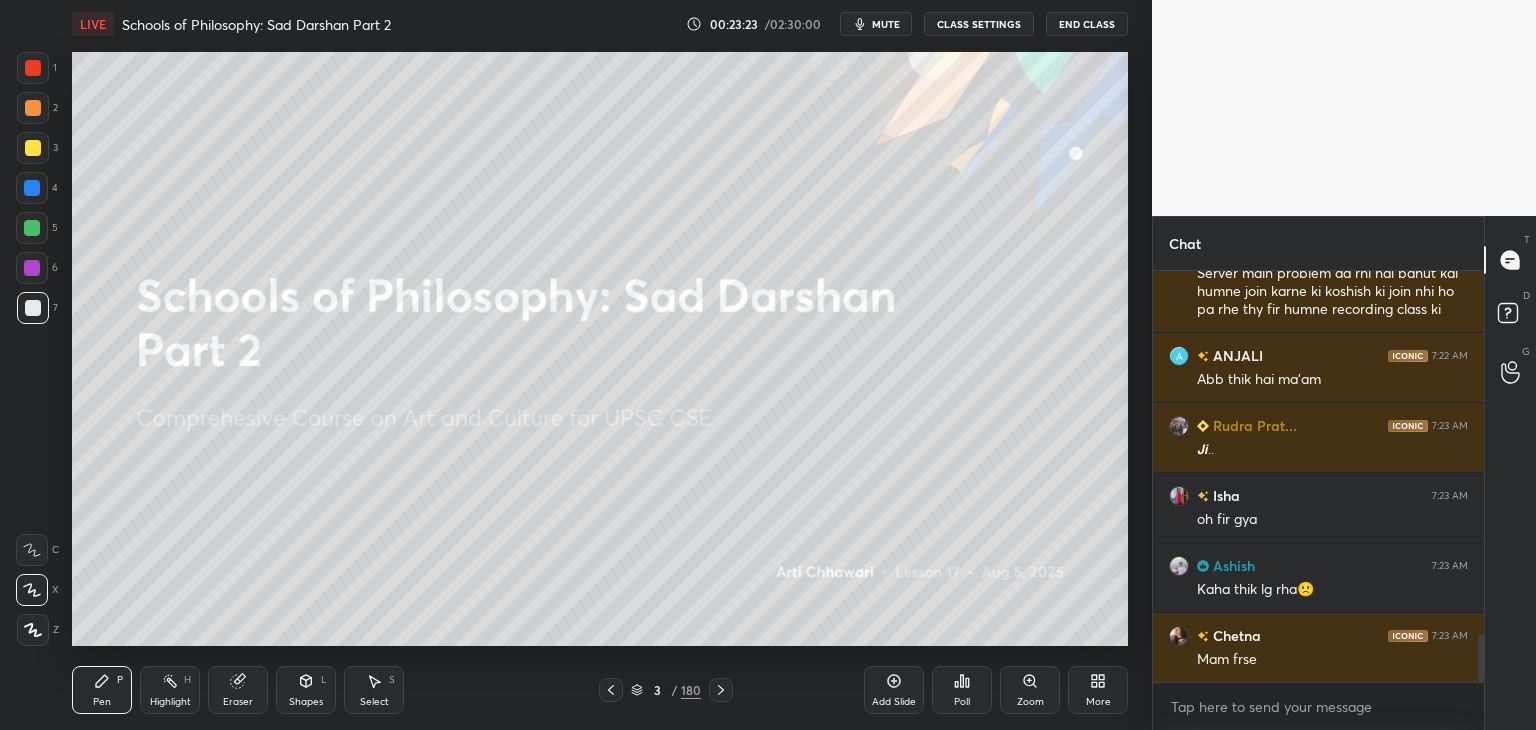 scroll, scrollTop: 3132, scrollLeft: 0, axis: vertical 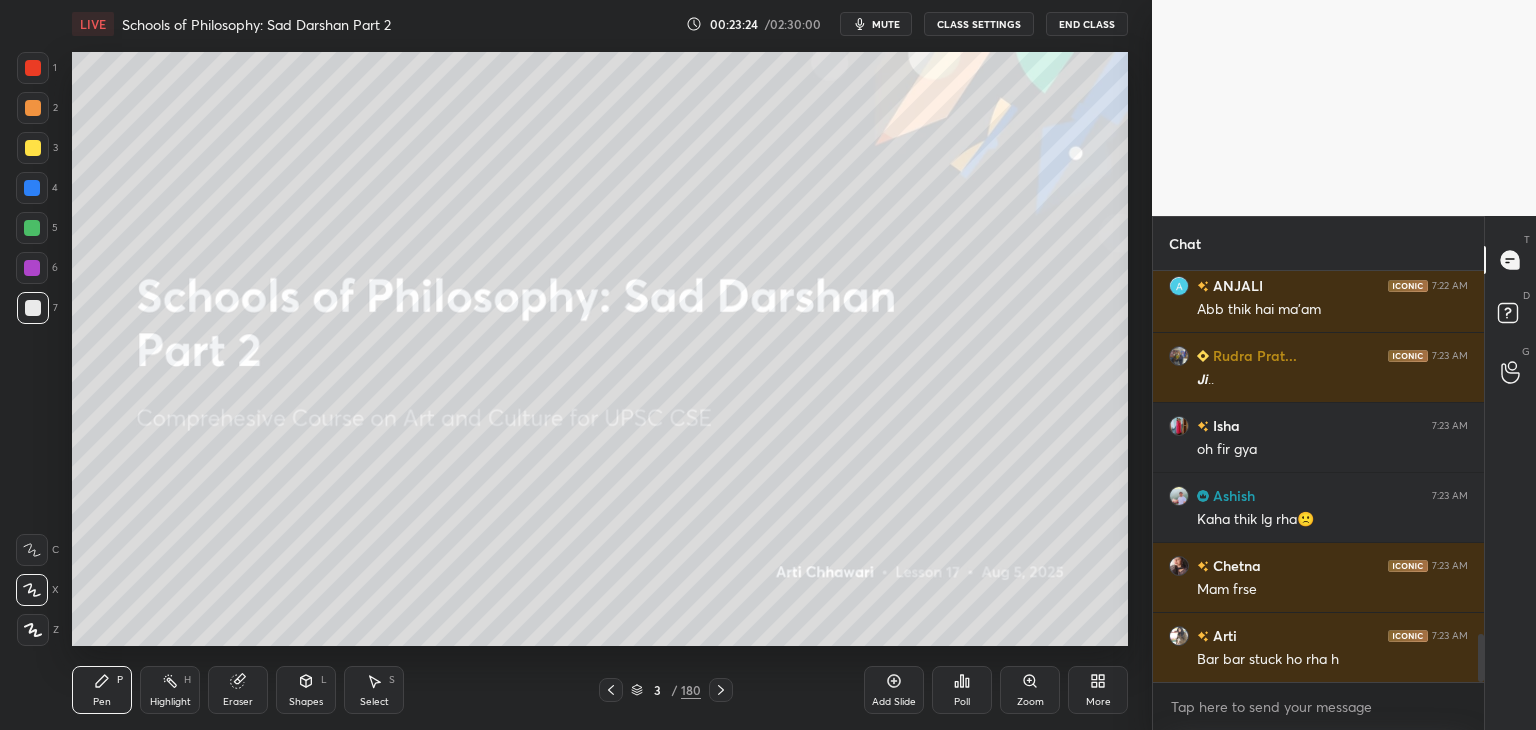 click 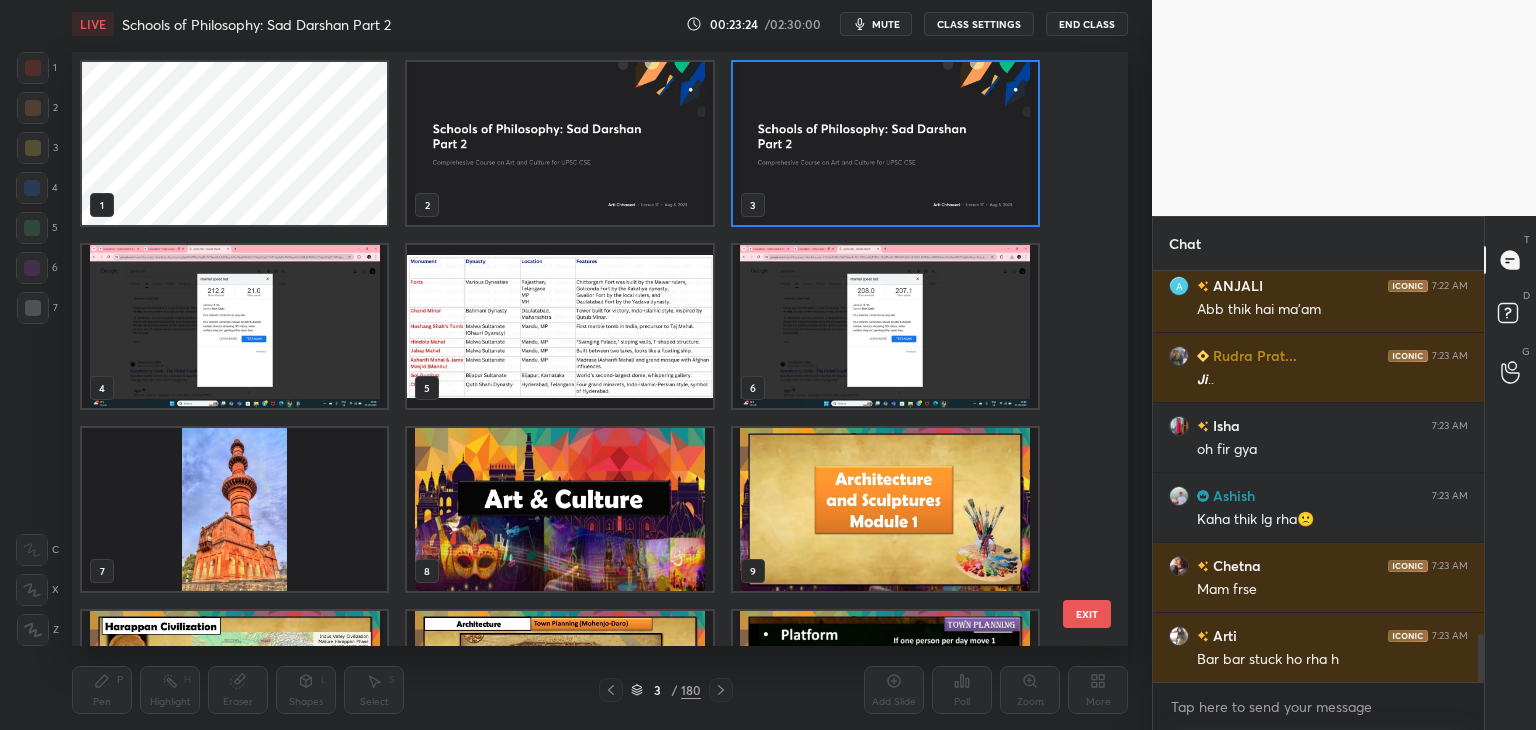 scroll, scrollTop: 6, scrollLeft: 10, axis: both 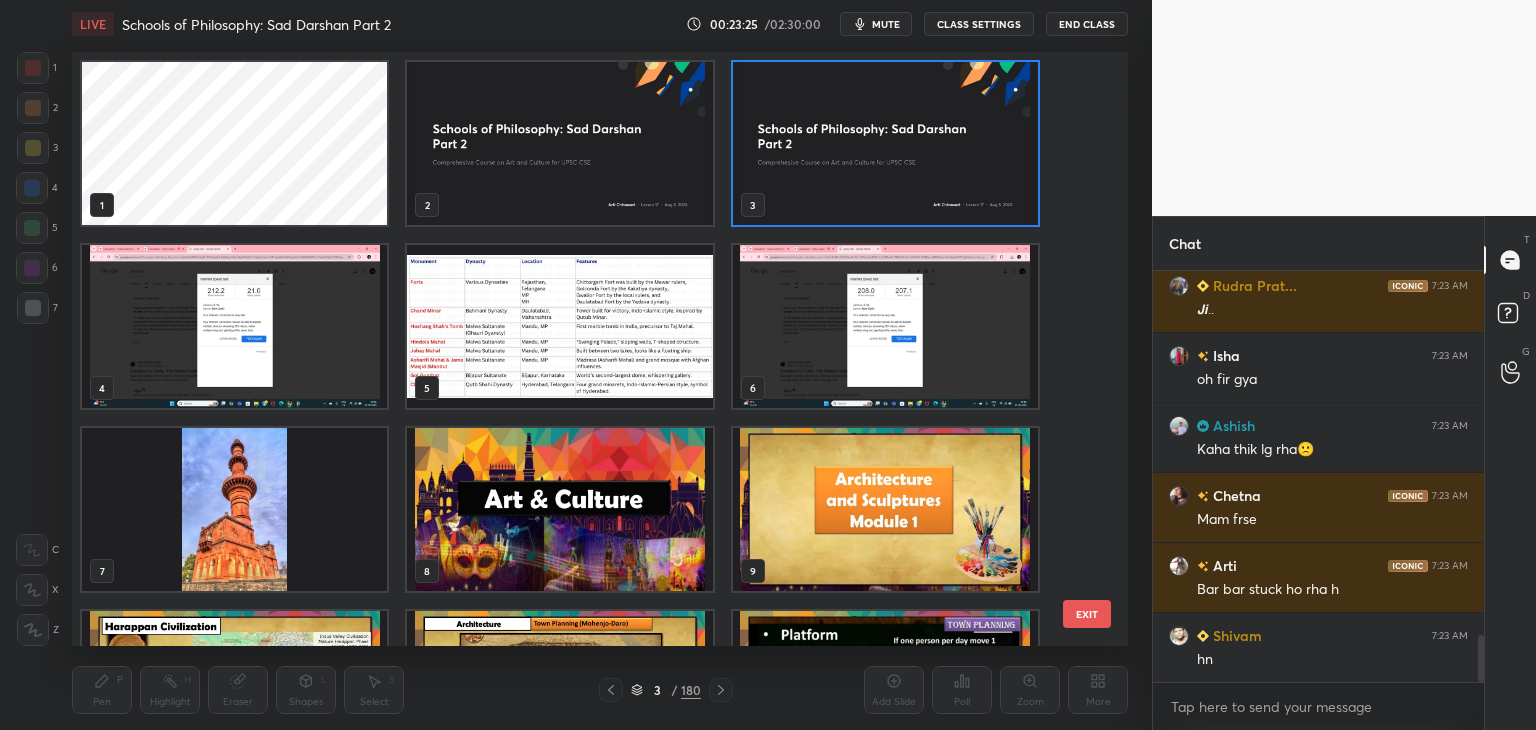 click at bounding box center [885, 326] 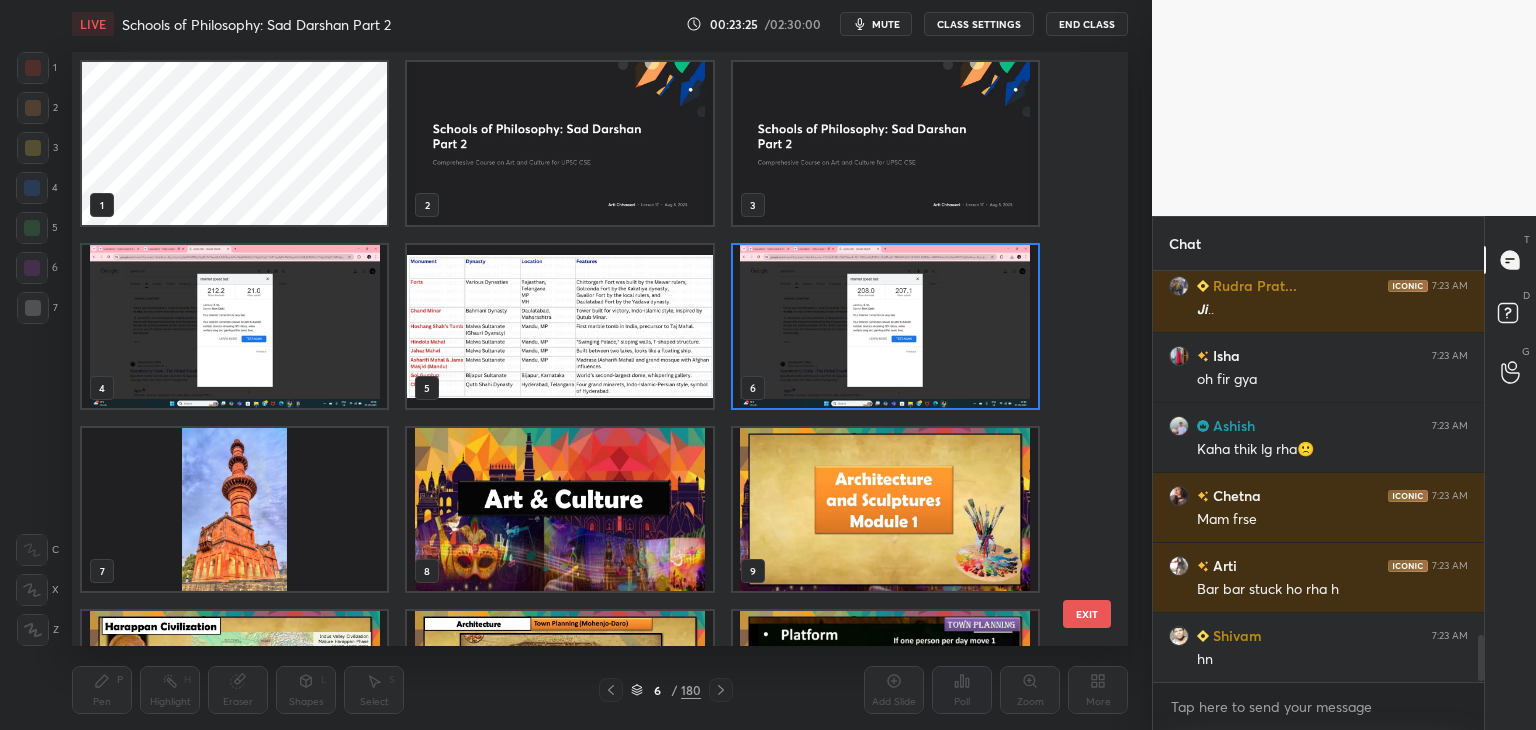 scroll, scrollTop: 3272, scrollLeft: 0, axis: vertical 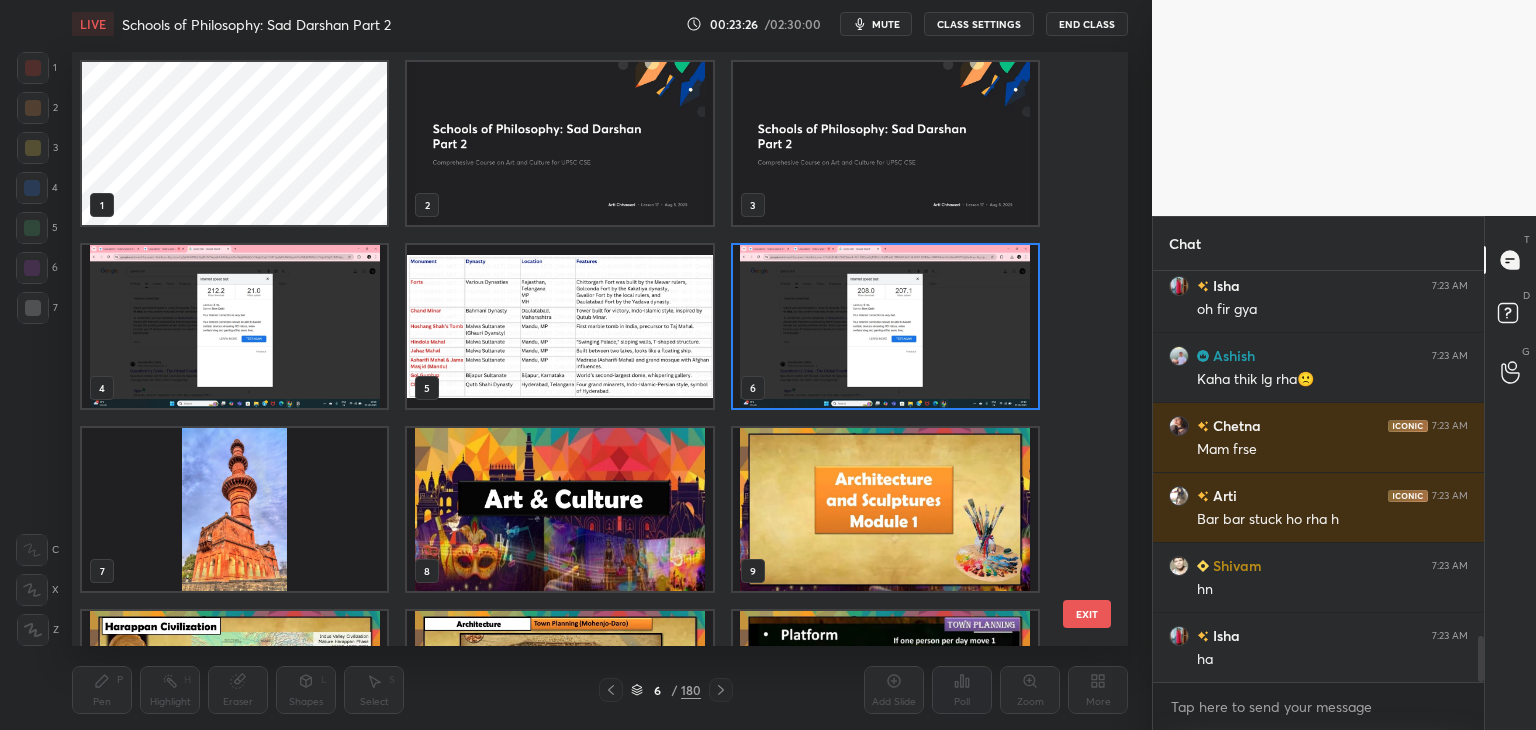 click 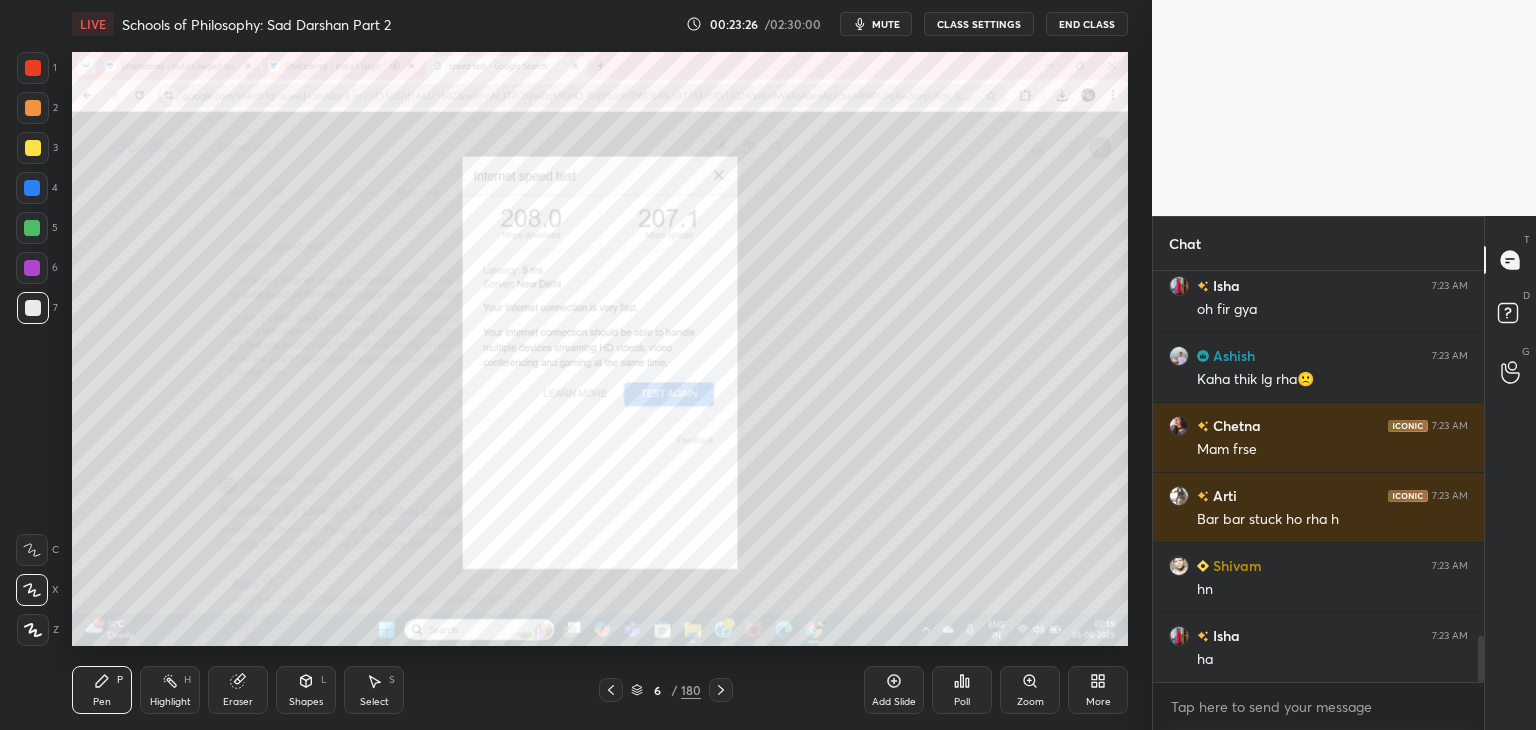 scroll, scrollTop: 0, scrollLeft: 0, axis: both 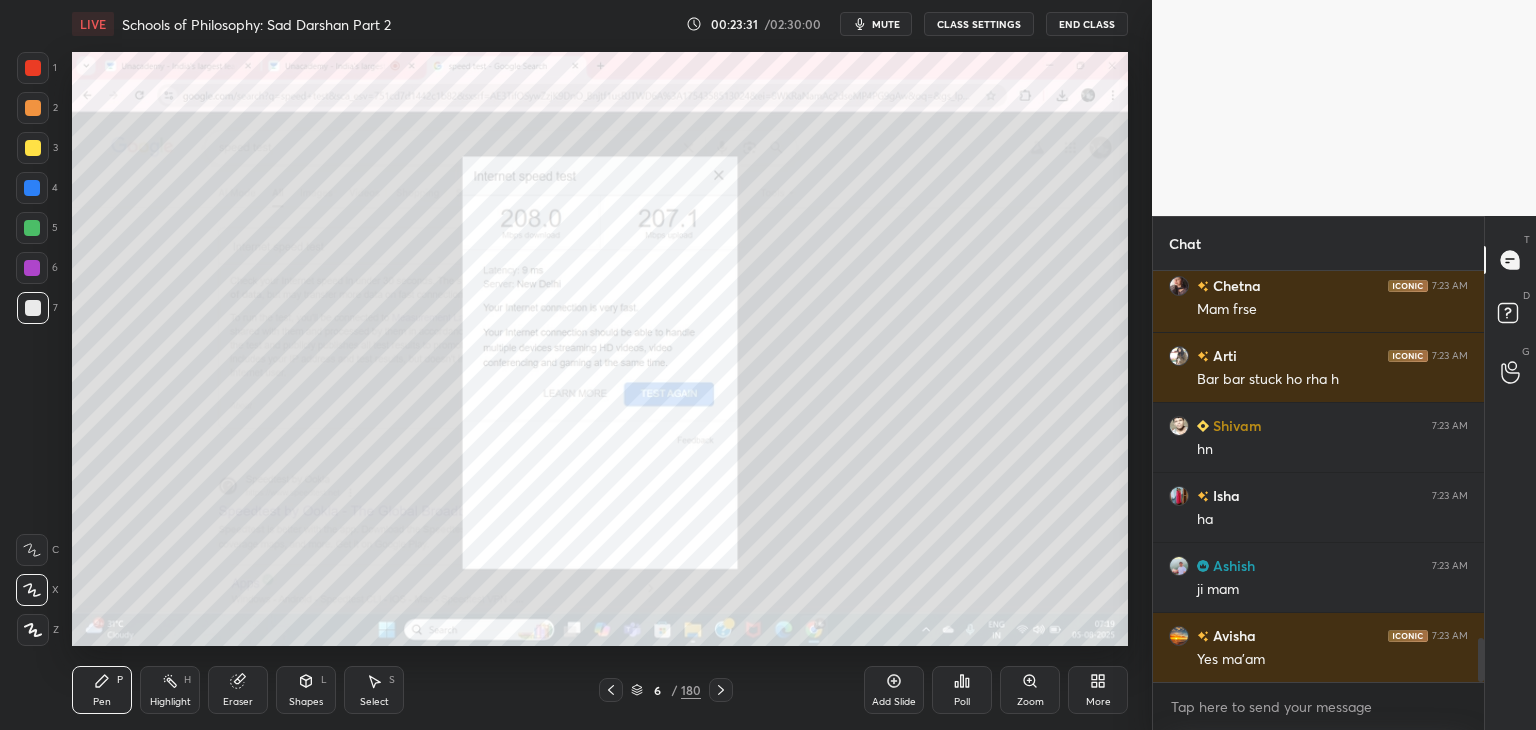 click 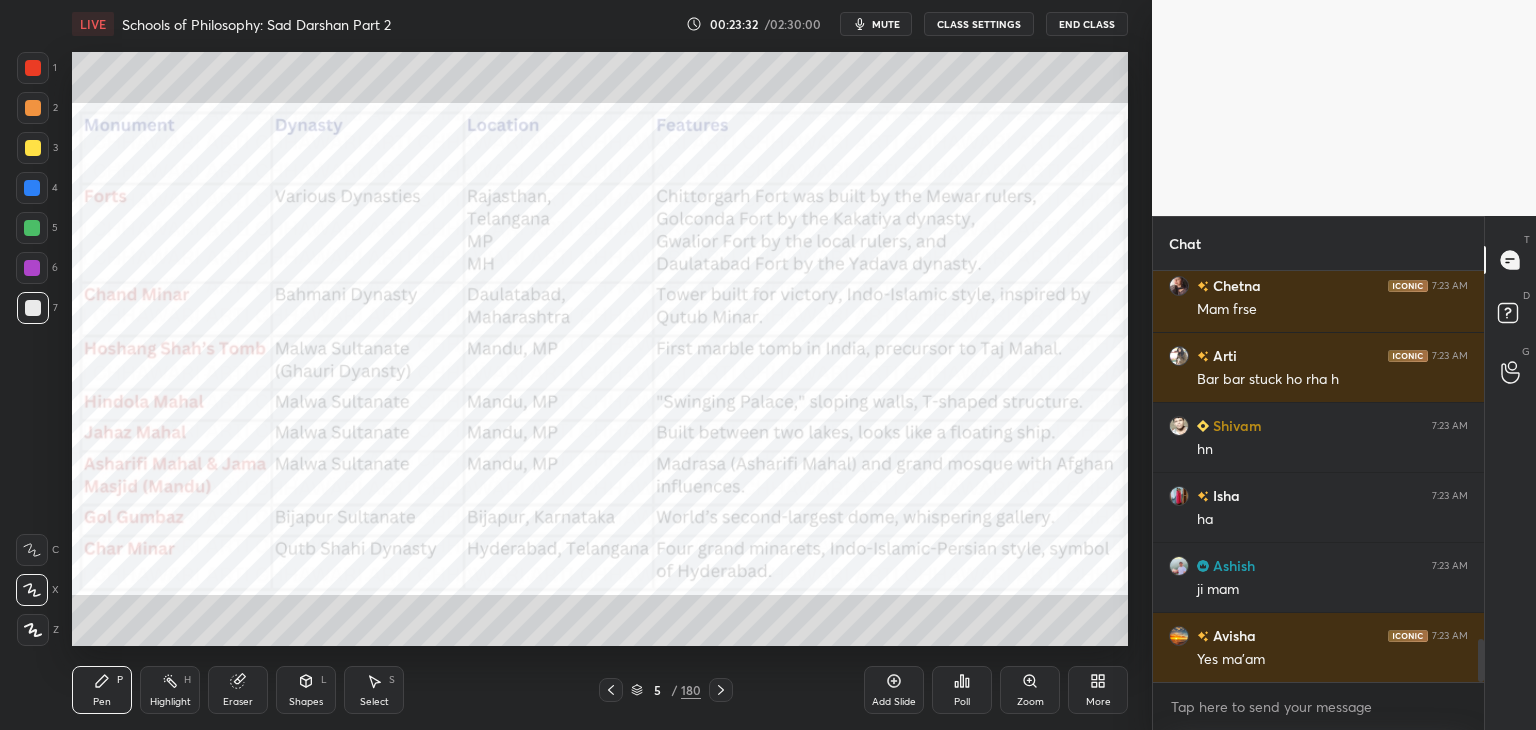 scroll, scrollTop: 3482, scrollLeft: 0, axis: vertical 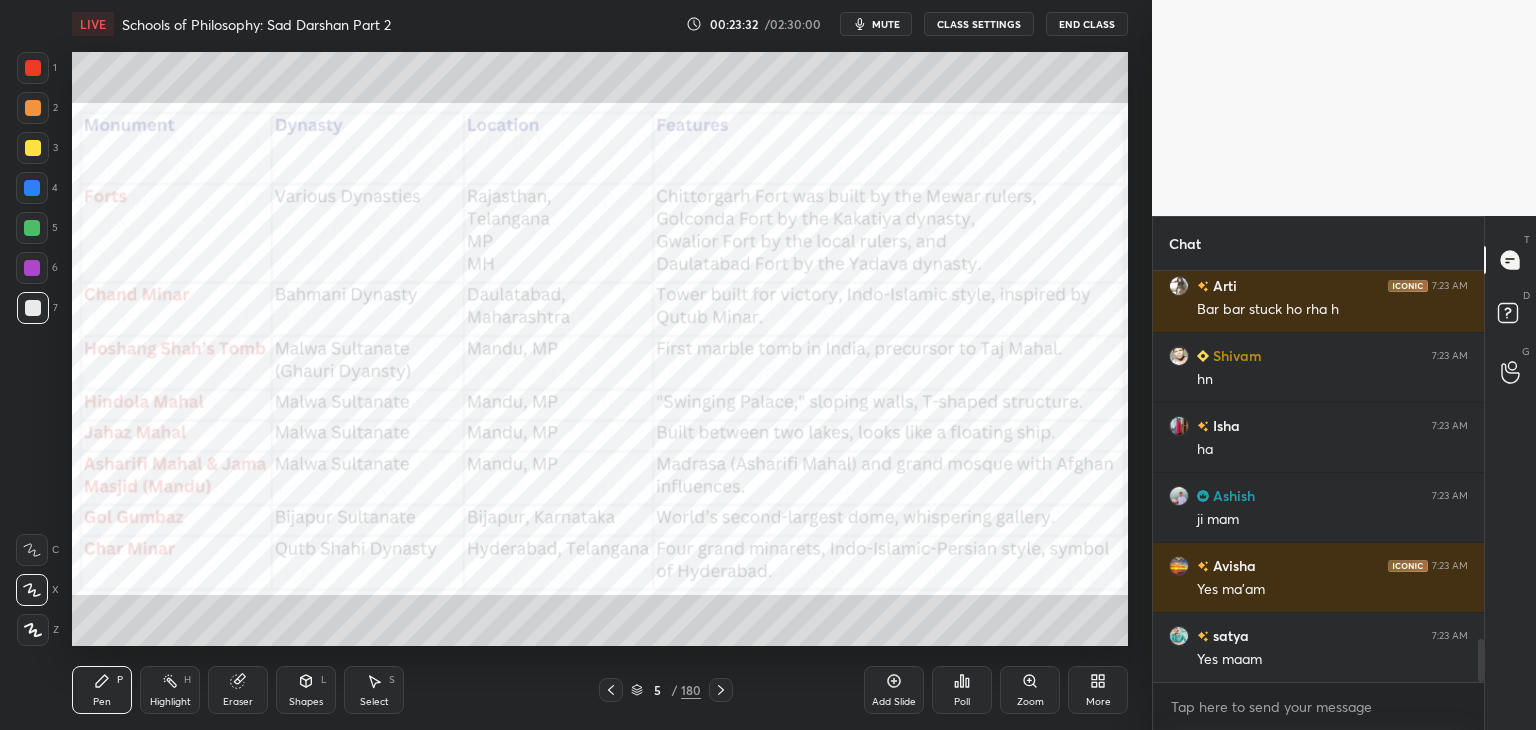 click 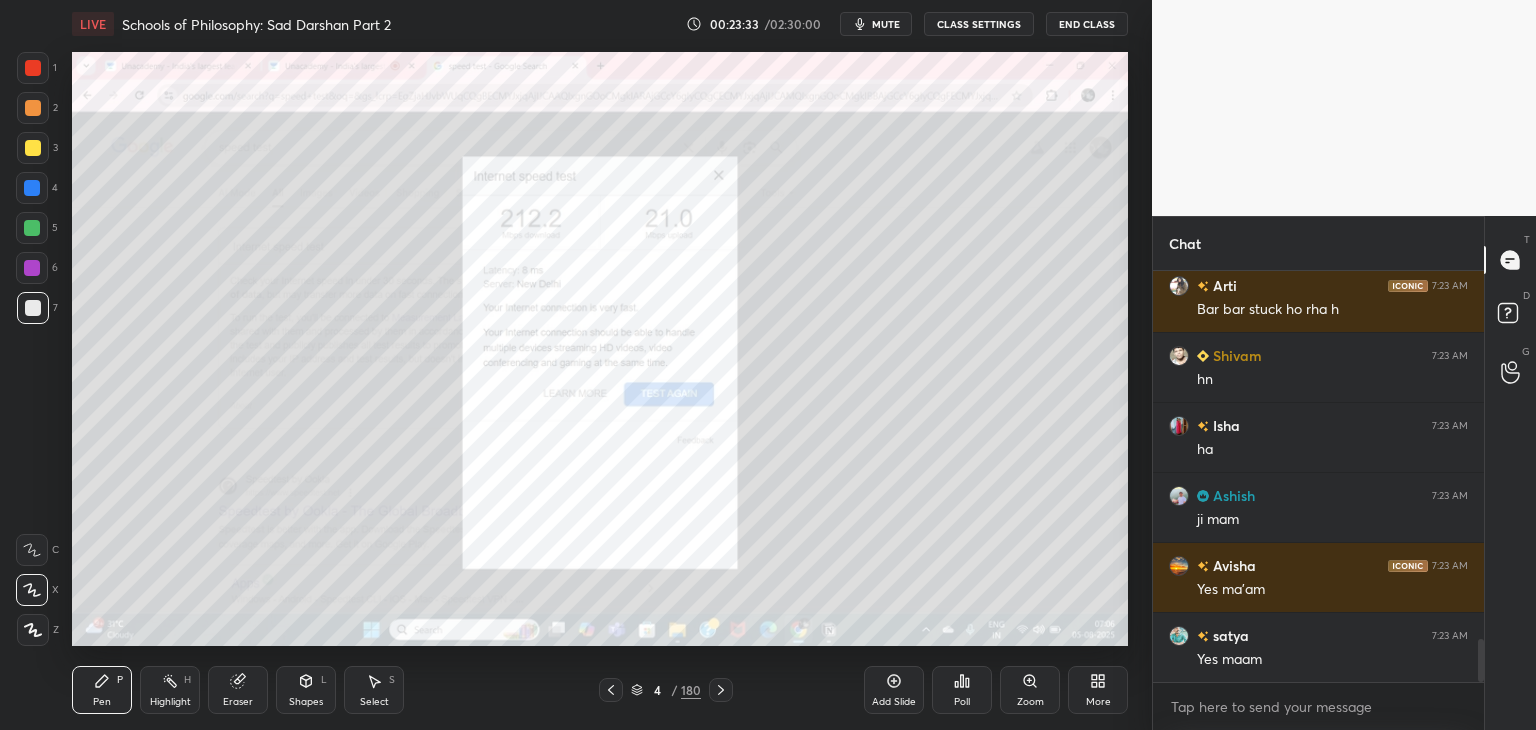 click 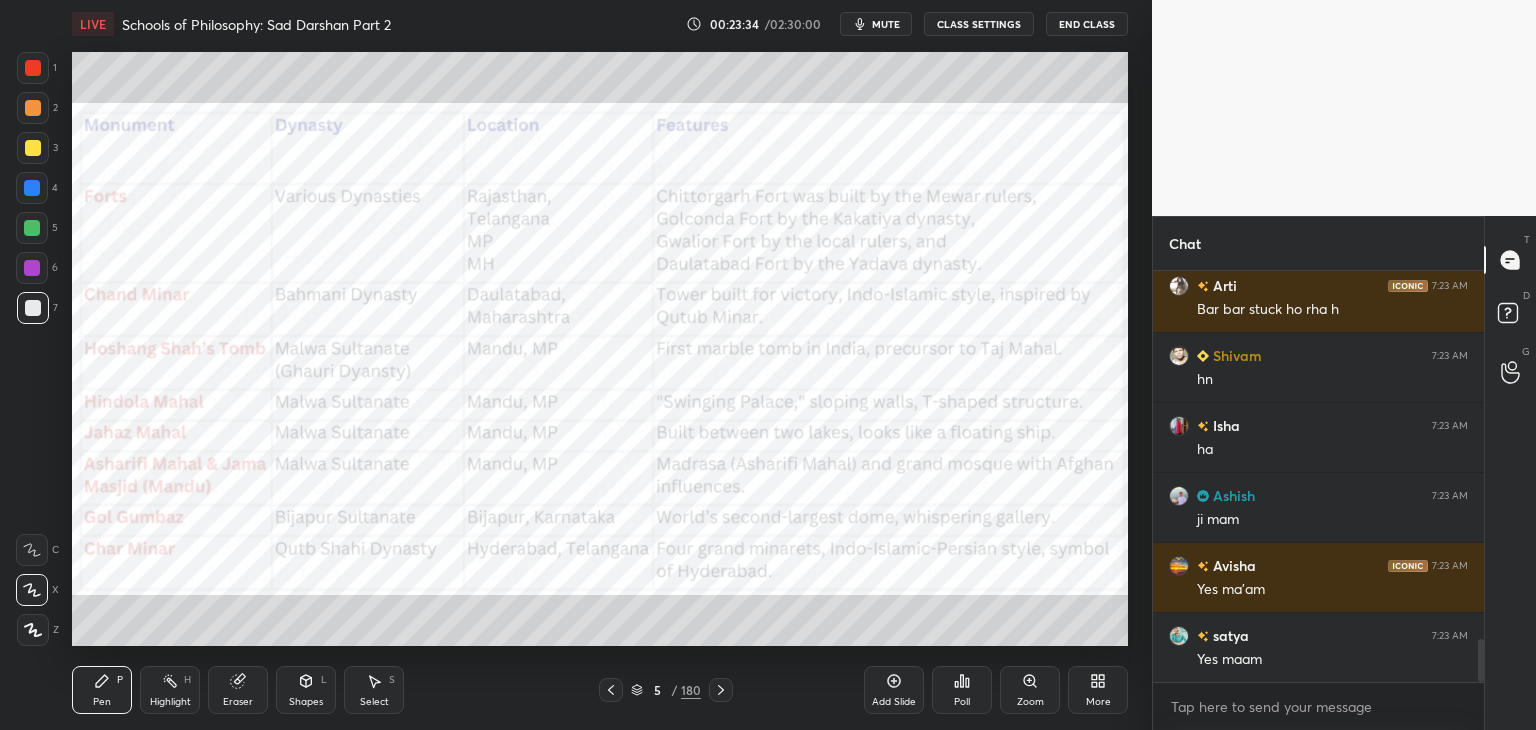 click 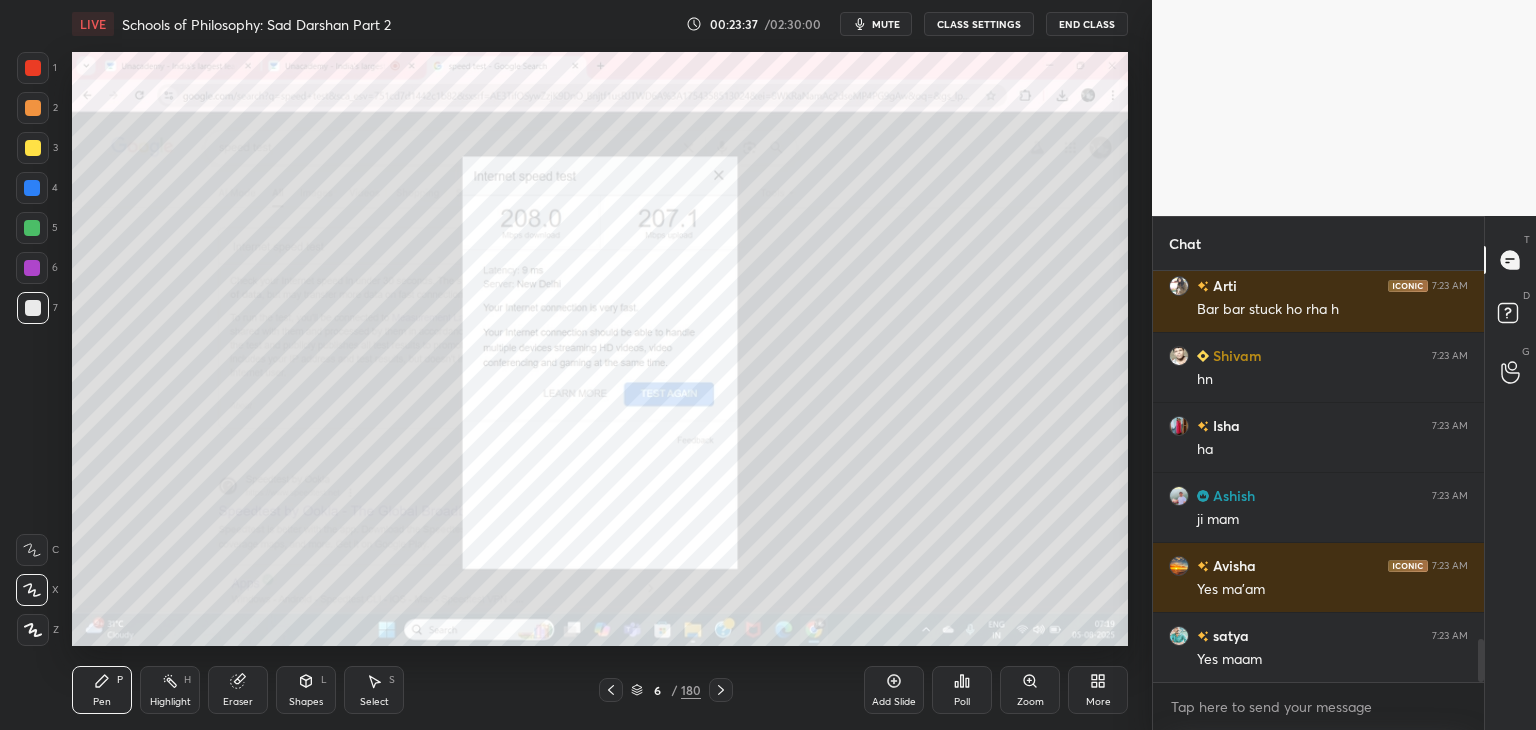 click at bounding box center (33, 68) 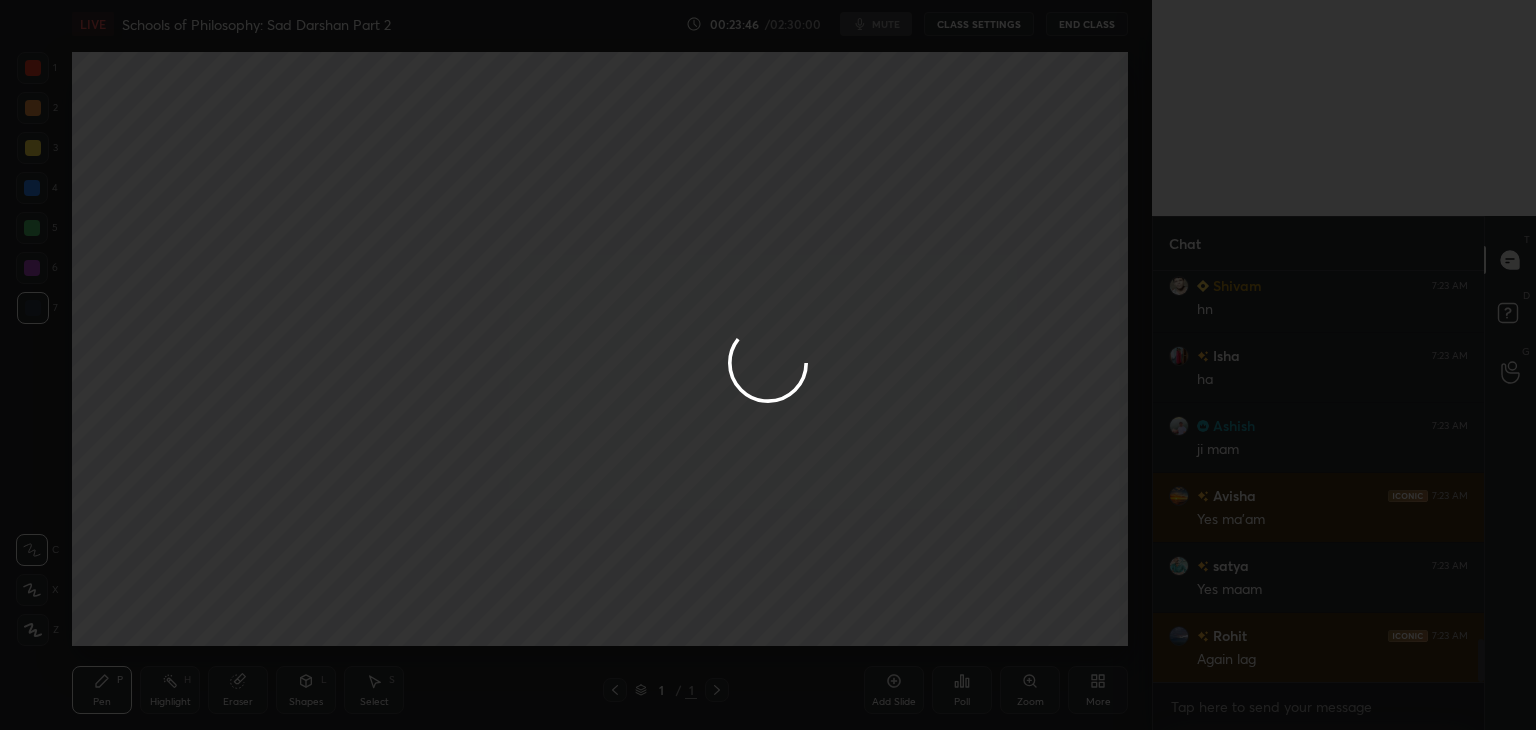 scroll, scrollTop: 3658, scrollLeft: 0, axis: vertical 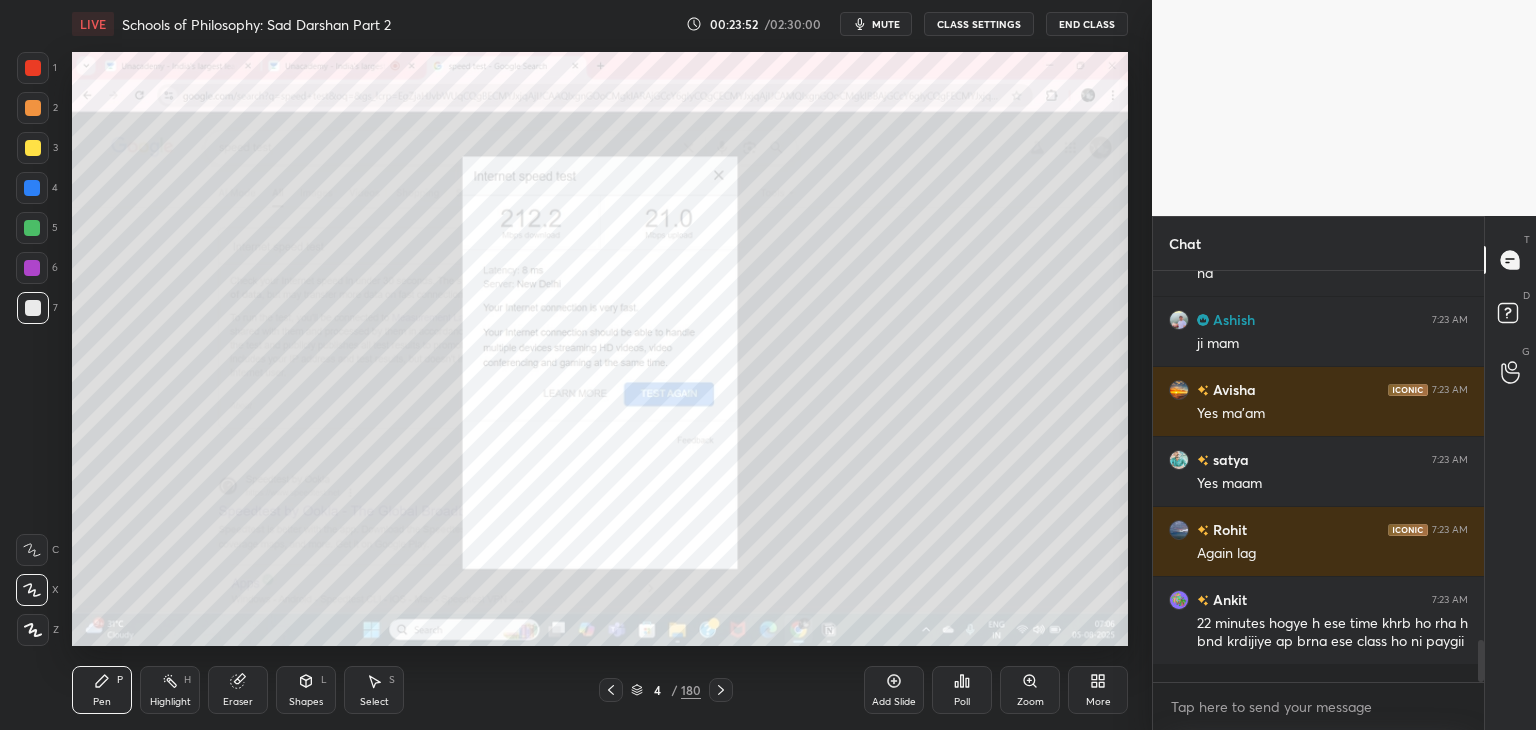 click at bounding box center (33, 68) 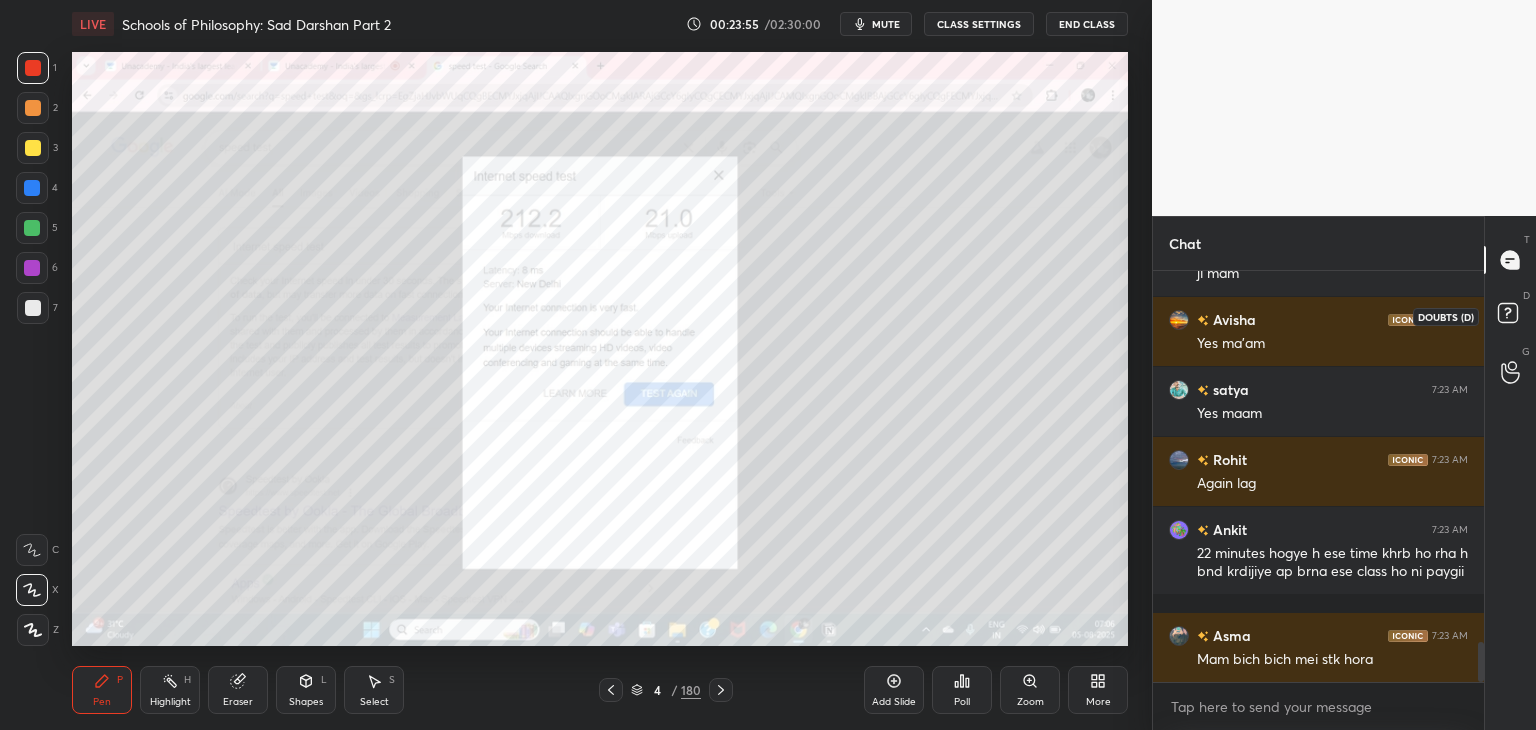 scroll, scrollTop: 3816, scrollLeft: 0, axis: vertical 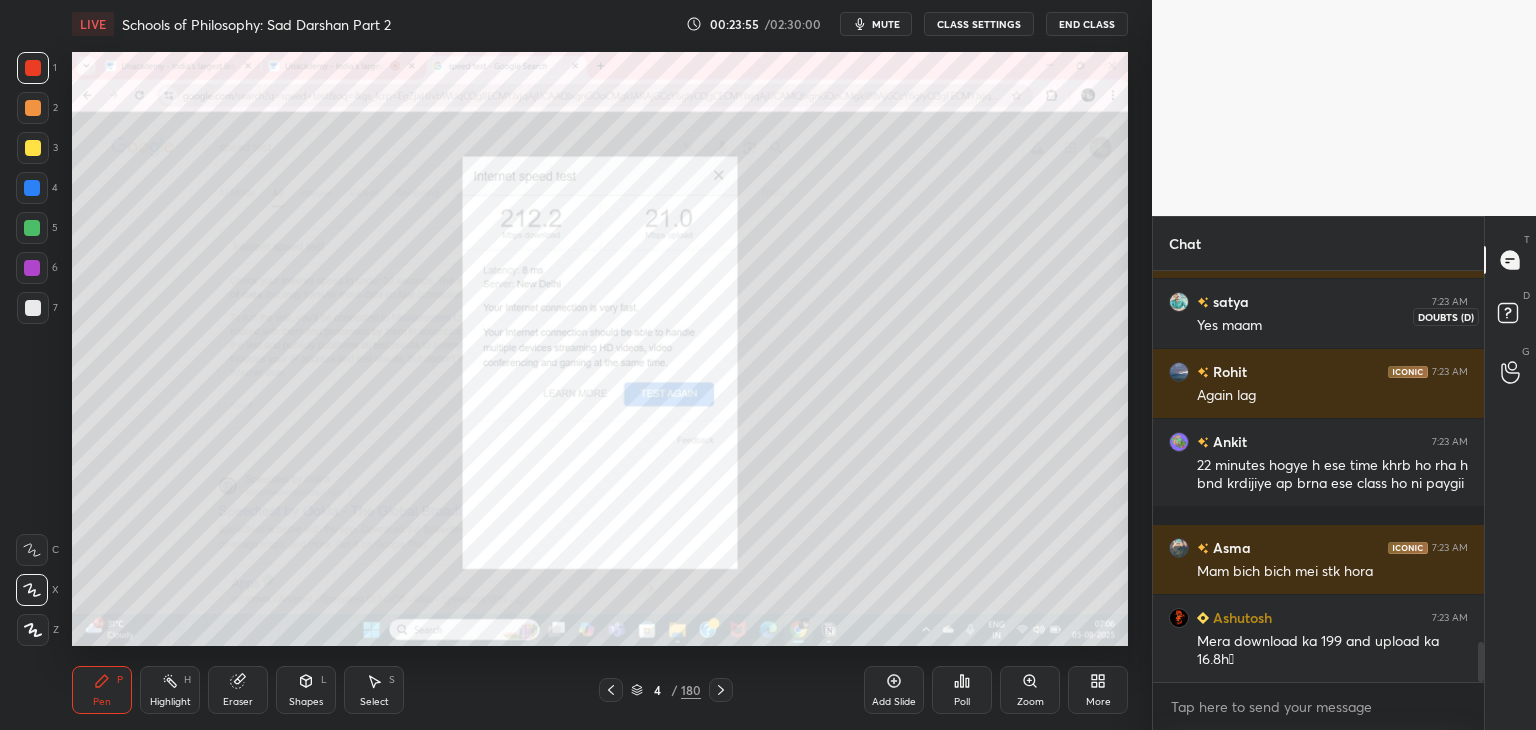 click 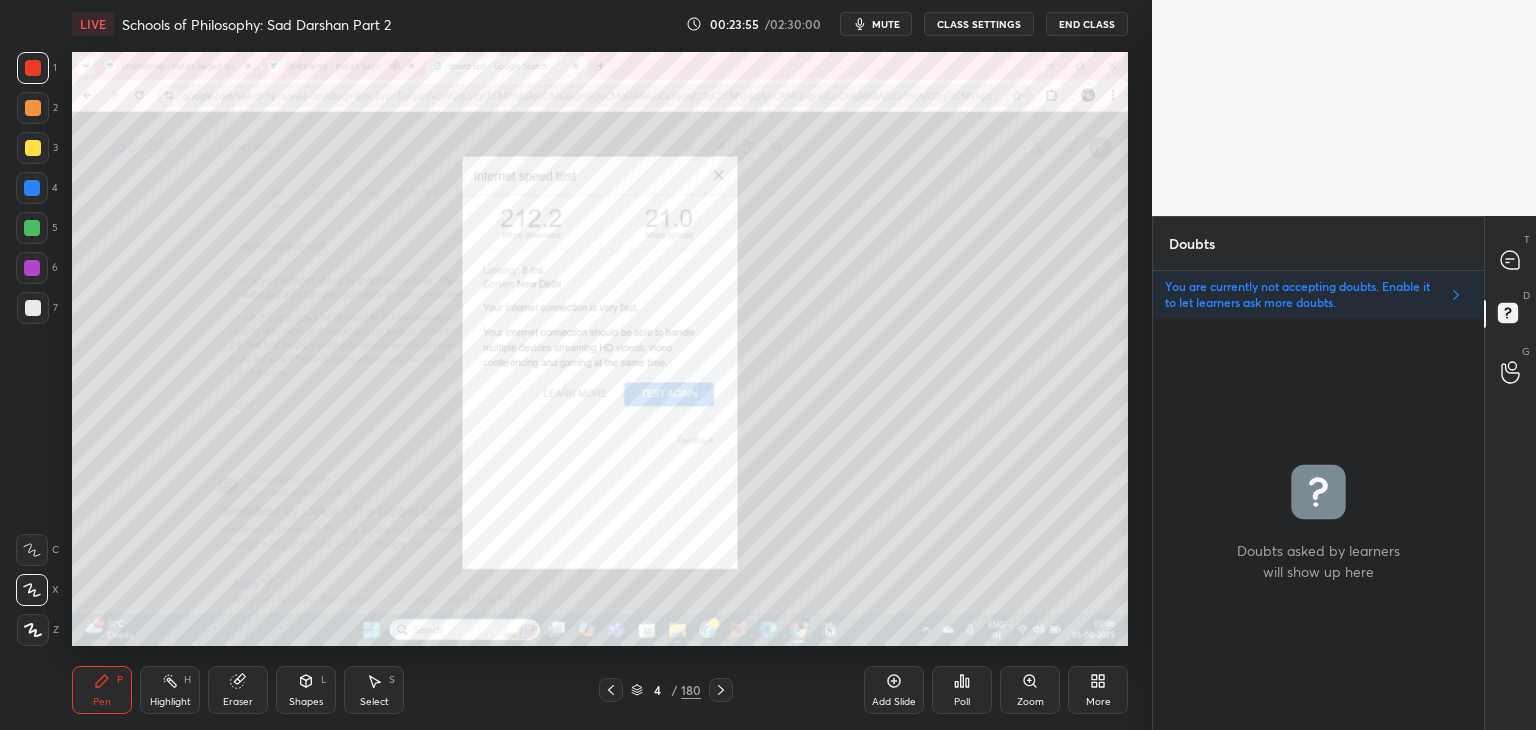 scroll, scrollTop: 405, scrollLeft: 325, axis: both 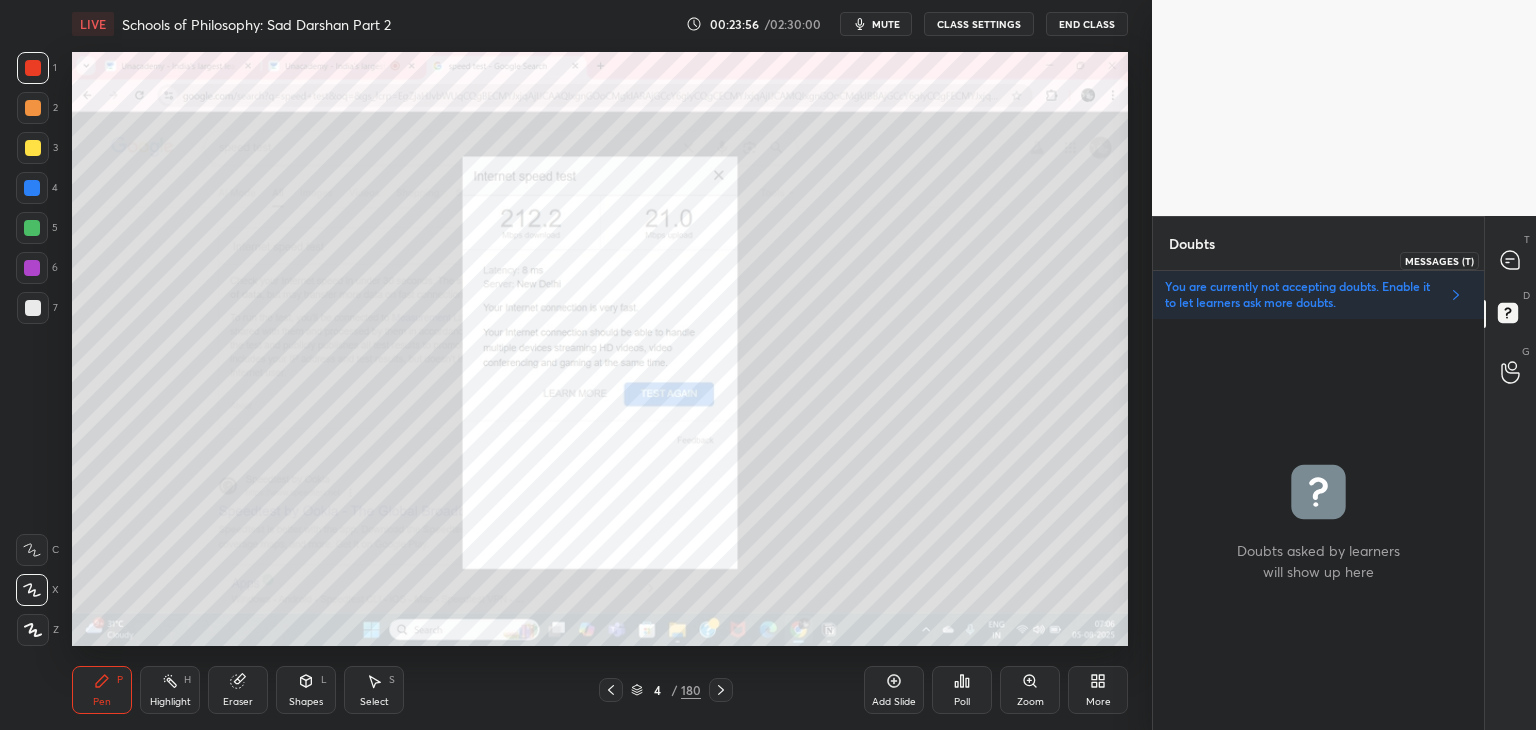click 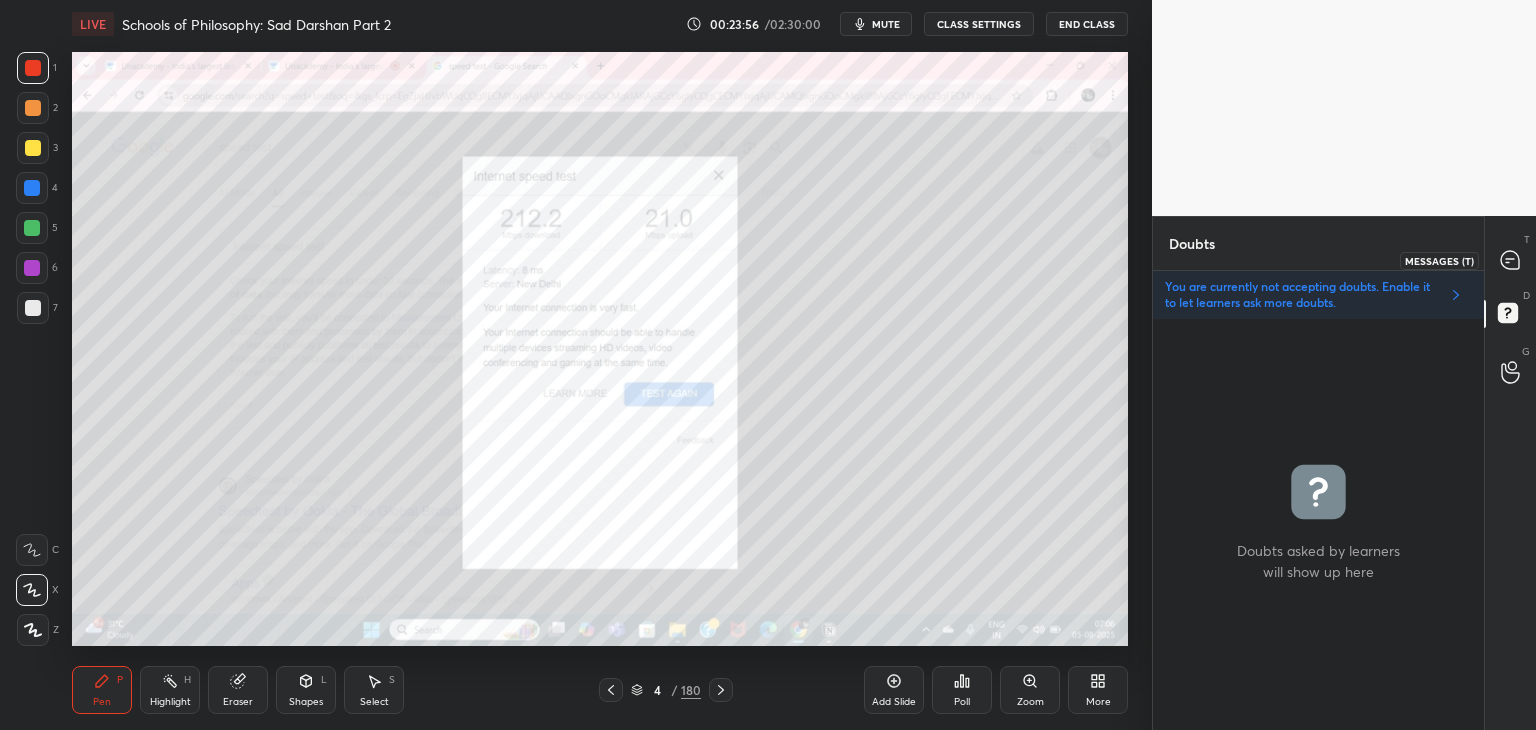 scroll, scrollTop: 6, scrollLeft: 6, axis: both 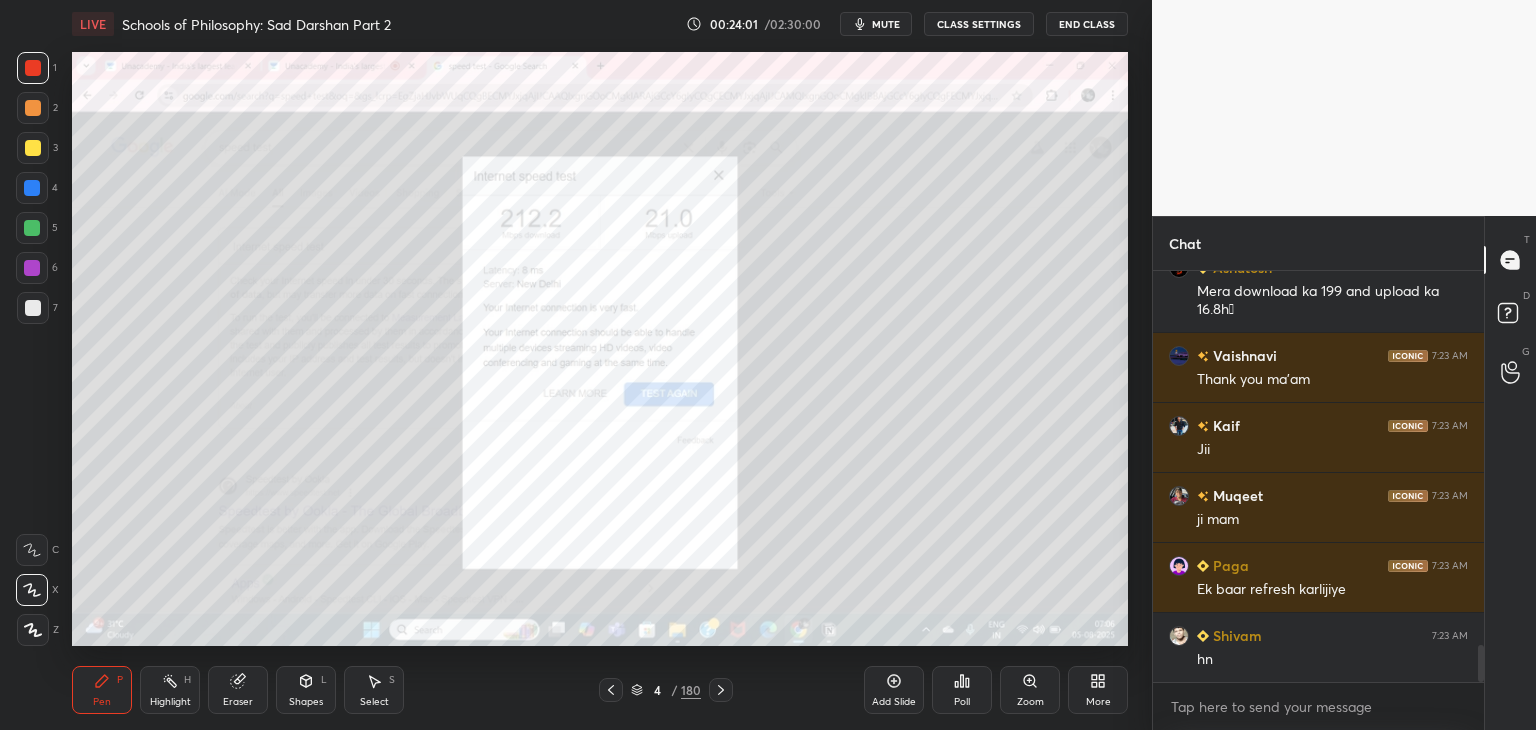 click on "End Class" at bounding box center [1087, 24] 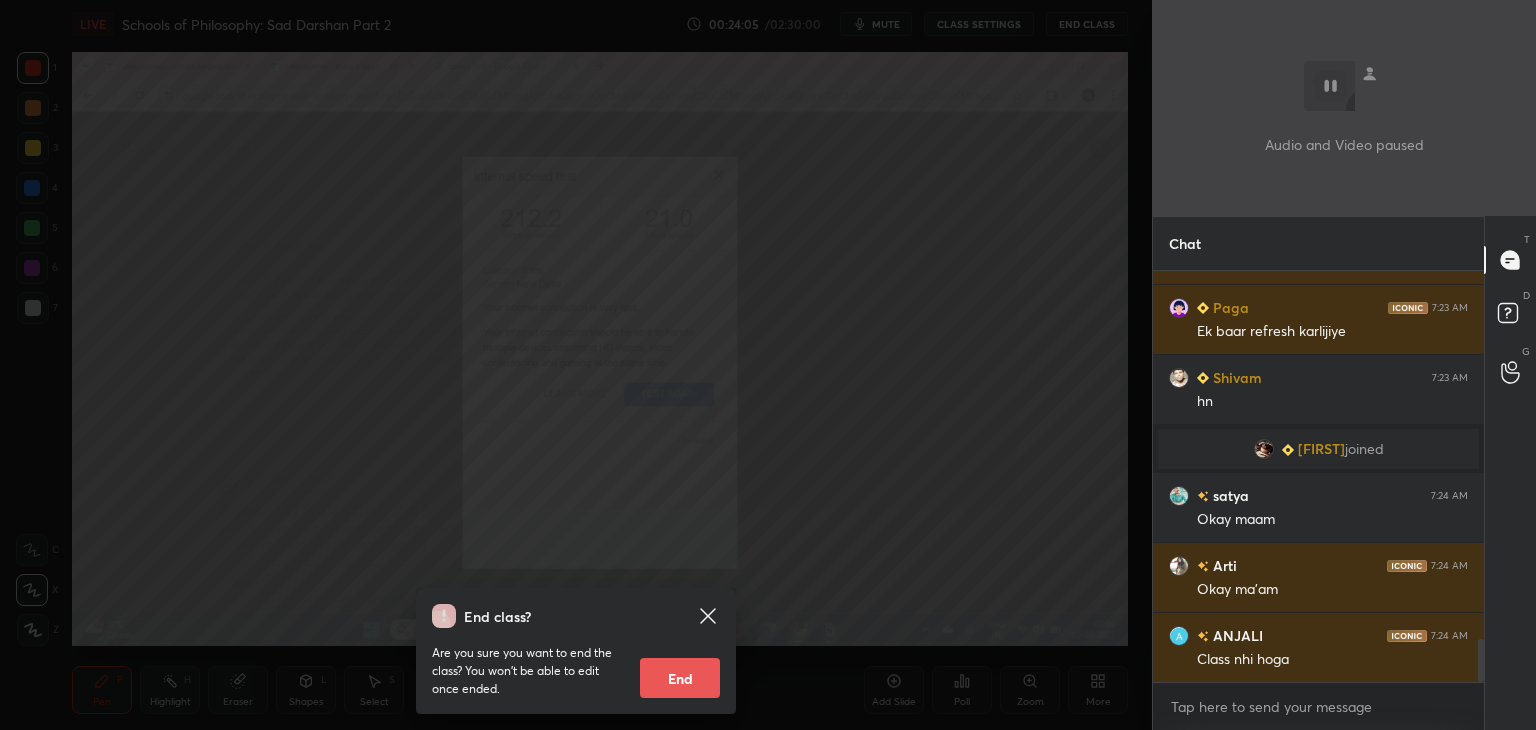 scroll, scrollTop: 3610, scrollLeft: 0, axis: vertical 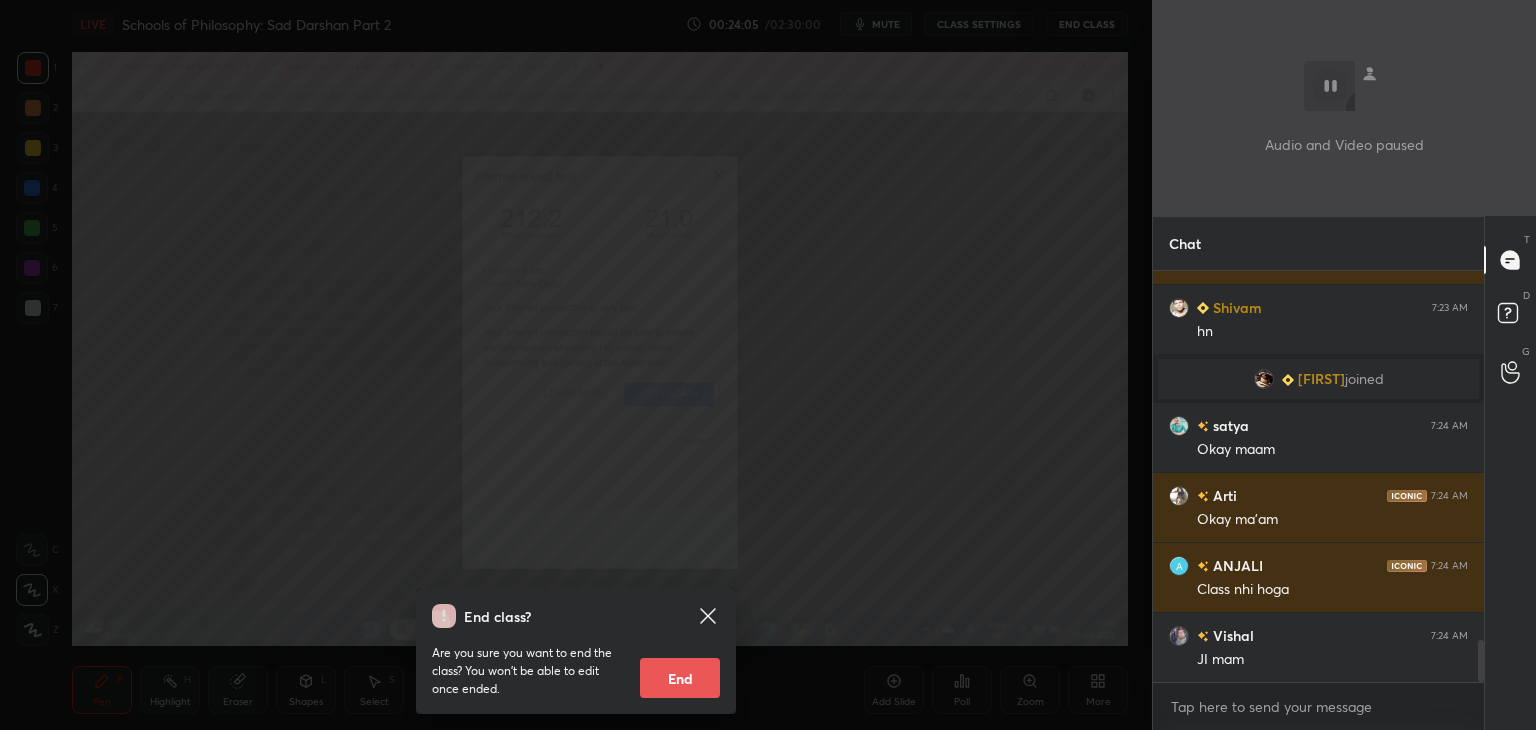 click on "End" at bounding box center (680, 678) 